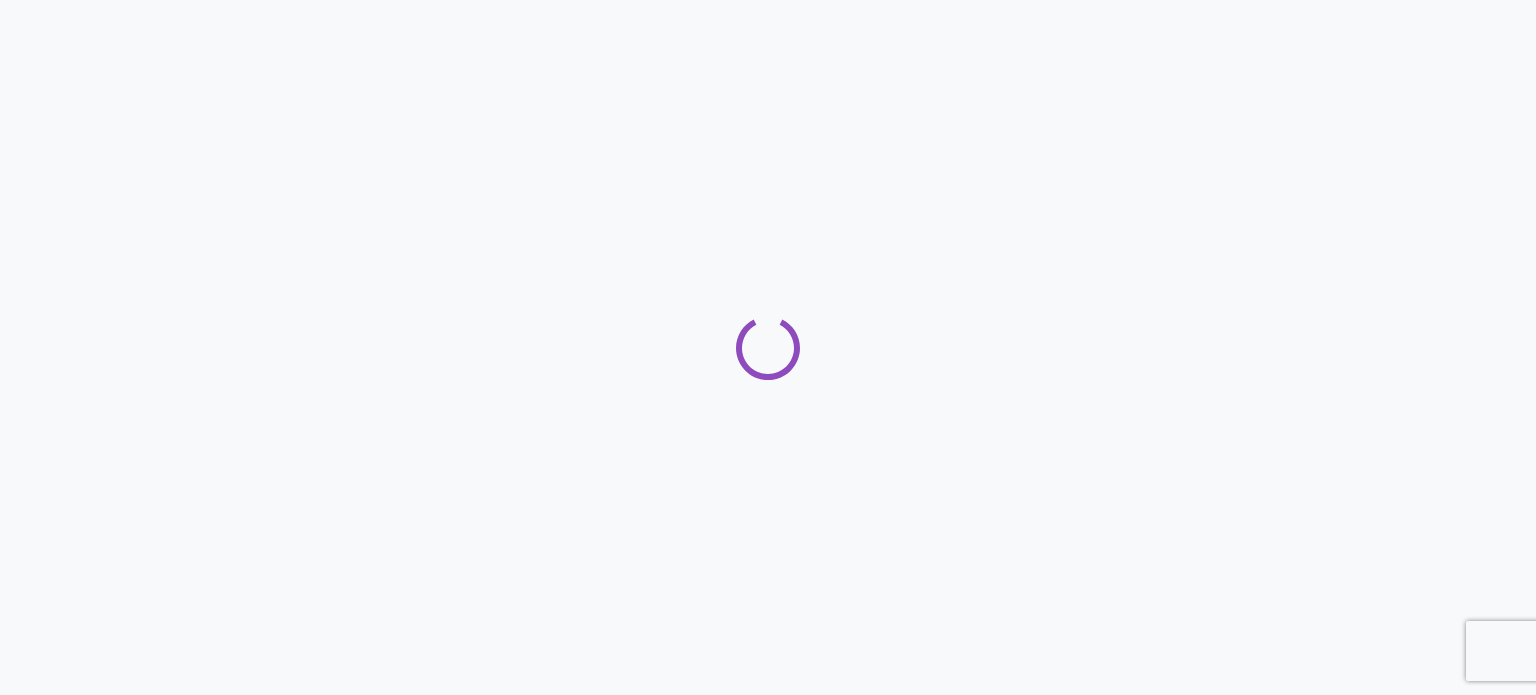 scroll, scrollTop: 0, scrollLeft: 0, axis: both 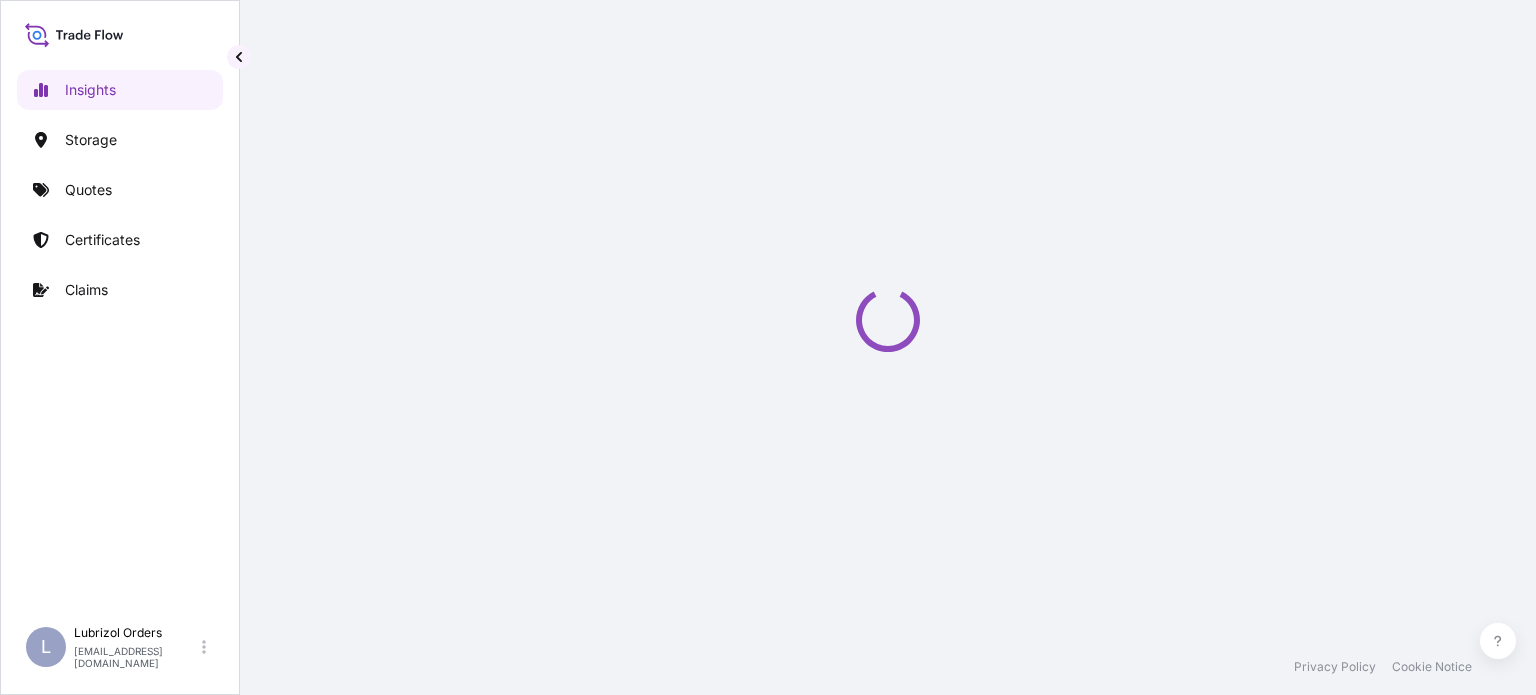 select on "2025" 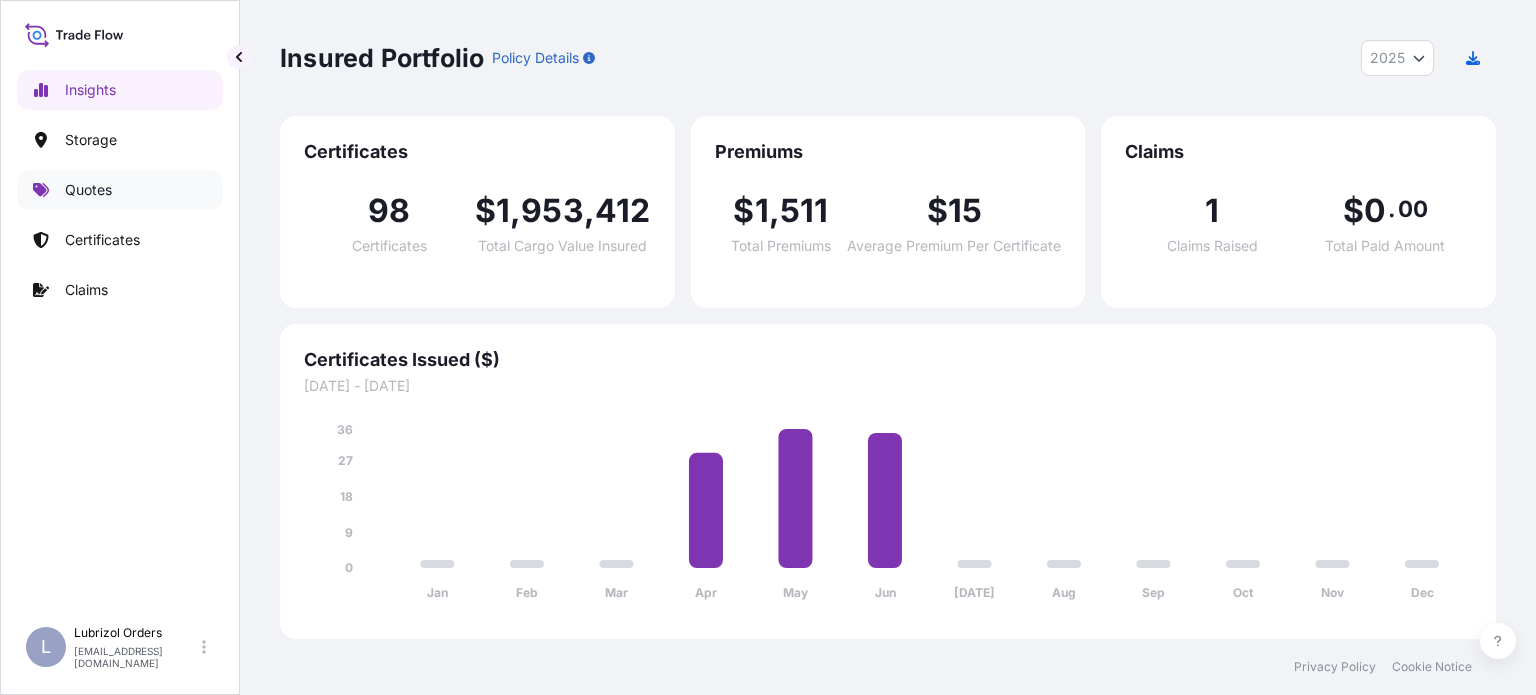 click on "Quotes" at bounding box center [88, 190] 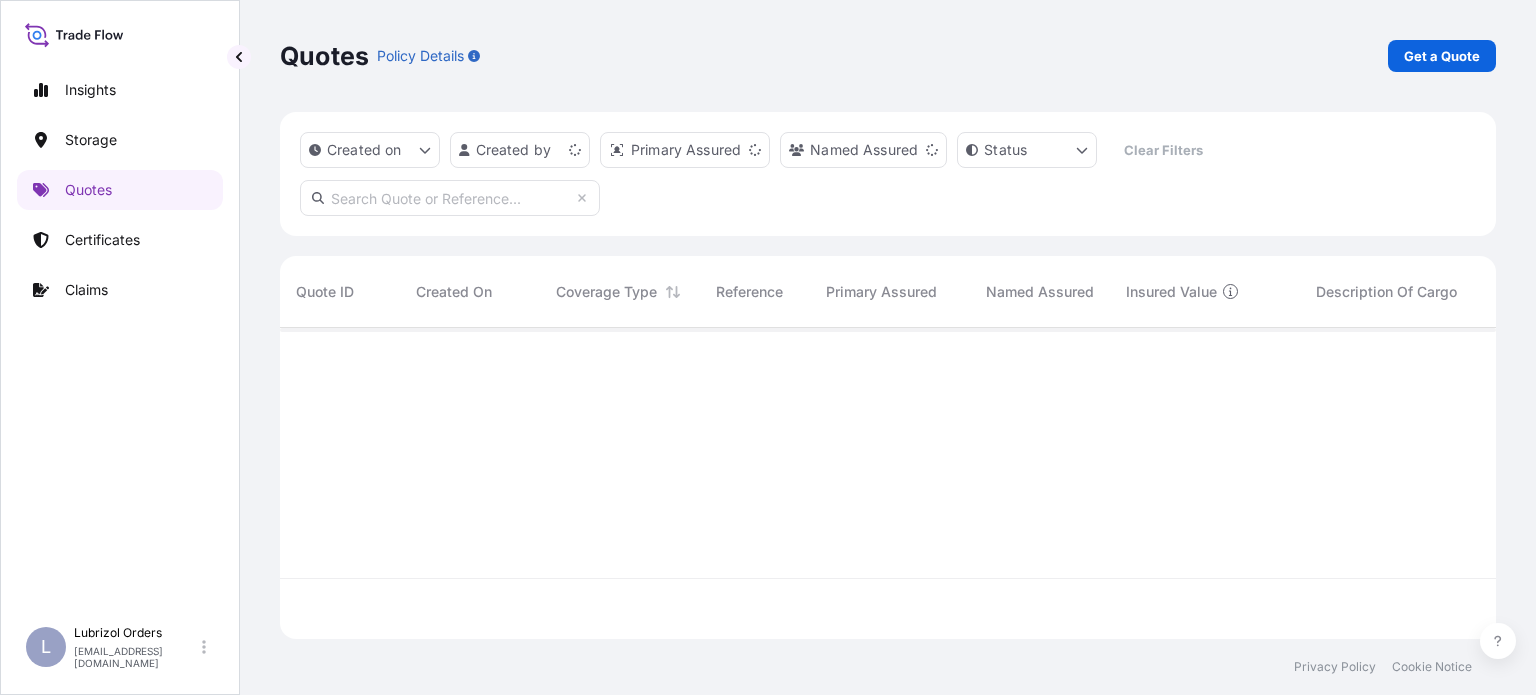scroll, scrollTop: 16, scrollLeft: 16, axis: both 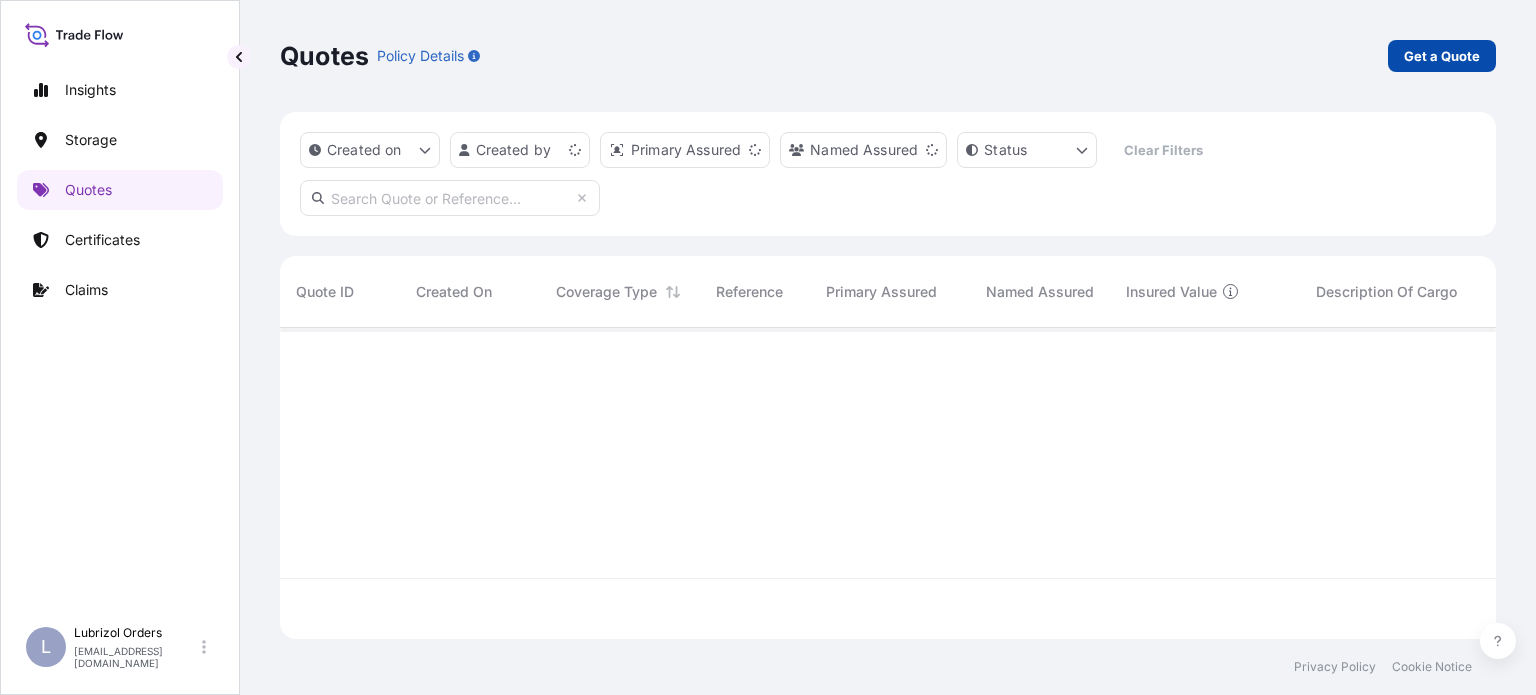 click on "Get a Quote" at bounding box center (1442, 56) 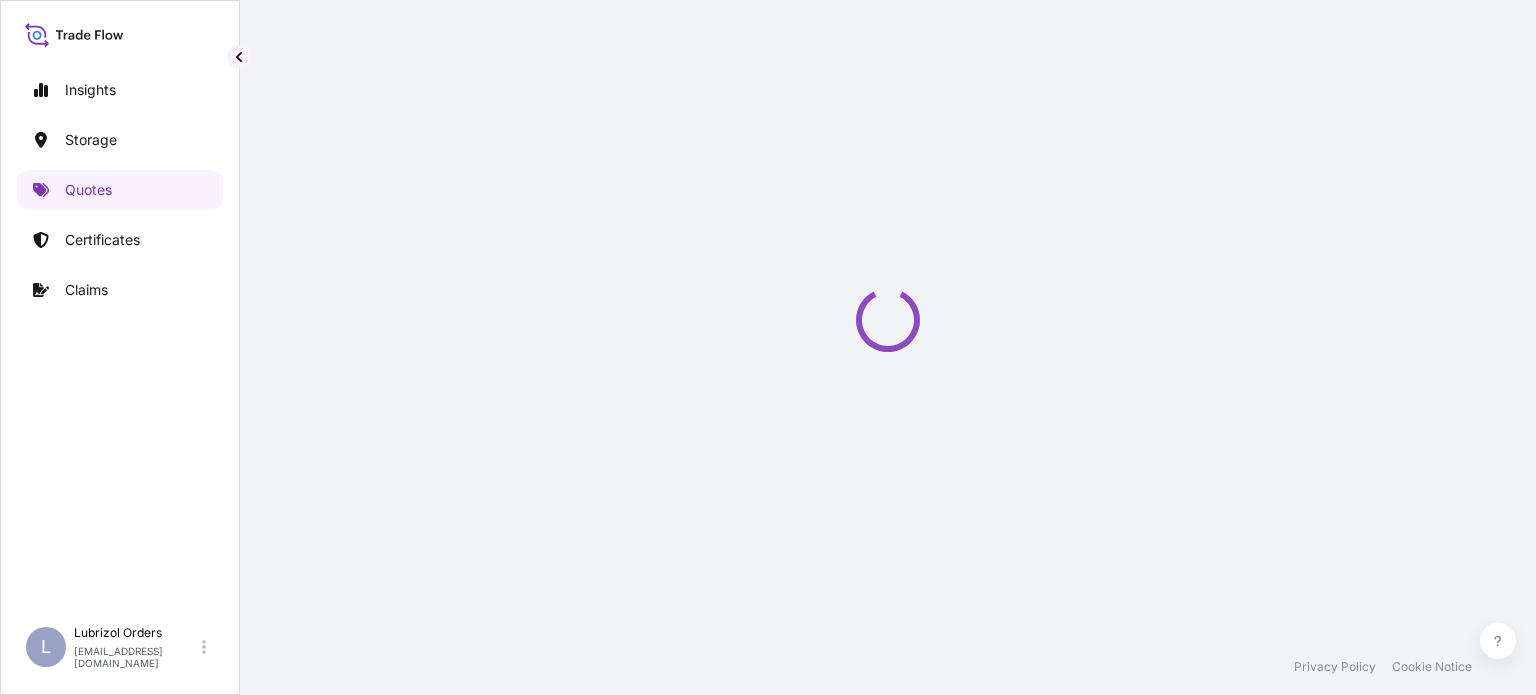select on "Water" 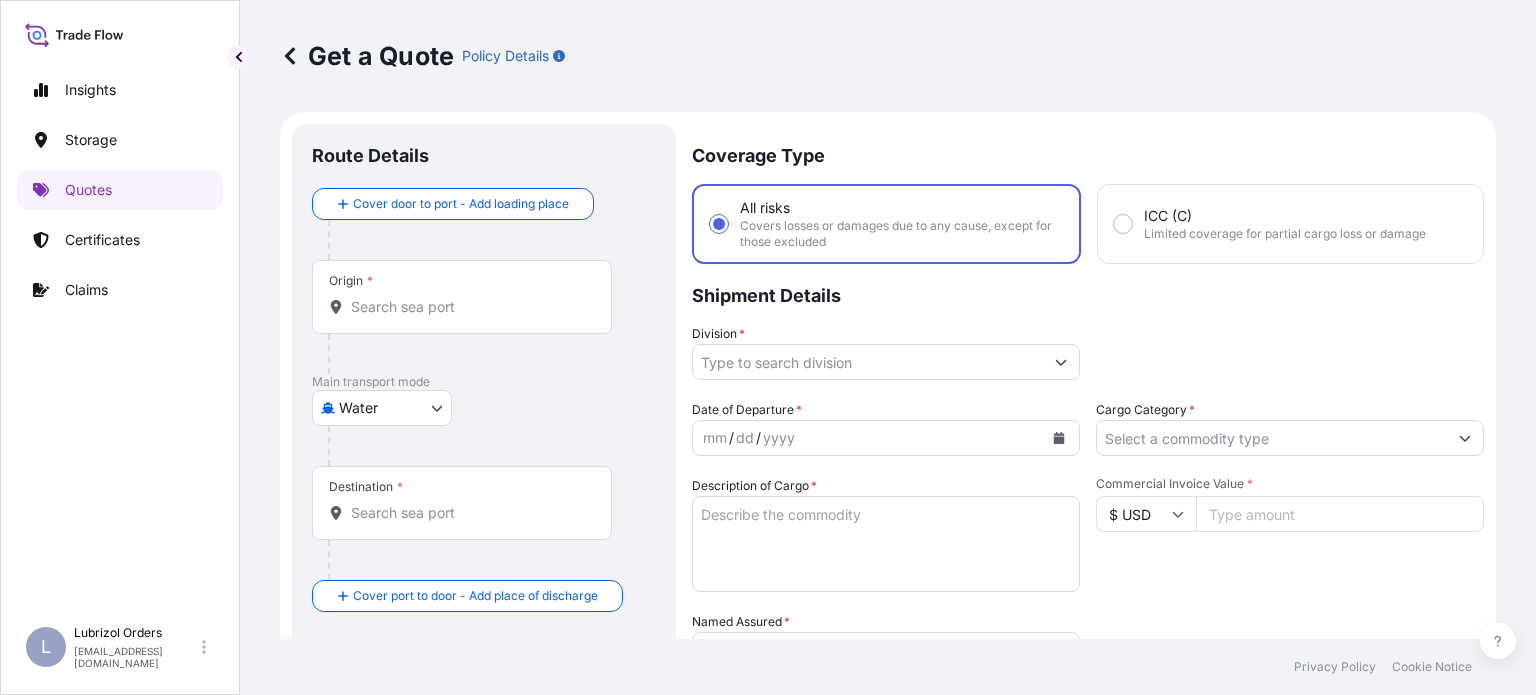 scroll, scrollTop: 32, scrollLeft: 0, axis: vertical 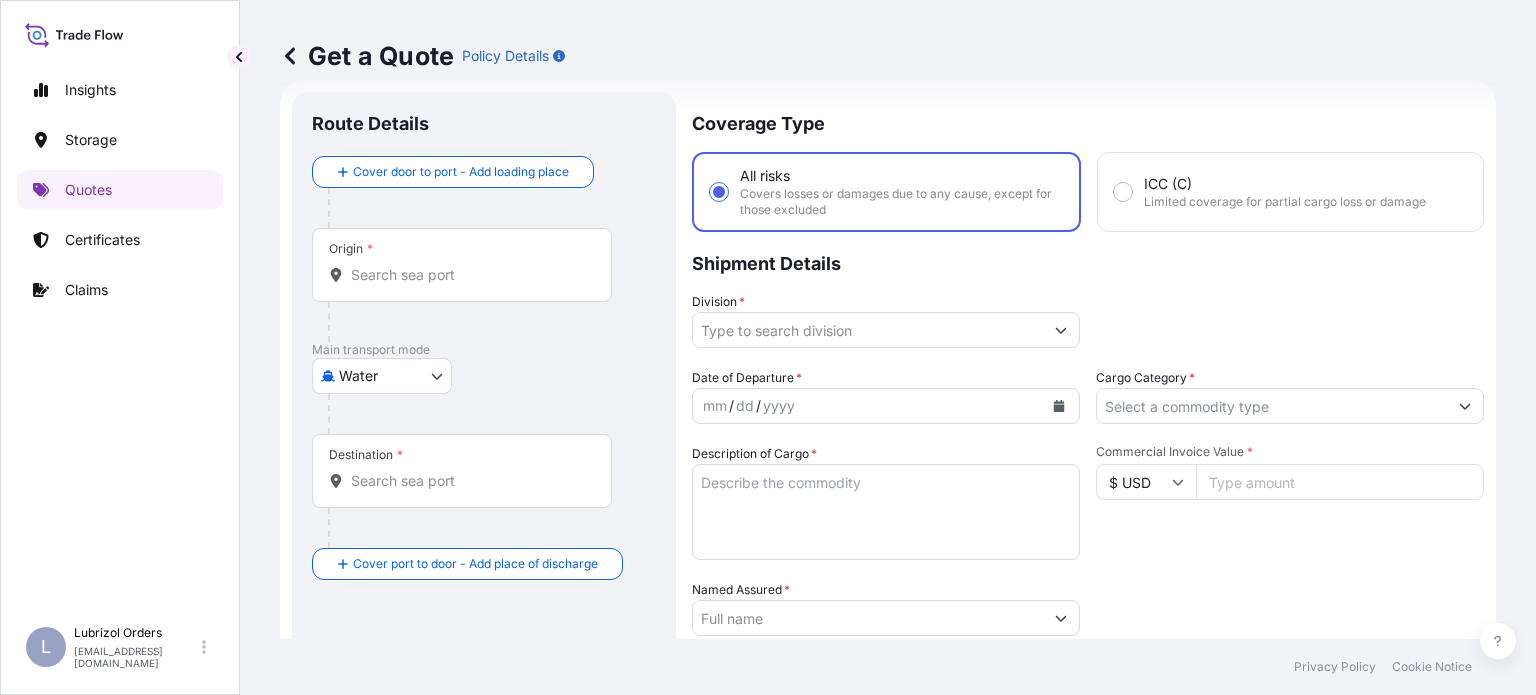 click on "Origin *" at bounding box center [462, 265] 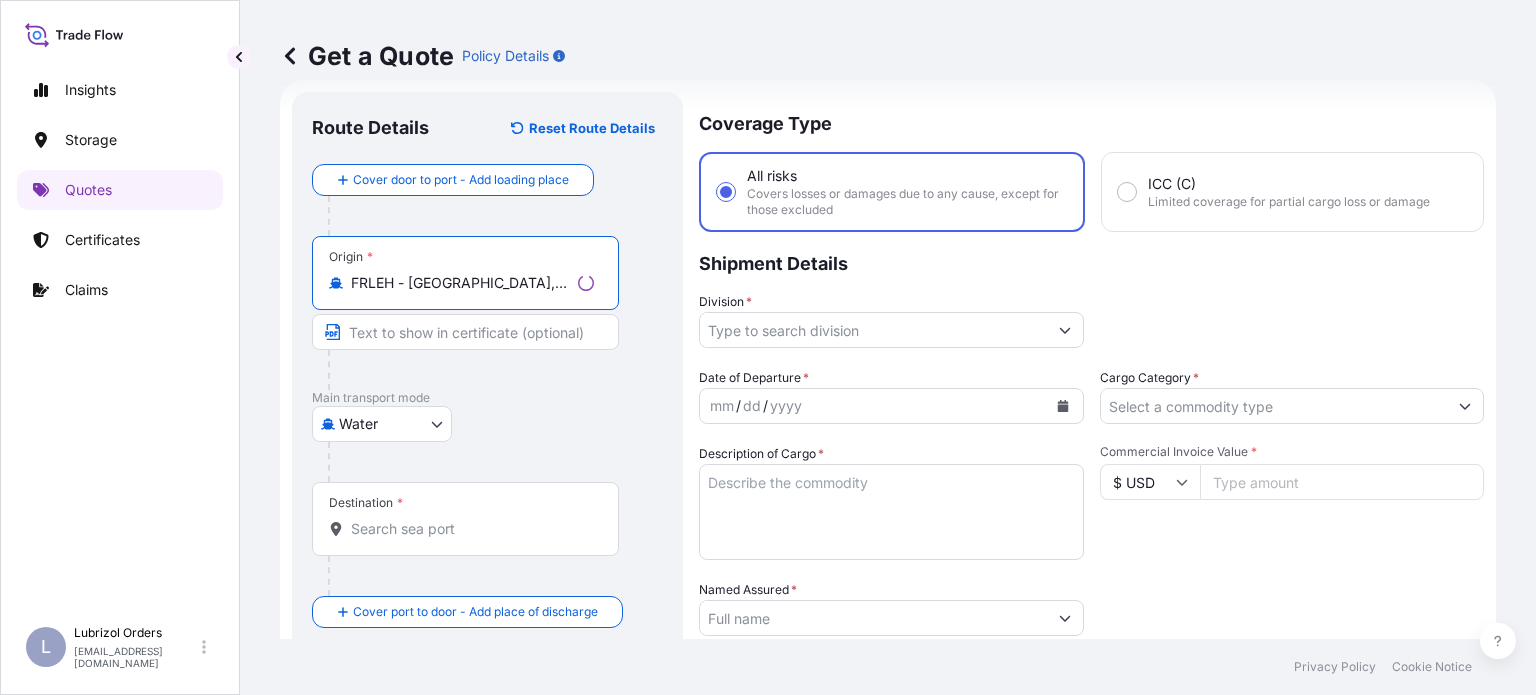type on "FRLEH - [GEOGRAPHIC_DATA], [GEOGRAPHIC_DATA]" 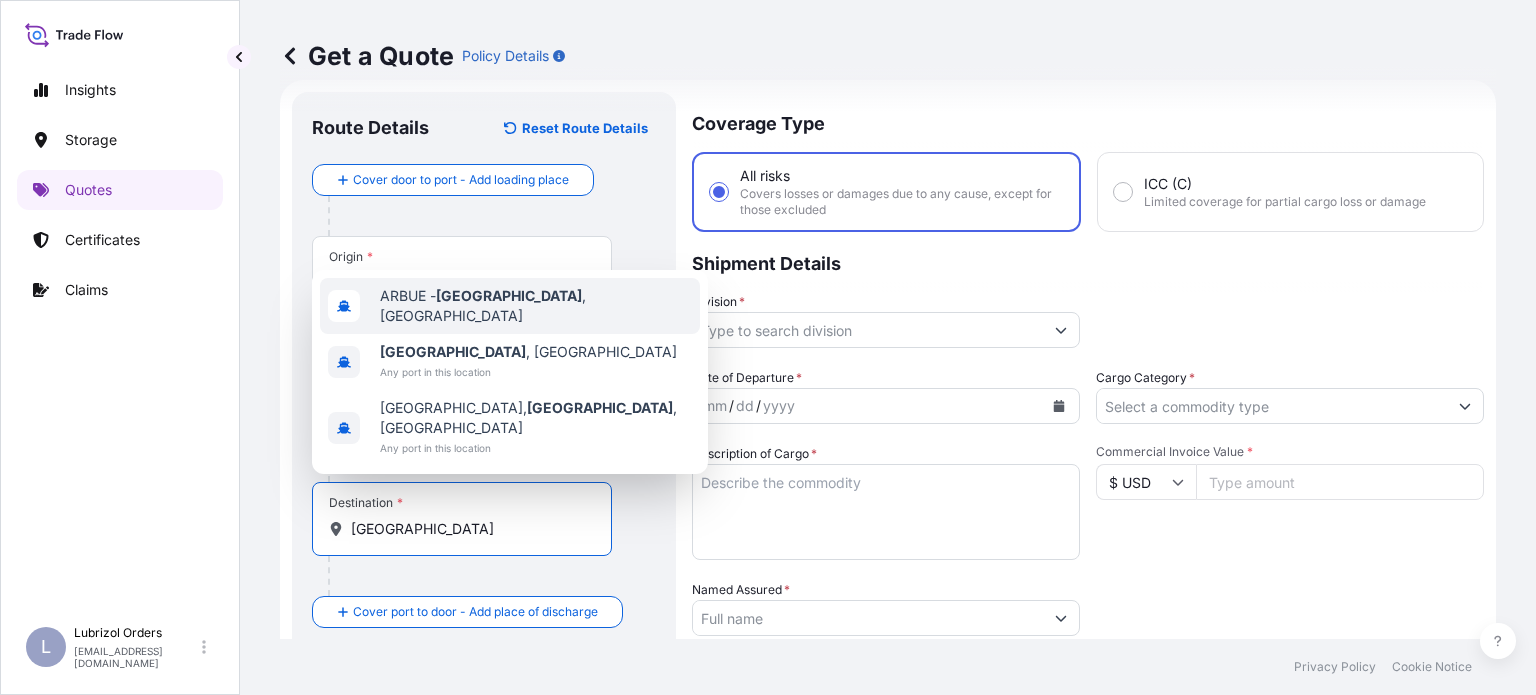 click on "ARBUE -  [GEOGRAPHIC_DATA] , [GEOGRAPHIC_DATA]" at bounding box center [510, 306] 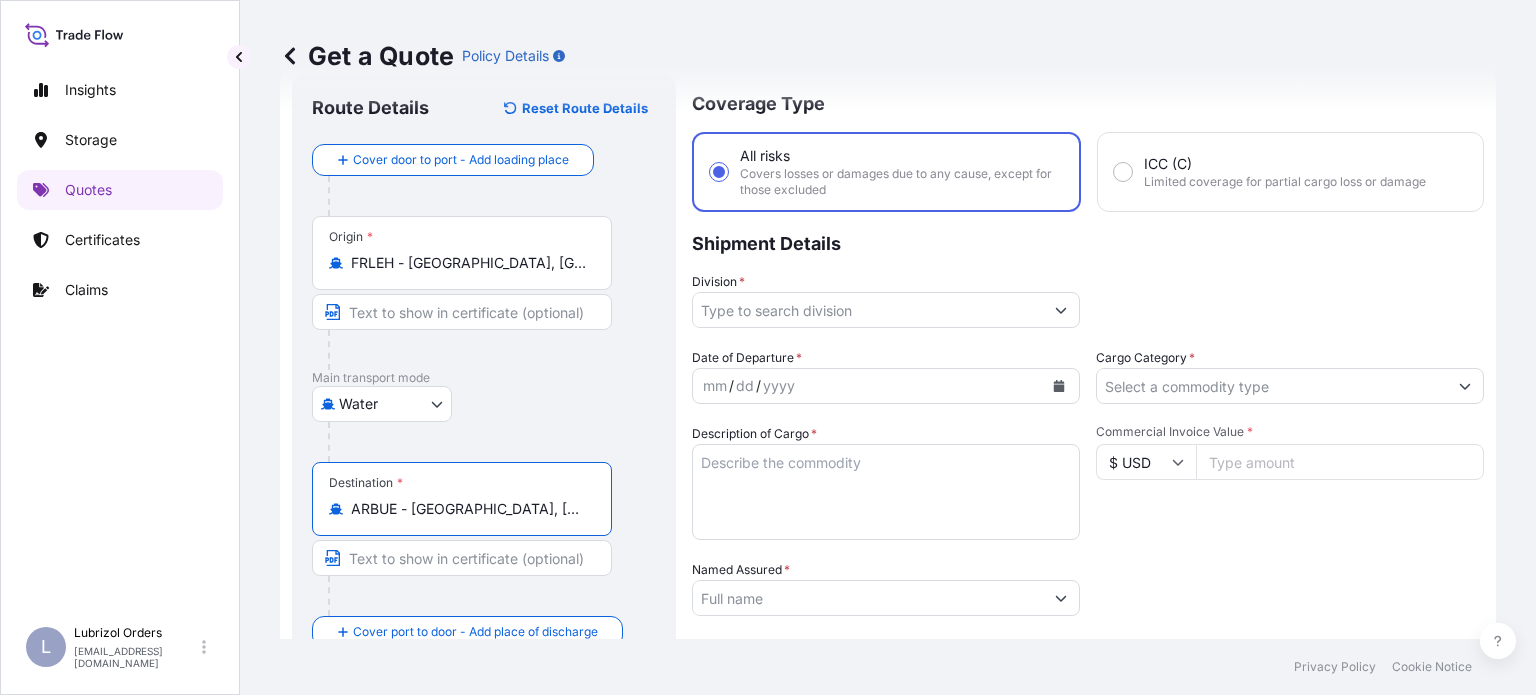 scroll, scrollTop: 0, scrollLeft: 0, axis: both 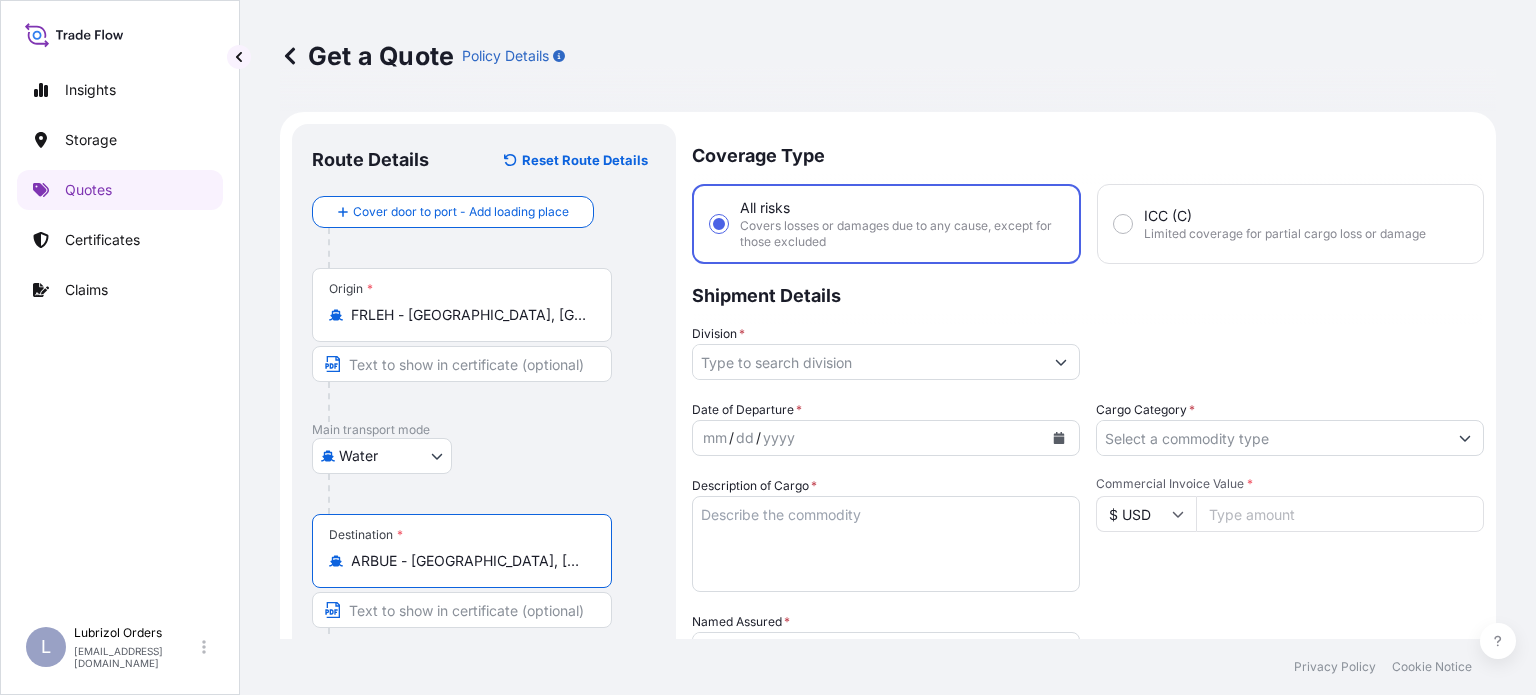 type on "ARBUE - [GEOGRAPHIC_DATA], [GEOGRAPHIC_DATA]" 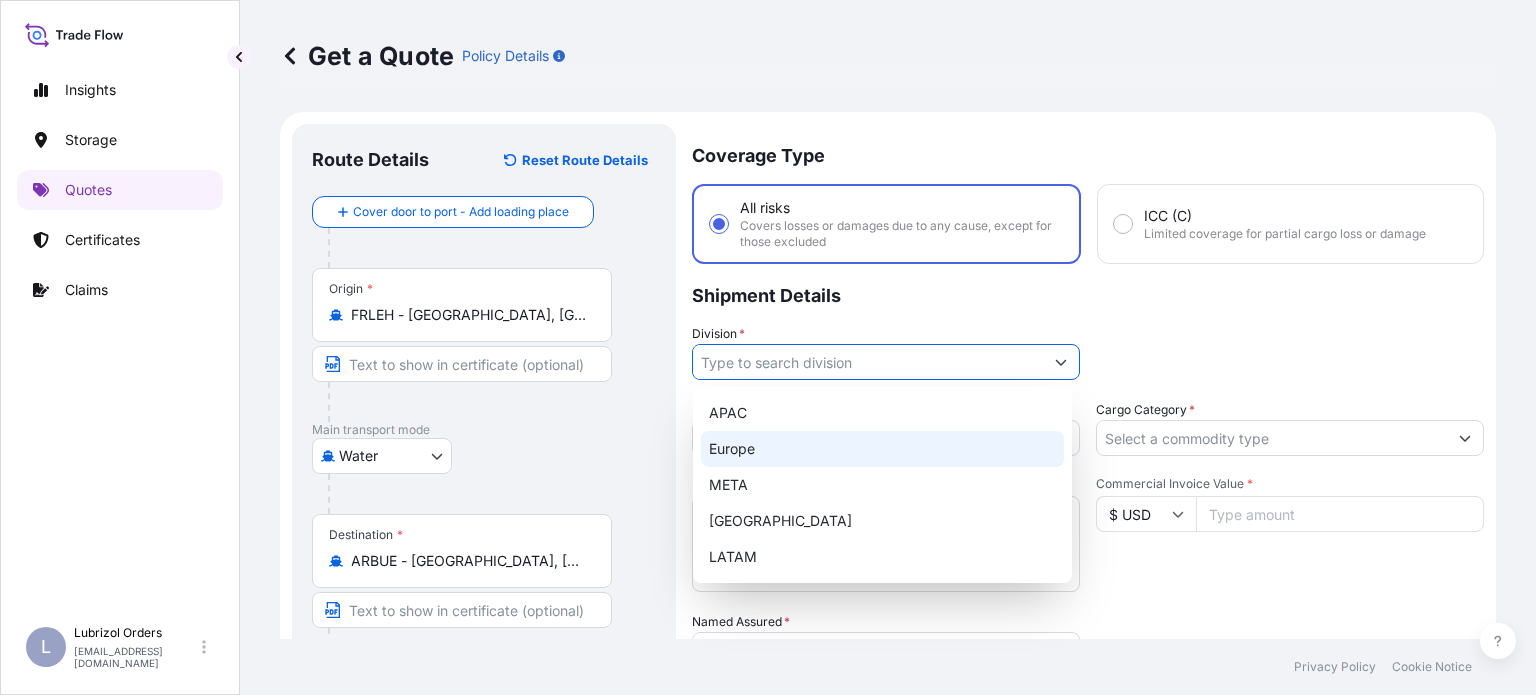 click on "Europe" at bounding box center [882, 449] 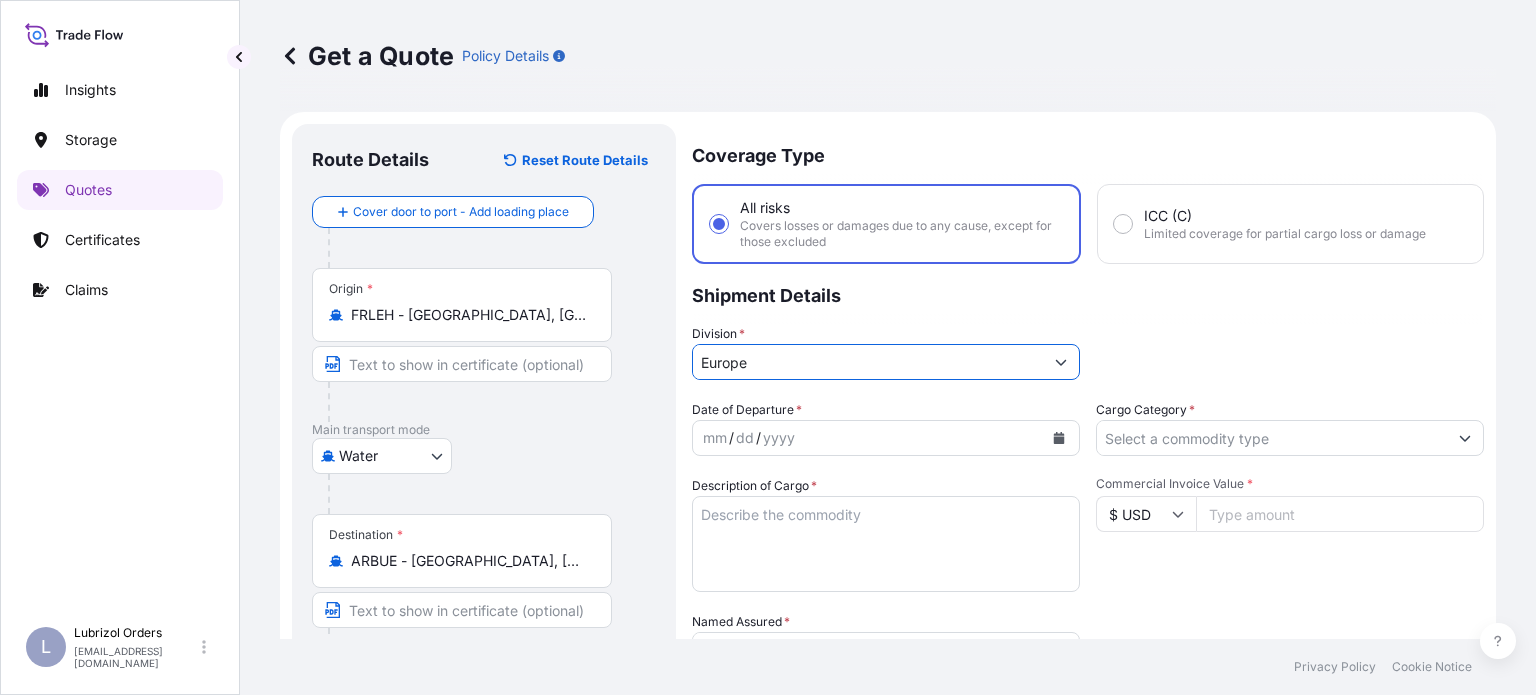 click 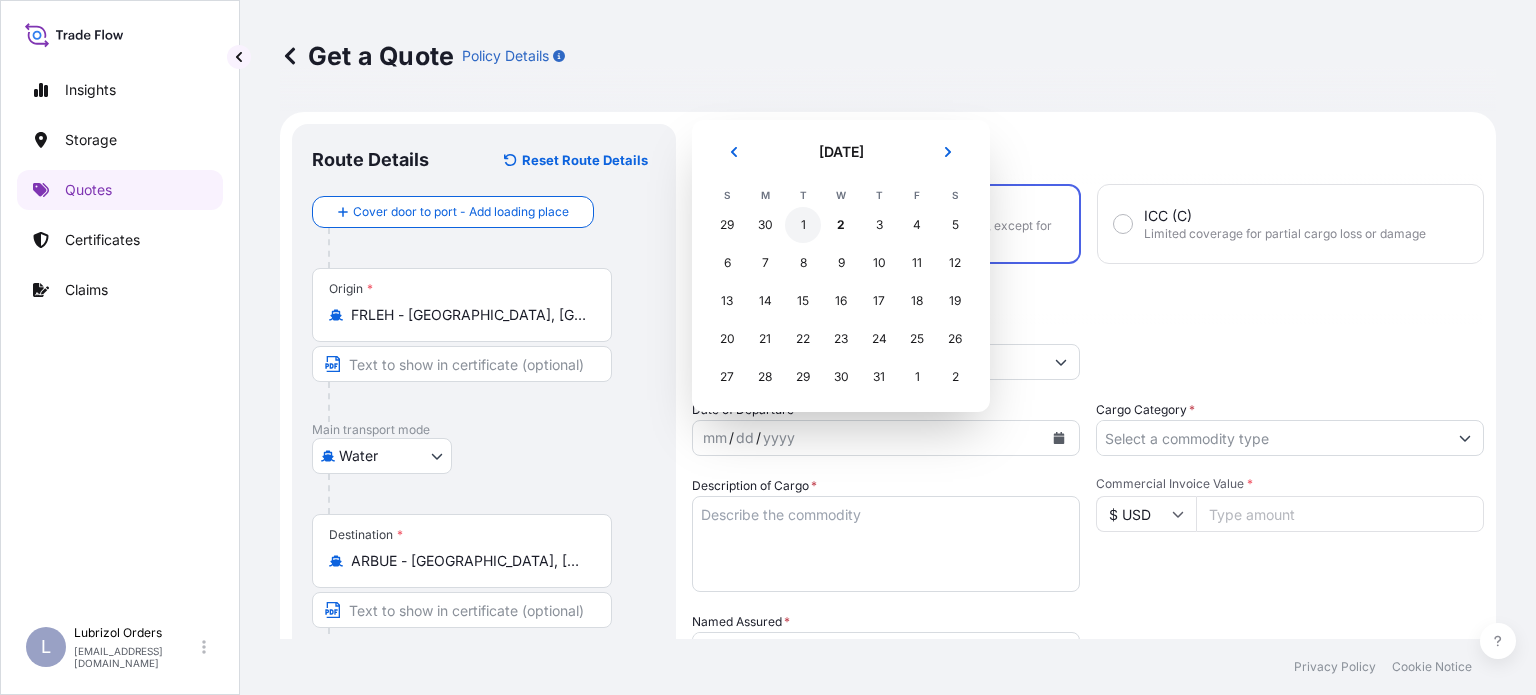 click on "1" at bounding box center [803, 225] 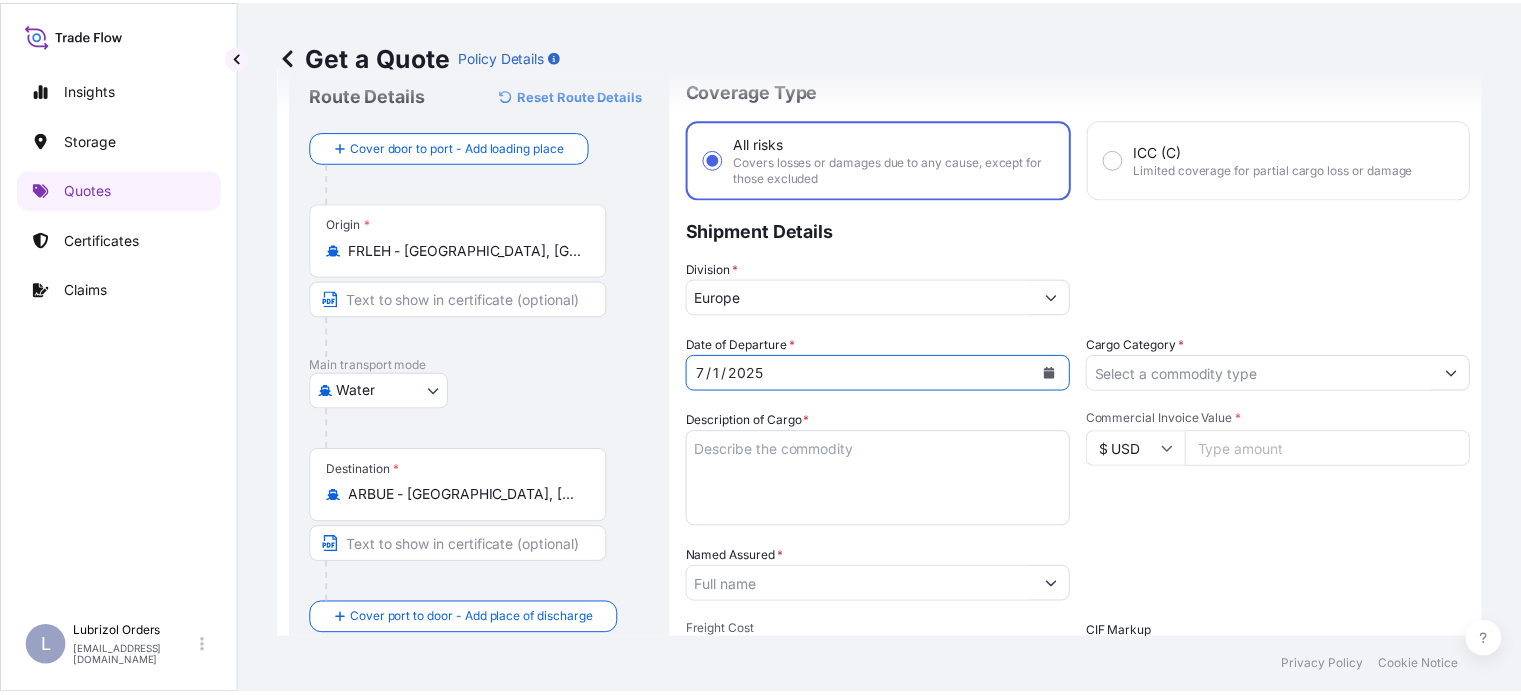 scroll, scrollTop: 100, scrollLeft: 0, axis: vertical 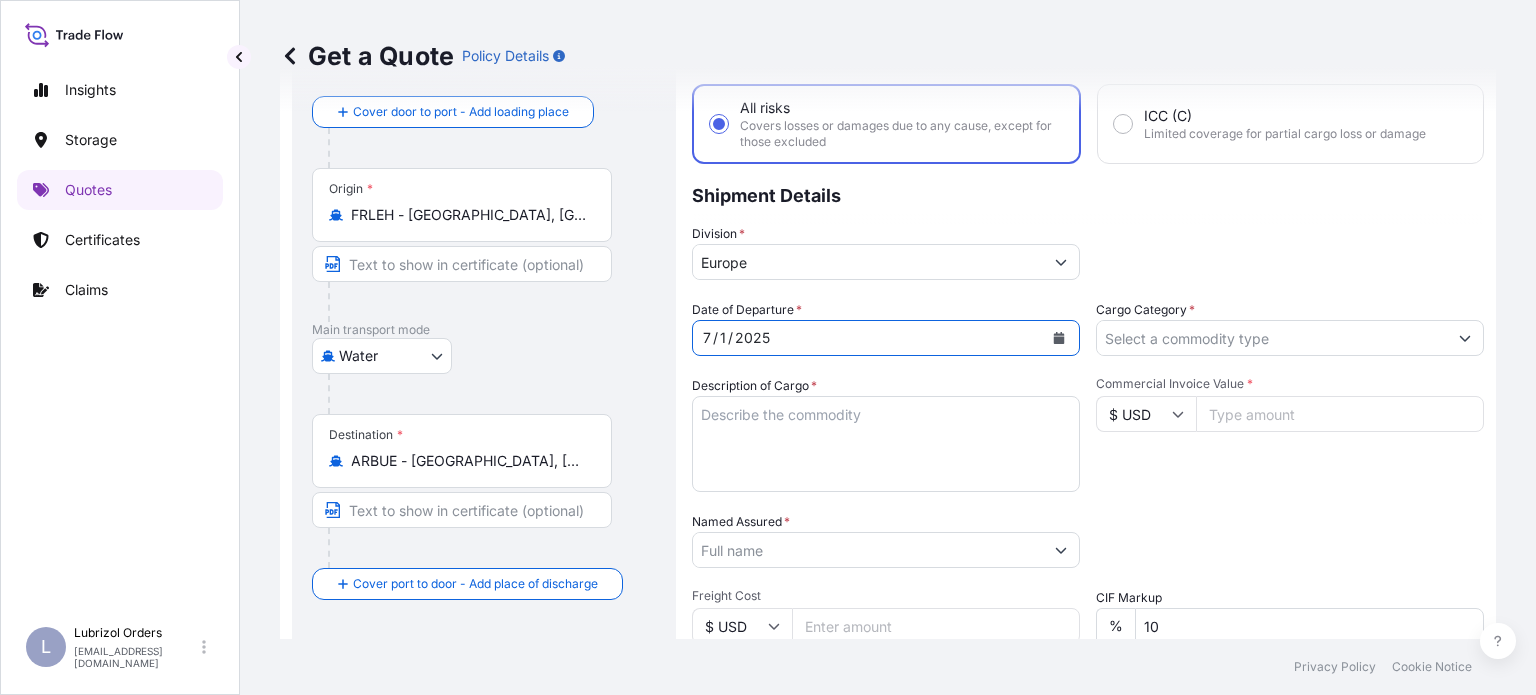 click on "Cargo Category *" at bounding box center [1272, 338] 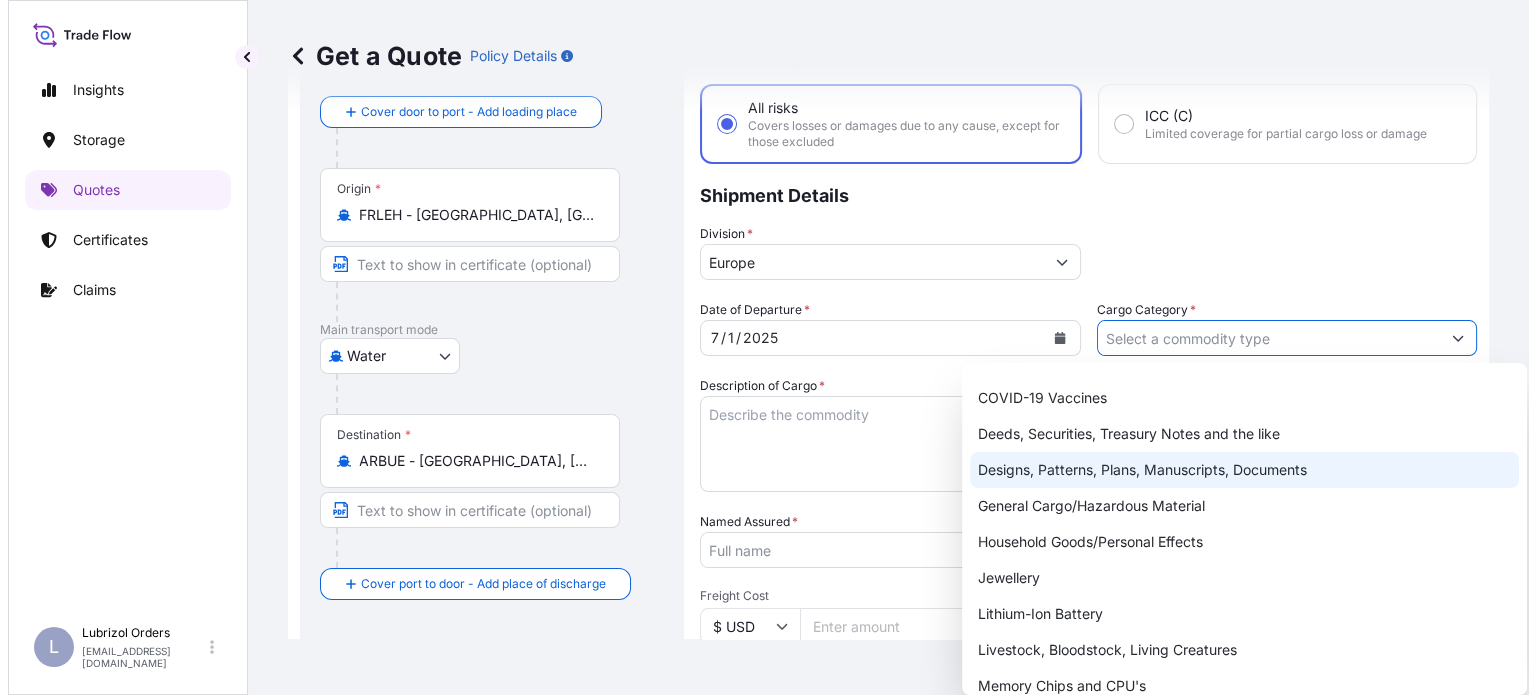 scroll, scrollTop: 100, scrollLeft: 0, axis: vertical 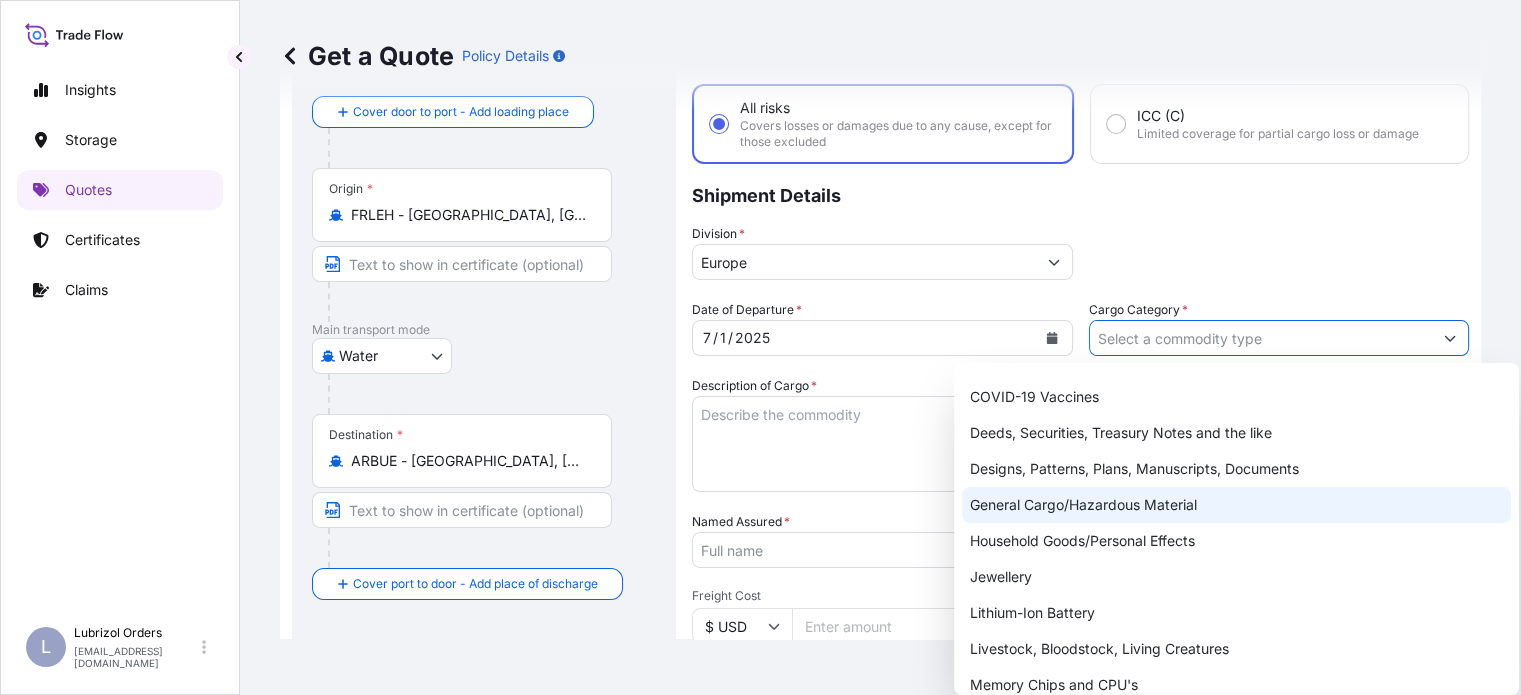 click on "General Cargo/Hazardous Material" at bounding box center (1236, 505) 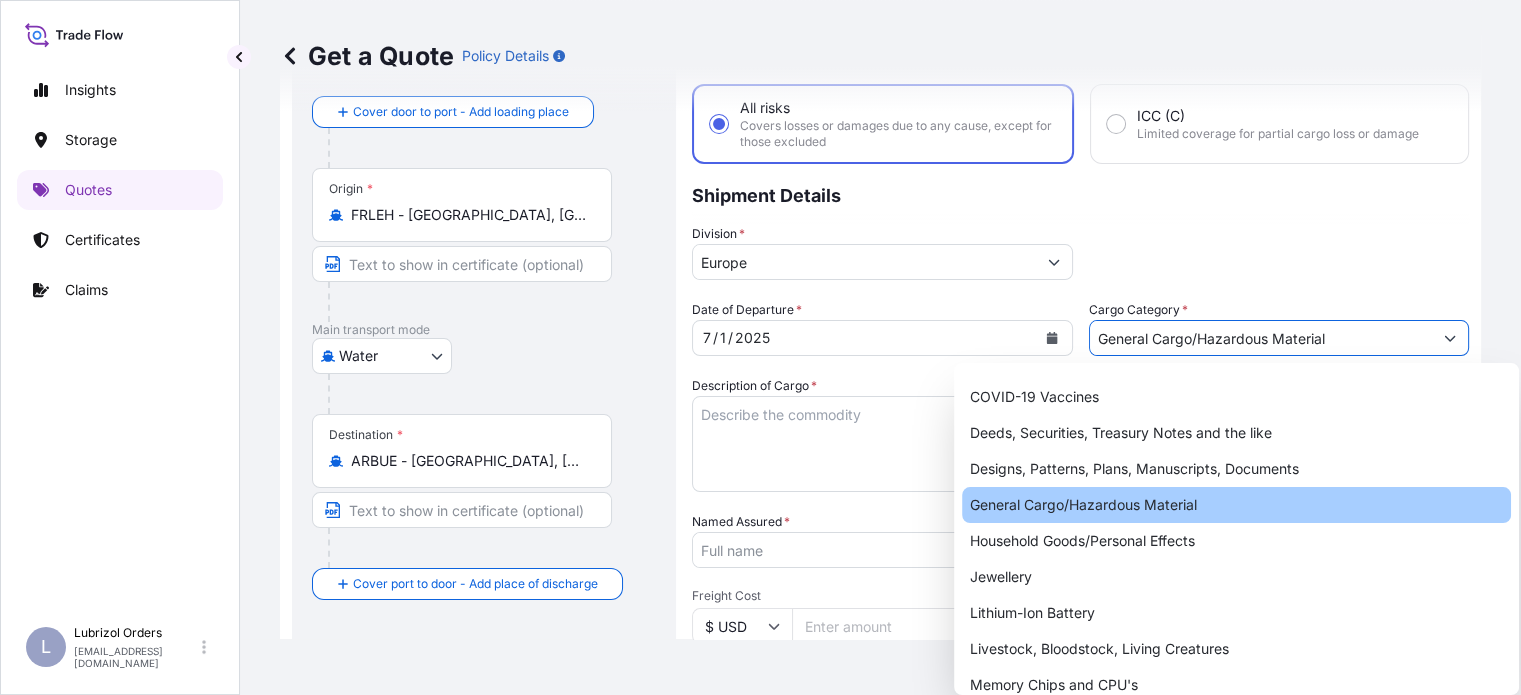 type on "General Cargo/Hazardous Material" 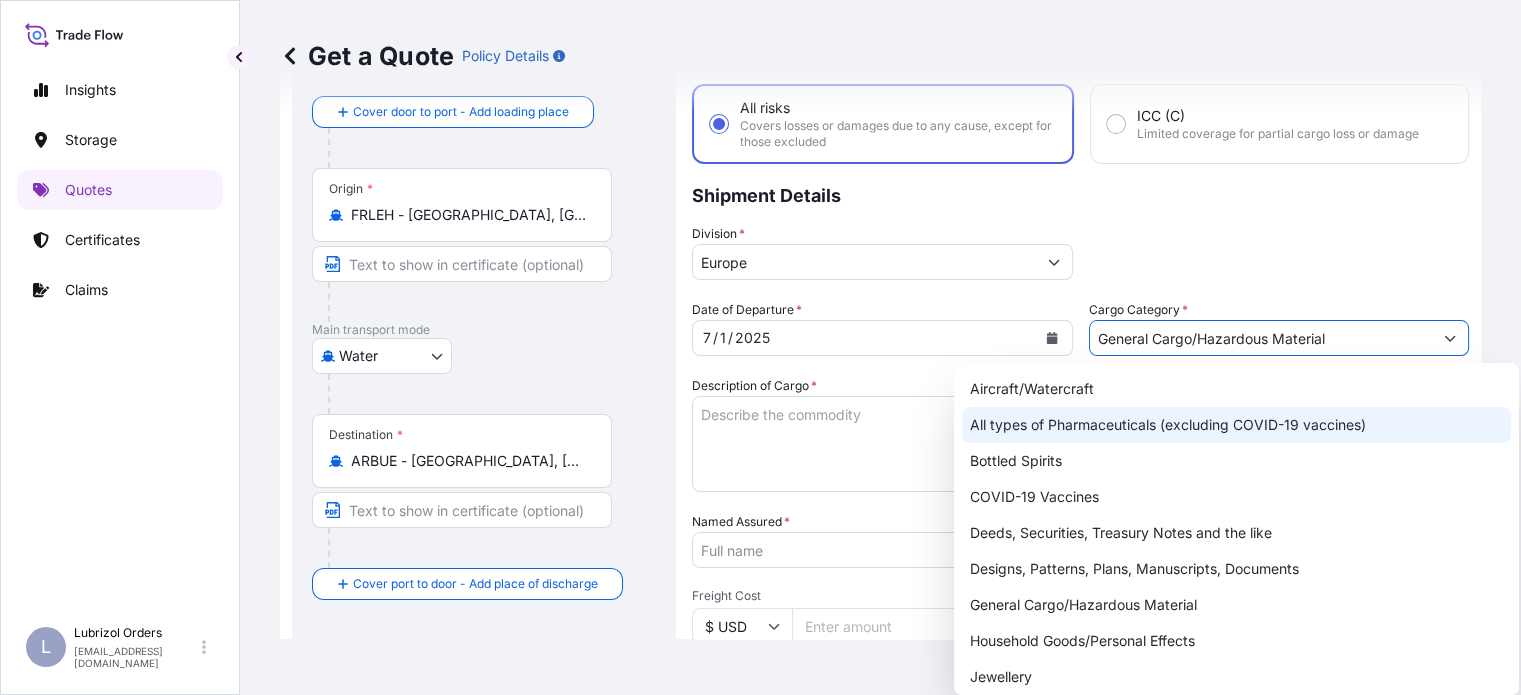 click on "Description of Cargo *" at bounding box center (882, 444) 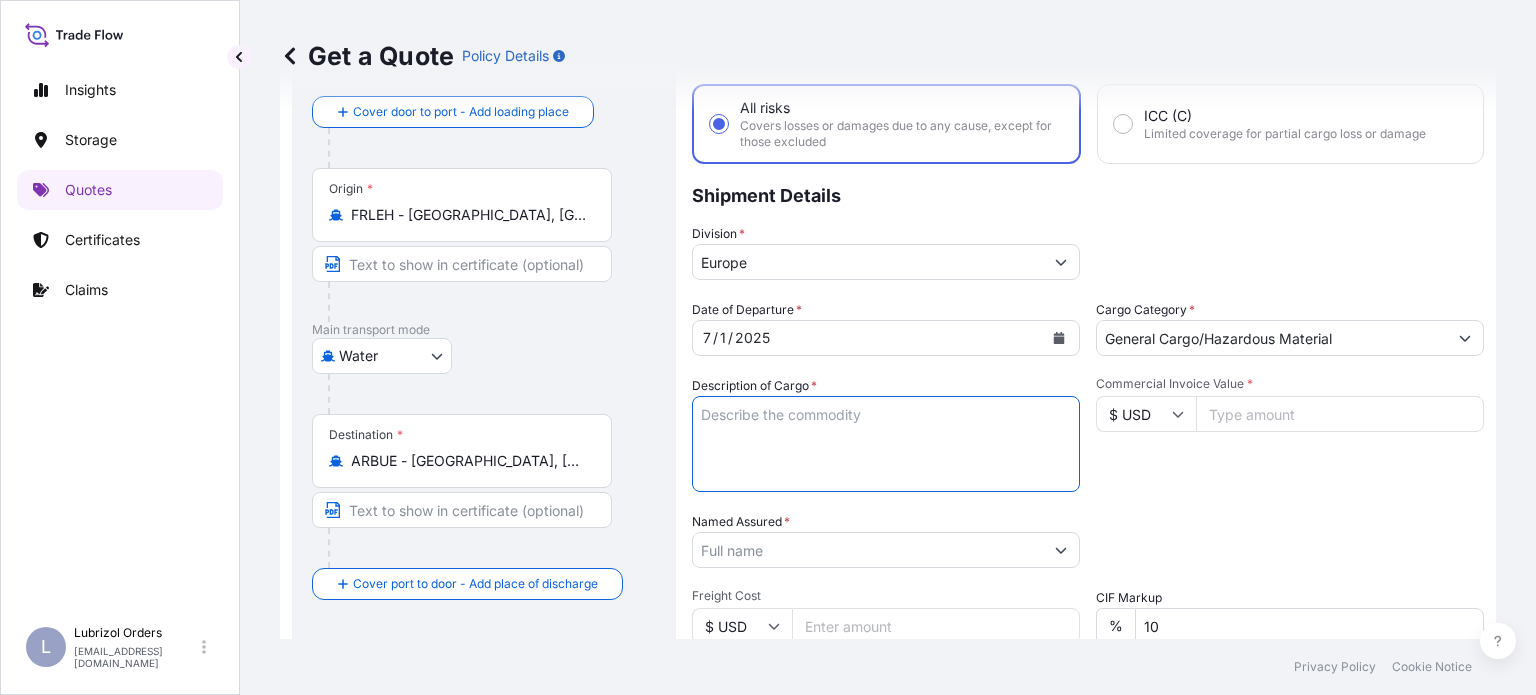 paste on "15 DRUMS
OF
T122" 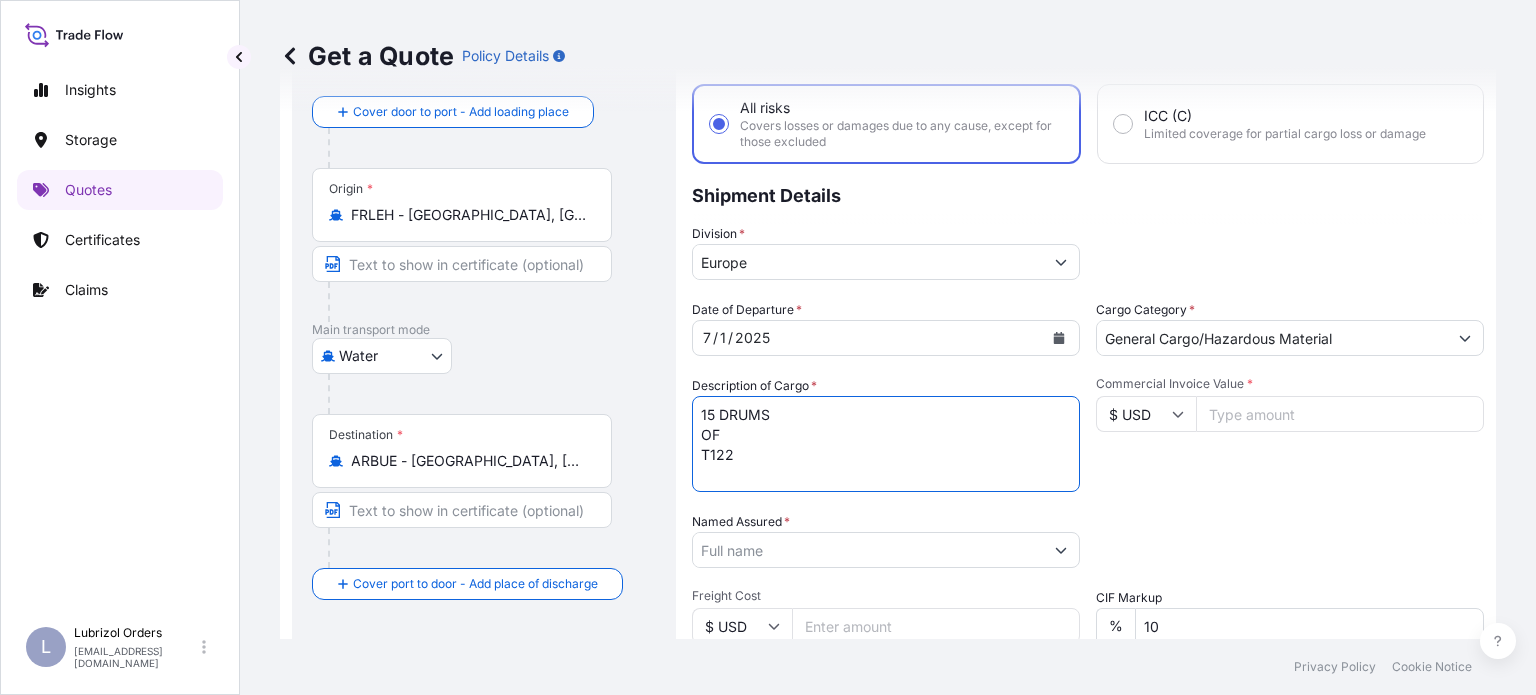 click on "15 DRUMS
OF
T122" at bounding box center [886, 444] 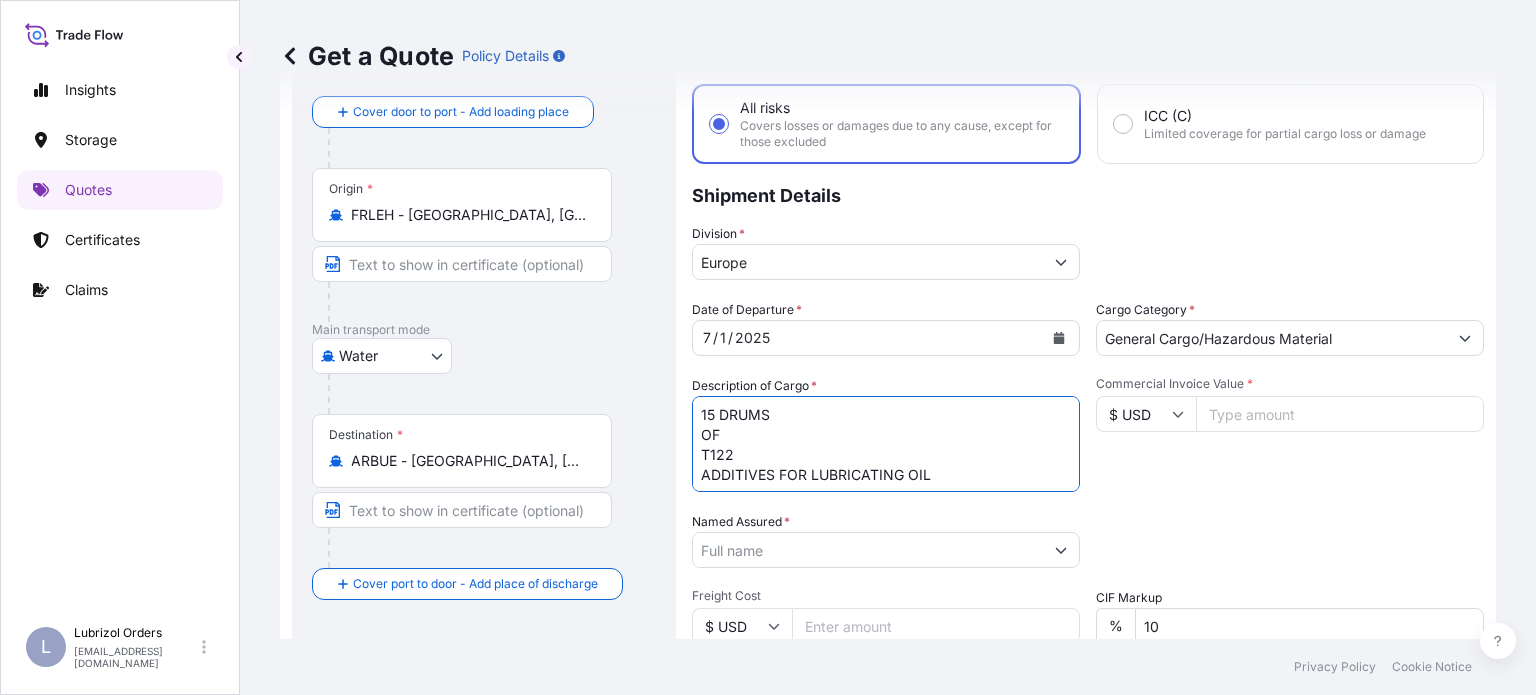 type on "15 DRUMS
OF
T122
ADDITIVES FOR LUBRICATING OIL" 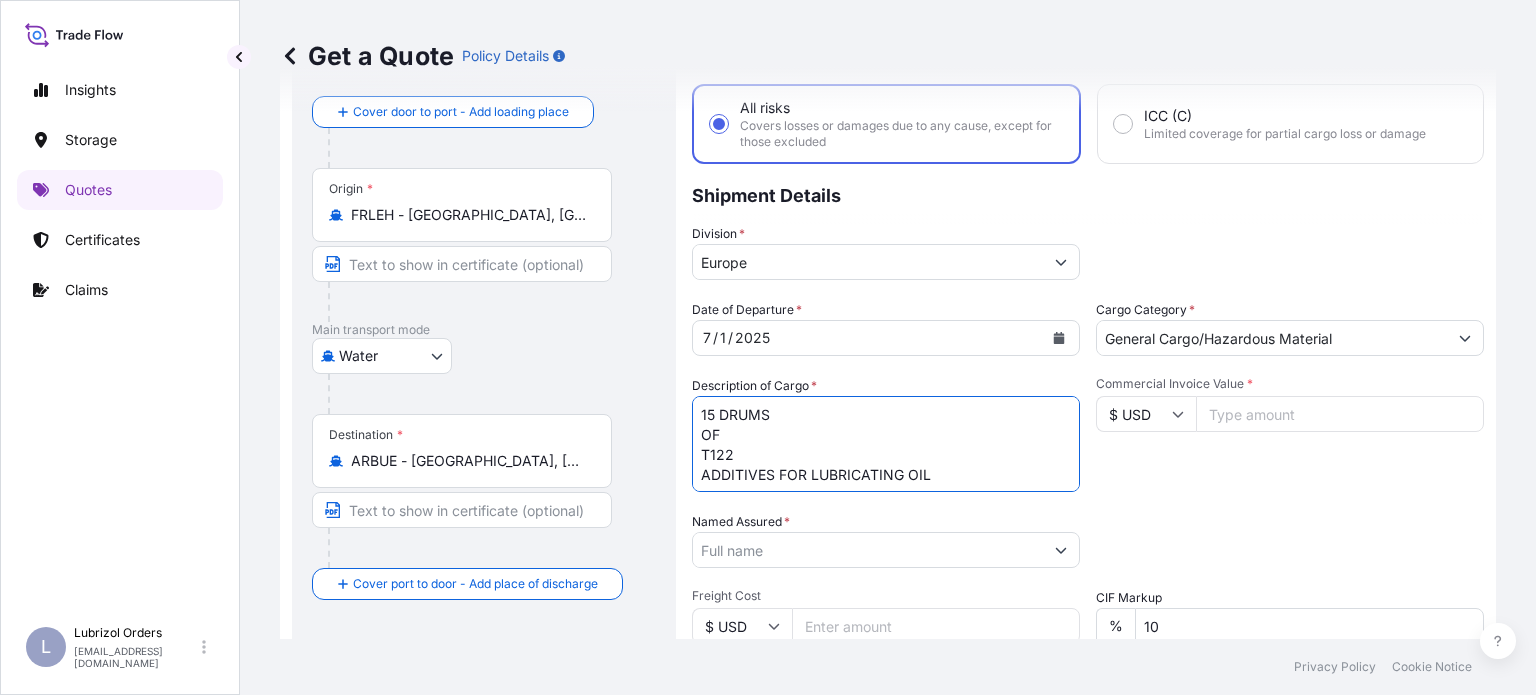 click on "Named Assured *" at bounding box center (868, 550) 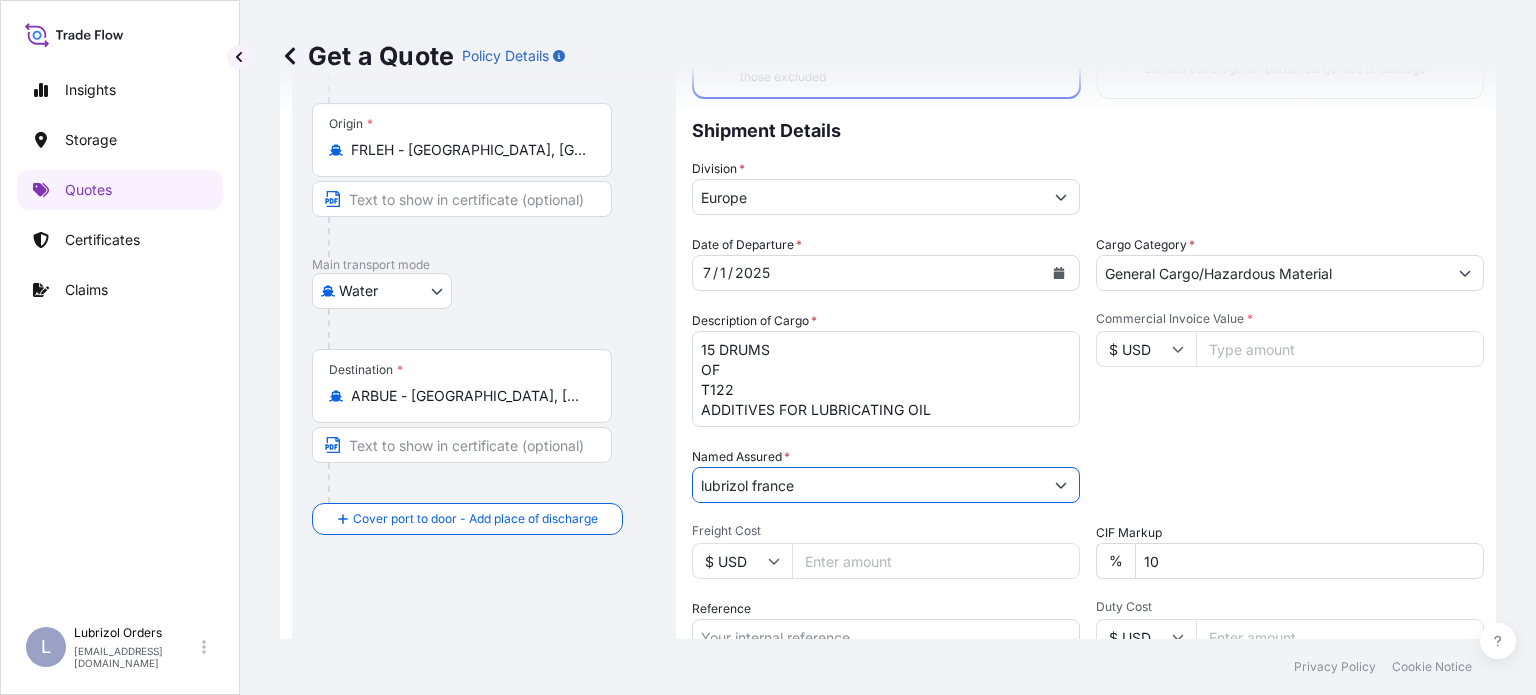 scroll, scrollTop: 300, scrollLeft: 0, axis: vertical 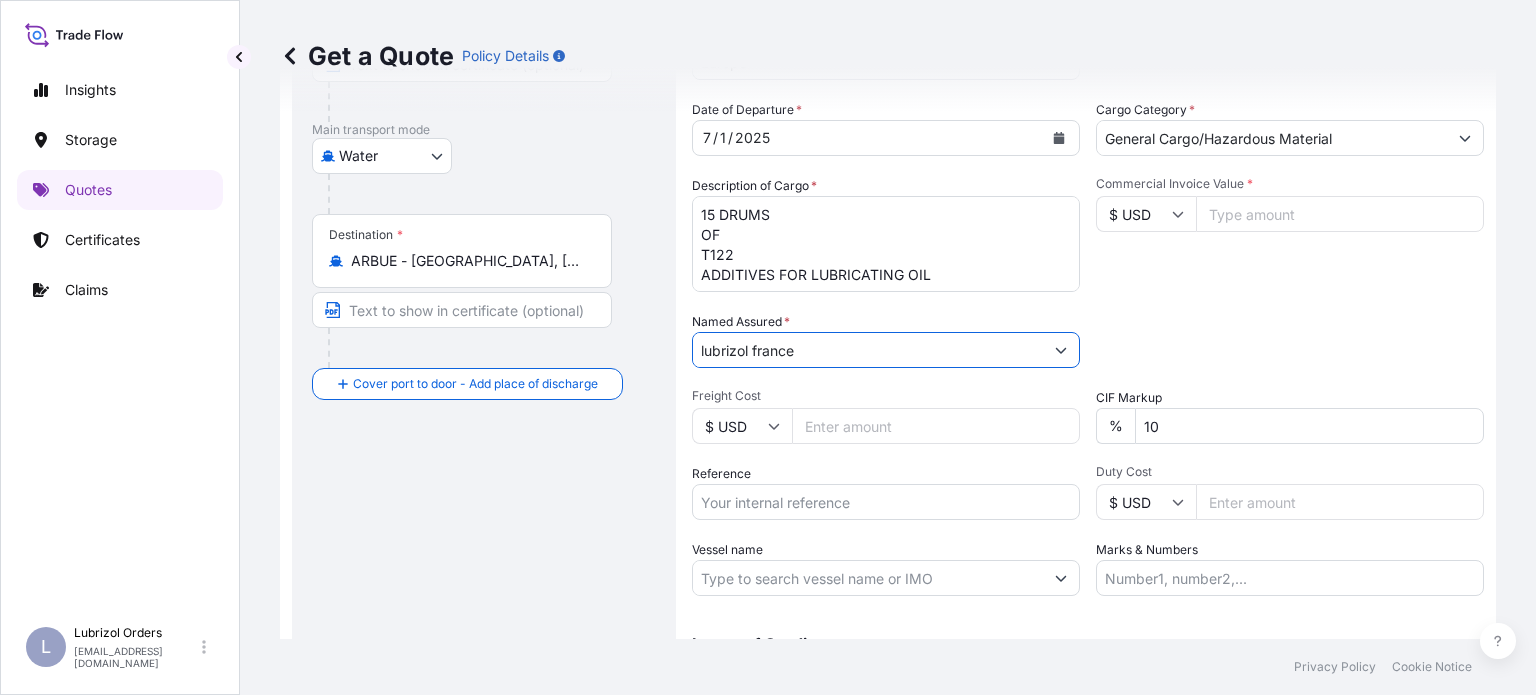 drag, startPoint x: 841, startPoint y: 351, endPoint x: 766, endPoint y: 349, distance: 75.026665 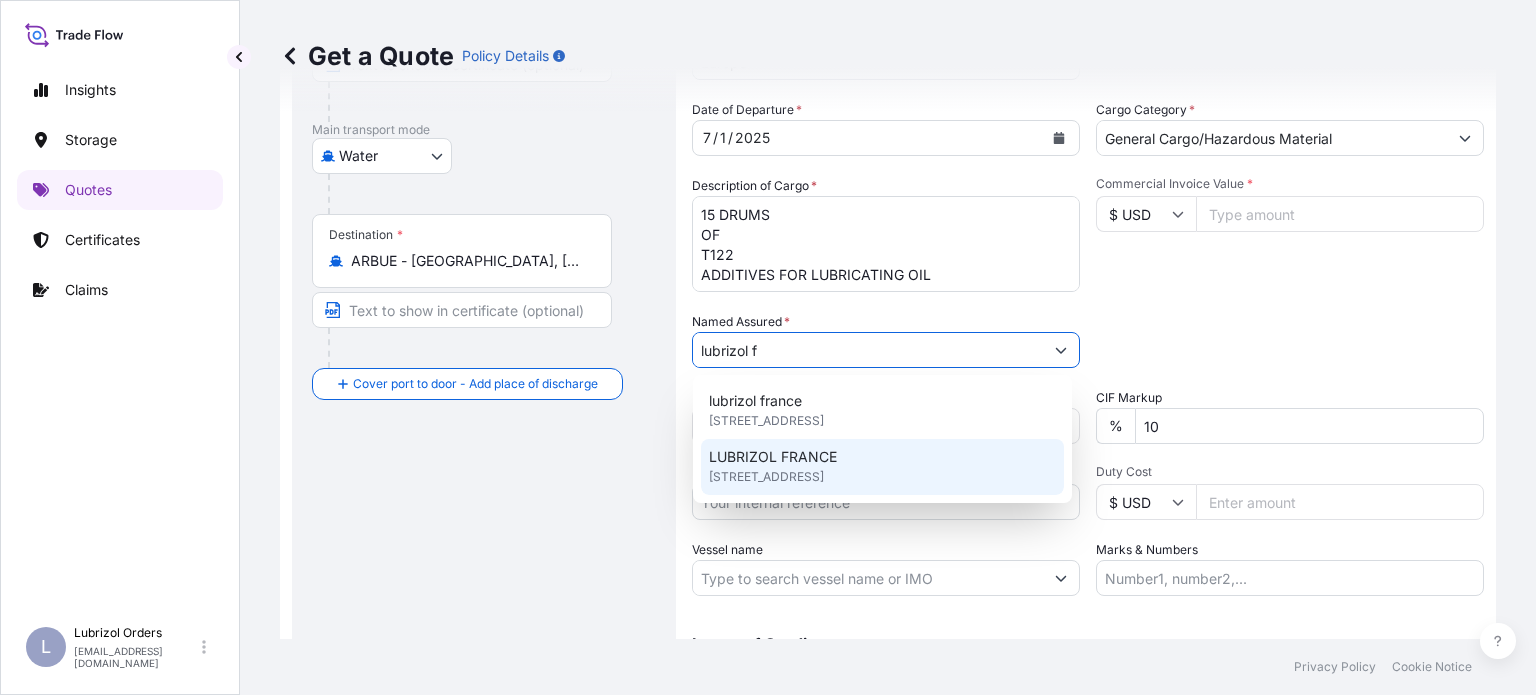 click on "LUBRIZOL [GEOGRAPHIC_DATA] [STREET_ADDRESS]" at bounding box center (882, 467) 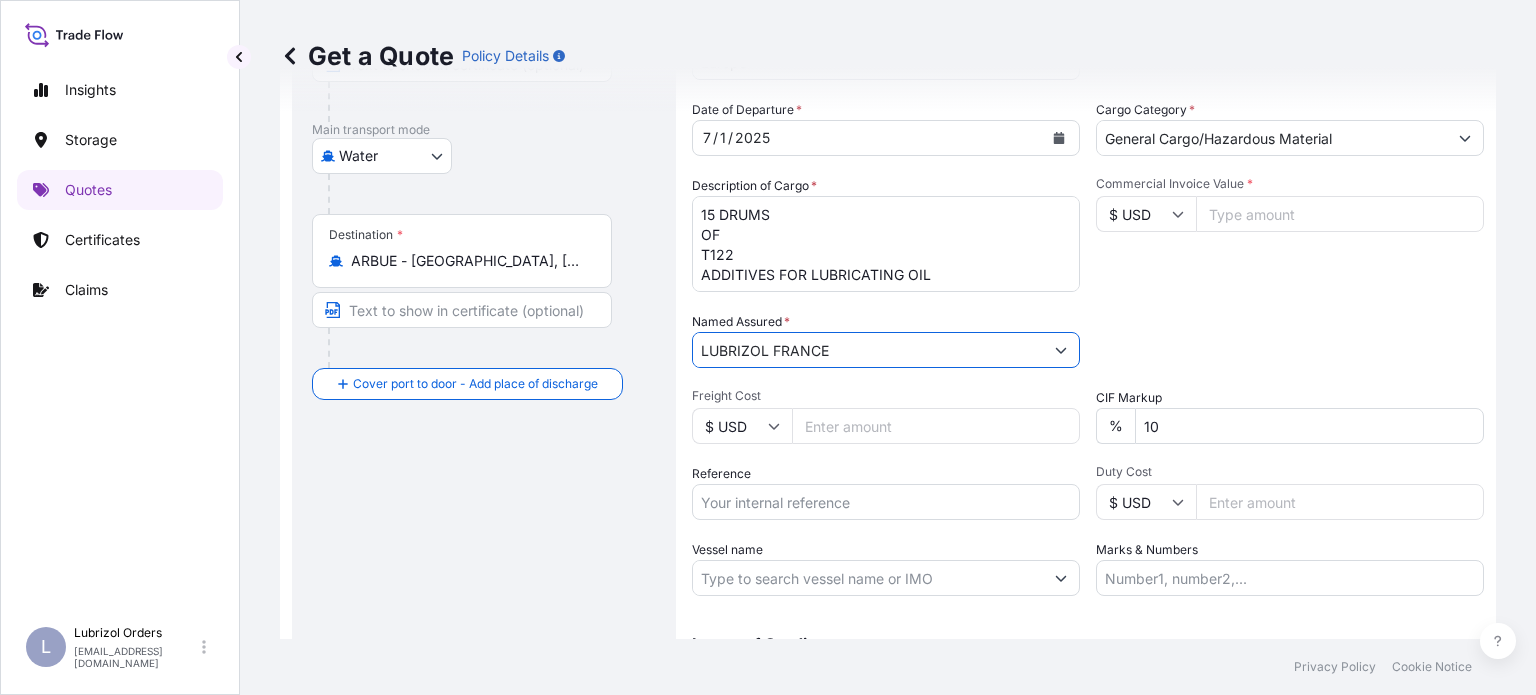 type on "LUBRIZOL FRANCE" 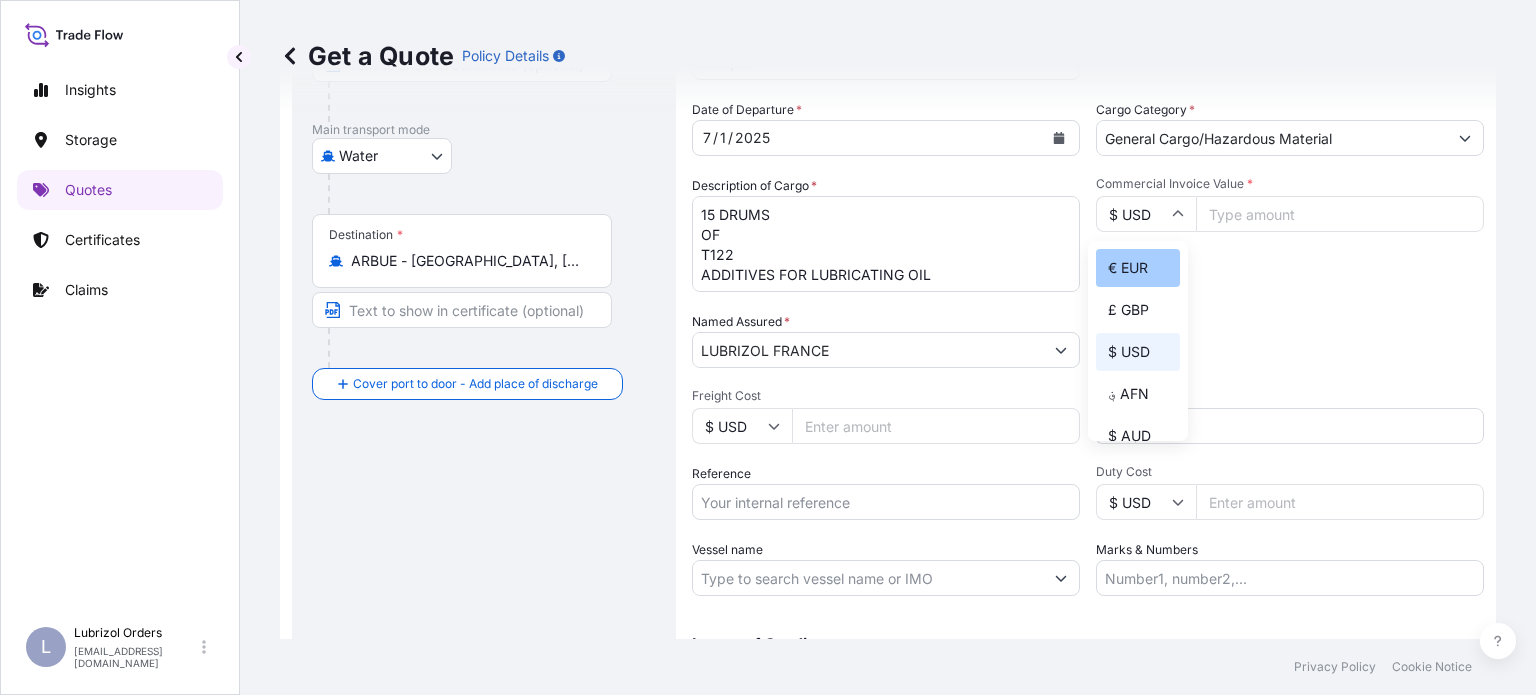 click on "€ EUR" at bounding box center (1138, 268) 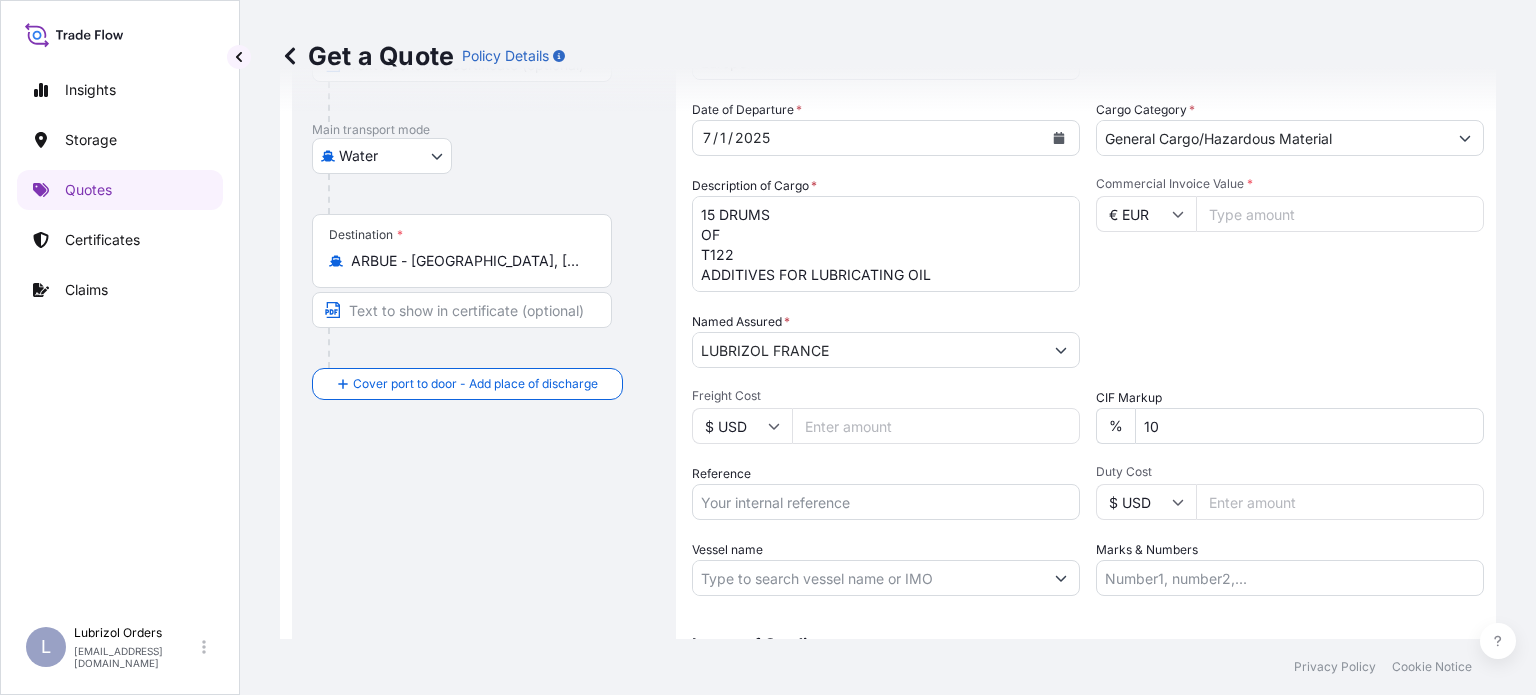 click on "Commercial Invoice Value   *" at bounding box center [1340, 214] 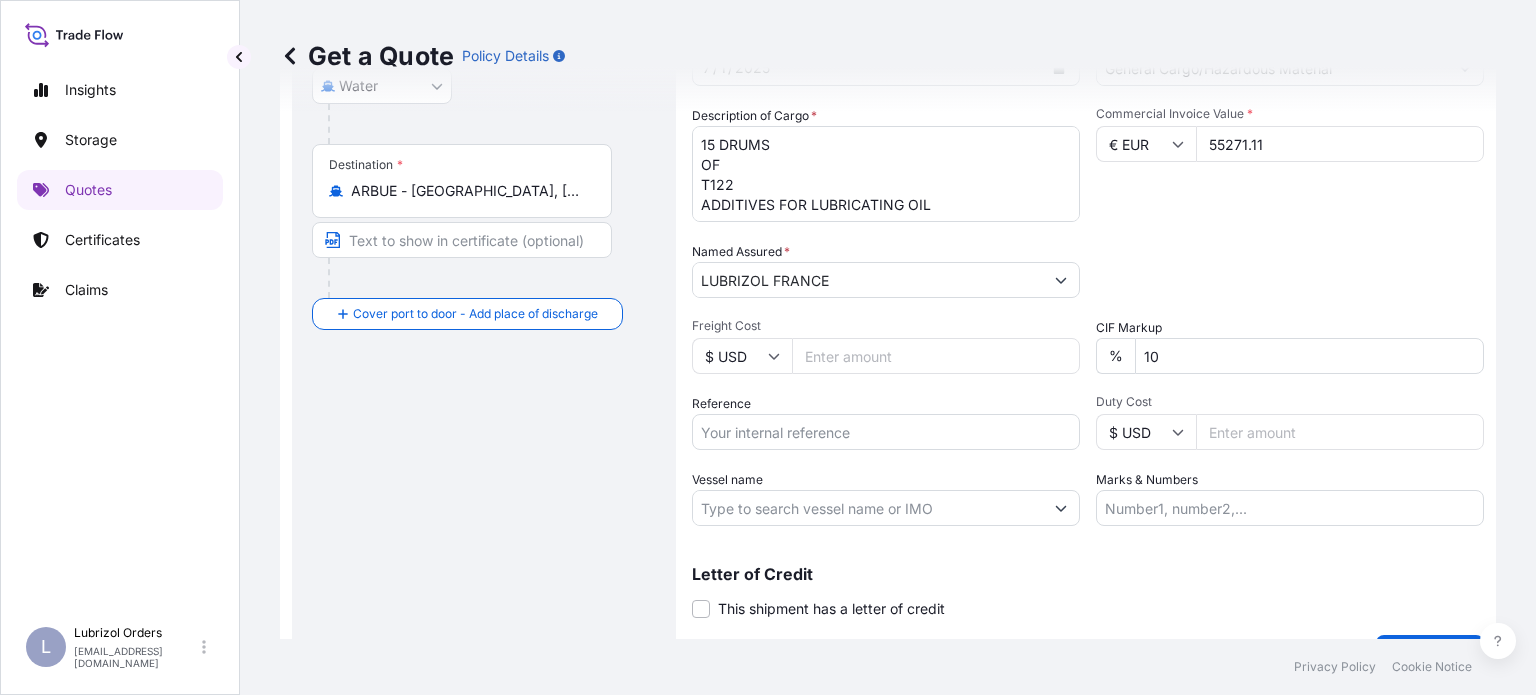 scroll, scrollTop: 400, scrollLeft: 0, axis: vertical 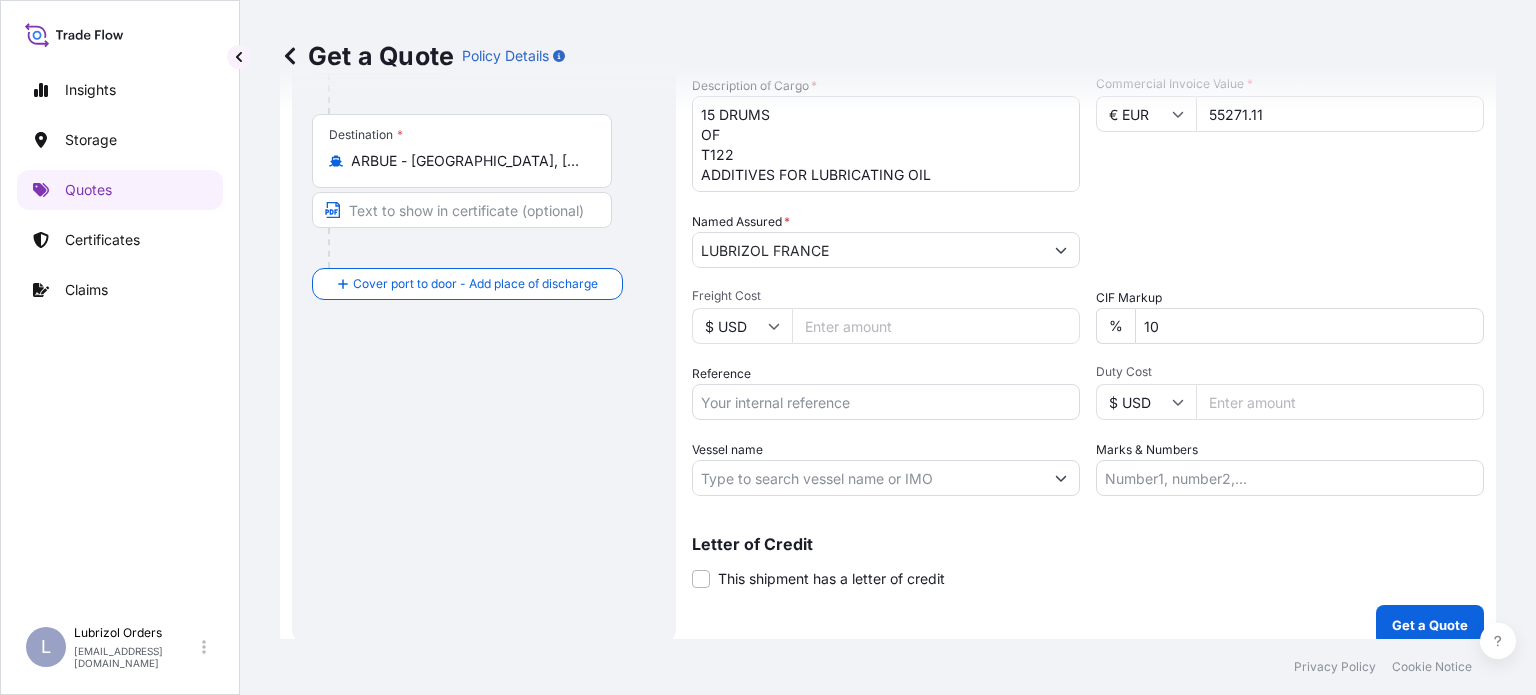 type on "55271.11" 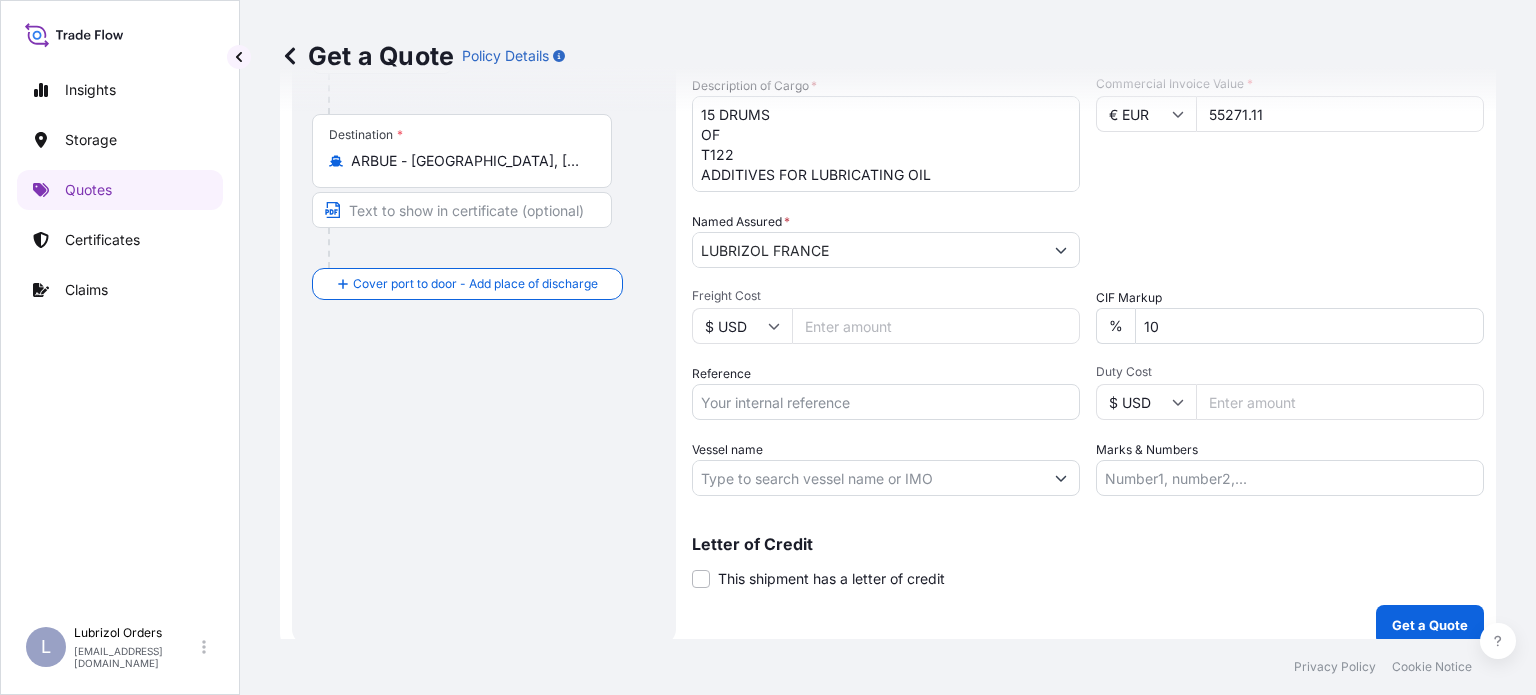 click on "Reference" at bounding box center (886, 402) 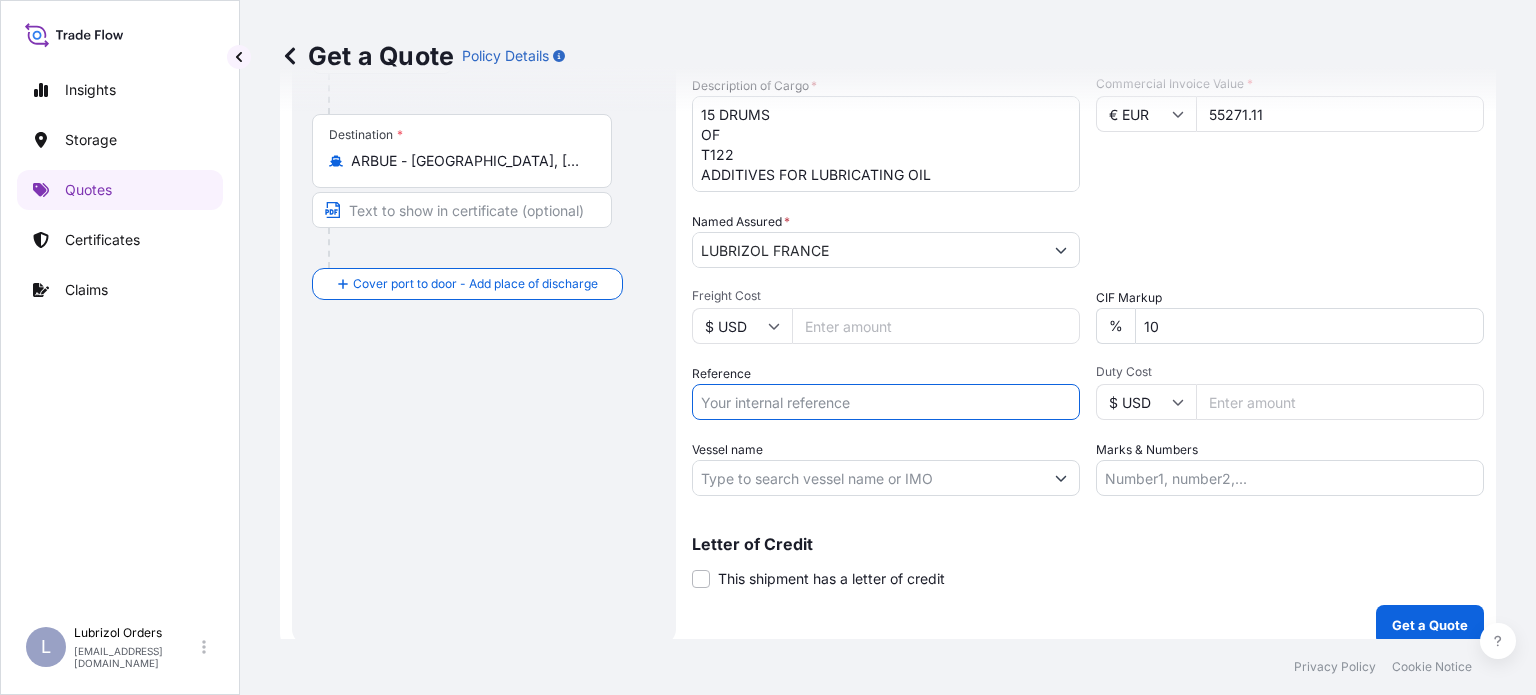 paste on "1155530843" 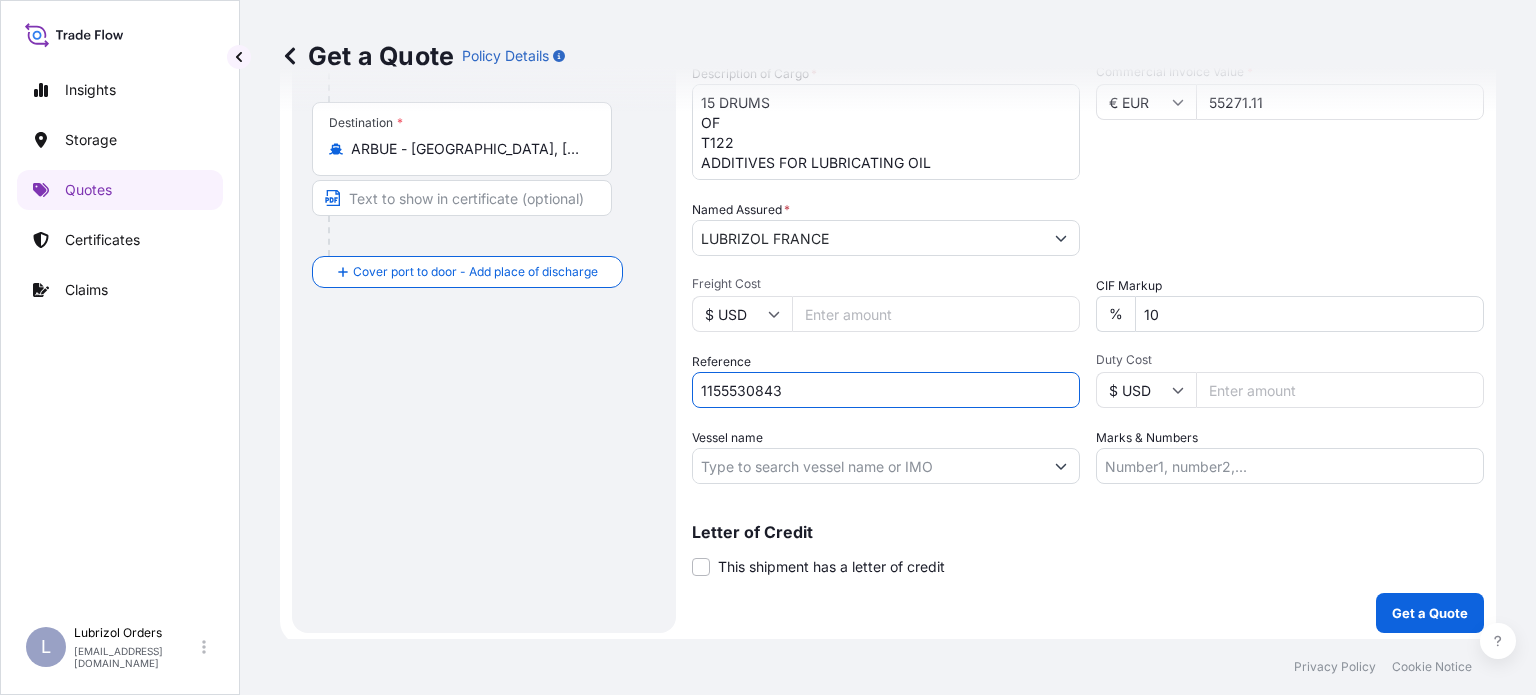 scroll, scrollTop: 416, scrollLeft: 0, axis: vertical 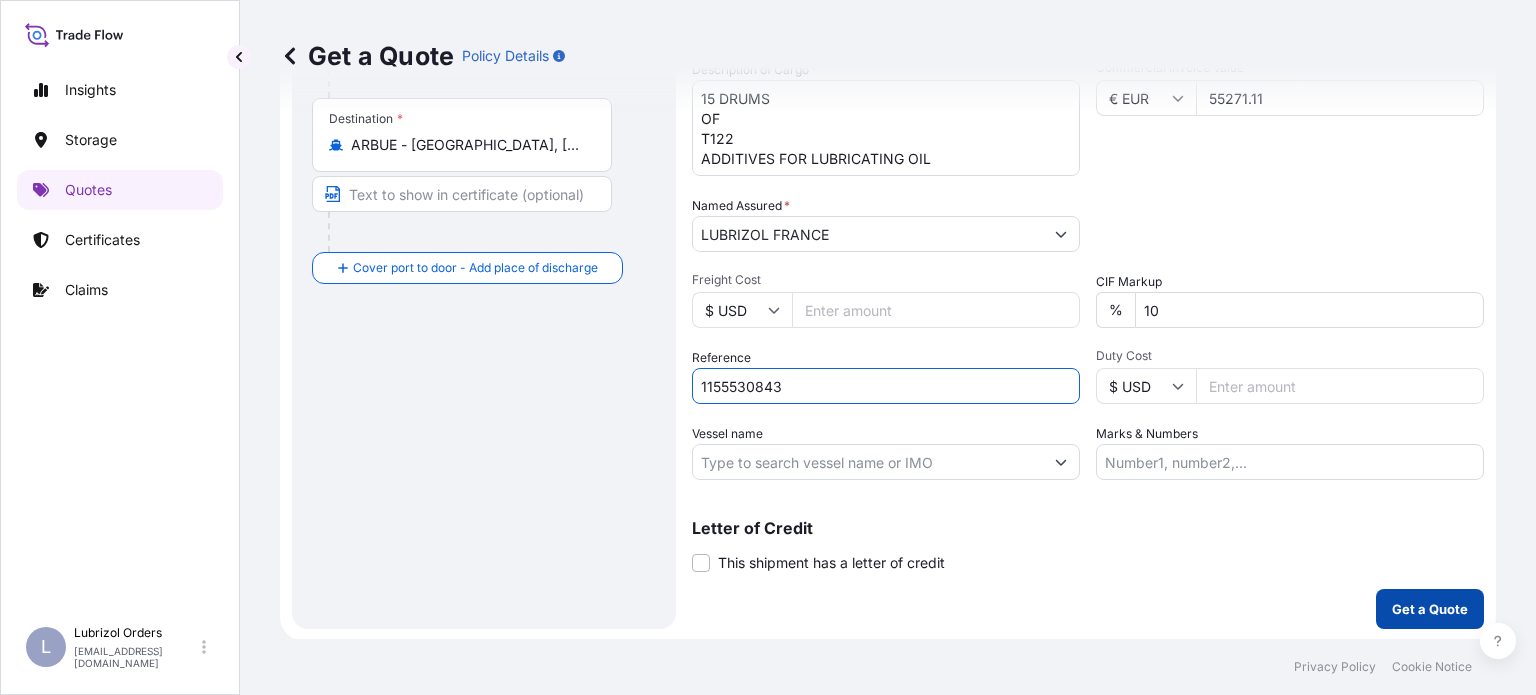 type on "1155530843" 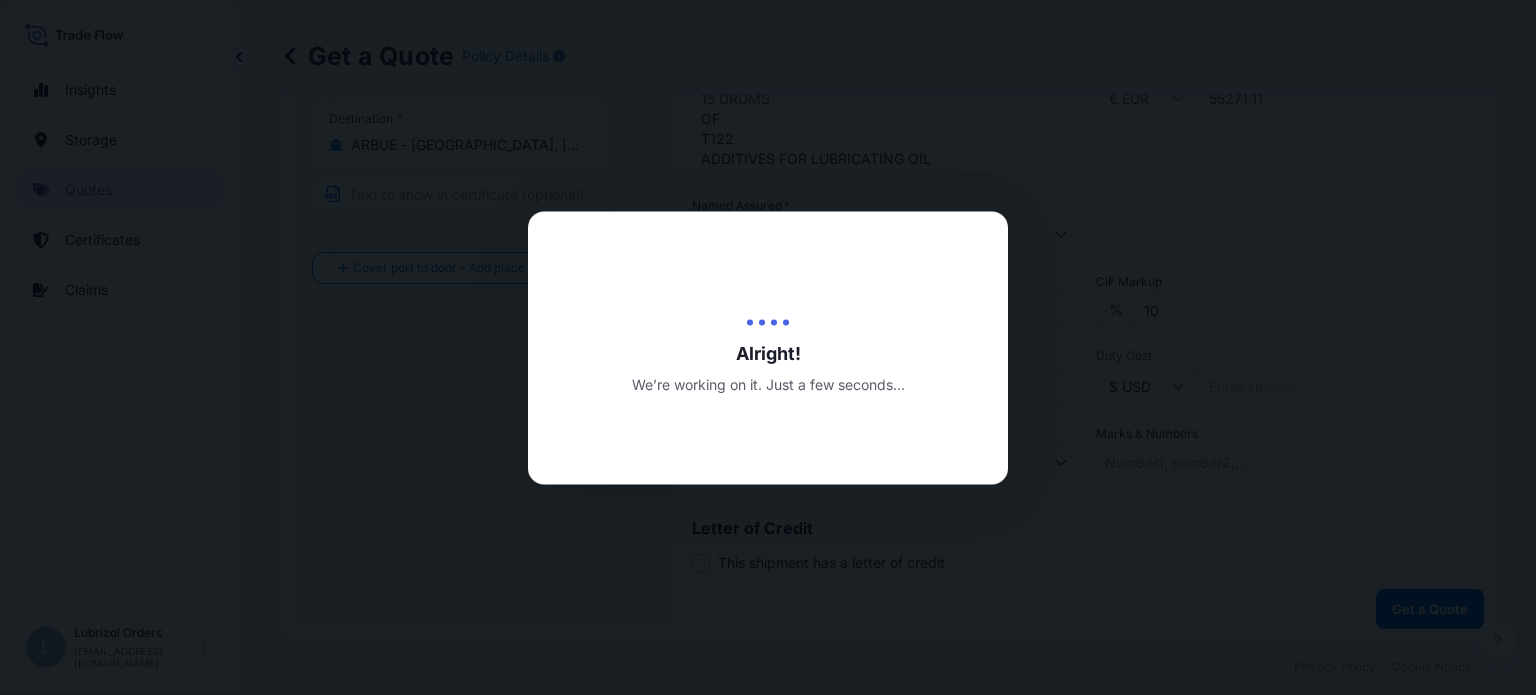 scroll, scrollTop: 0, scrollLeft: 0, axis: both 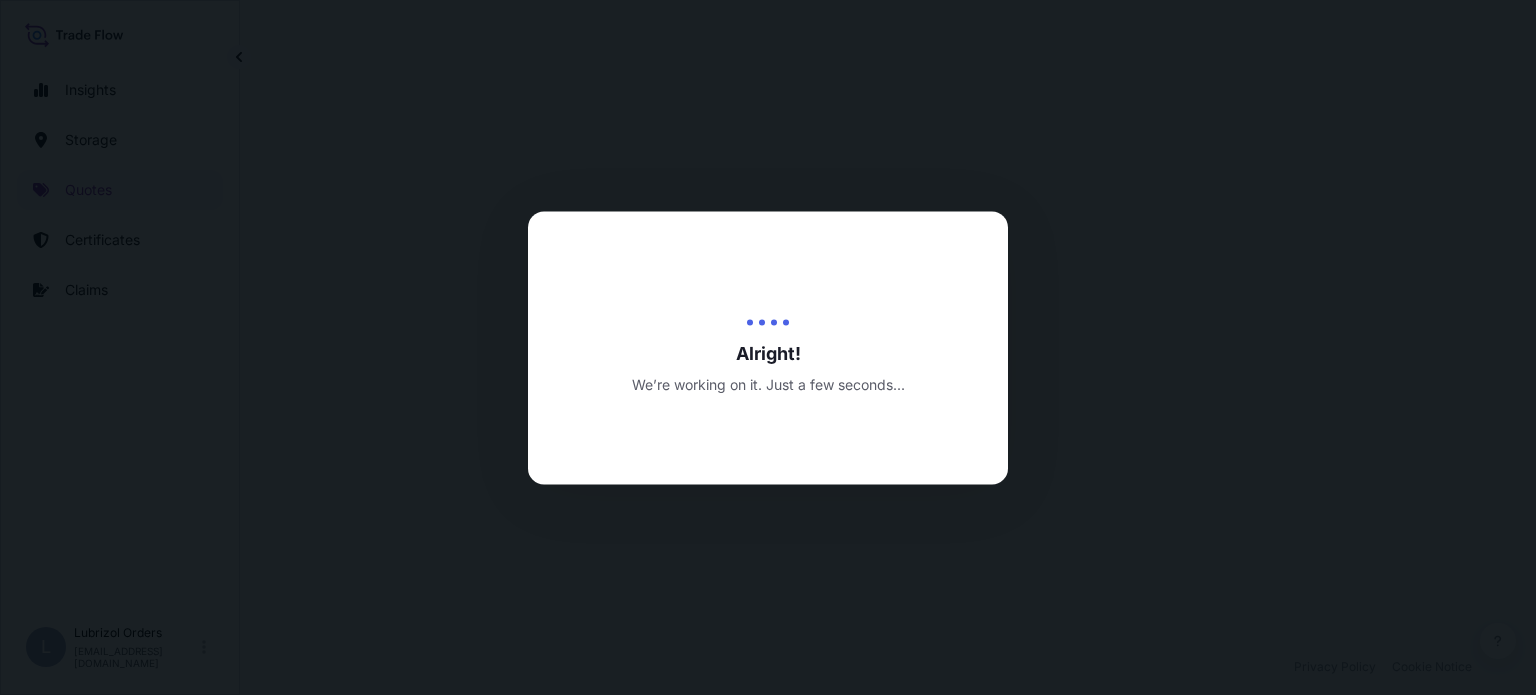 select on "Water" 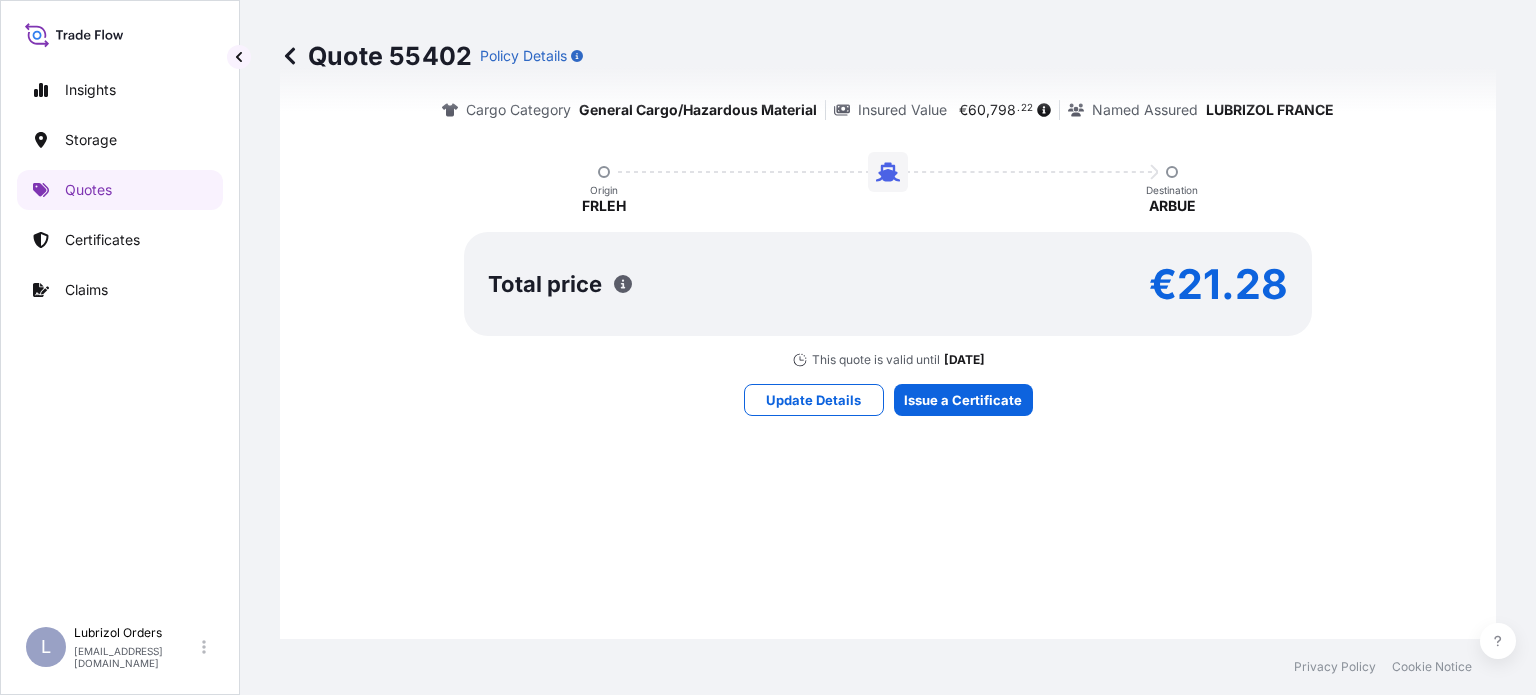 scroll, scrollTop: 1675, scrollLeft: 0, axis: vertical 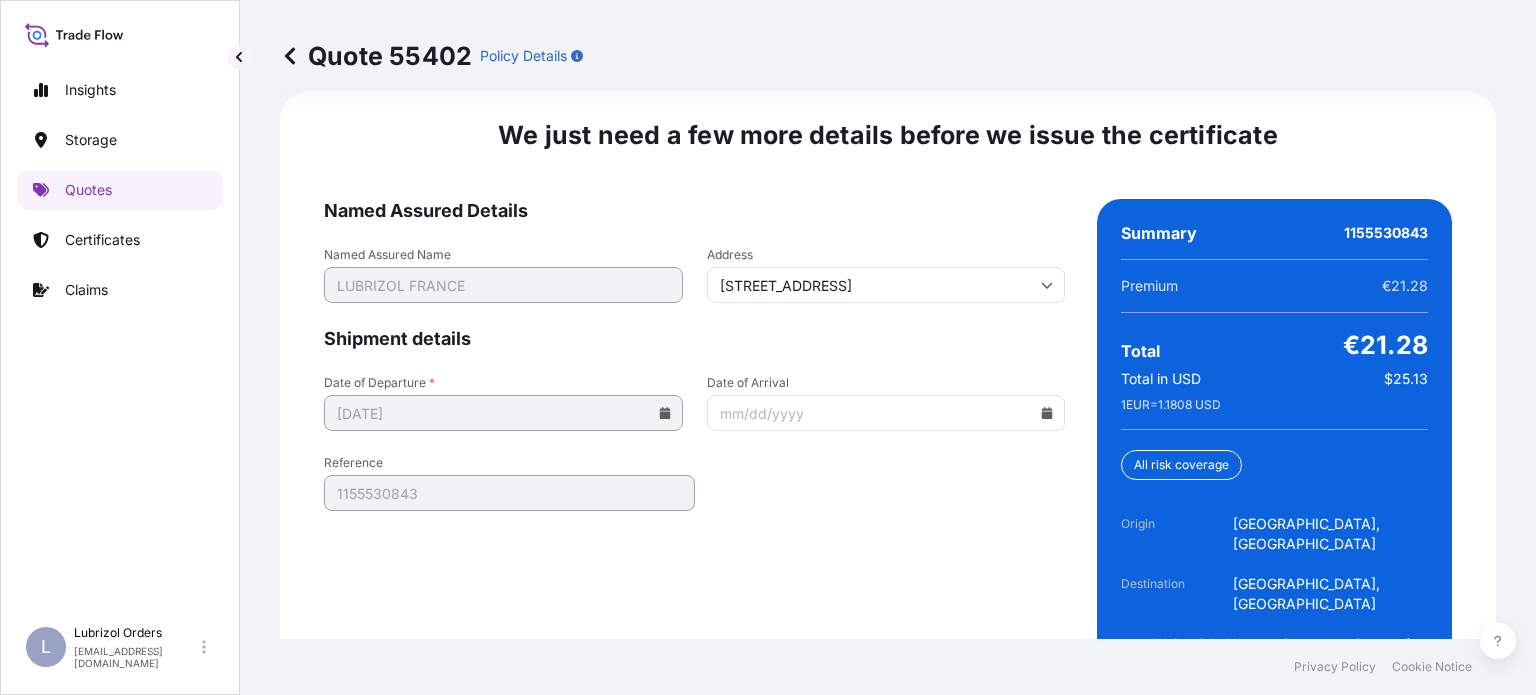 click 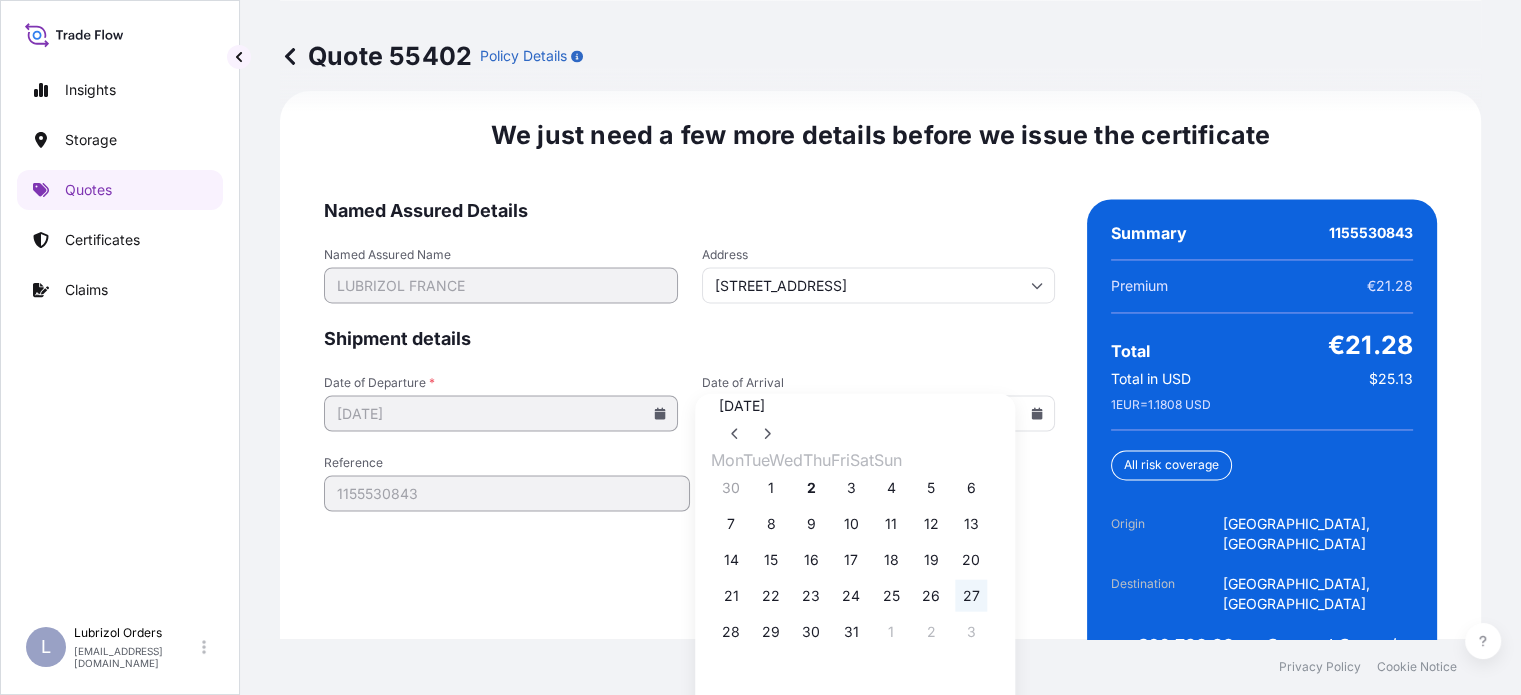 click on "27" at bounding box center [971, 596] 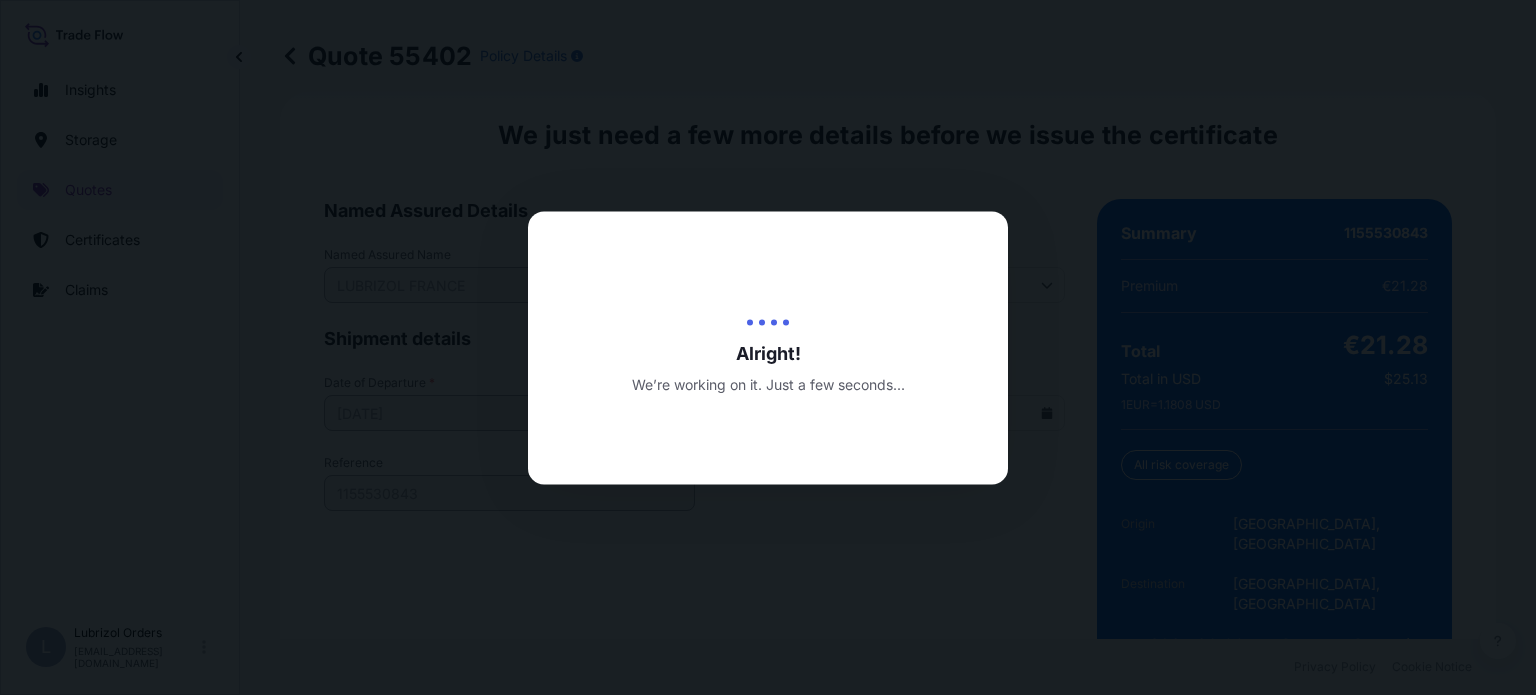 scroll, scrollTop: 0, scrollLeft: 0, axis: both 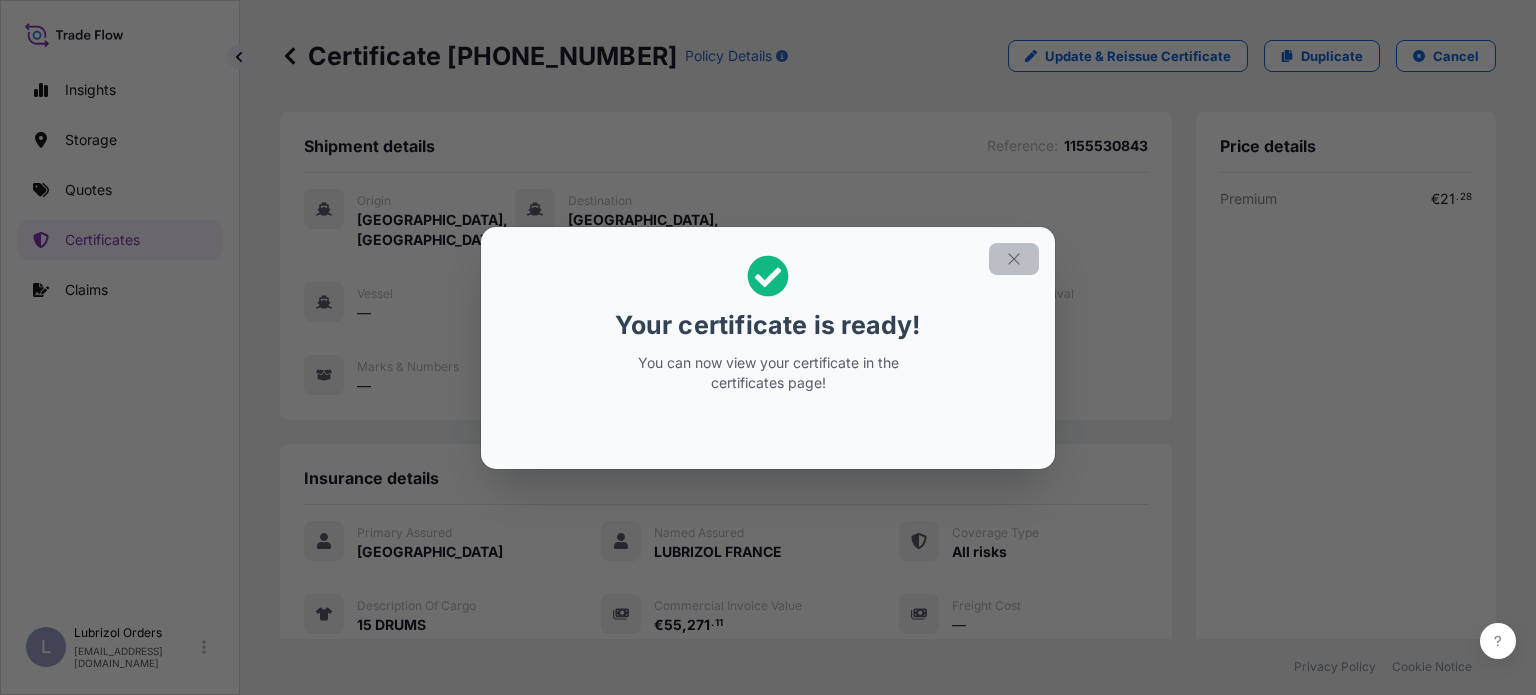 click 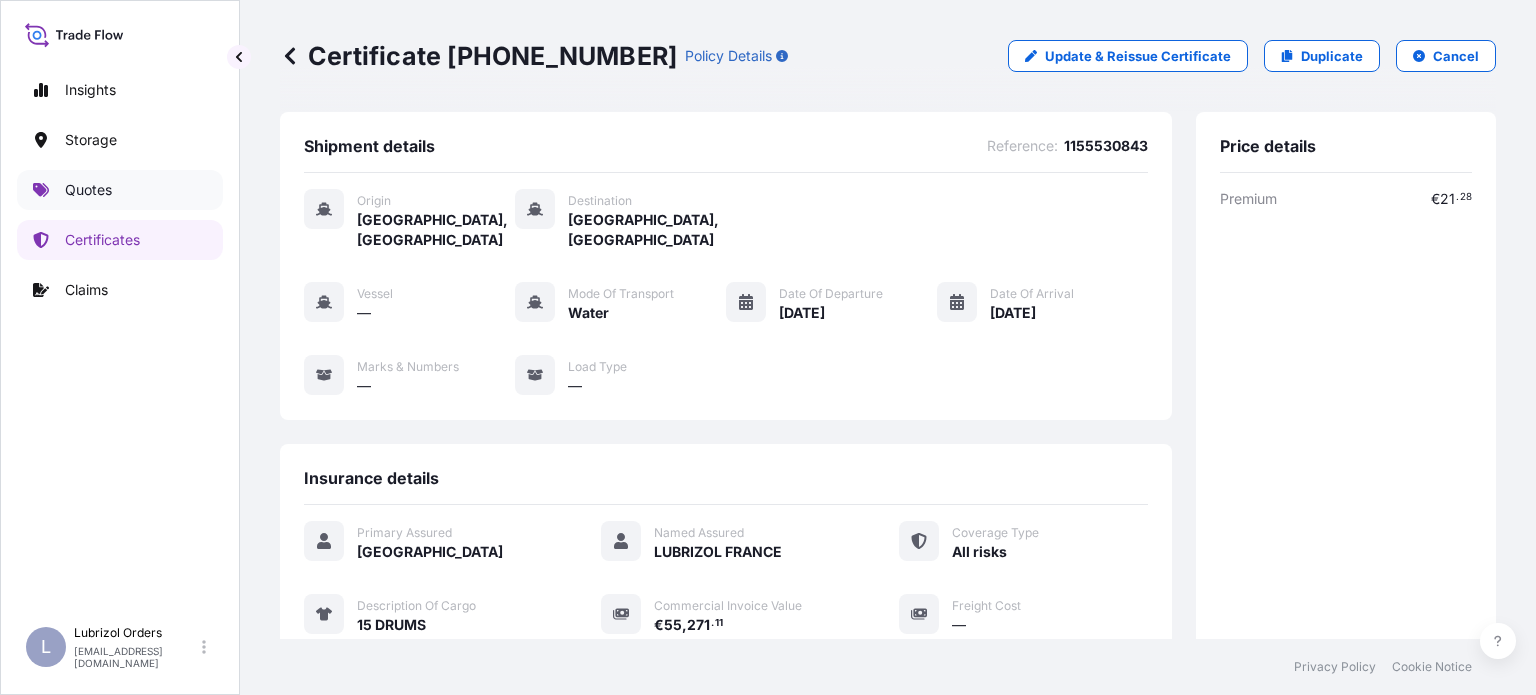 click on "Quotes" at bounding box center [88, 190] 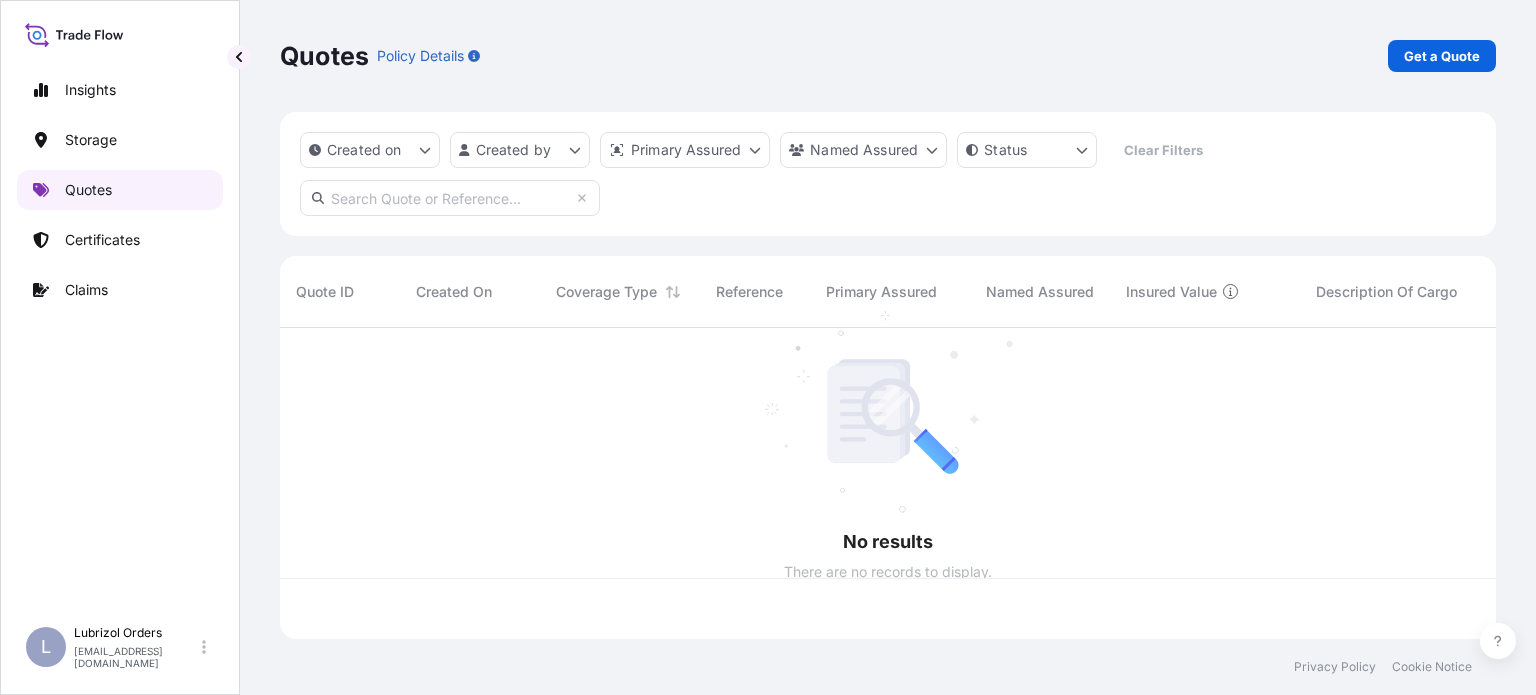 scroll, scrollTop: 16, scrollLeft: 16, axis: both 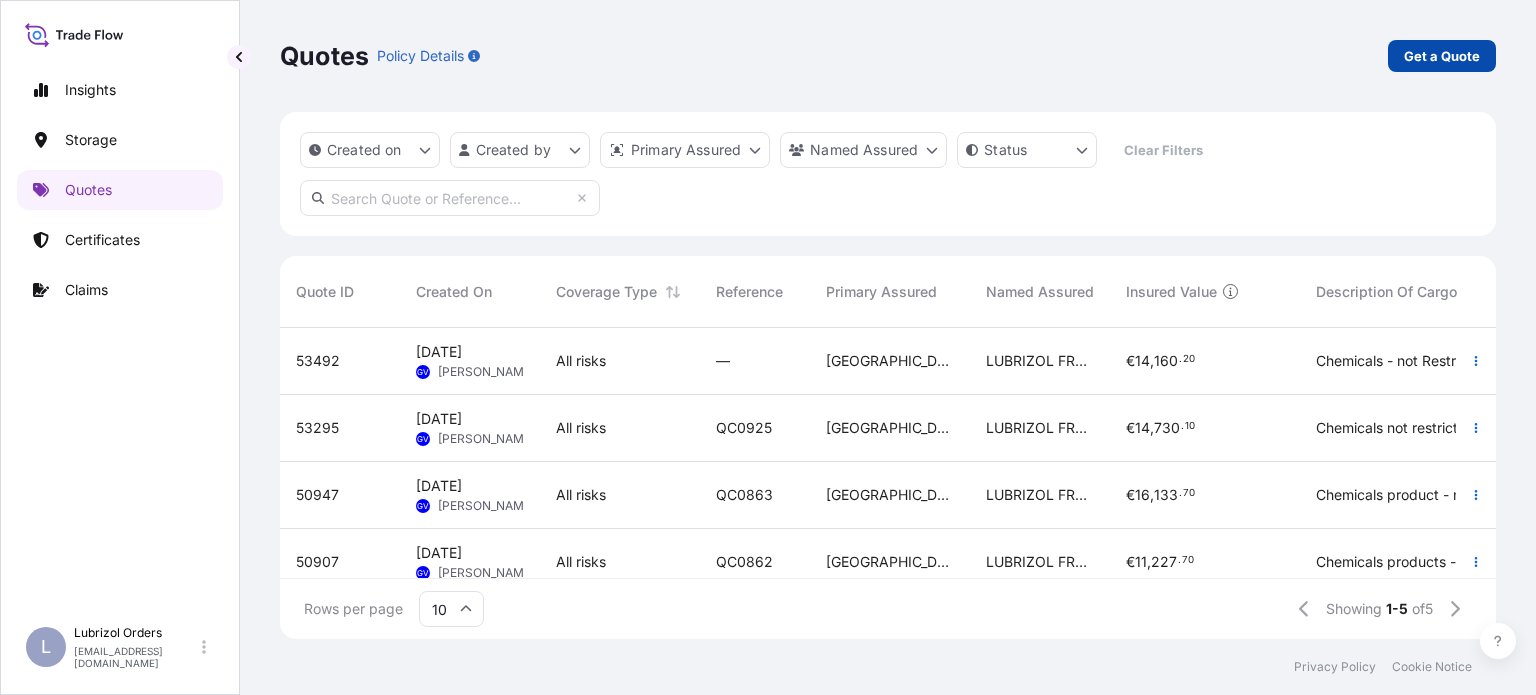 click on "Get a Quote" at bounding box center [1442, 56] 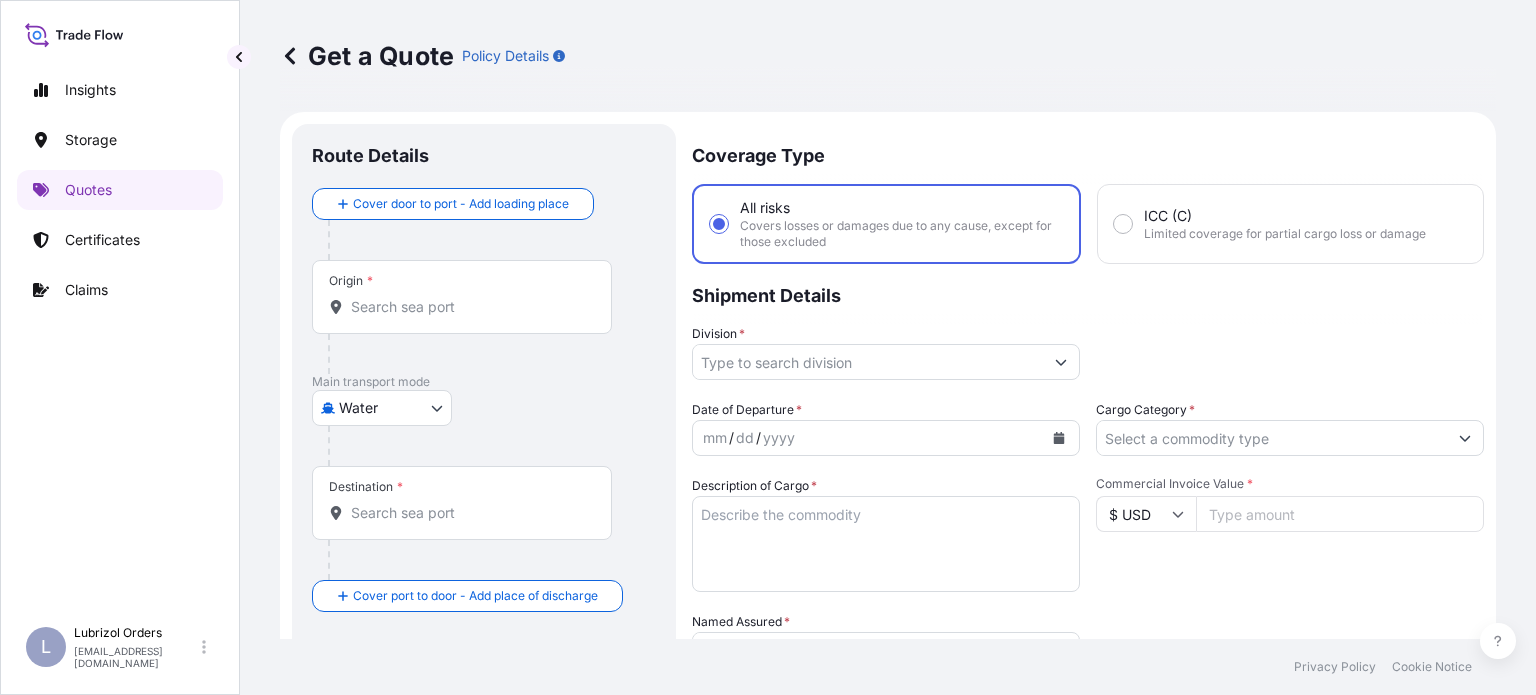 scroll, scrollTop: 32, scrollLeft: 0, axis: vertical 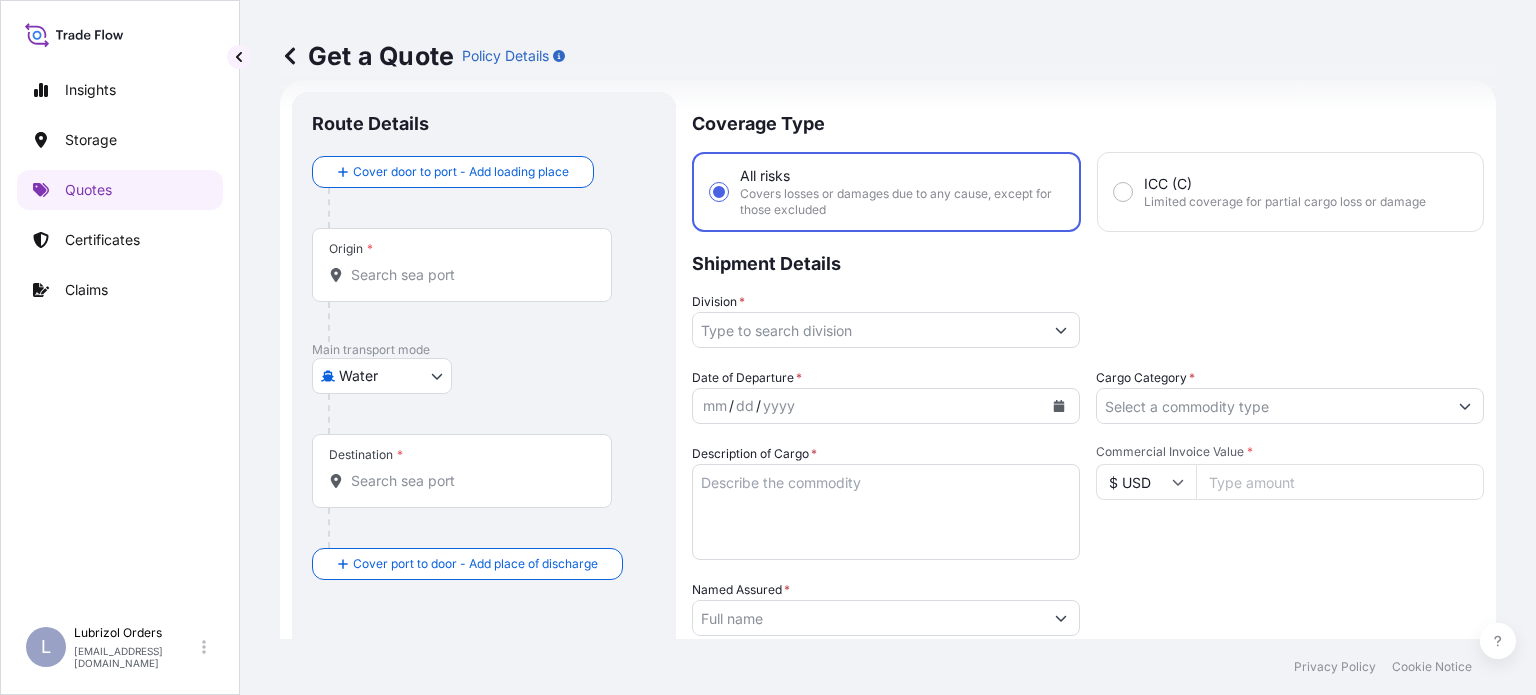 click on "Origin *" at bounding box center [462, 265] 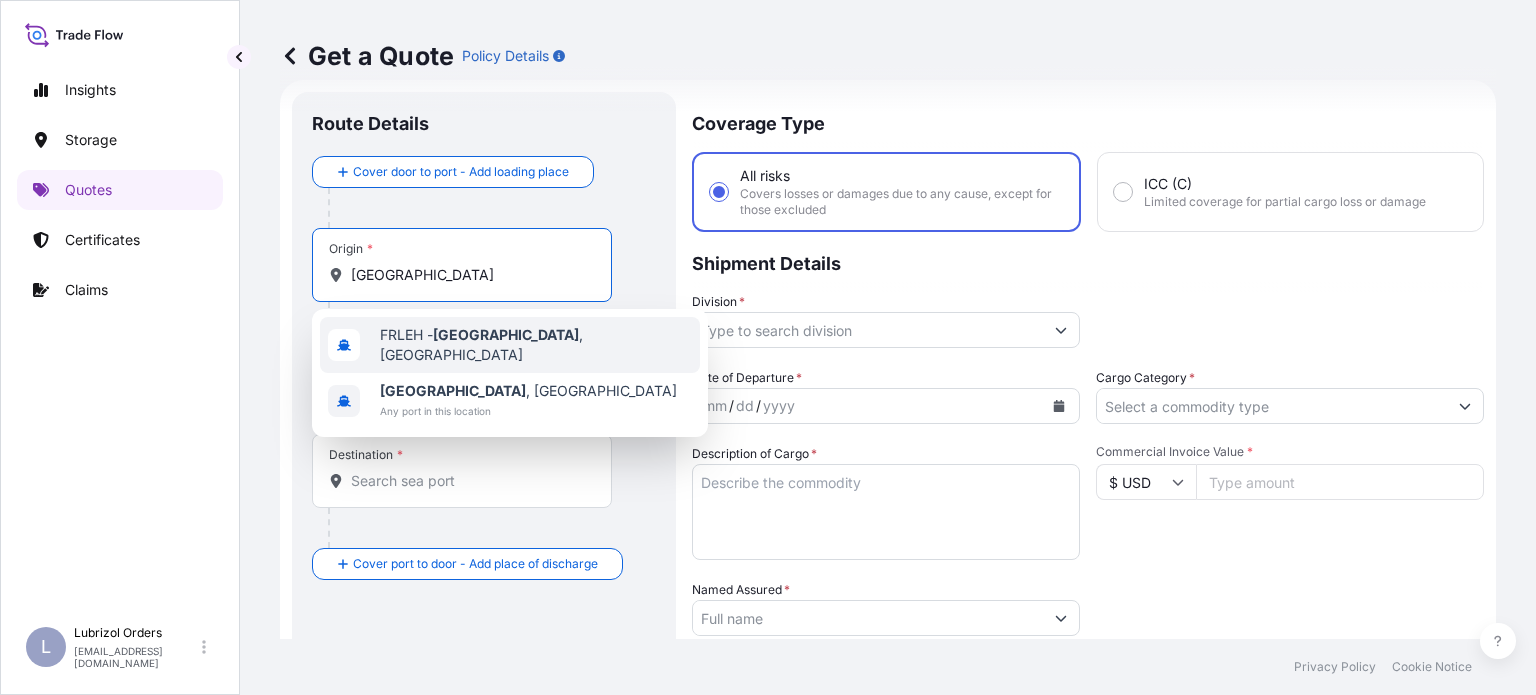 click on "FRLEH -  [GEOGRAPHIC_DATA] , [GEOGRAPHIC_DATA]" at bounding box center [536, 345] 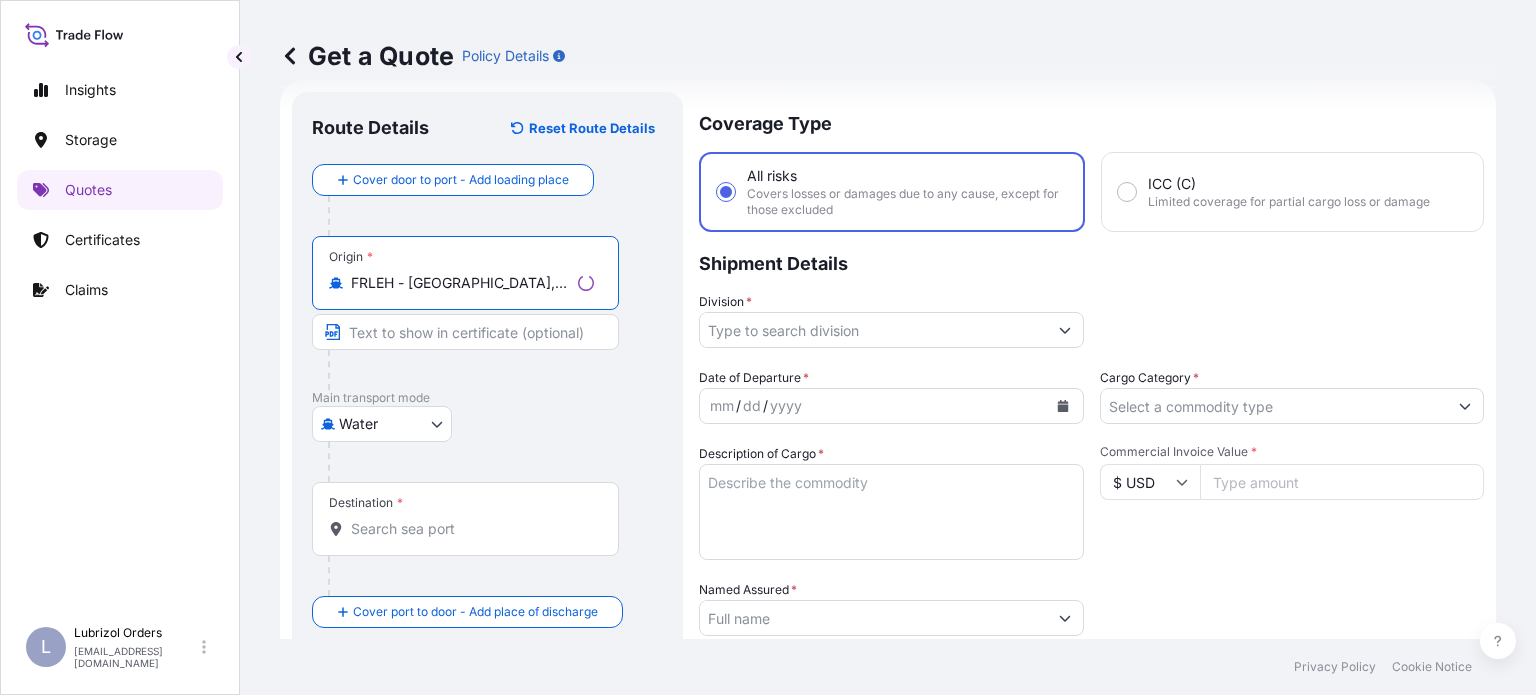 type on "FRLEH - [GEOGRAPHIC_DATA], [GEOGRAPHIC_DATA]" 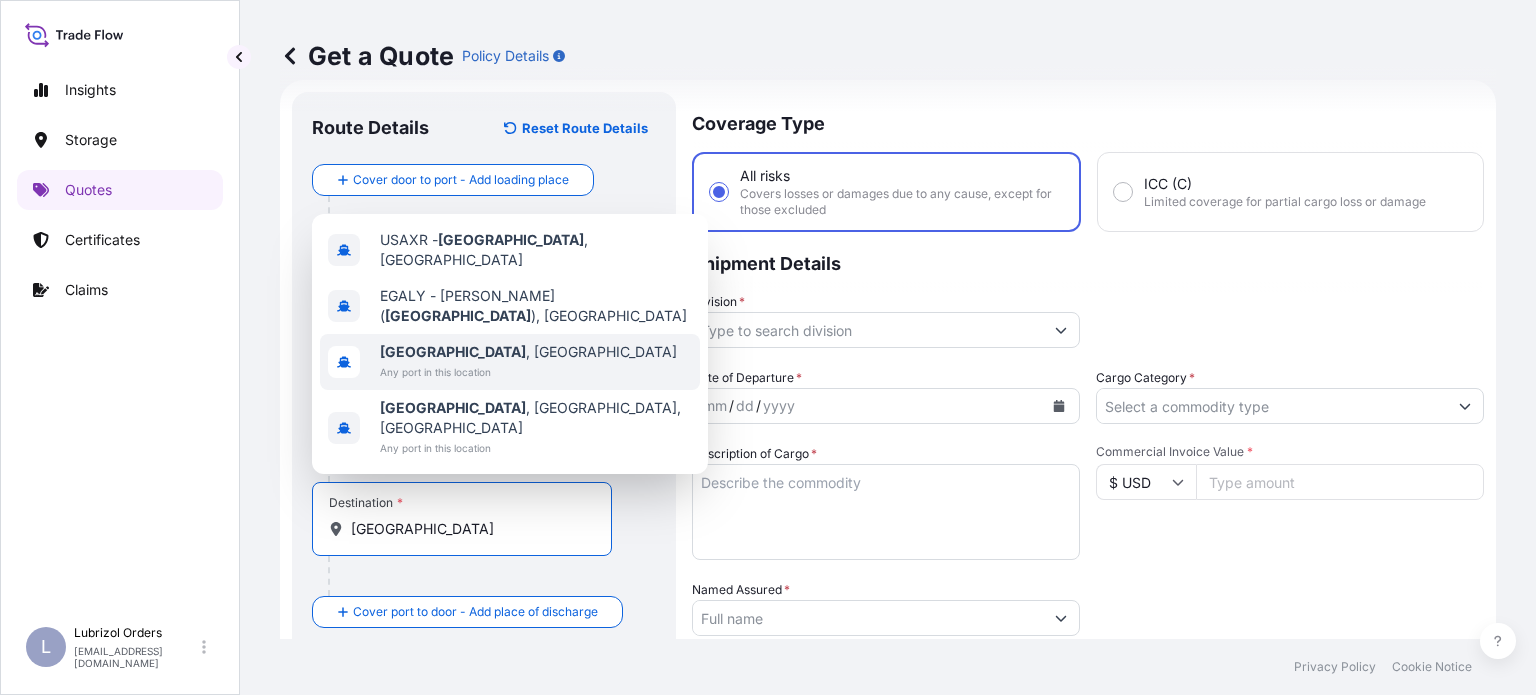 click on "[GEOGRAPHIC_DATA] , [GEOGRAPHIC_DATA]" at bounding box center [528, 352] 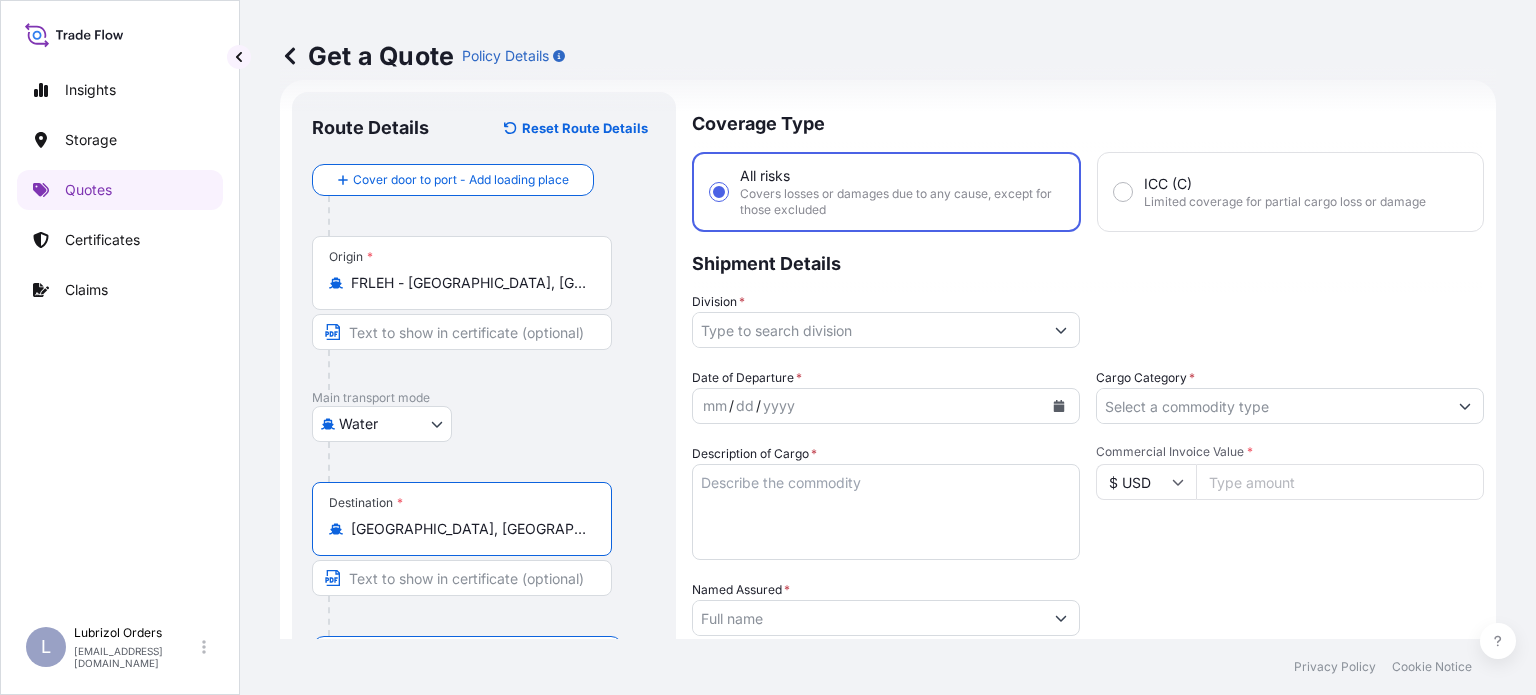 type on "[GEOGRAPHIC_DATA], [GEOGRAPHIC_DATA]" 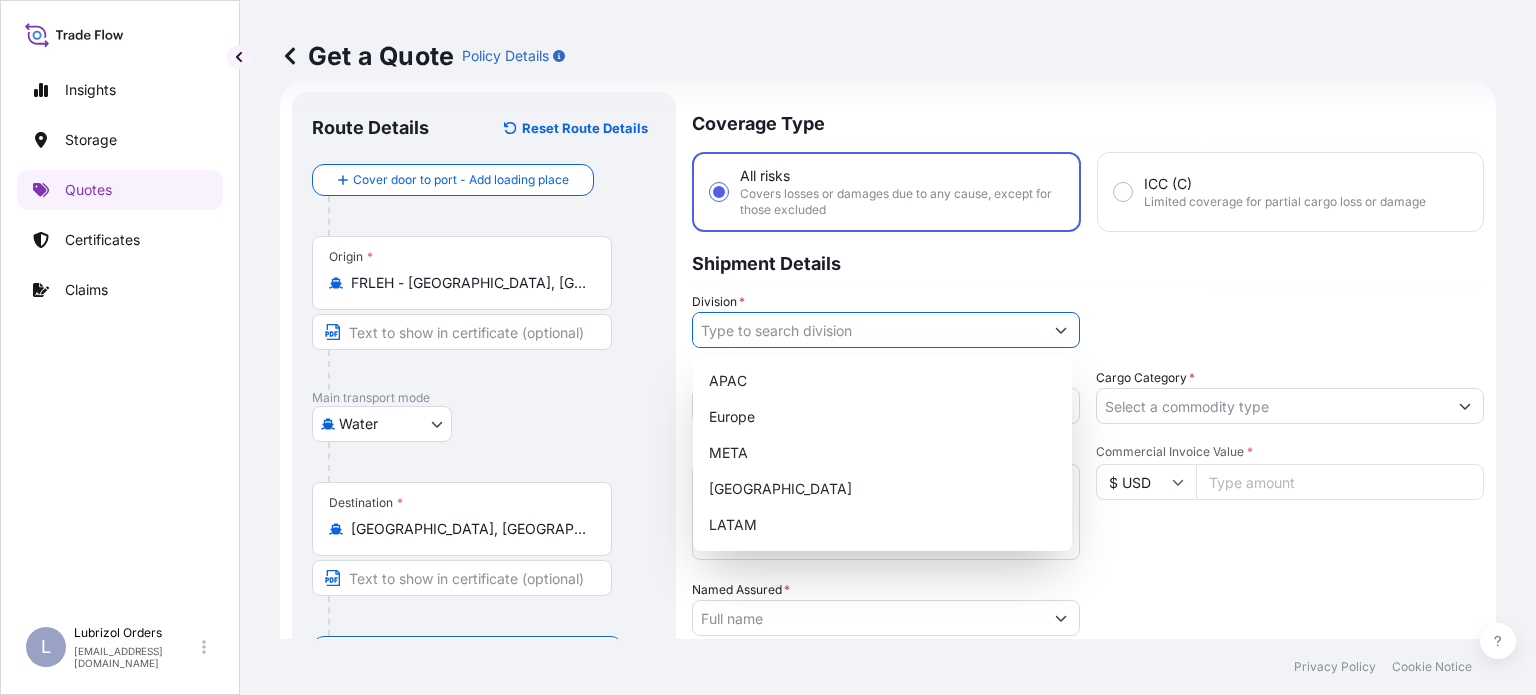click on "Division *" at bounding box center (868, 330) 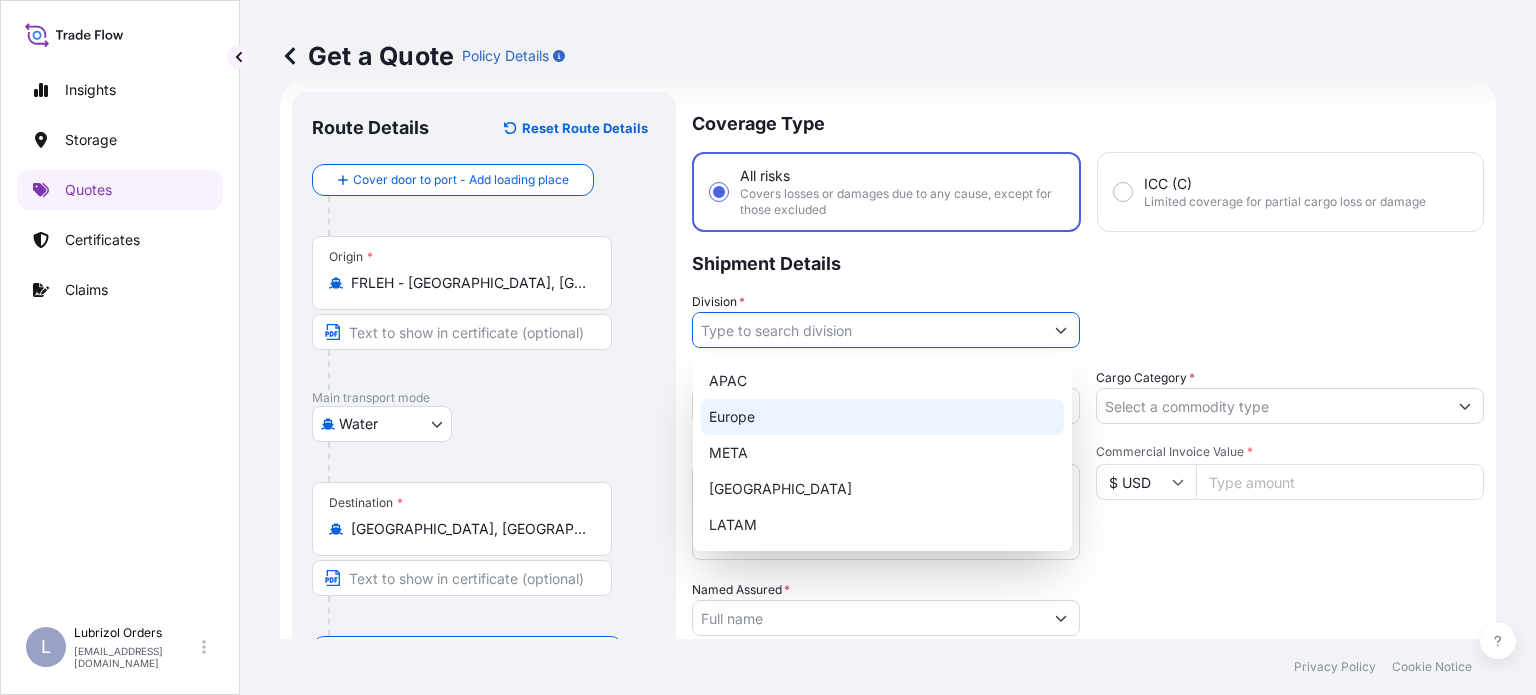 click on "Europe" at bounding box center (882, 417) 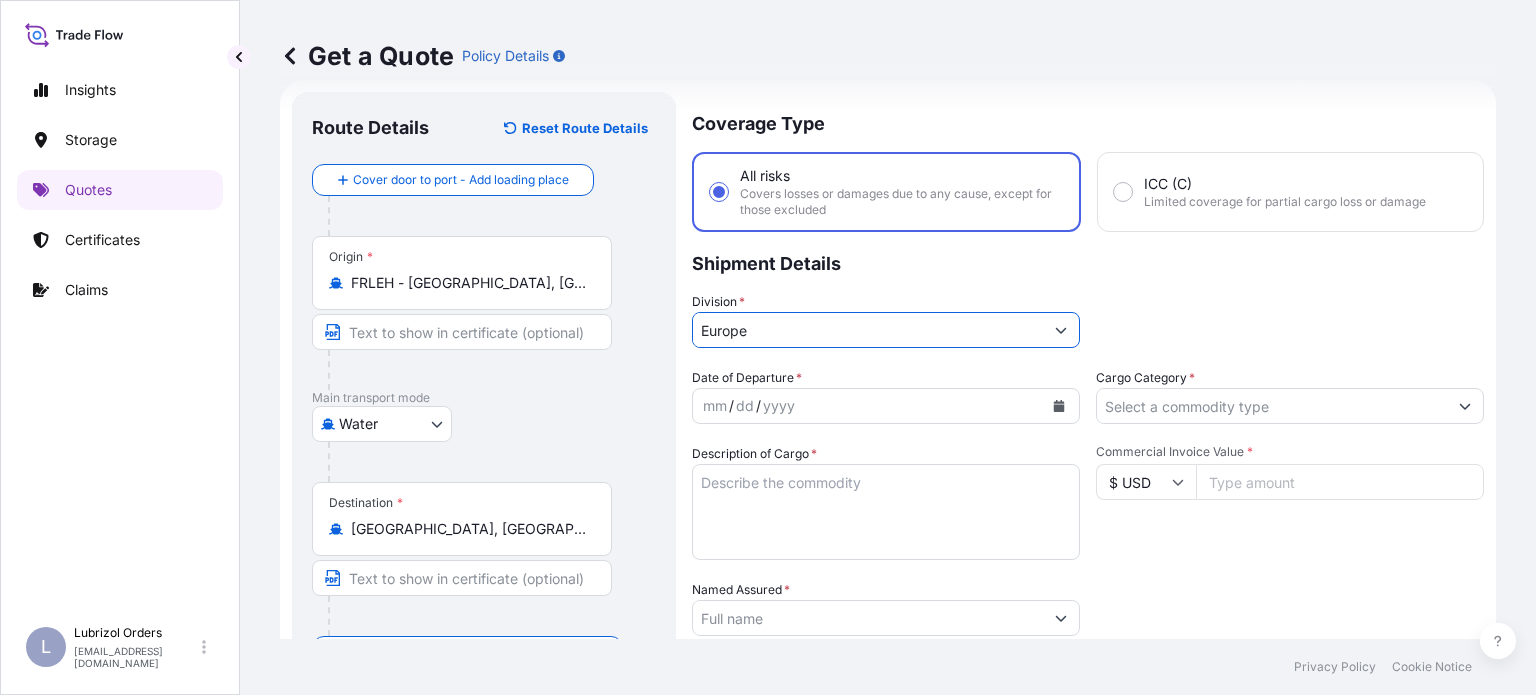 click at bounding box center (1059, 406) 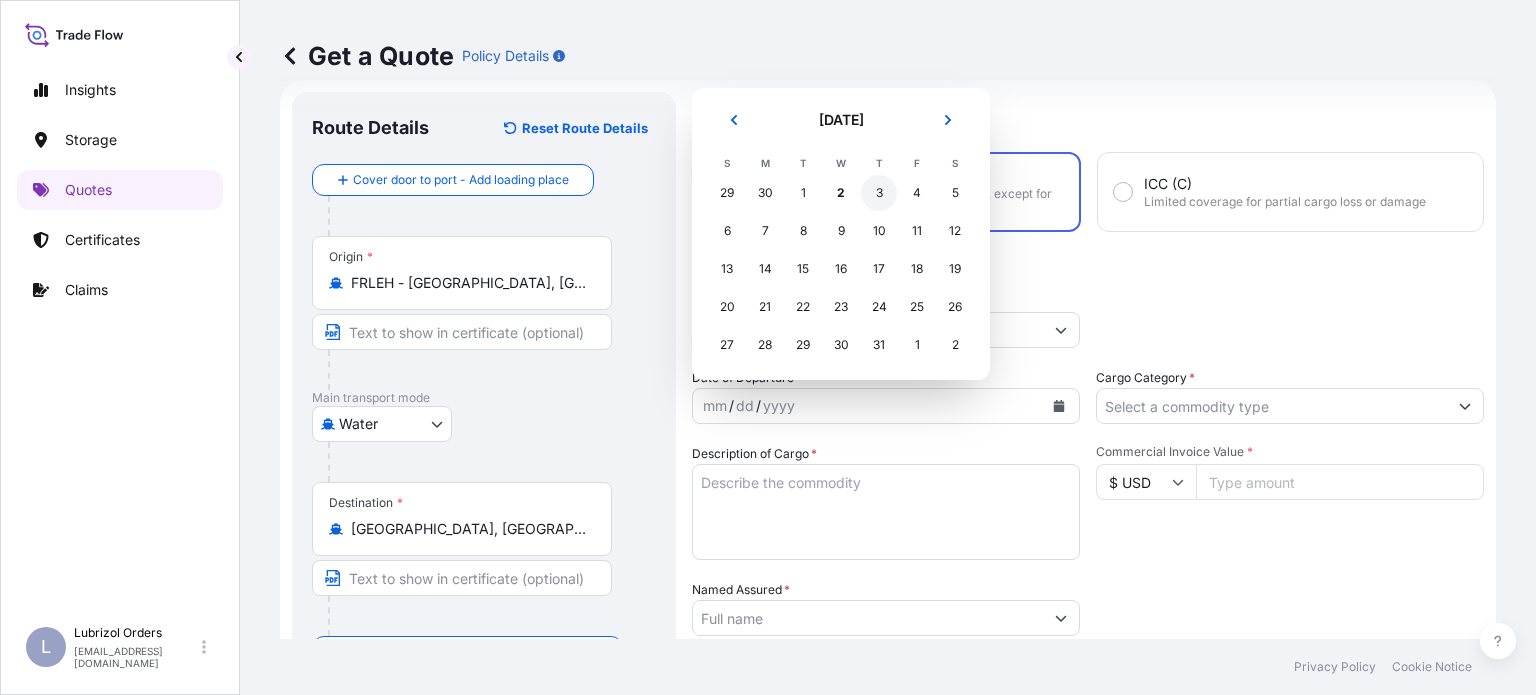 click on "3" at bounding box center [879, 193] 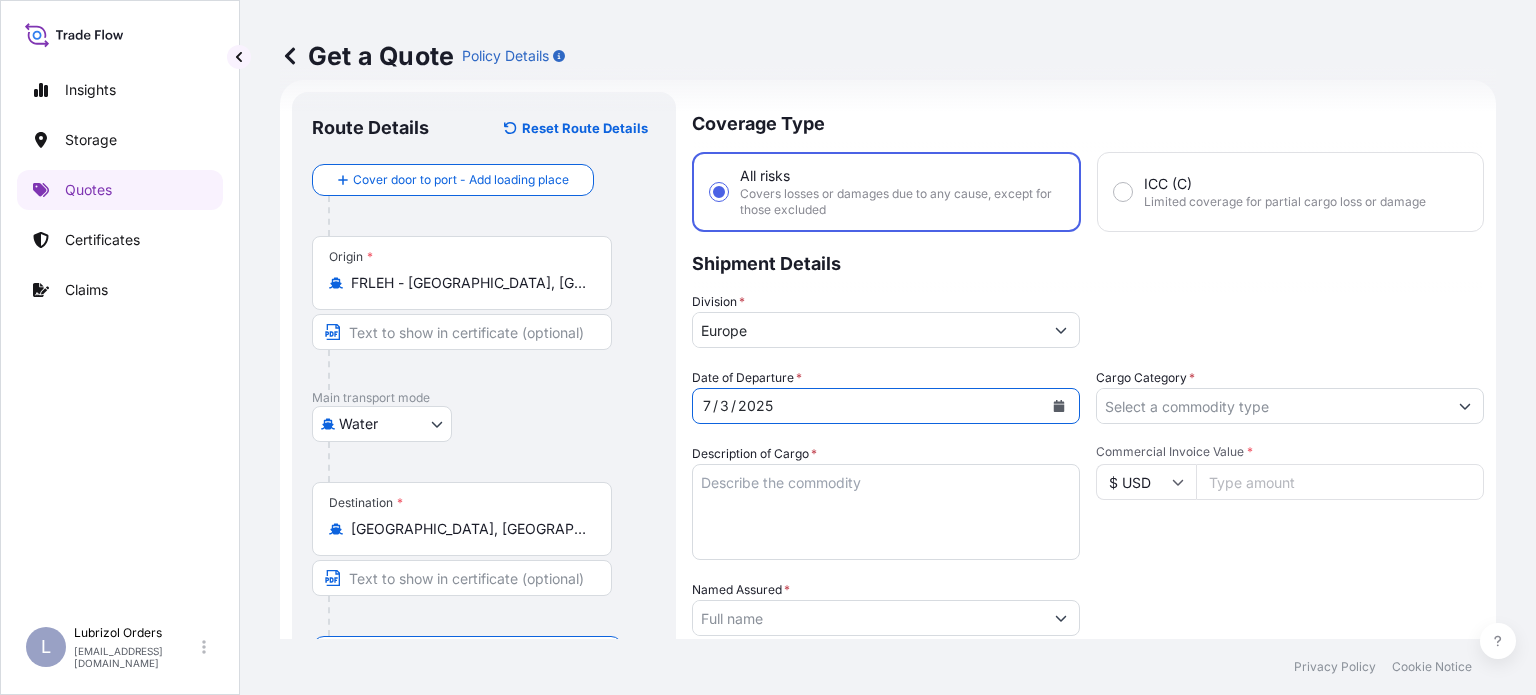 click on "Cargo Category *" at bounding box center [1272, 406] 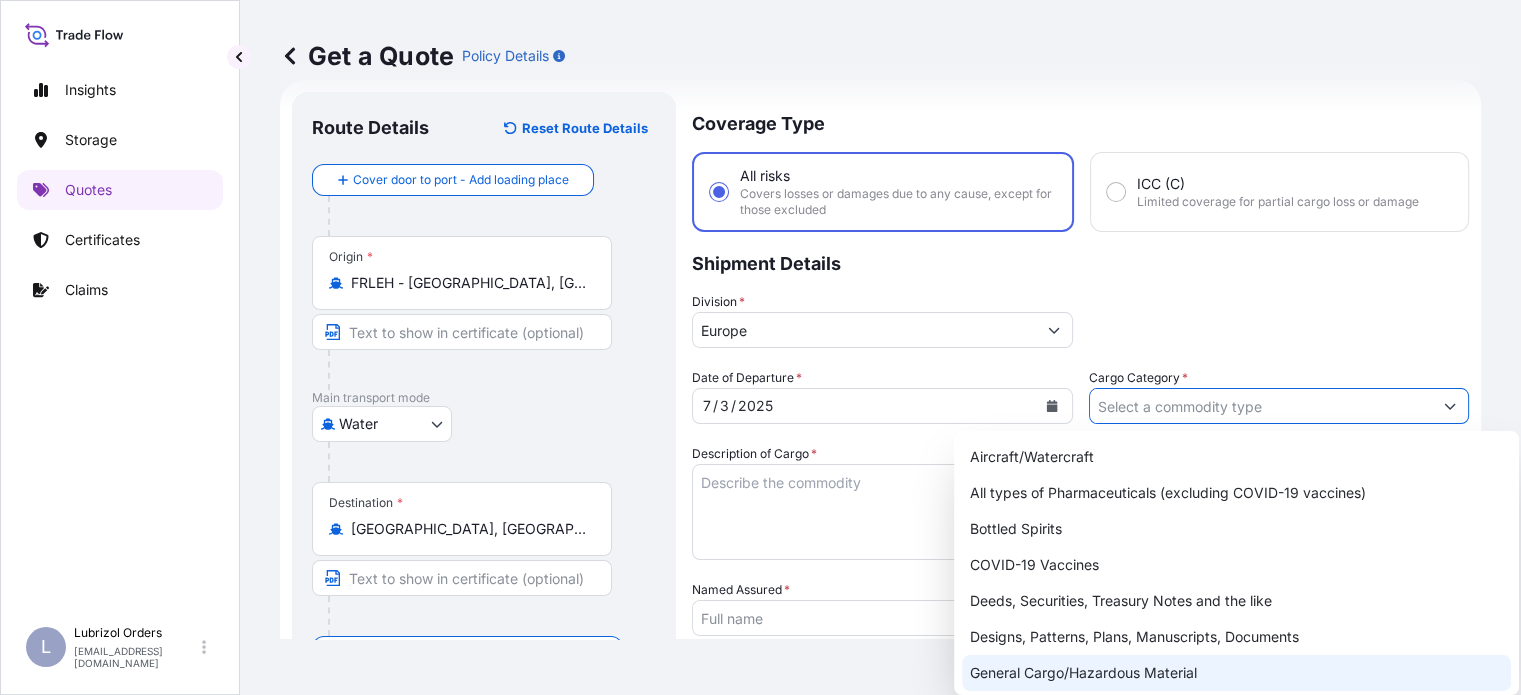click on "General Cargo/Hazardous Material" at bounding box center (1236, 673) 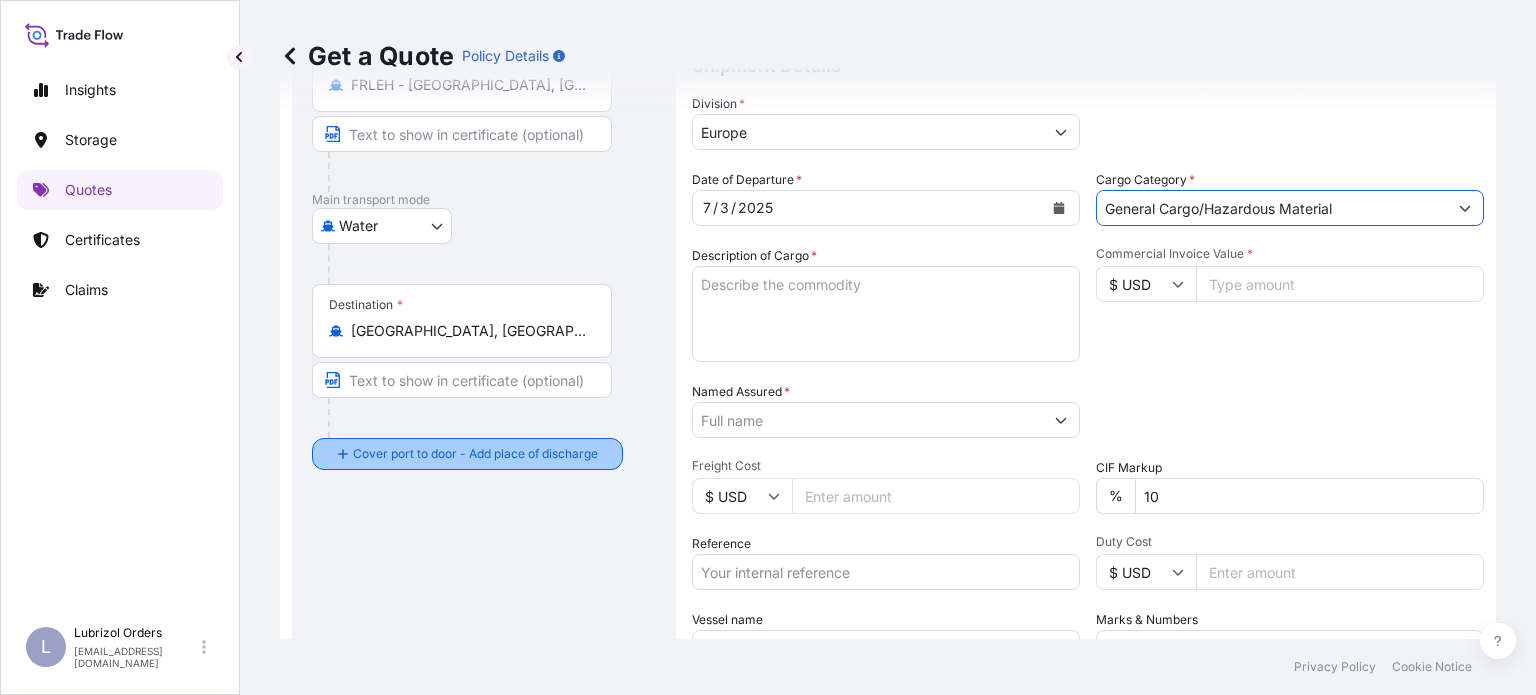 scroll, scrollTop: 232, scrollLeft: 0, axis: vertical 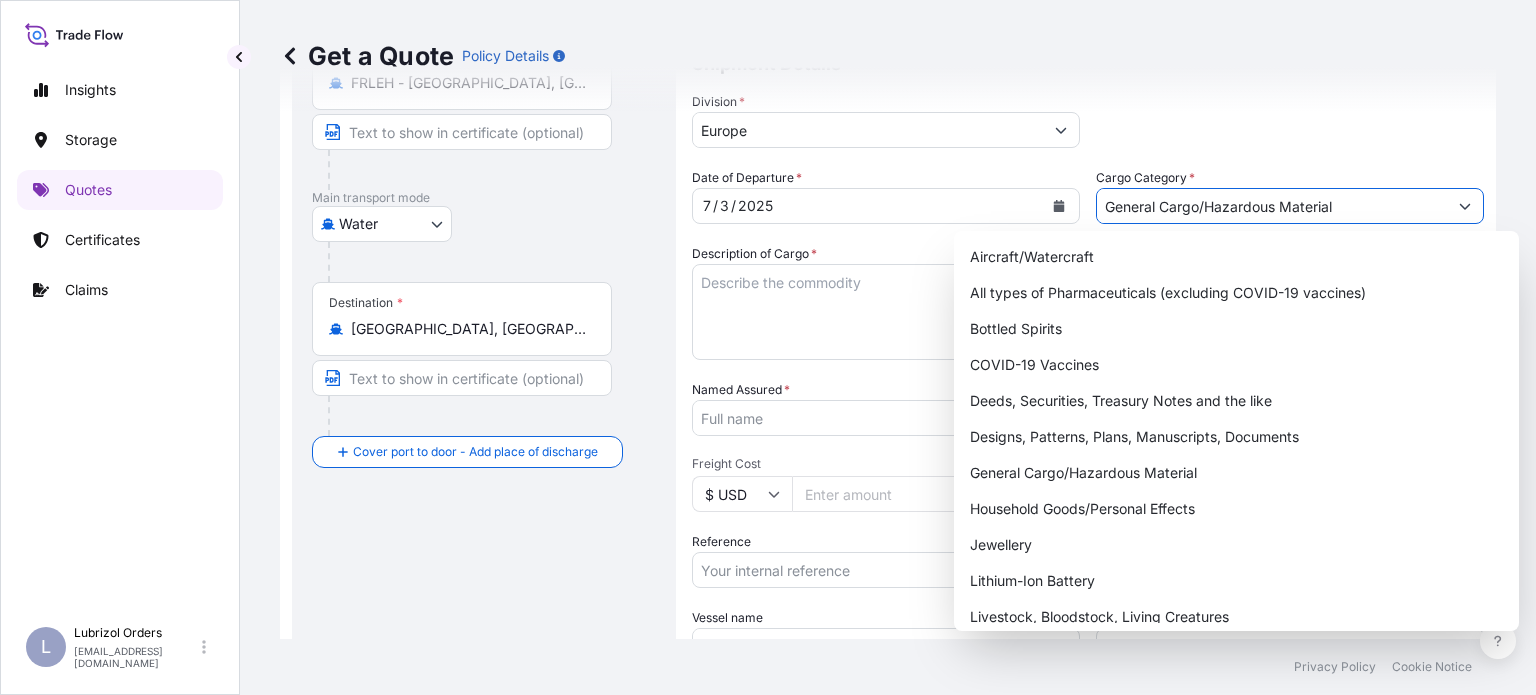 click on "Description of Cargo *" at bounding box center [886, 312] 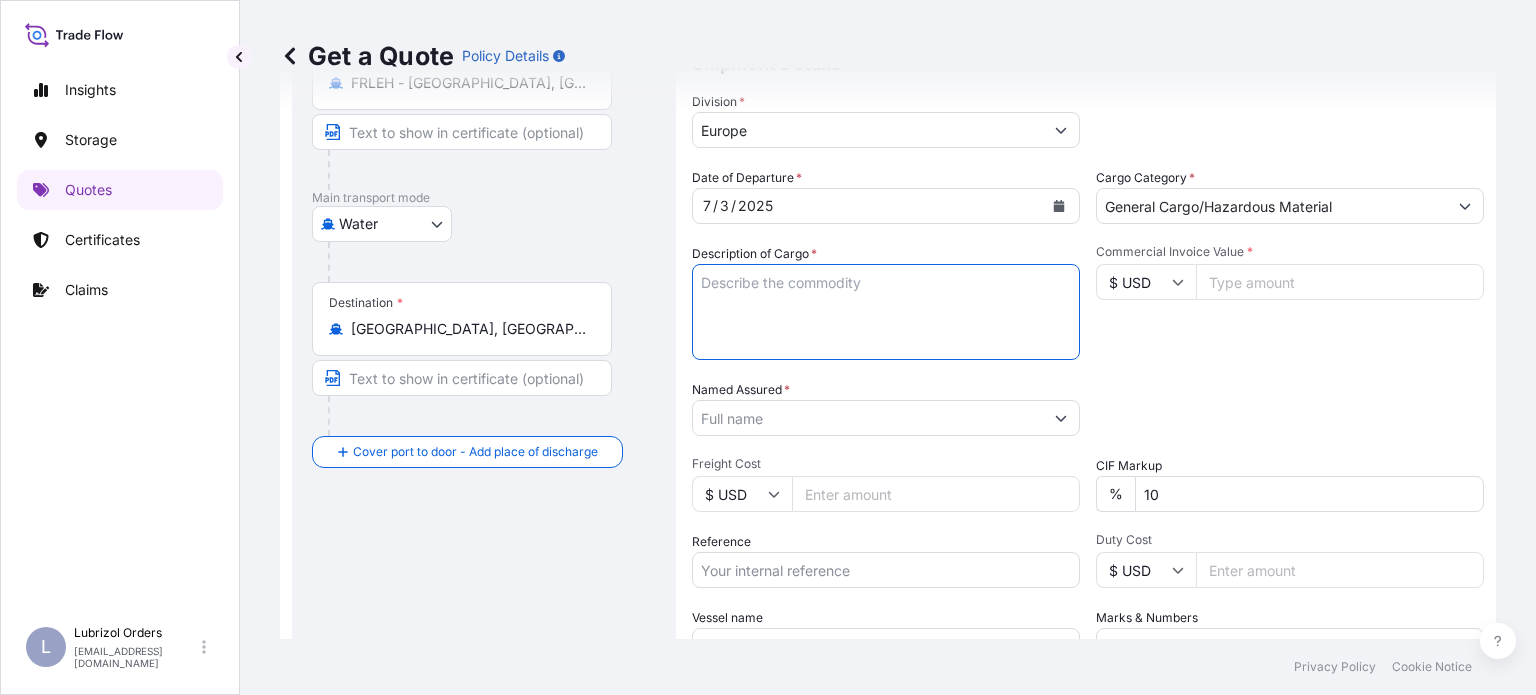 click on "Description of Cargo *" at bounding box center (886, 312) 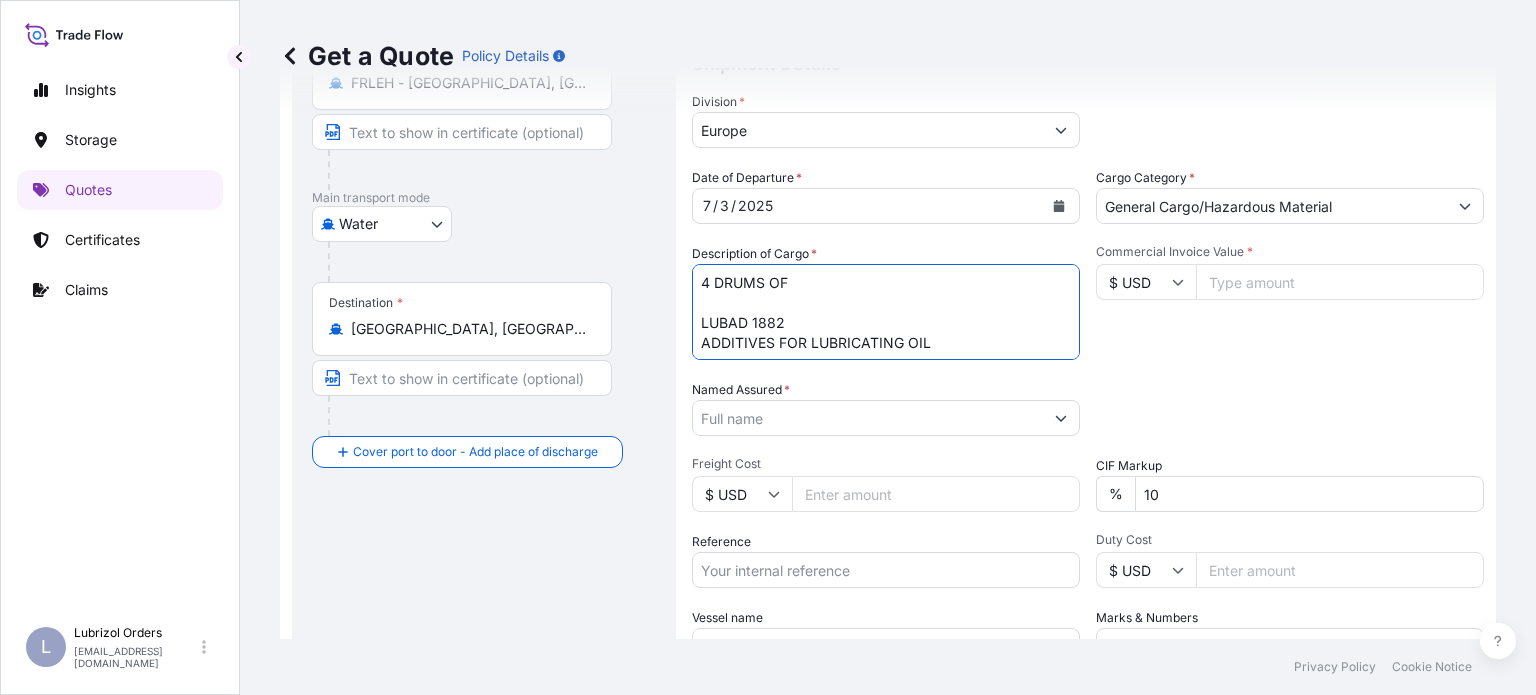 type on "4 DRUMS OF
LUBAD 1882
ADDITIVES FOR LUBRICATING OIL" 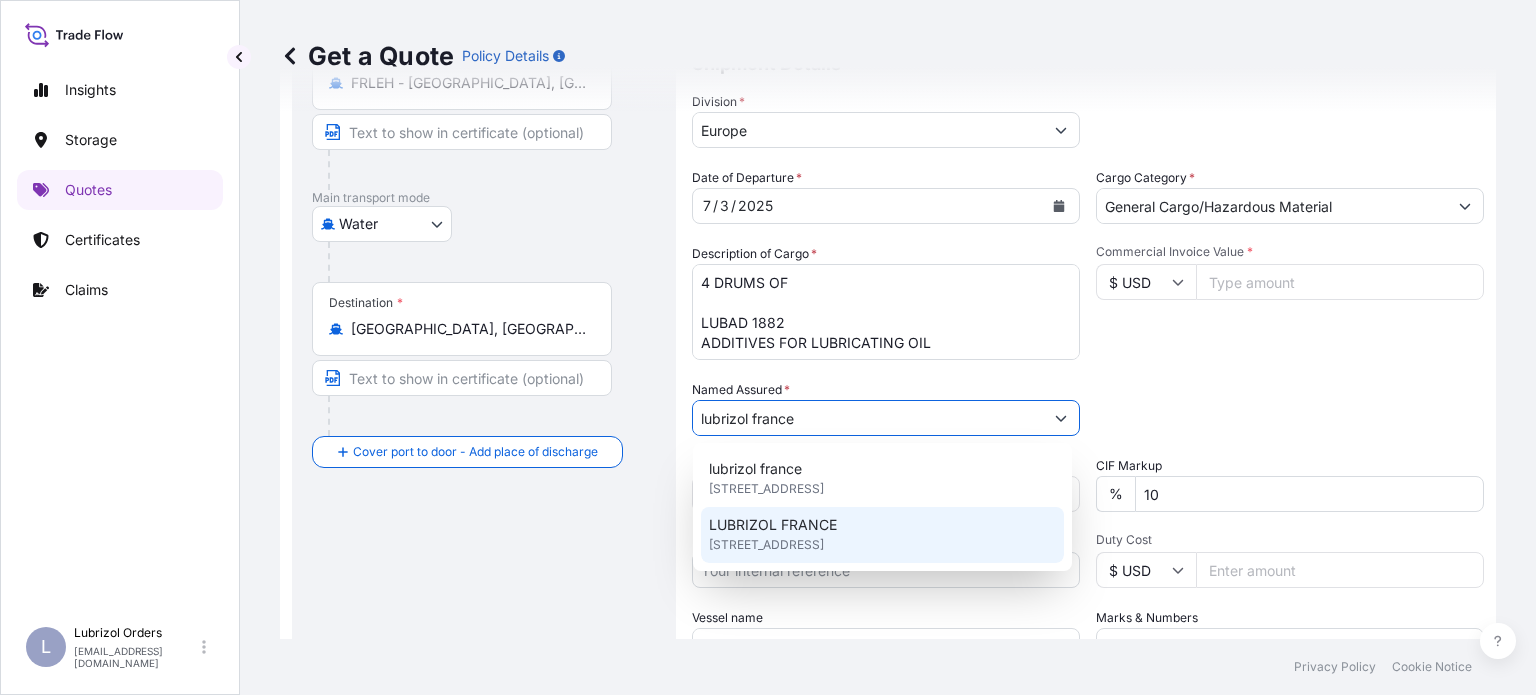 click on "LUBRIZOL [GEOGRAPHIC_DATA] [STREET_ADDRESS]" at bounding box center [882, 535] 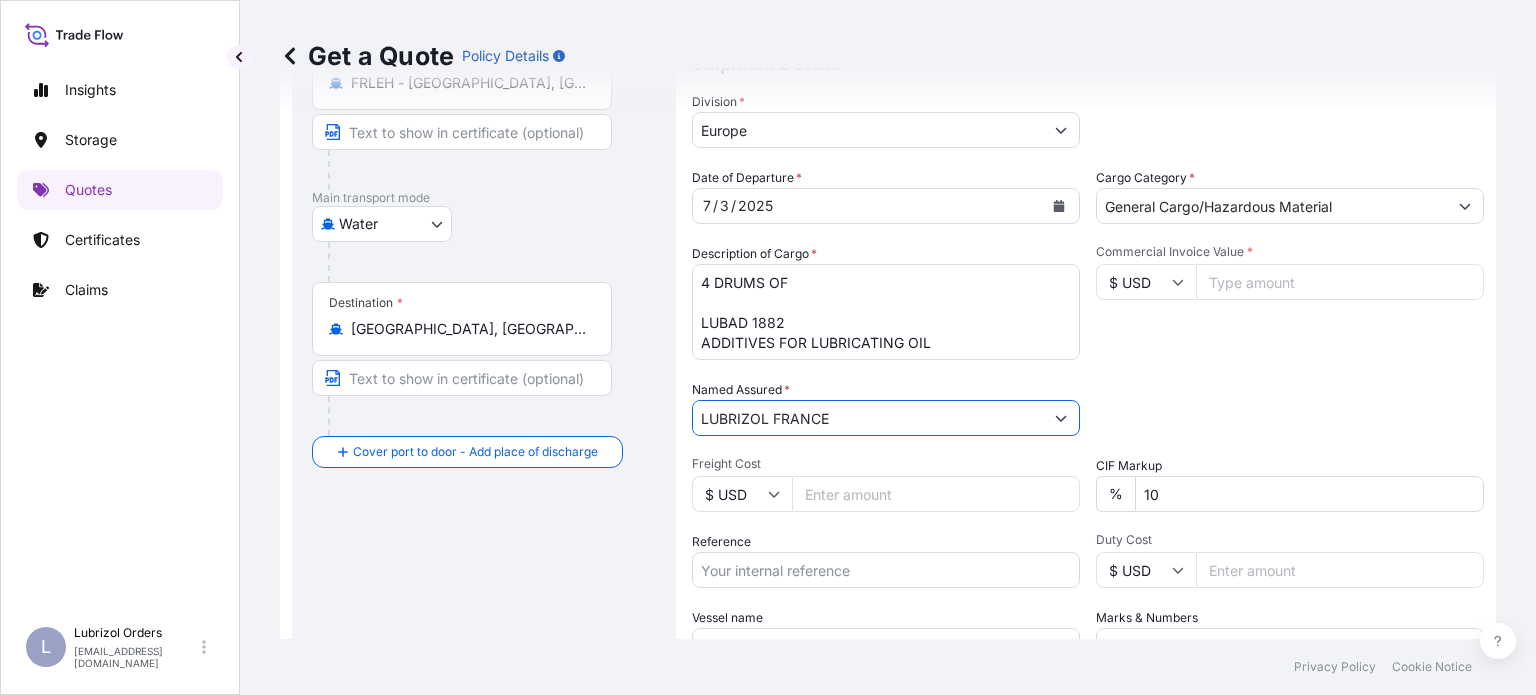 type on "LUBRIZOL FRANCE" 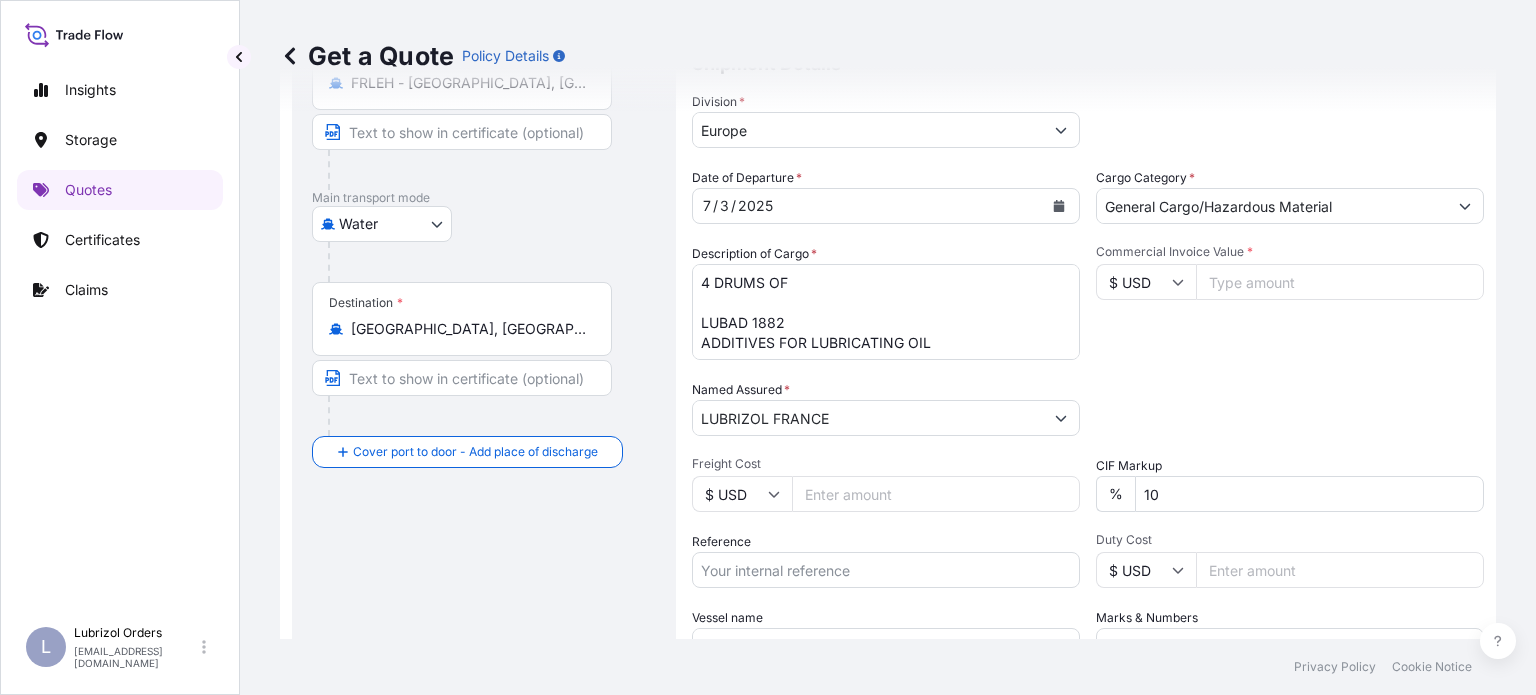click 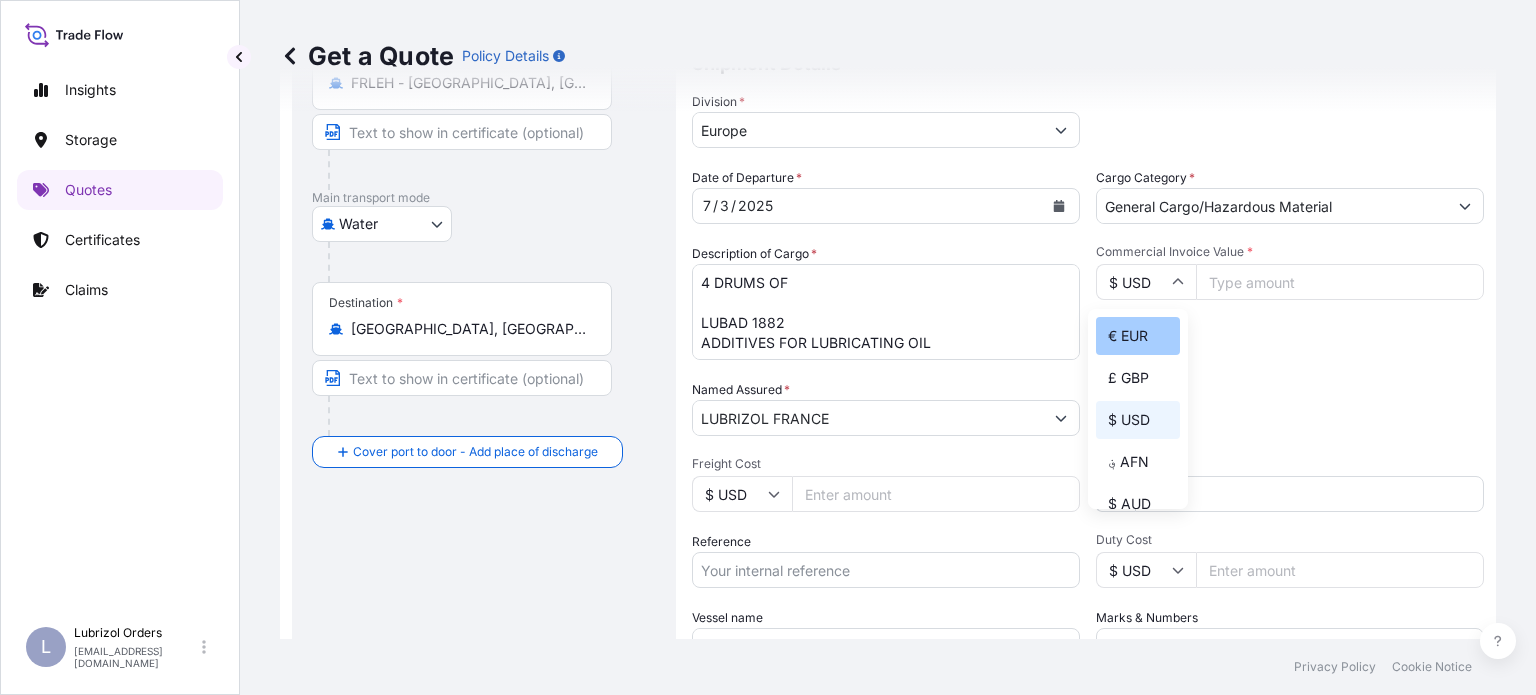 click on "€ EUR" at bounding box center [1138, 336] 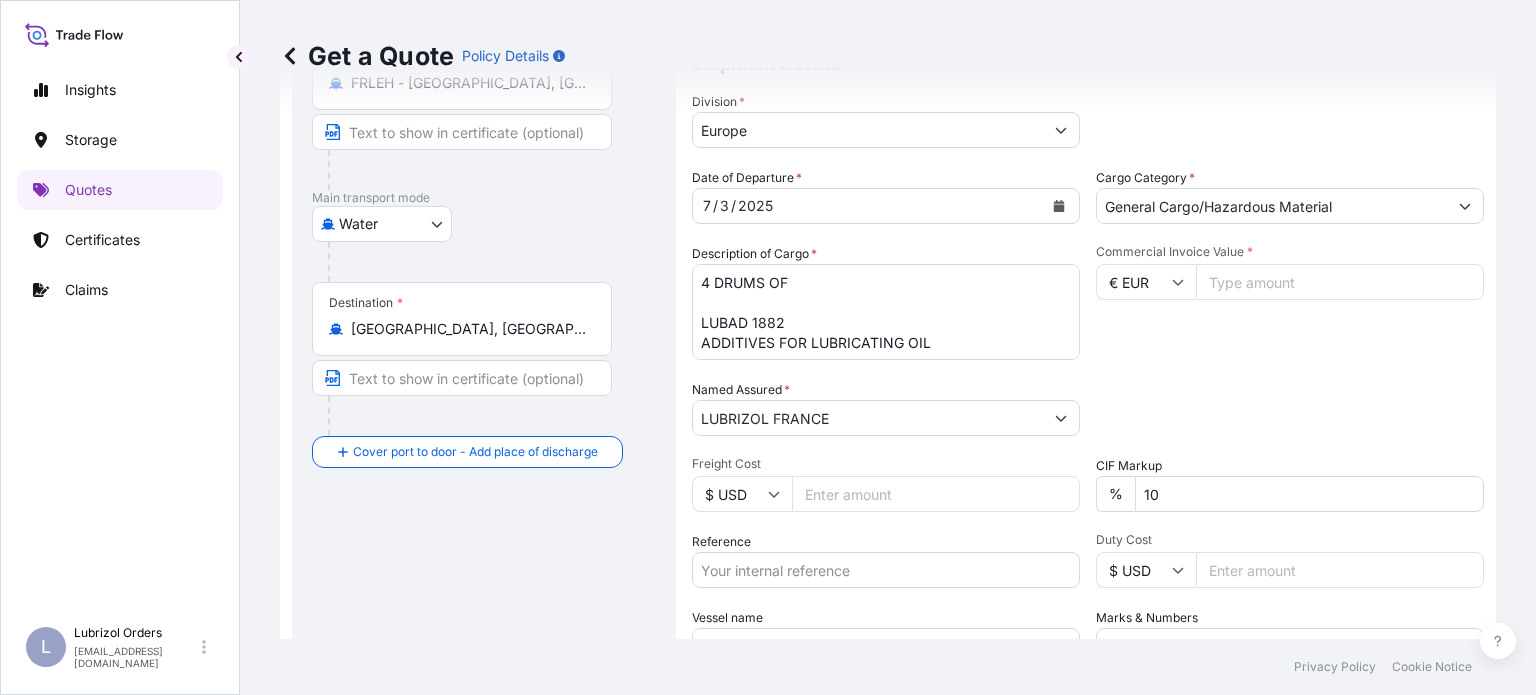 click on "Commercial Invoice Value   *" at bounding box center (1340, 282) 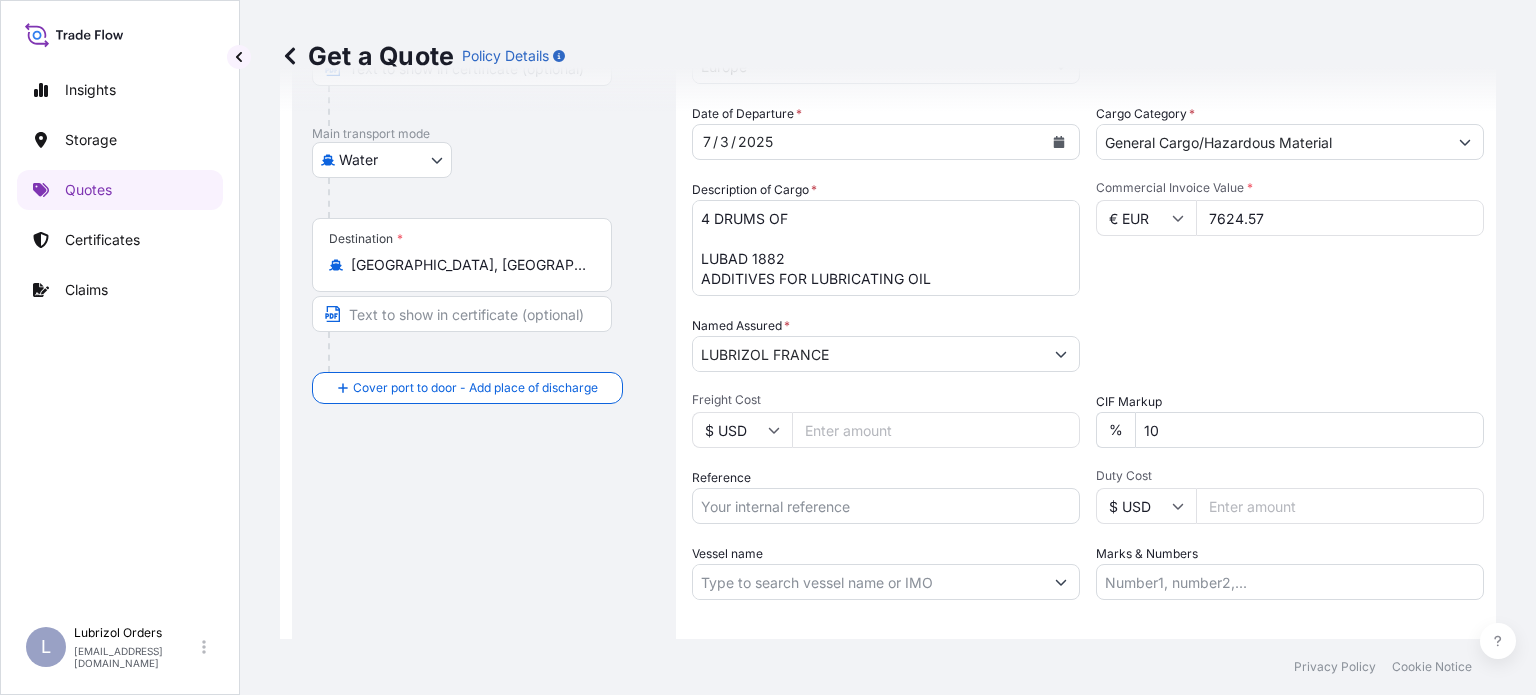 scroll, scrollTop: 332, scrollLeft: 0, axis: vertical 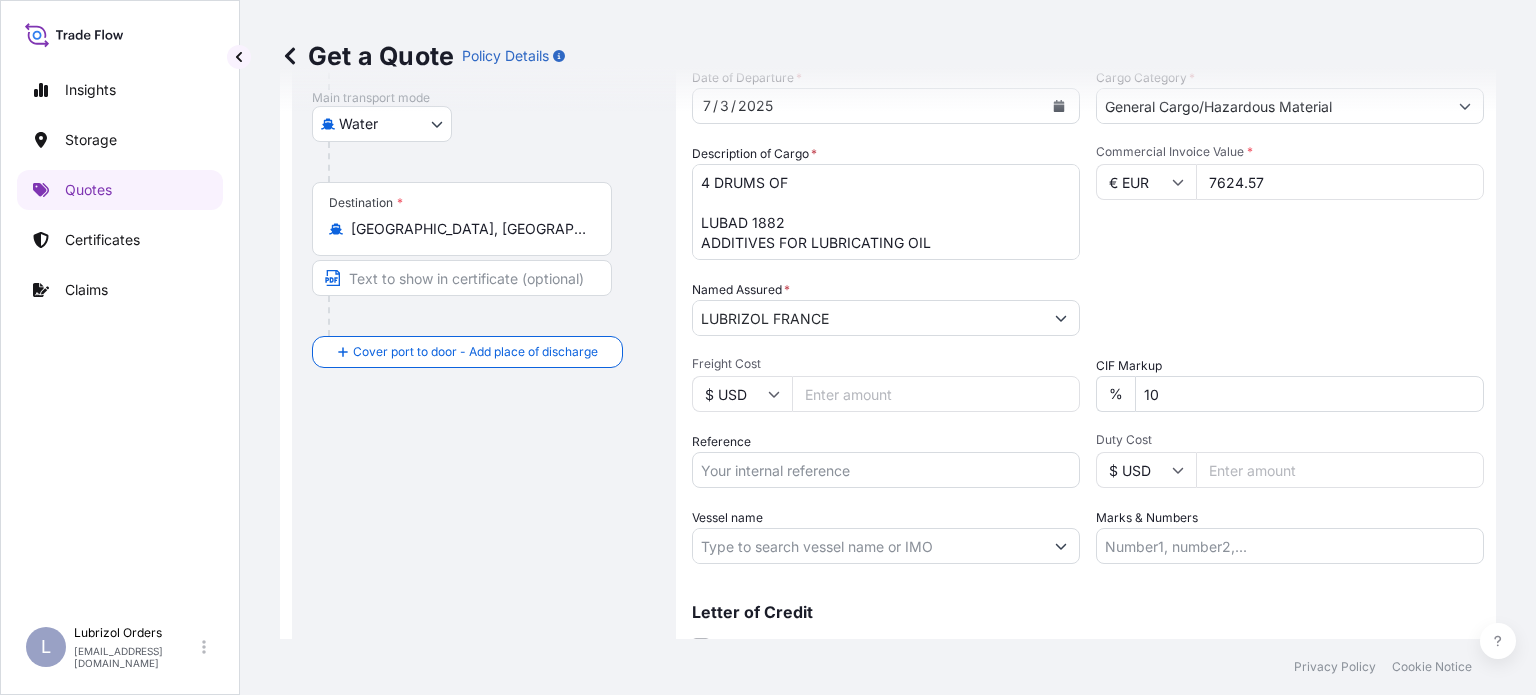 type on "7624.57" 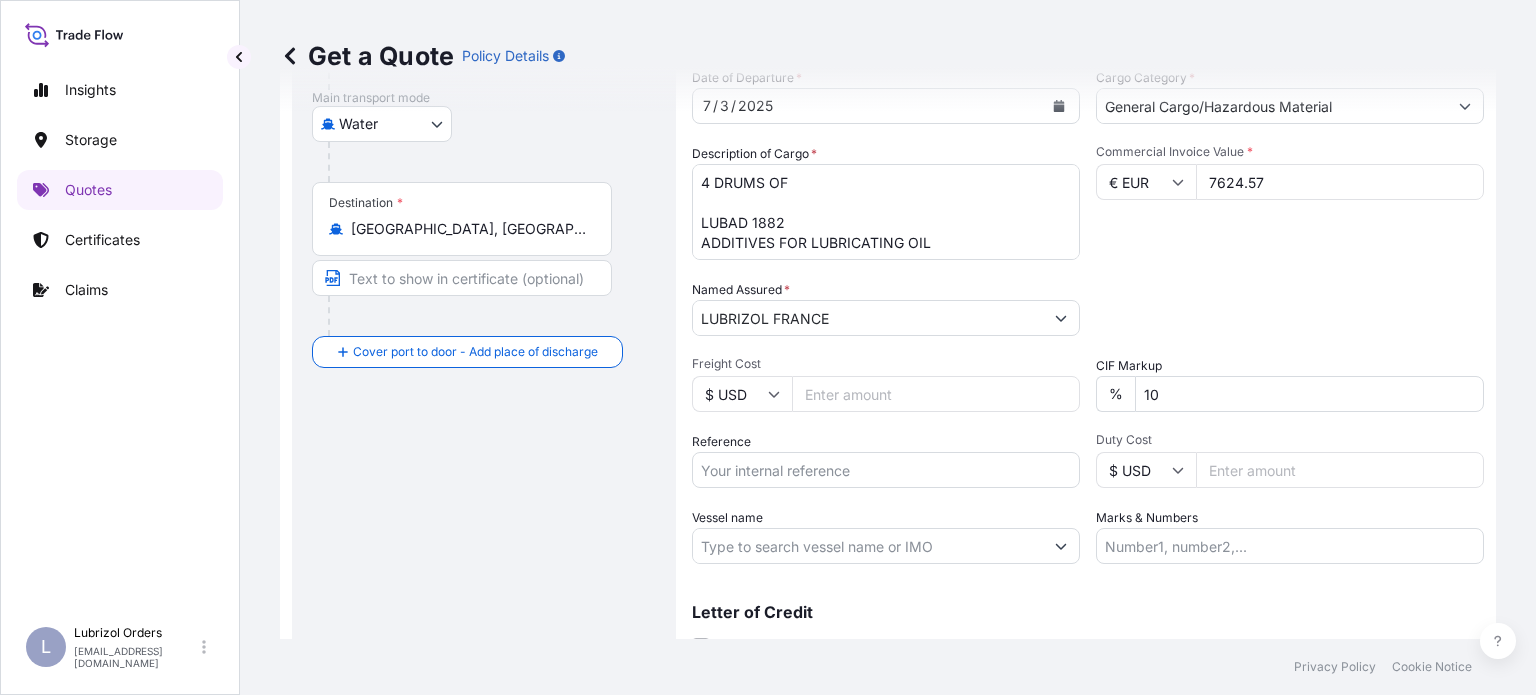 click on "Reference" at bounding box center (886, 470) 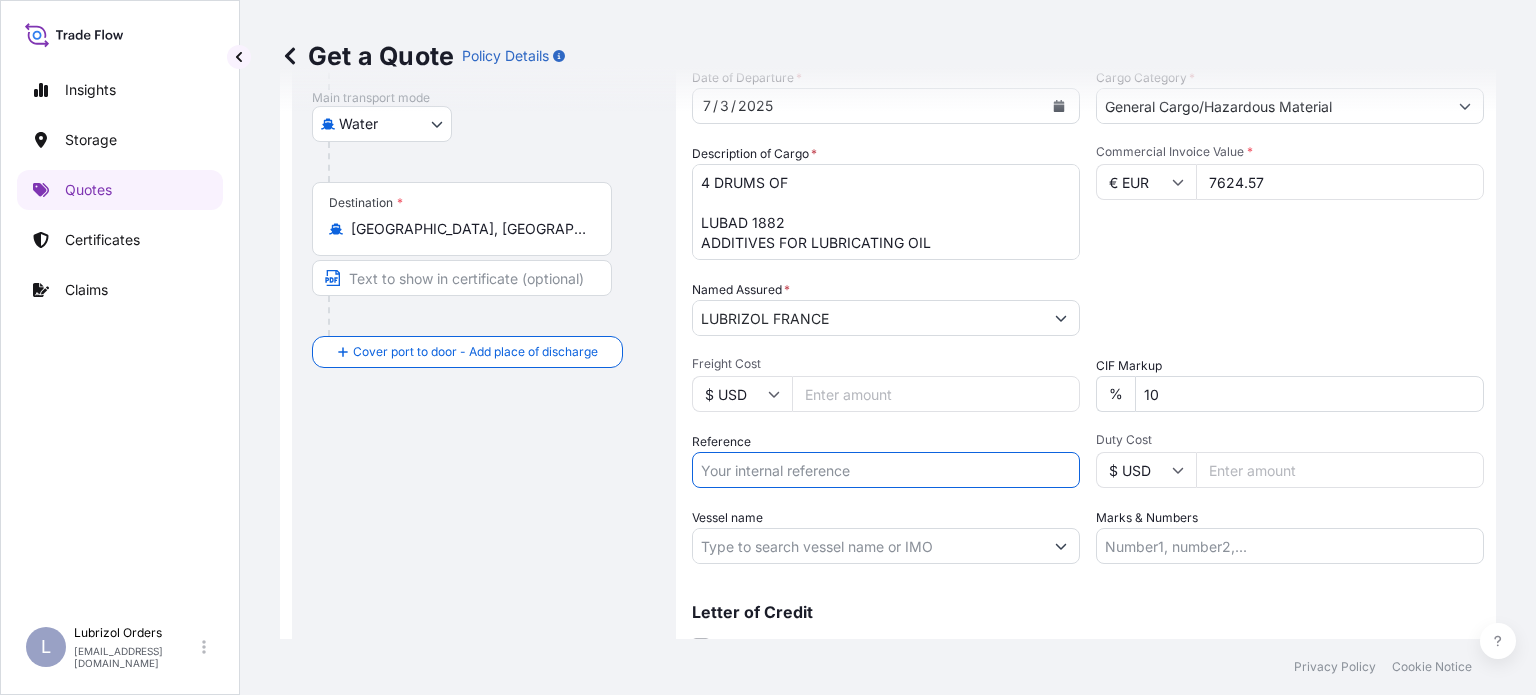 paste on "1155531478" 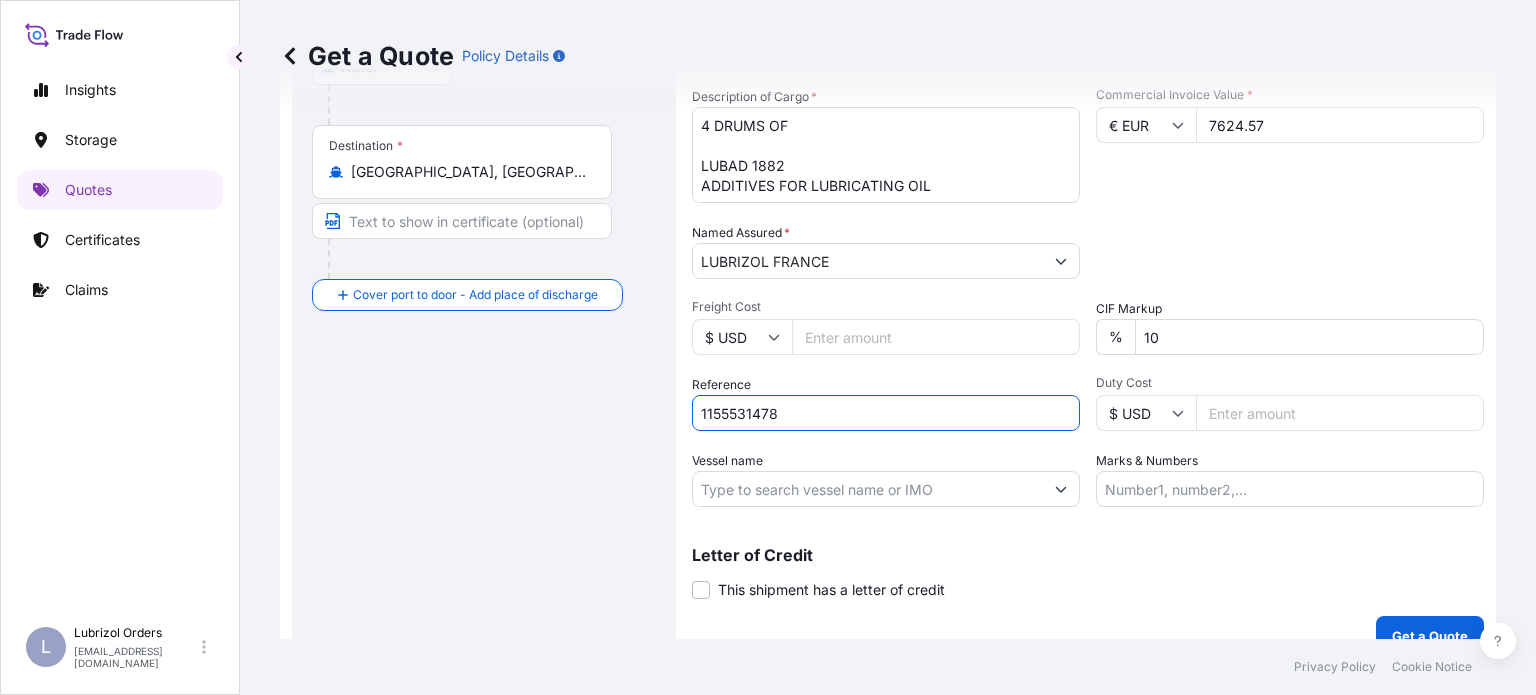 scroll, scrollTop: 416, scrollLeft: 0, axis: vertical 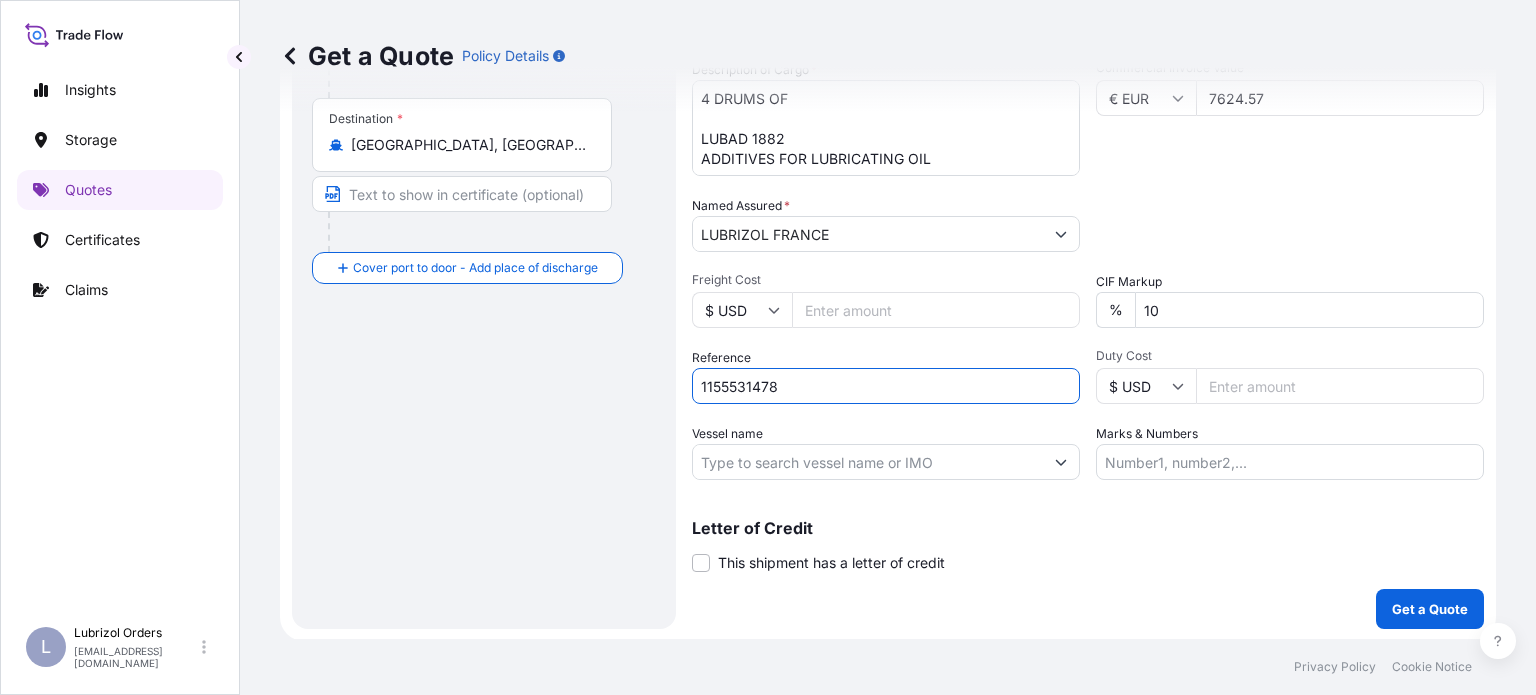 type on "1155531478" 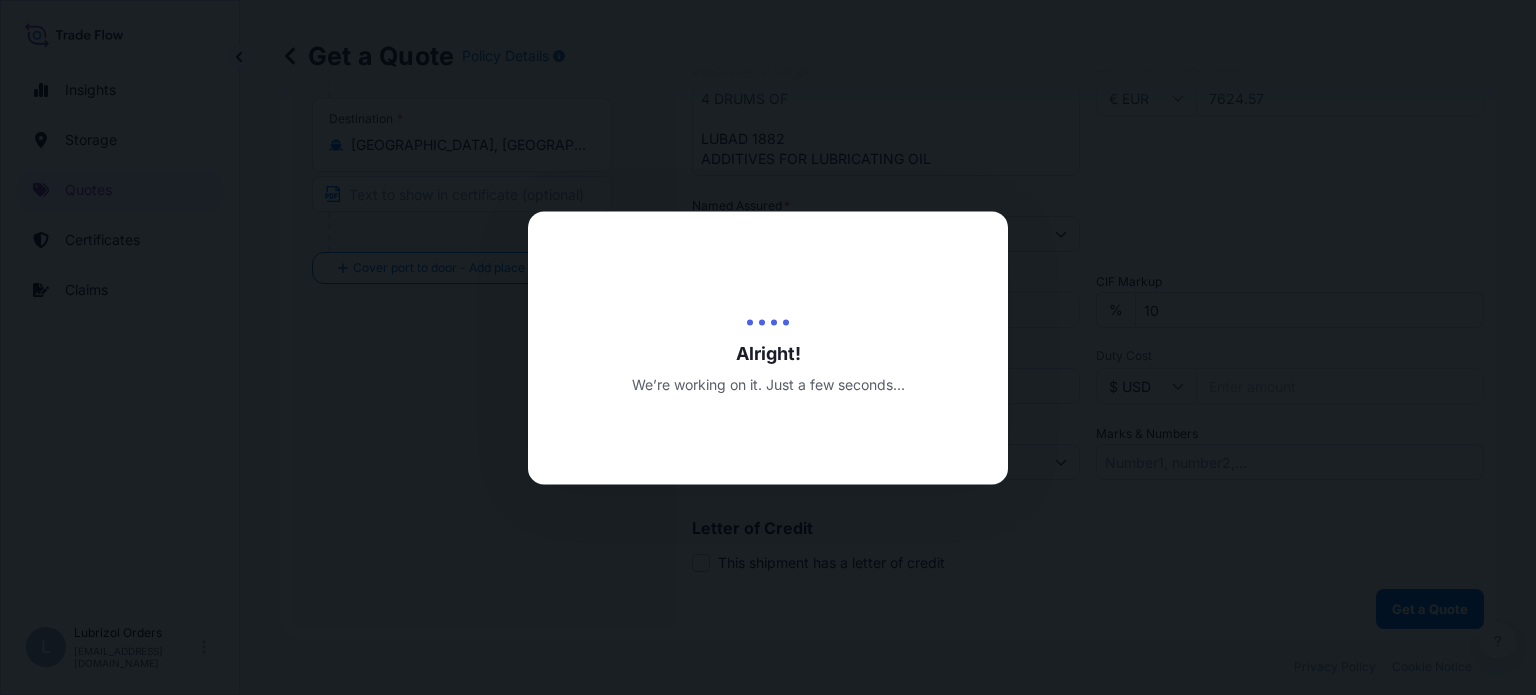 scroll, scrollTop: 0, scrollLeft: 0, axis: both 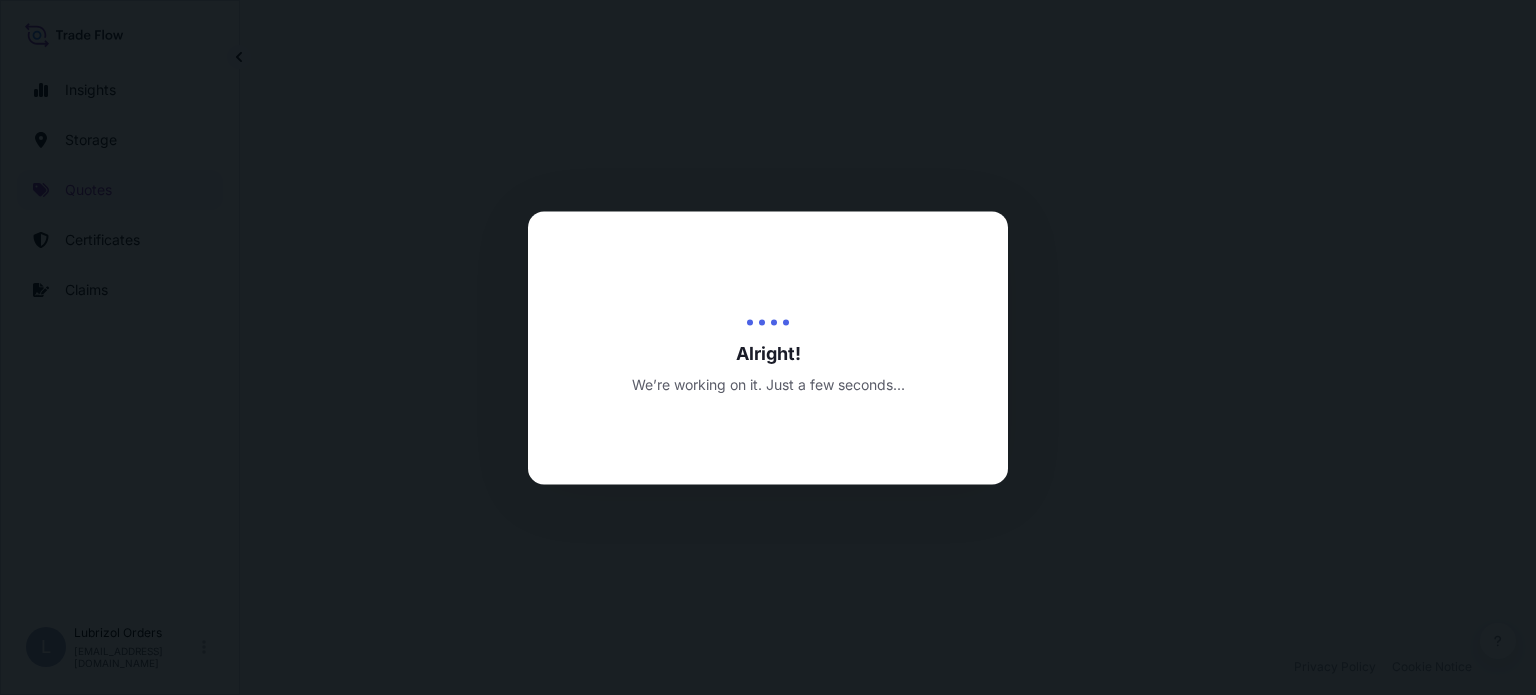 select on "Water" 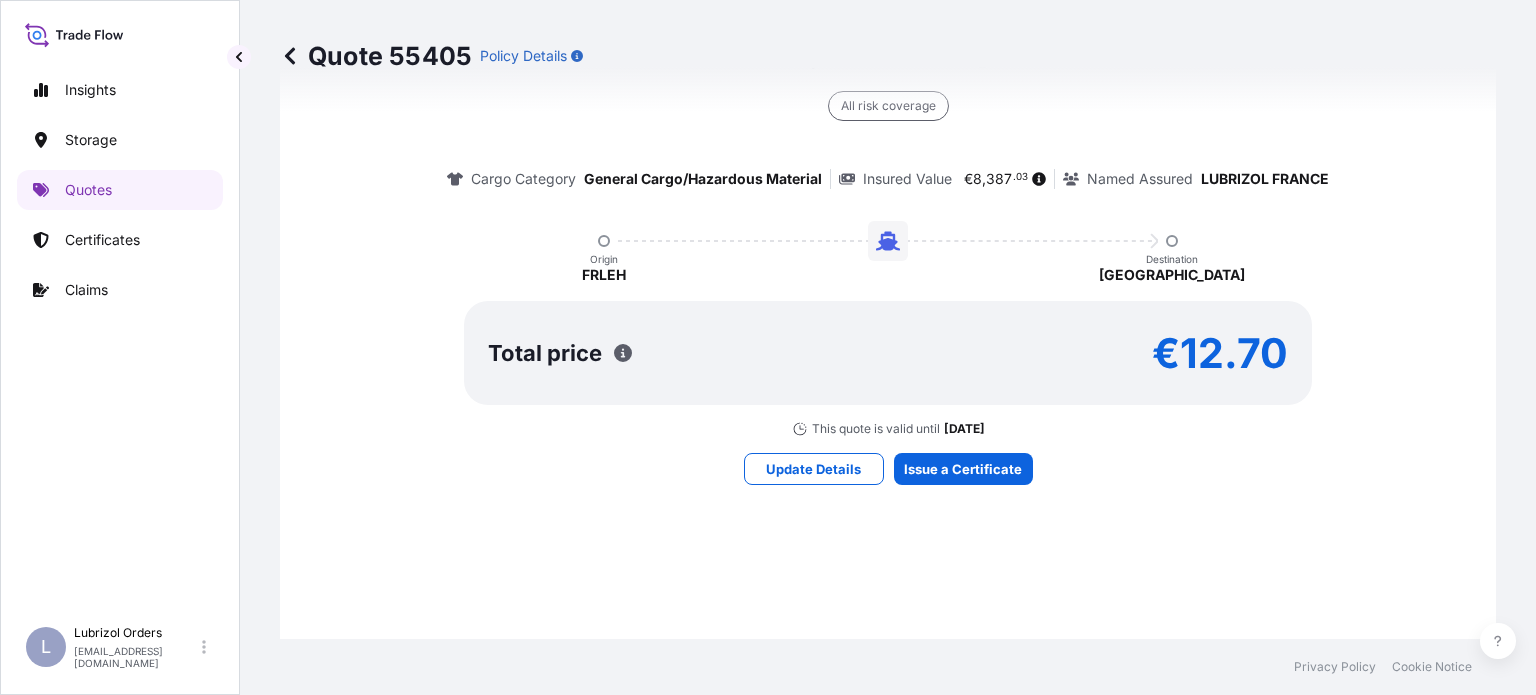 scroll, scrollTop: 1675, scrollLeft: 0, axis: vertical 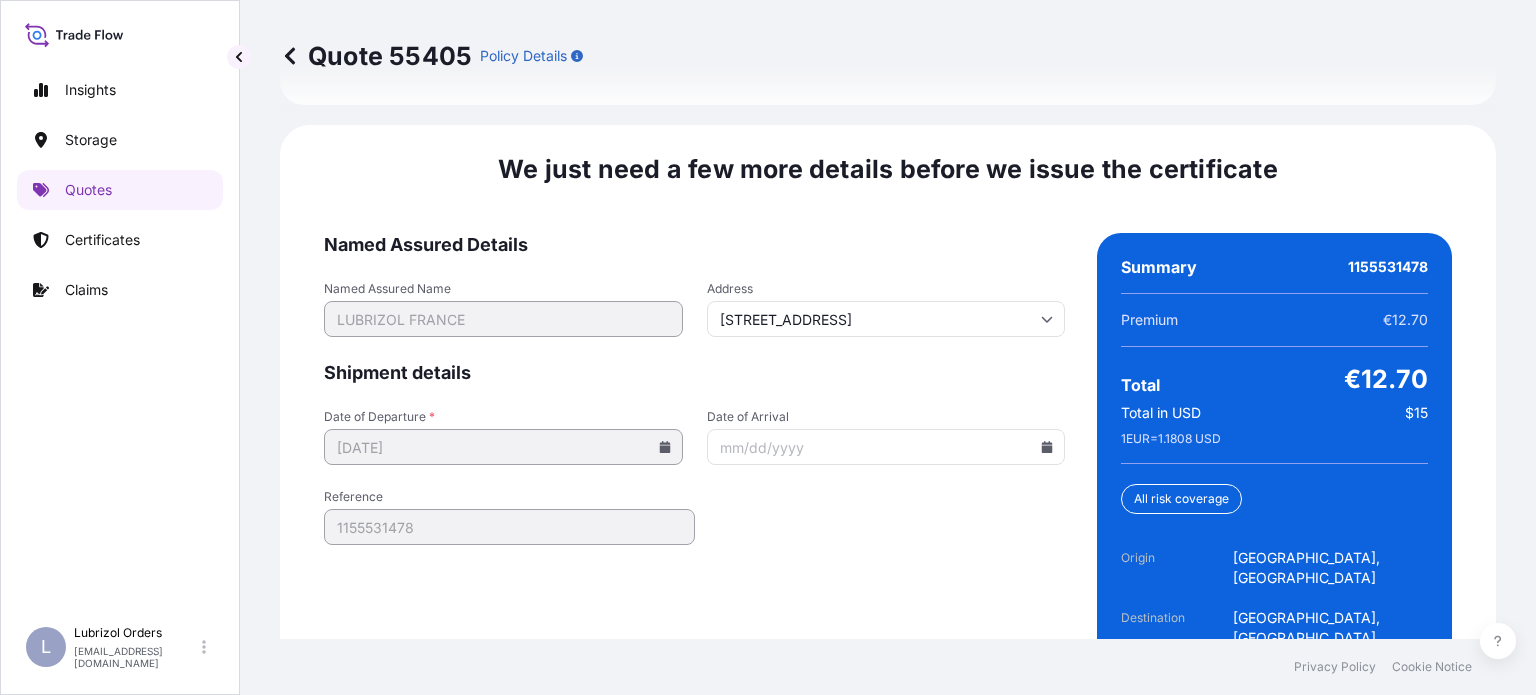 click 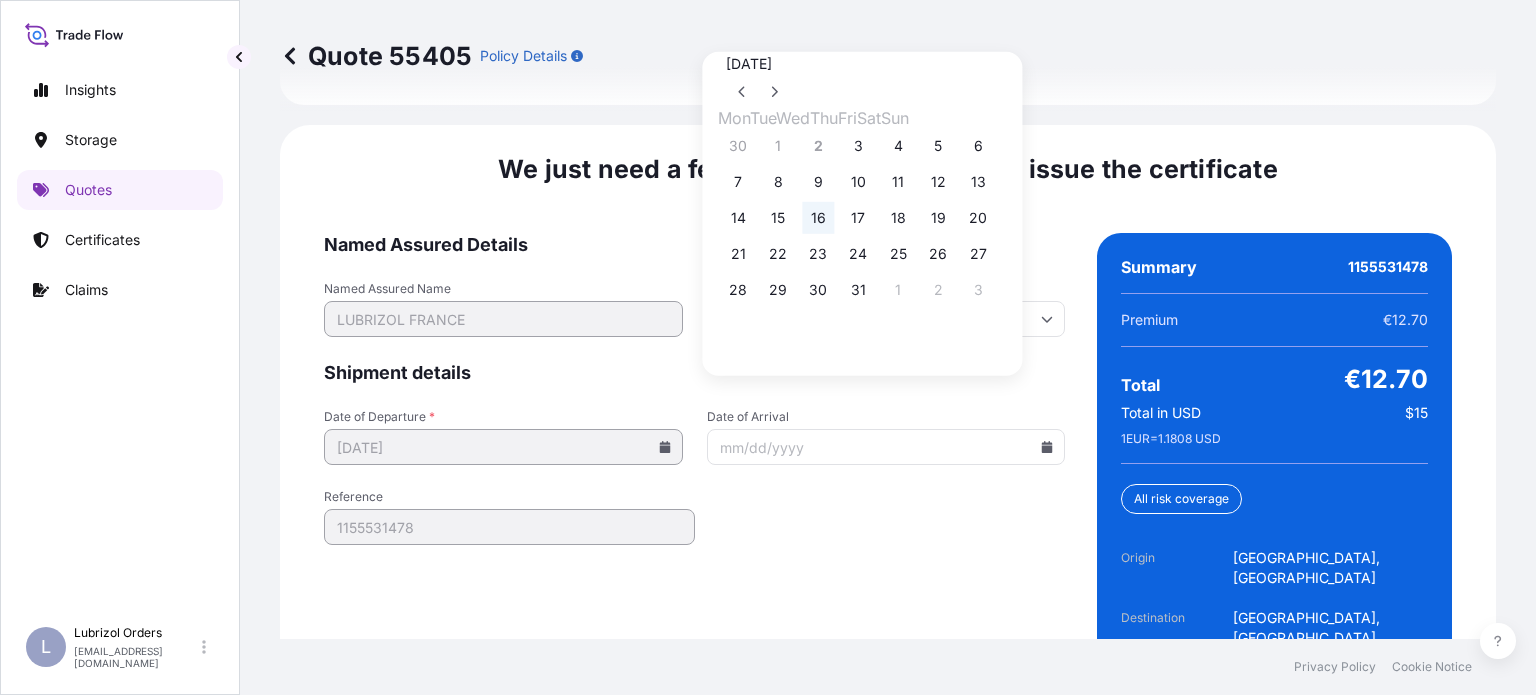 click on "16" at bounding box center [818, 218] 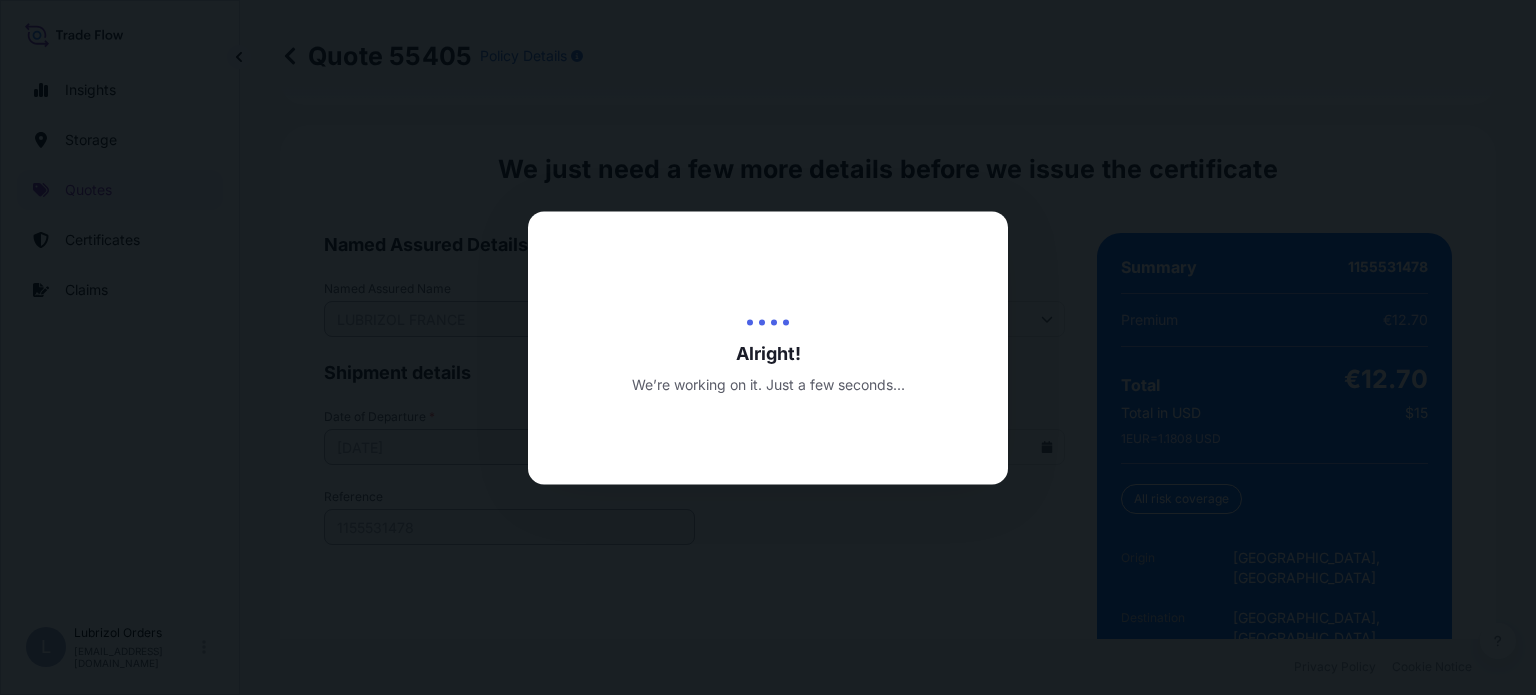 scroll, scrollTop: 0, scrollLeft: 0, axis: both 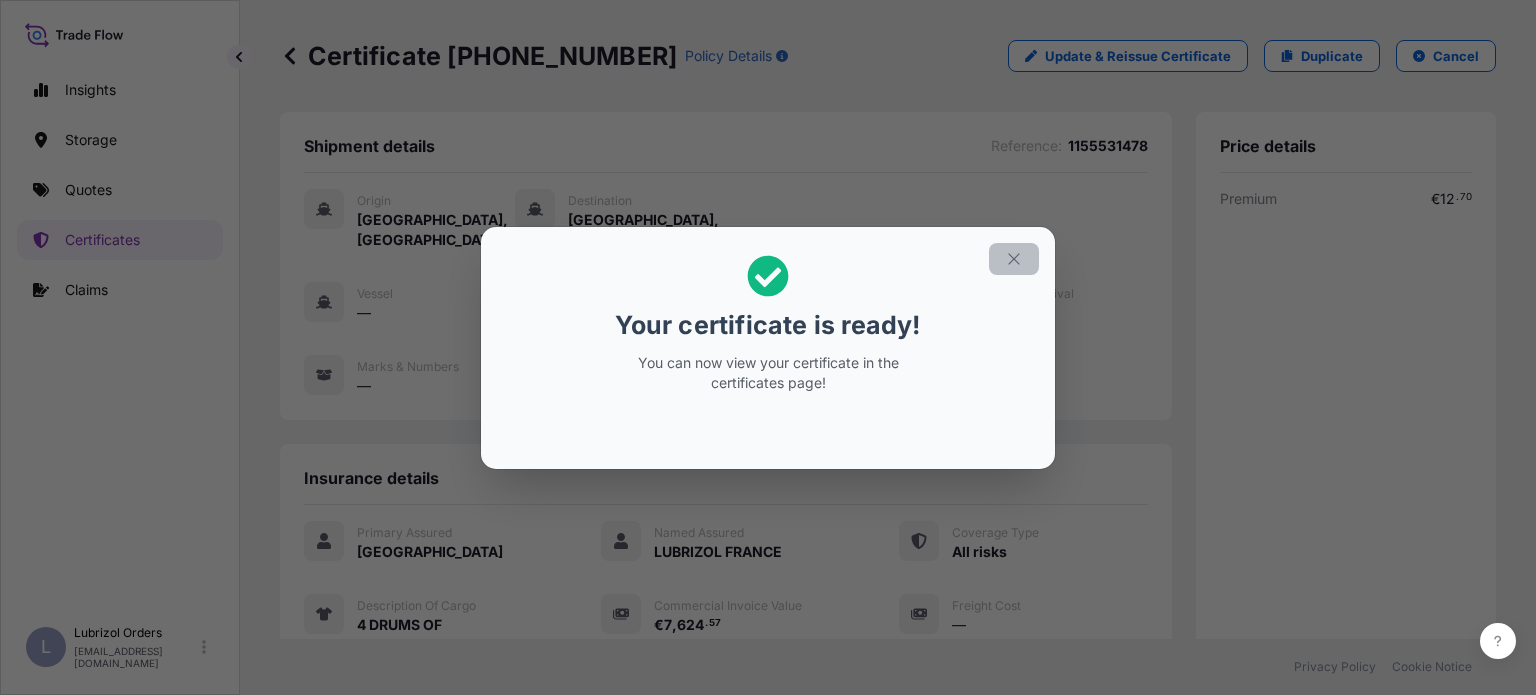 click 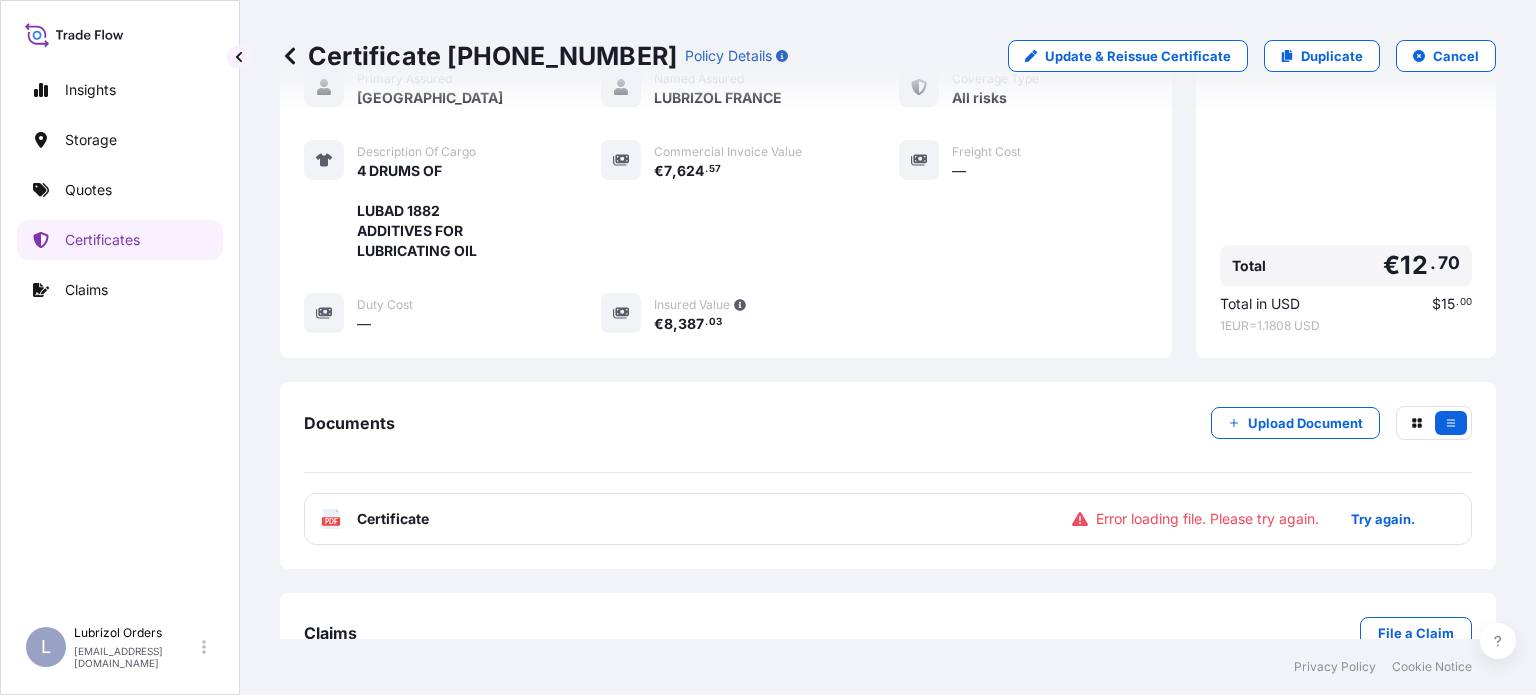 scroll, scrollTop: 480, scrollLeft: 0, axis: vertical 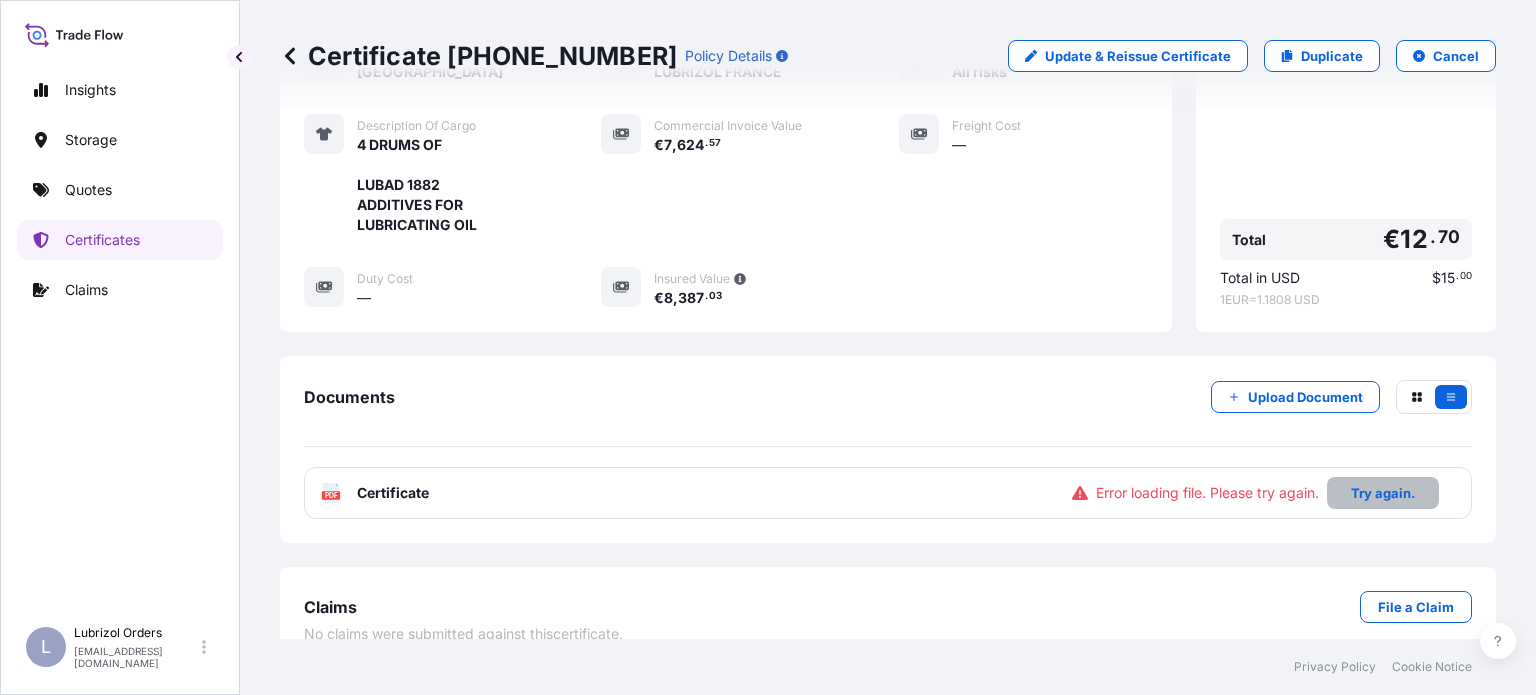 click on "Try again." at bounding box center [1383, 493] 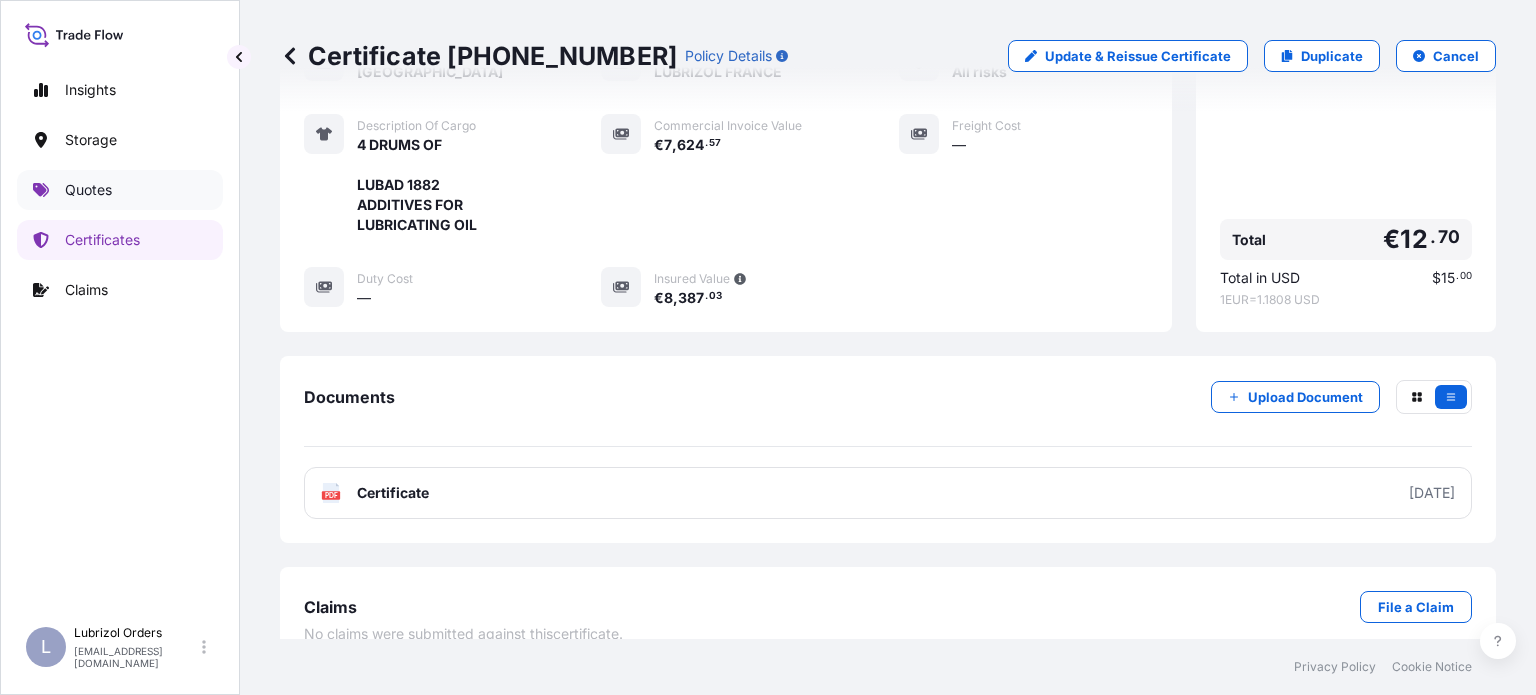 click on "Quotes" at bounding box center (88, 190) 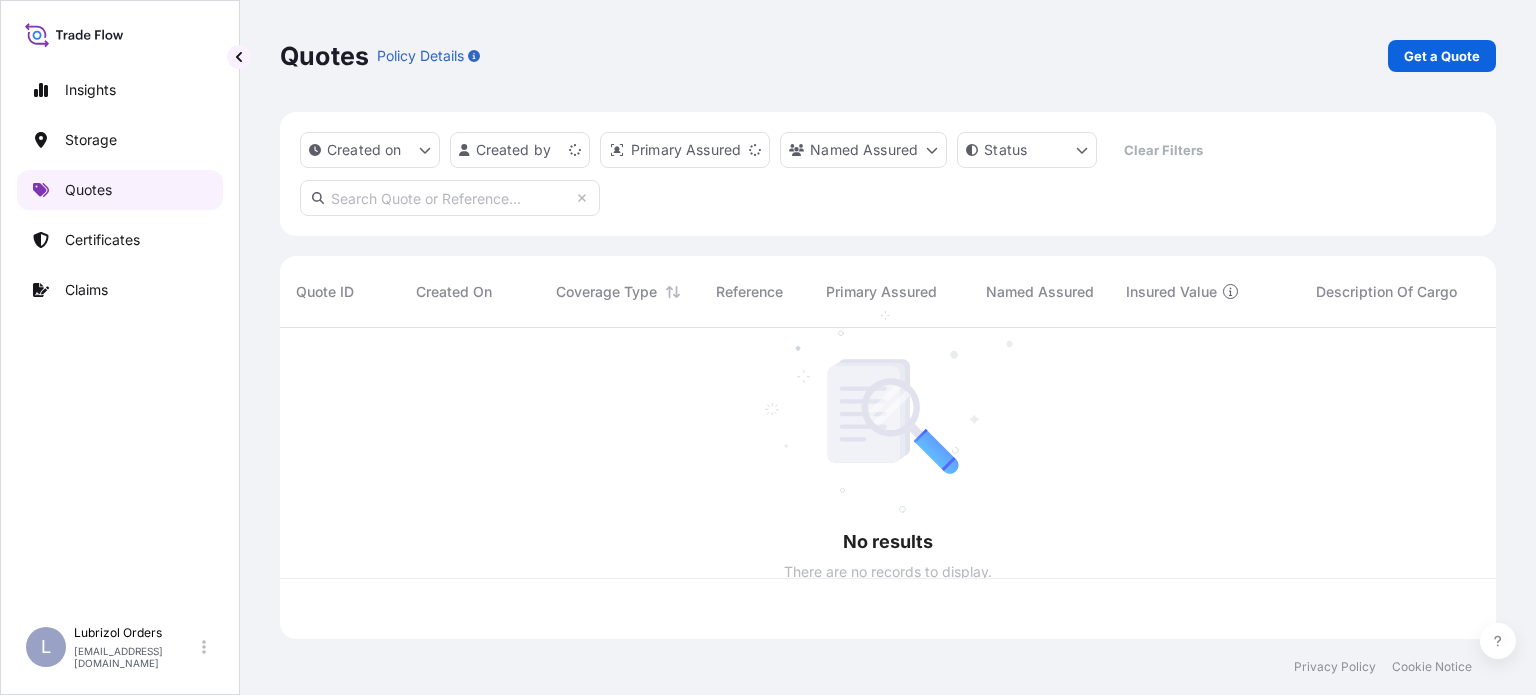 scroll, scrollTop: 0, scrollLeft: 0, axis: both 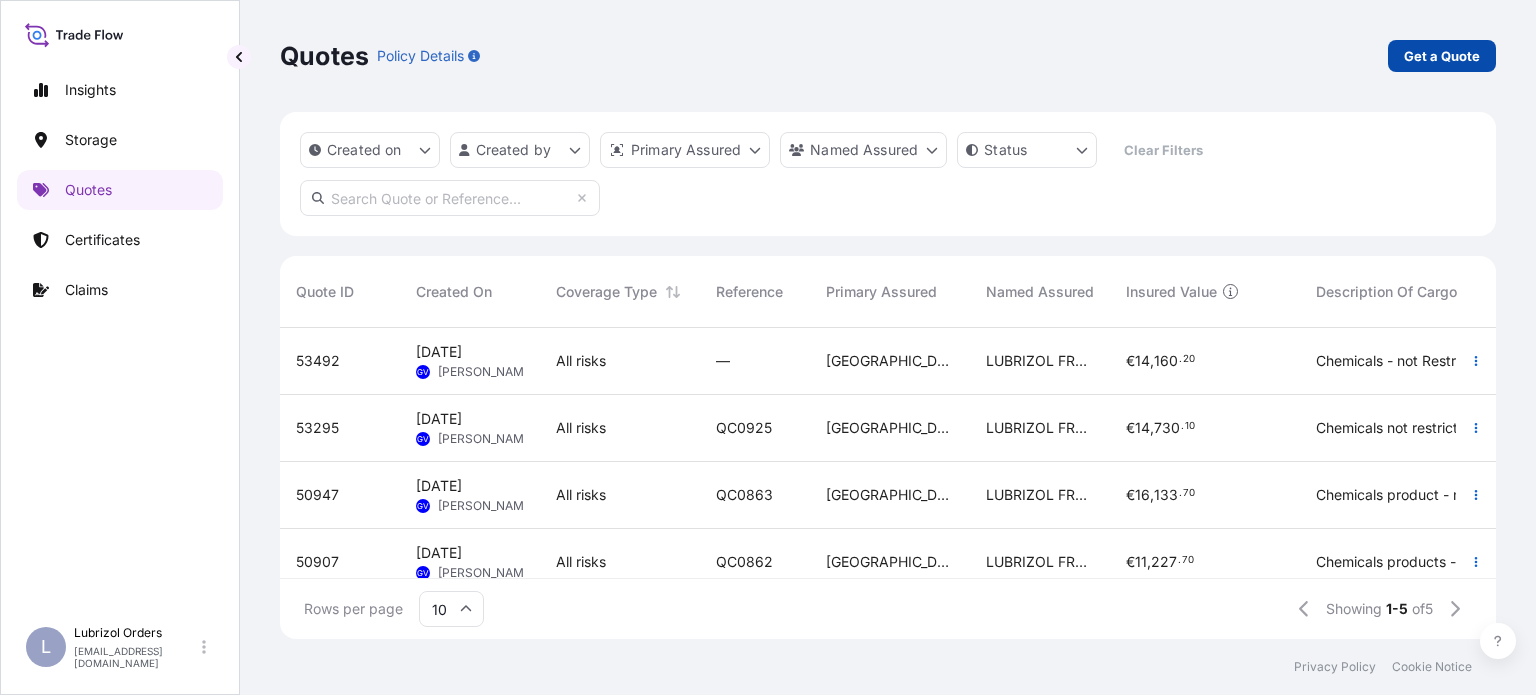 click on "Get a Quote" at bounding box center [1442, 56] 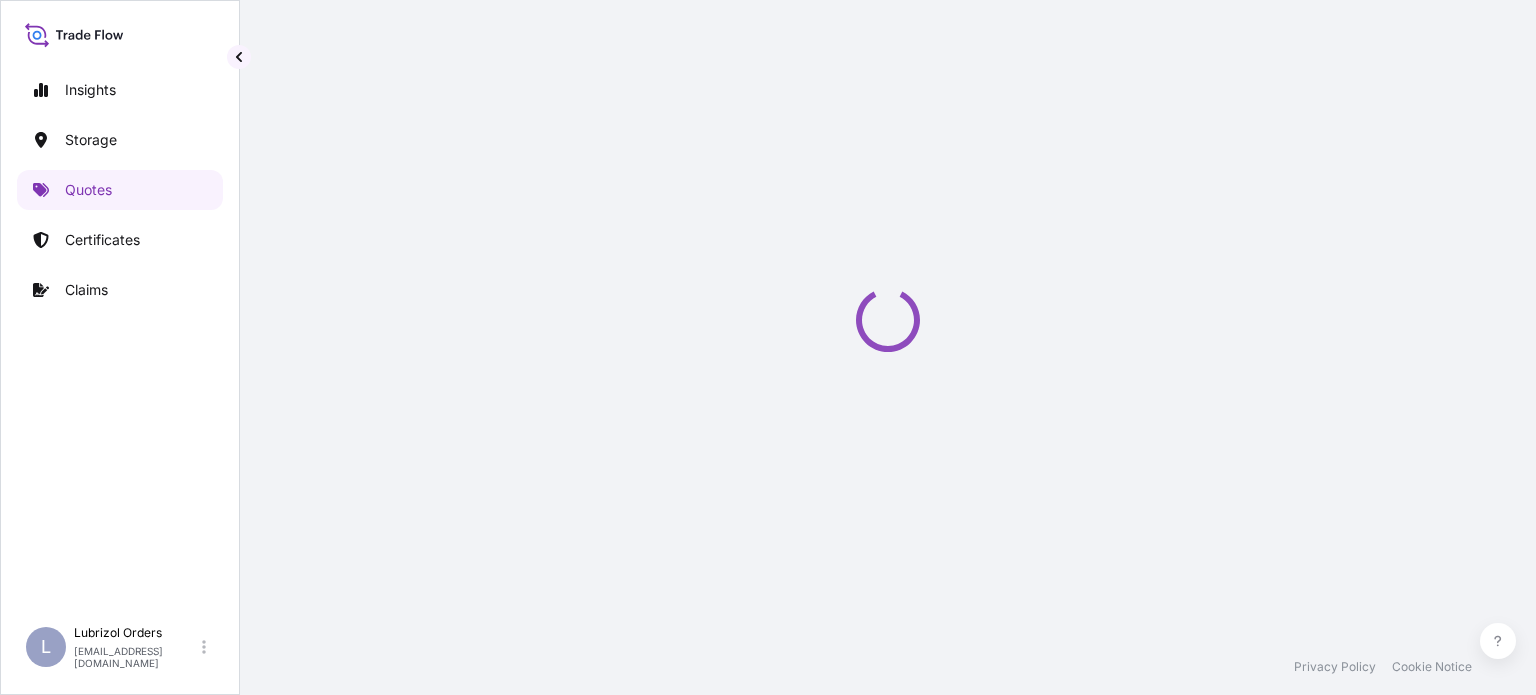 select on "Water" 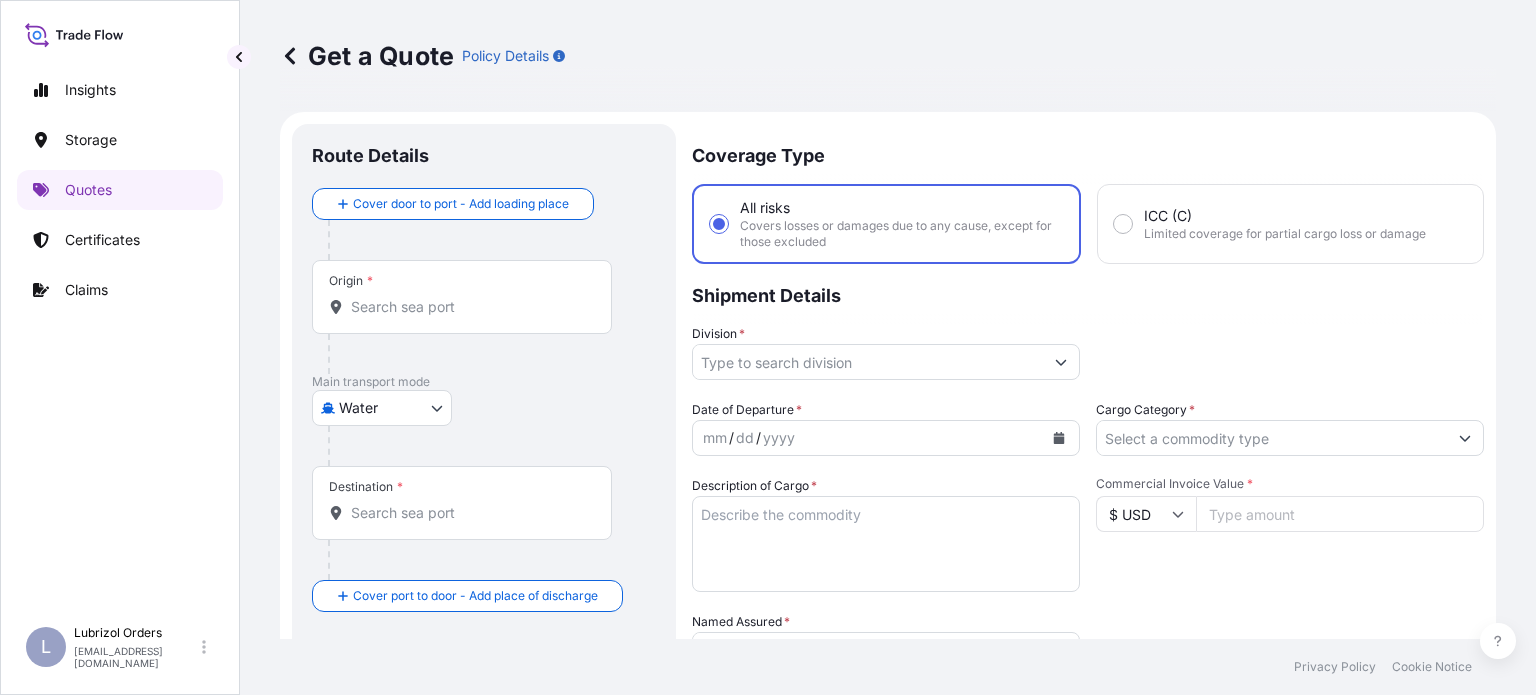 scroll, scrollTop: 32, scrollLeft: 0, axis: vertical 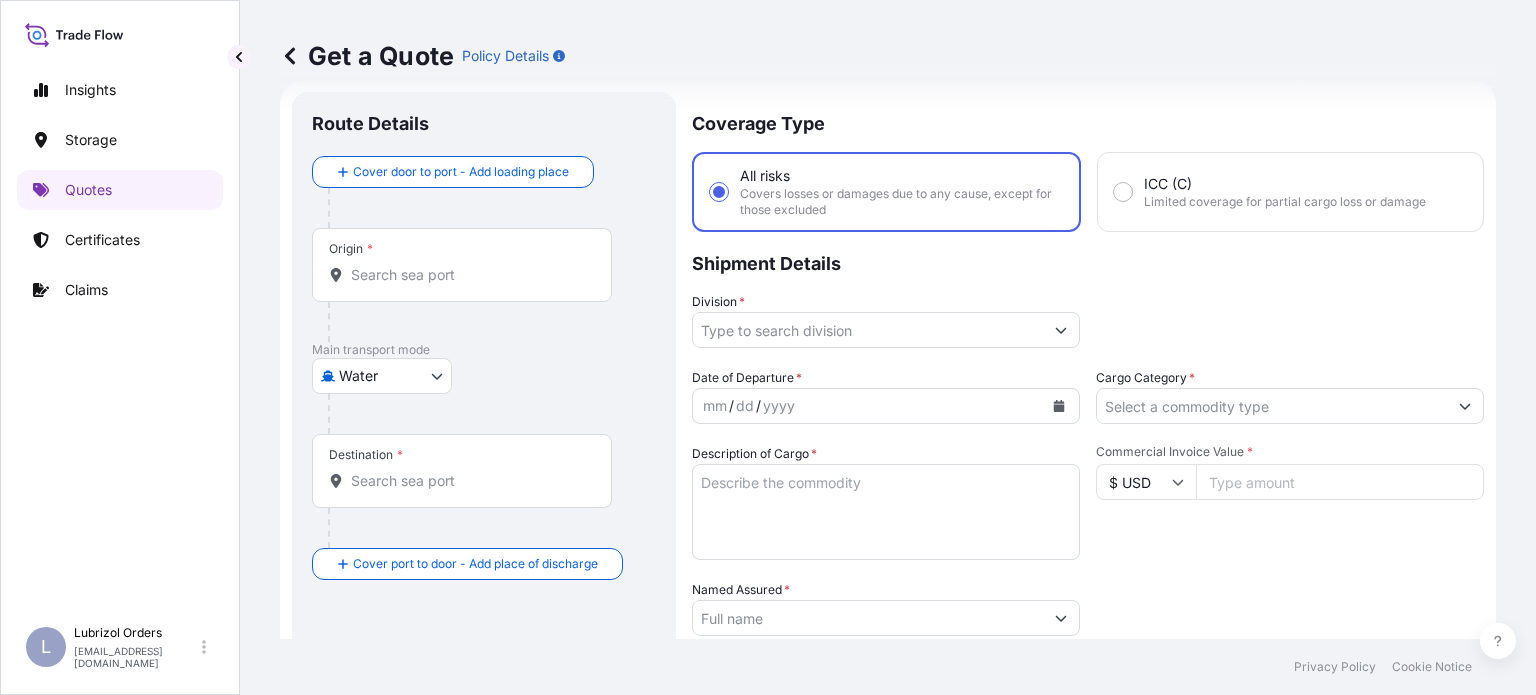click on "Origin *" at bounding box center [469, 275] 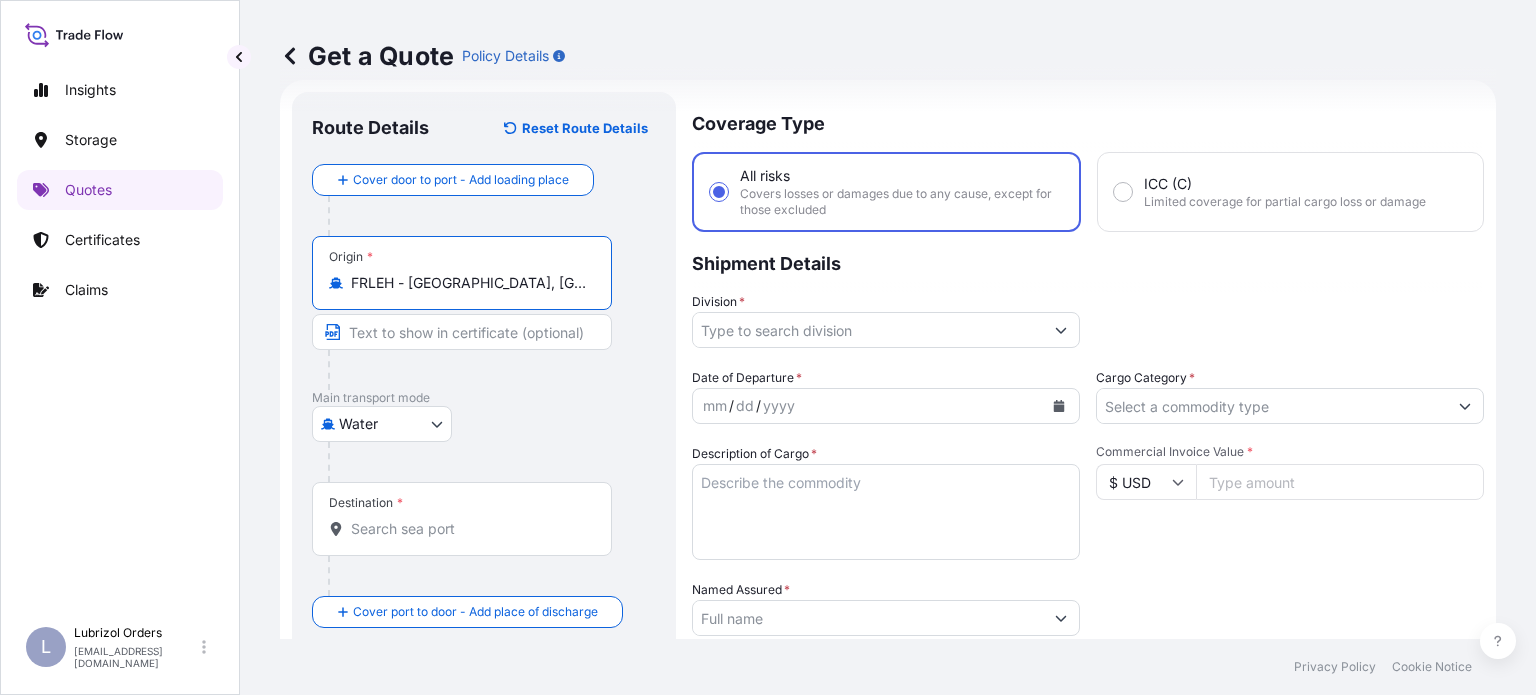 type on "FRLEH - [GEOGRAPHIC_DATA], [GEOGRAPHIC_DATA]" 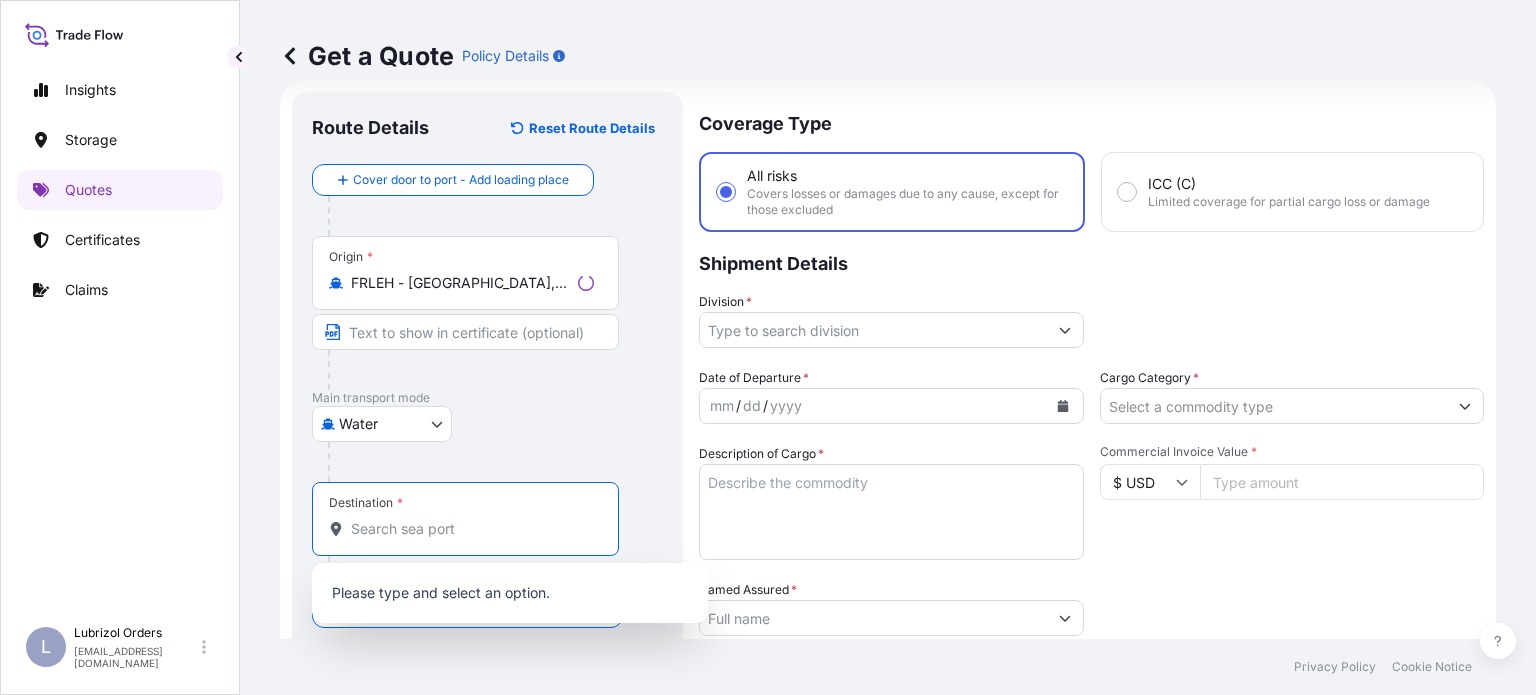 click on "Destination *" at bounding box center [472, 529] 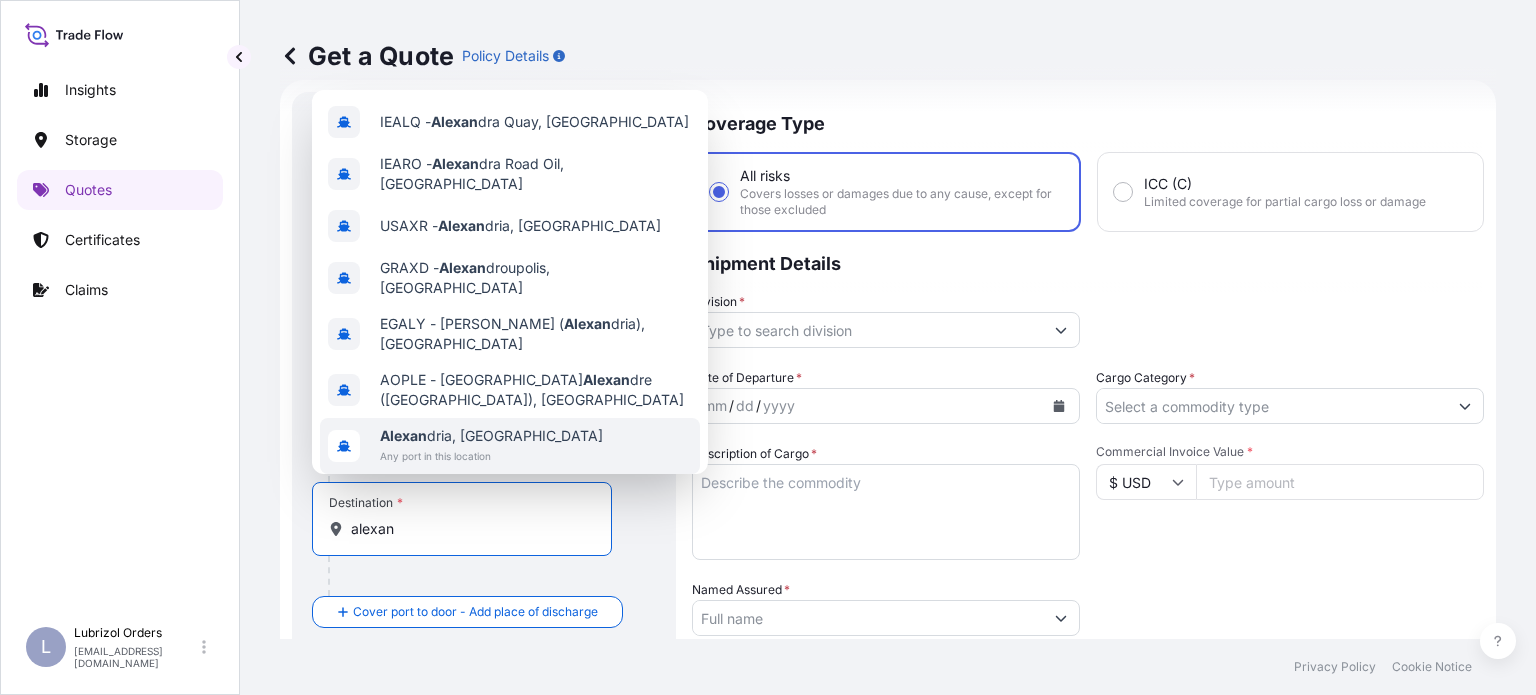 click on "[PERSON_NAME], [GEOGRAPHIC_DATA] Any port in this location" at bounding box center (510, 446) 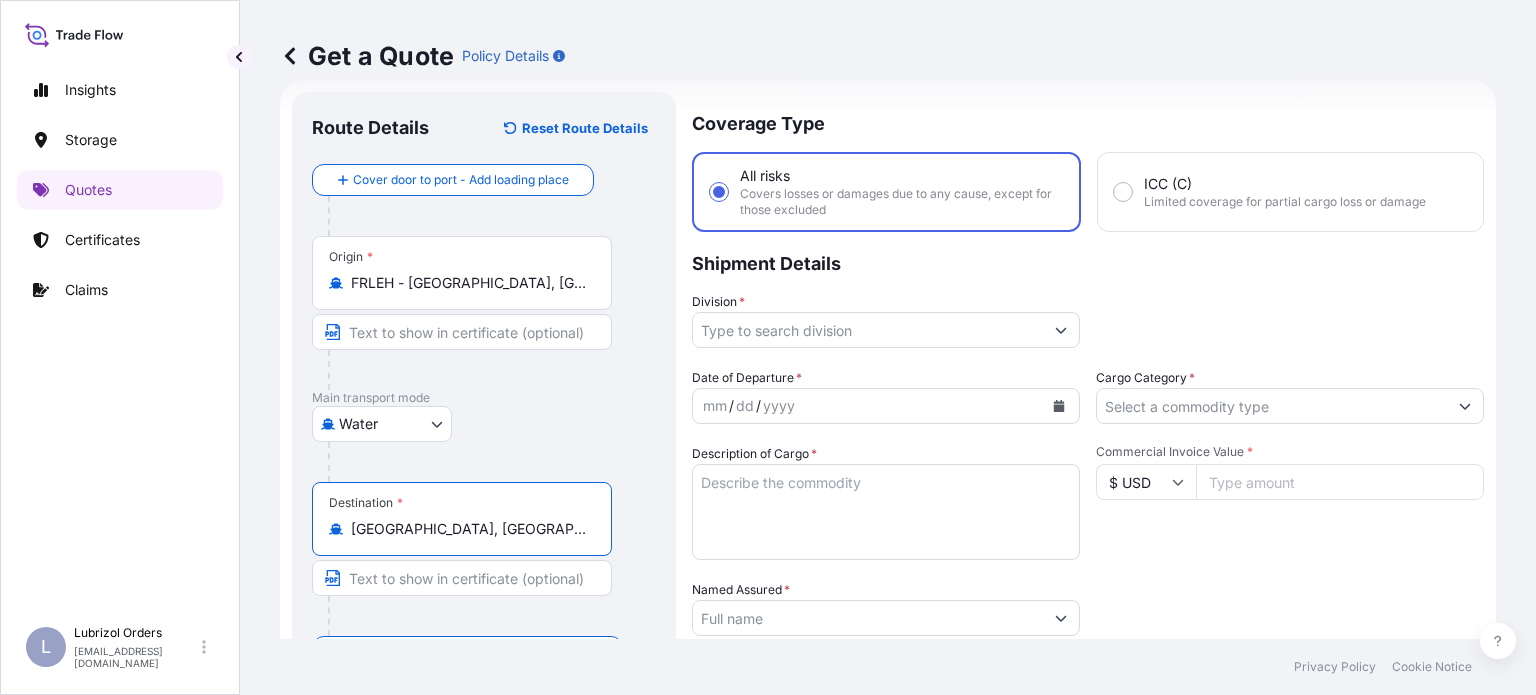 type on "[GEOGRAPHIC_DATA], [GEOGRAPHIC_DATA]" 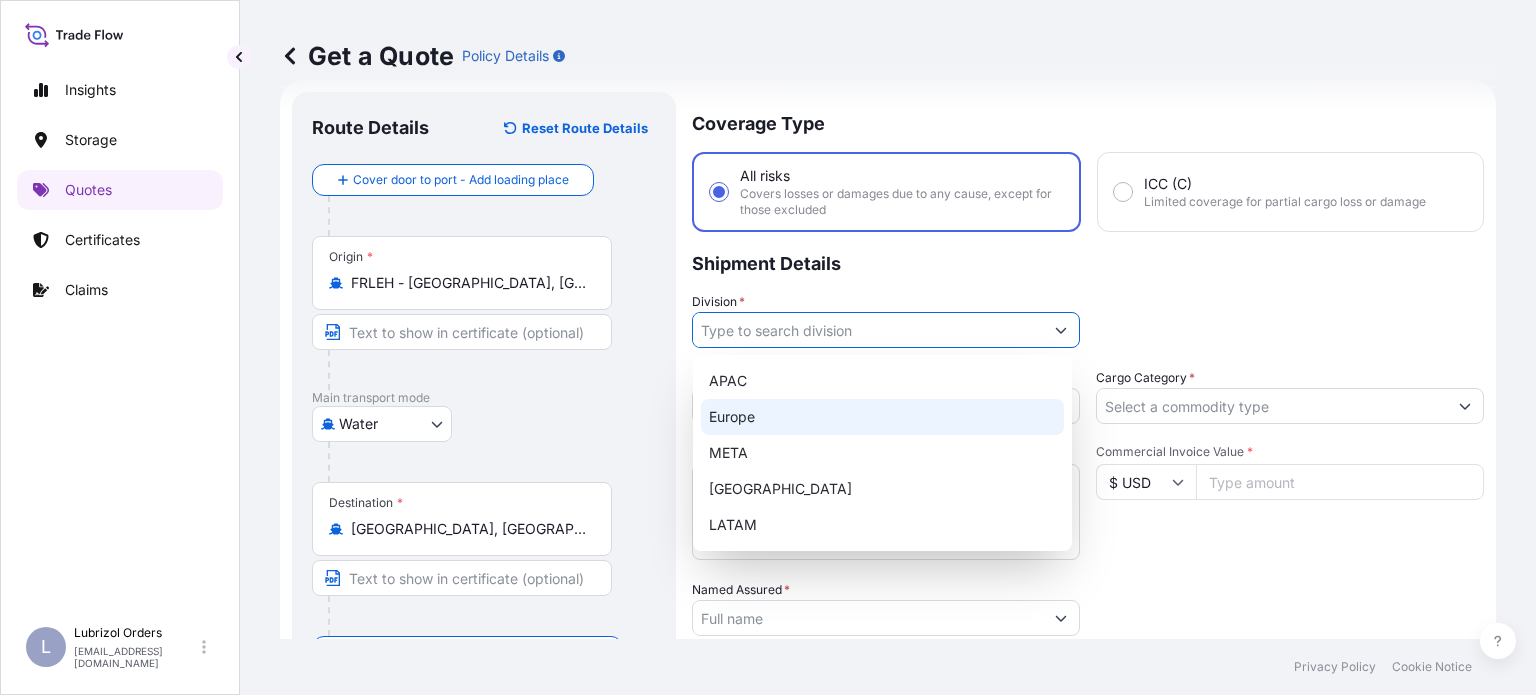 click on "Europe" at bounding box center (882, 417) 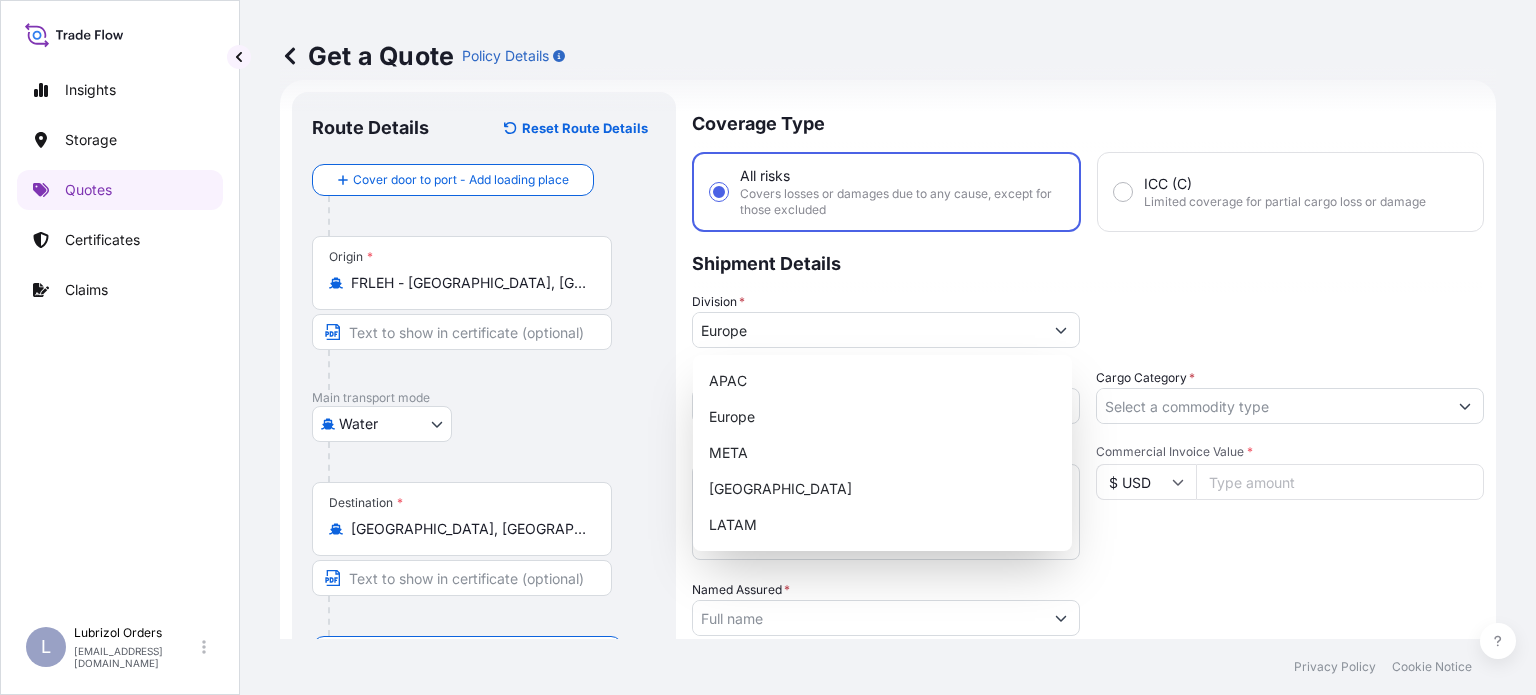 click on "Division * [GEOGRAPHIC_DATA]" at bounding box center (1088, 320) 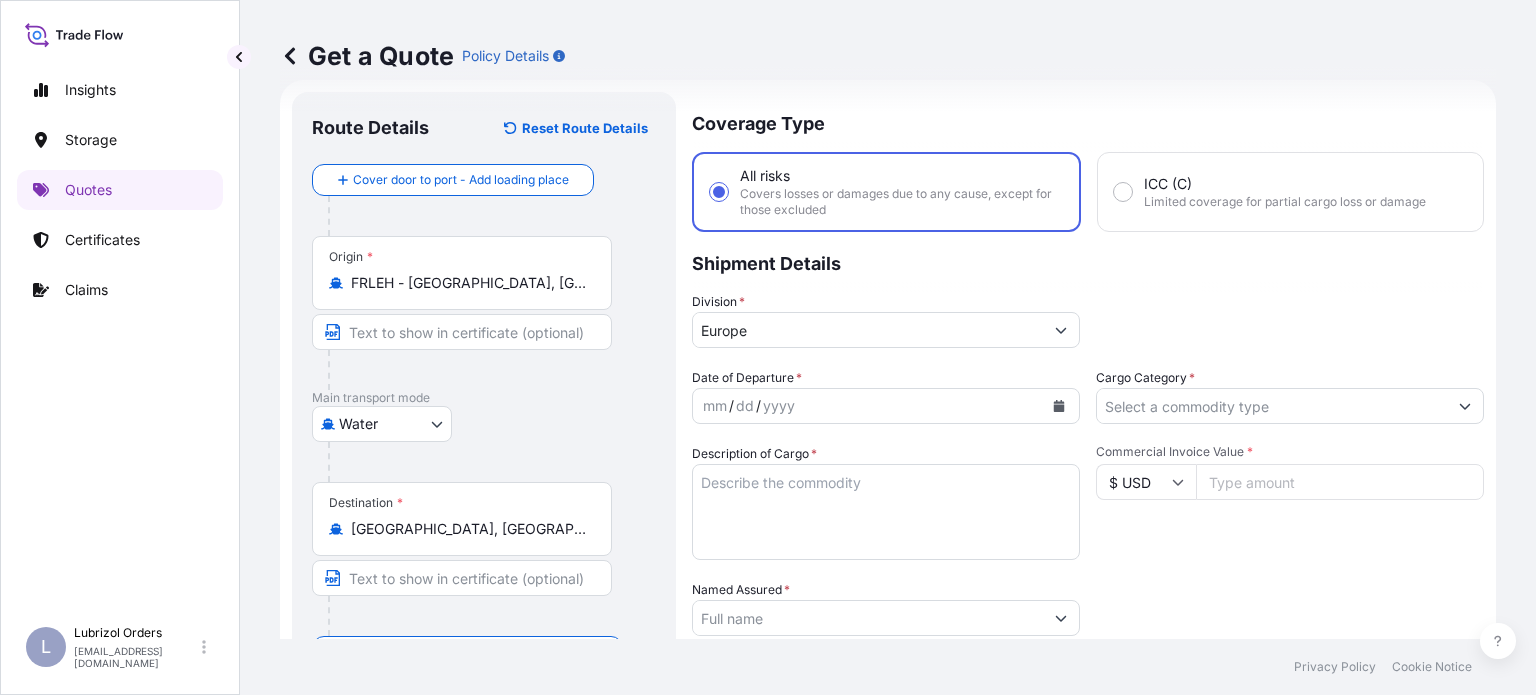 click 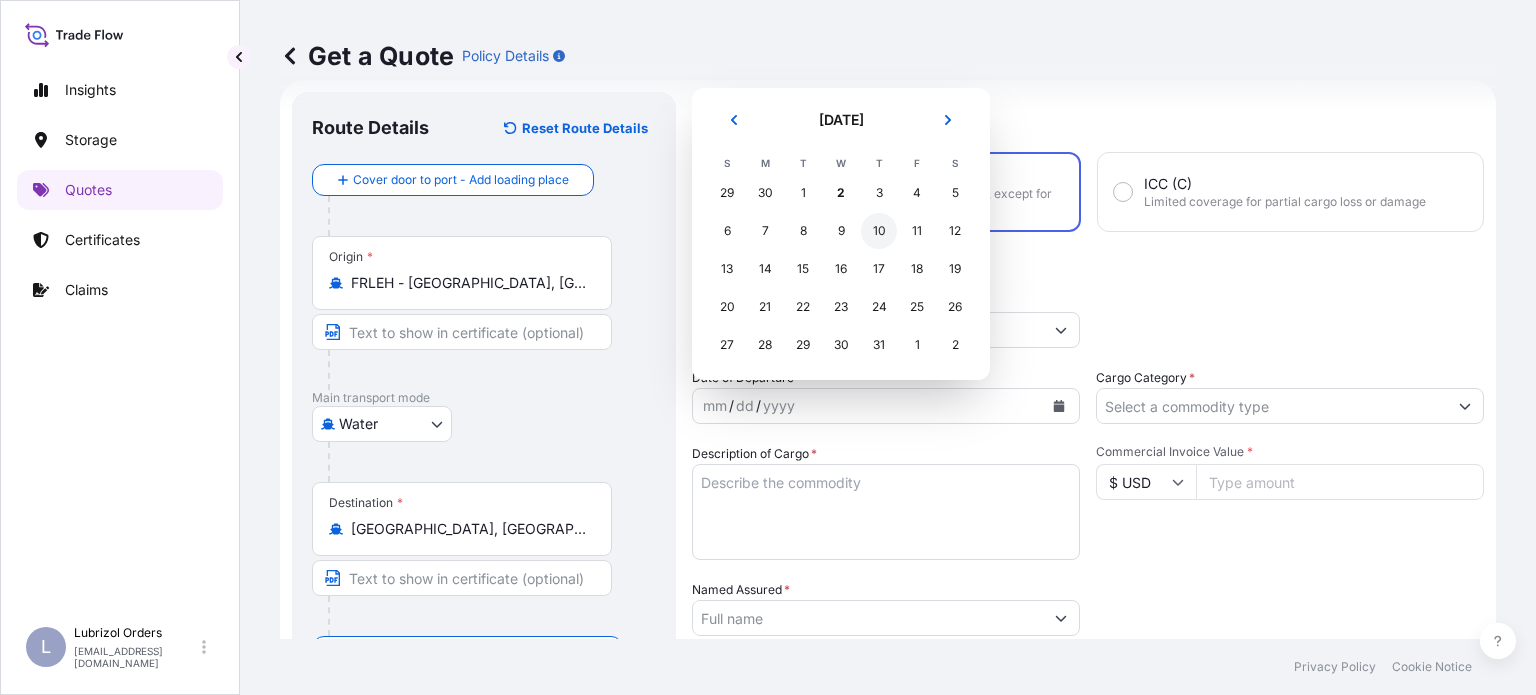 click on "10" at bounding box center (879, 231) 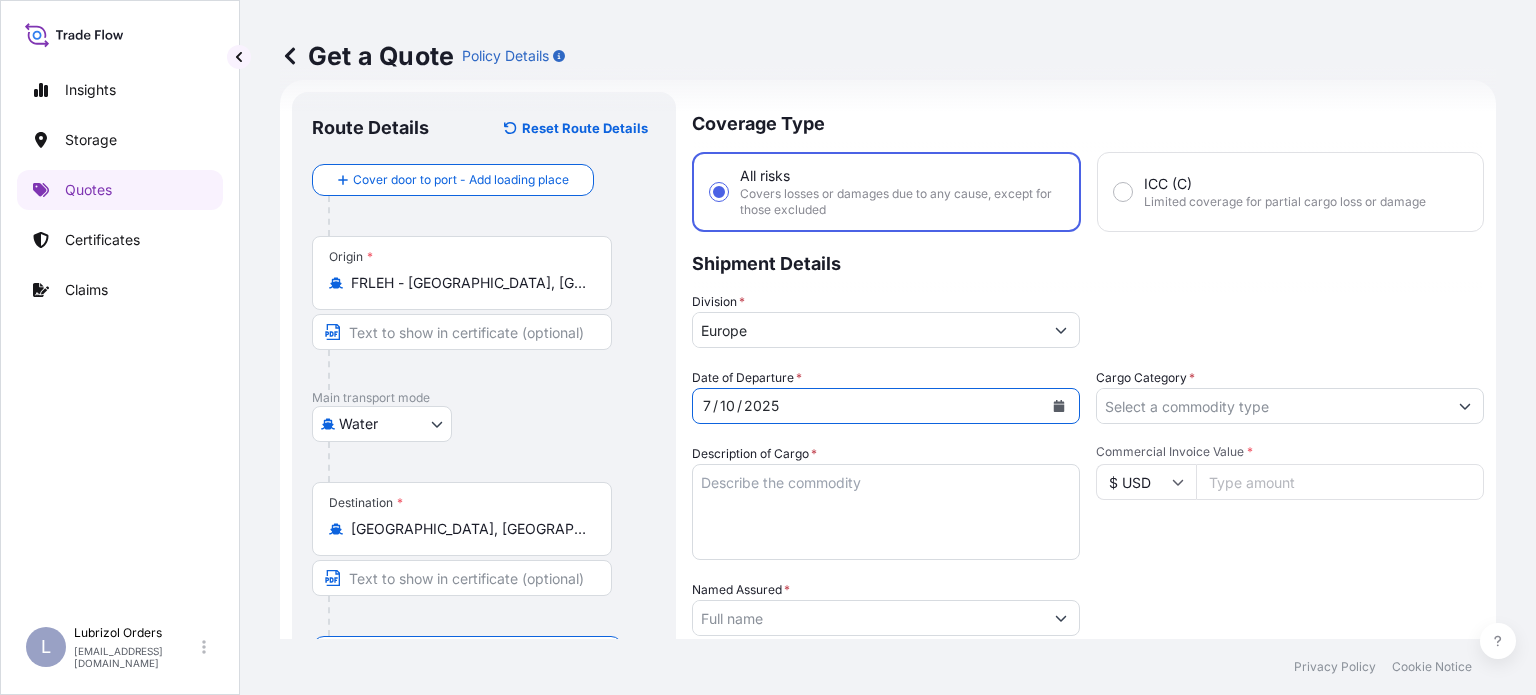 click on "Cargo Category *" at bounding box center [1272, 406] 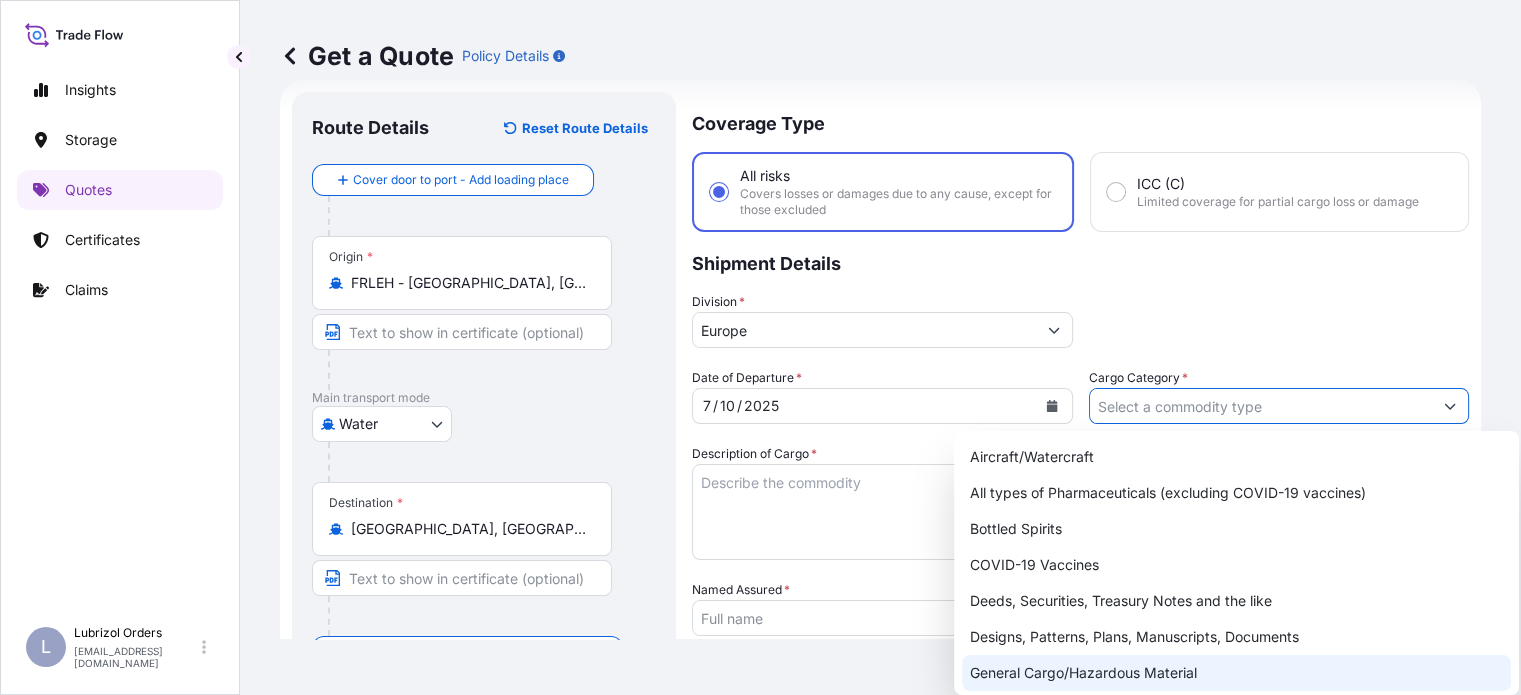 click on "General Cargo/Hazardous Material" at bounding box center (1236, 673) 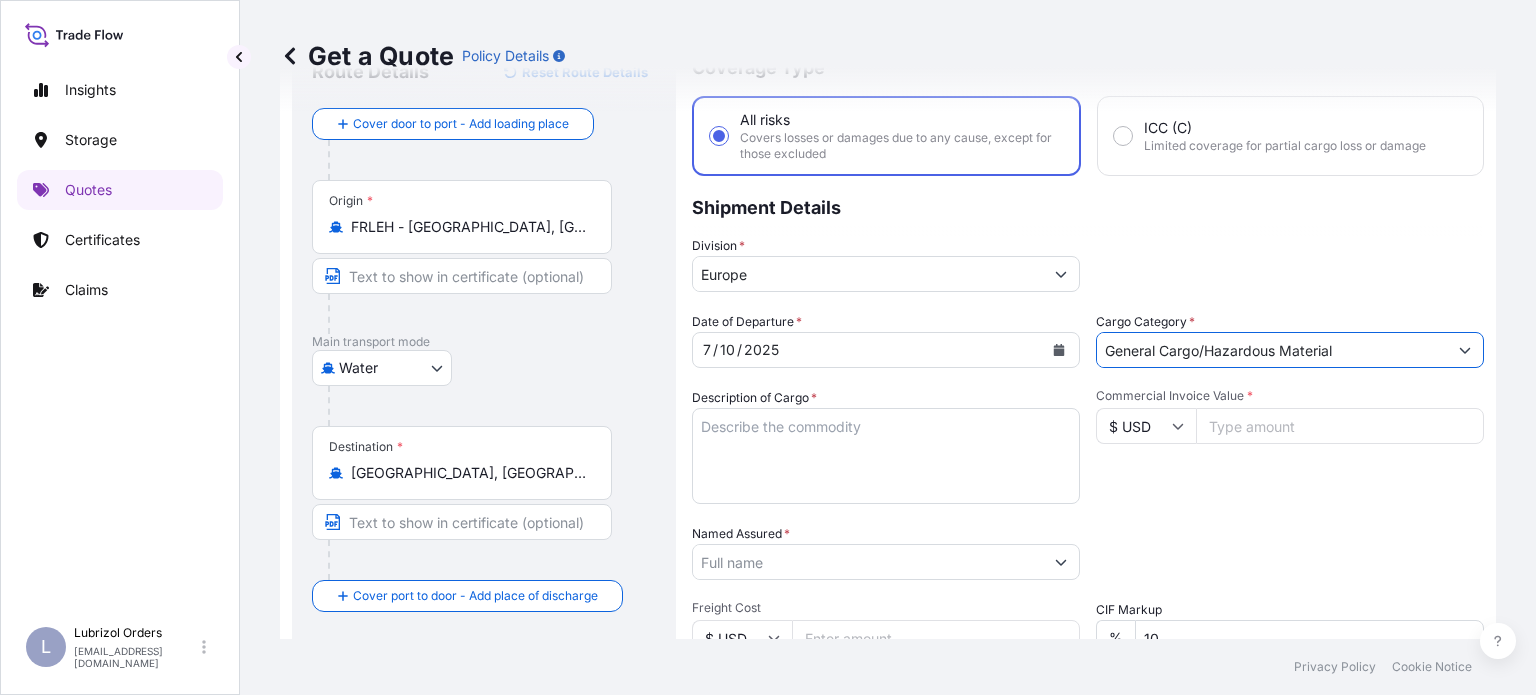 scroll, scrollTop: 132, scrollLeft: 0, axis: vertical 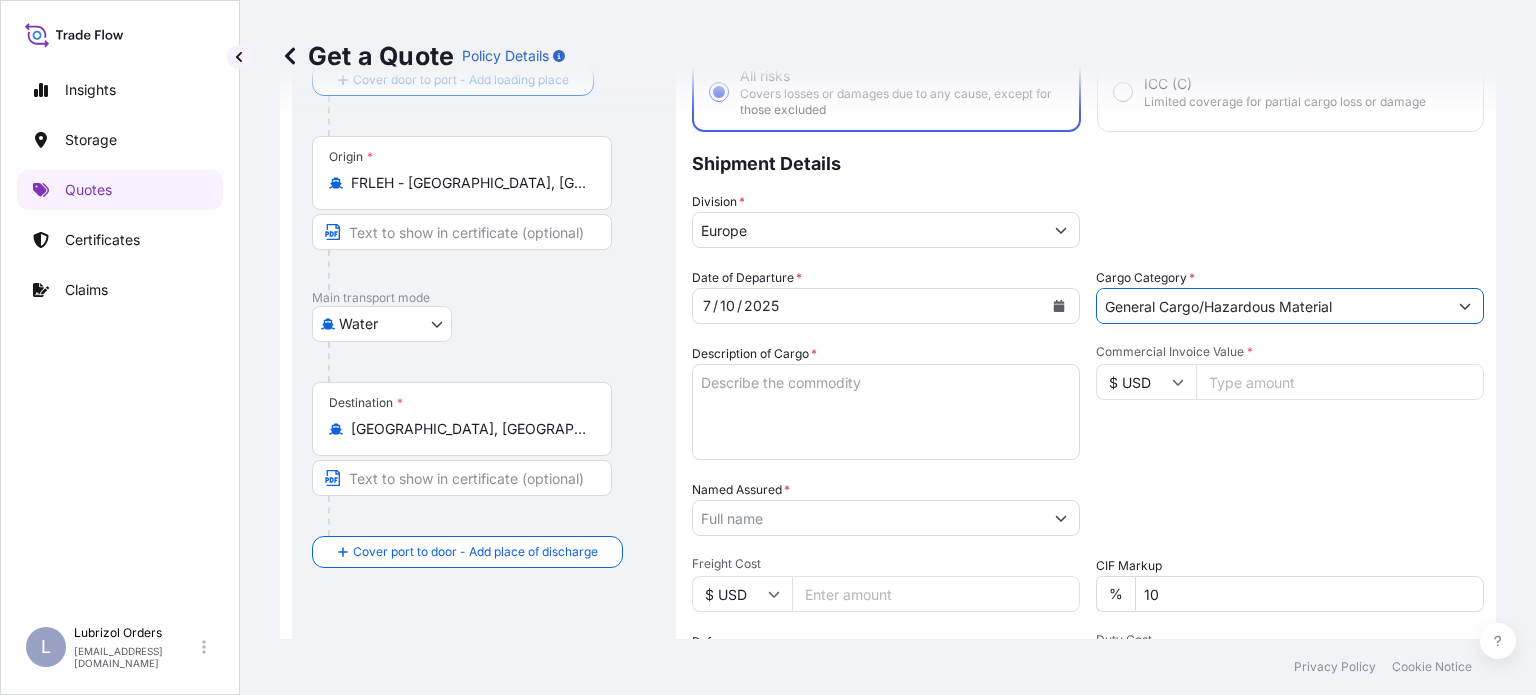 click on "$ USD" at bounding box center (1146, 382) 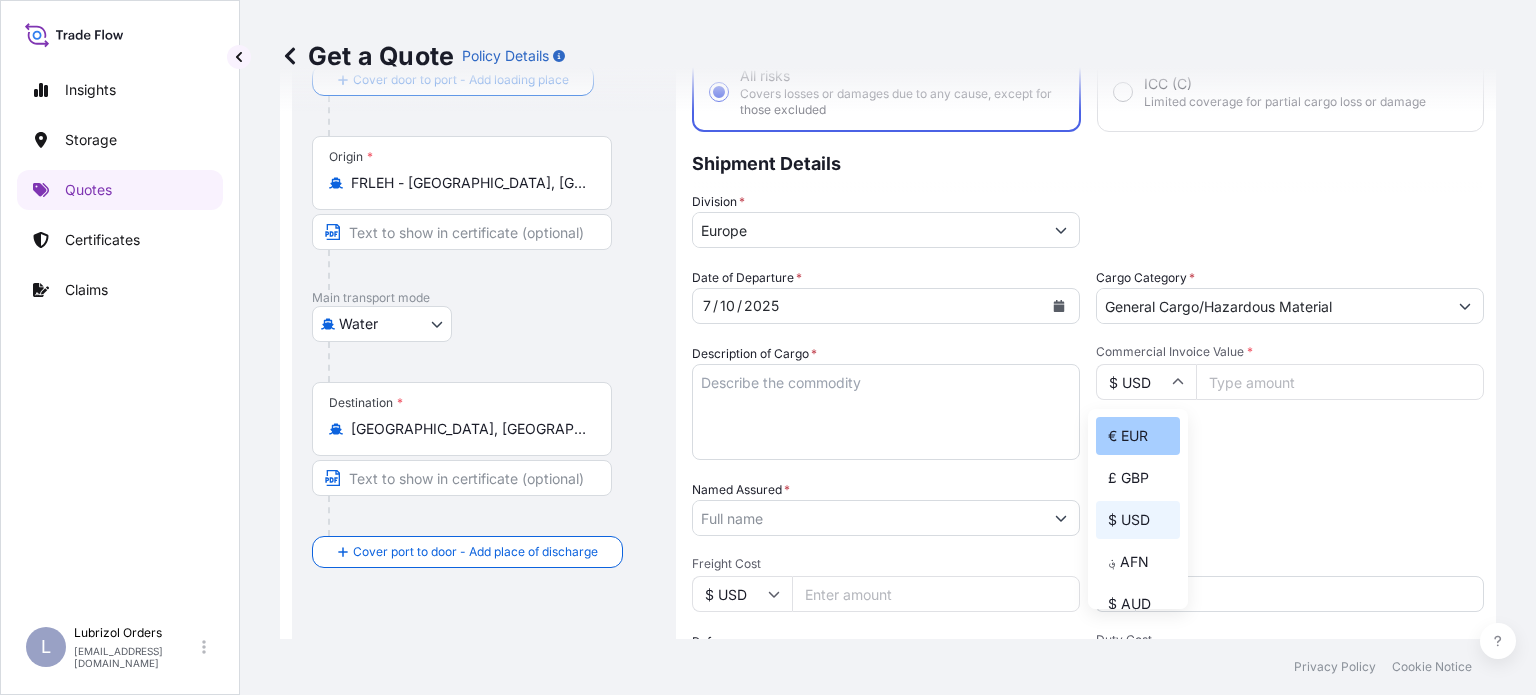 click on "€ EUR" at bounding box center (1138, 436) 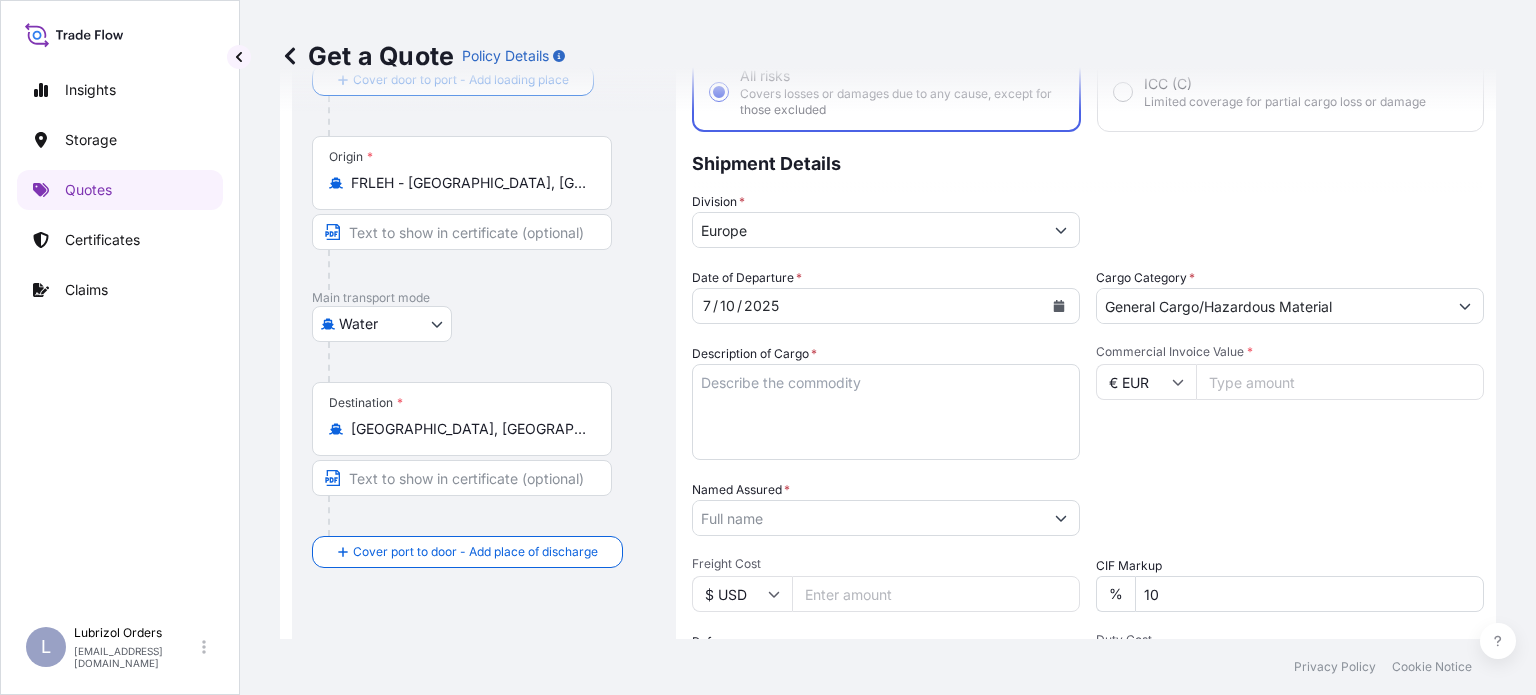 click at bounding box center [1061, 518] 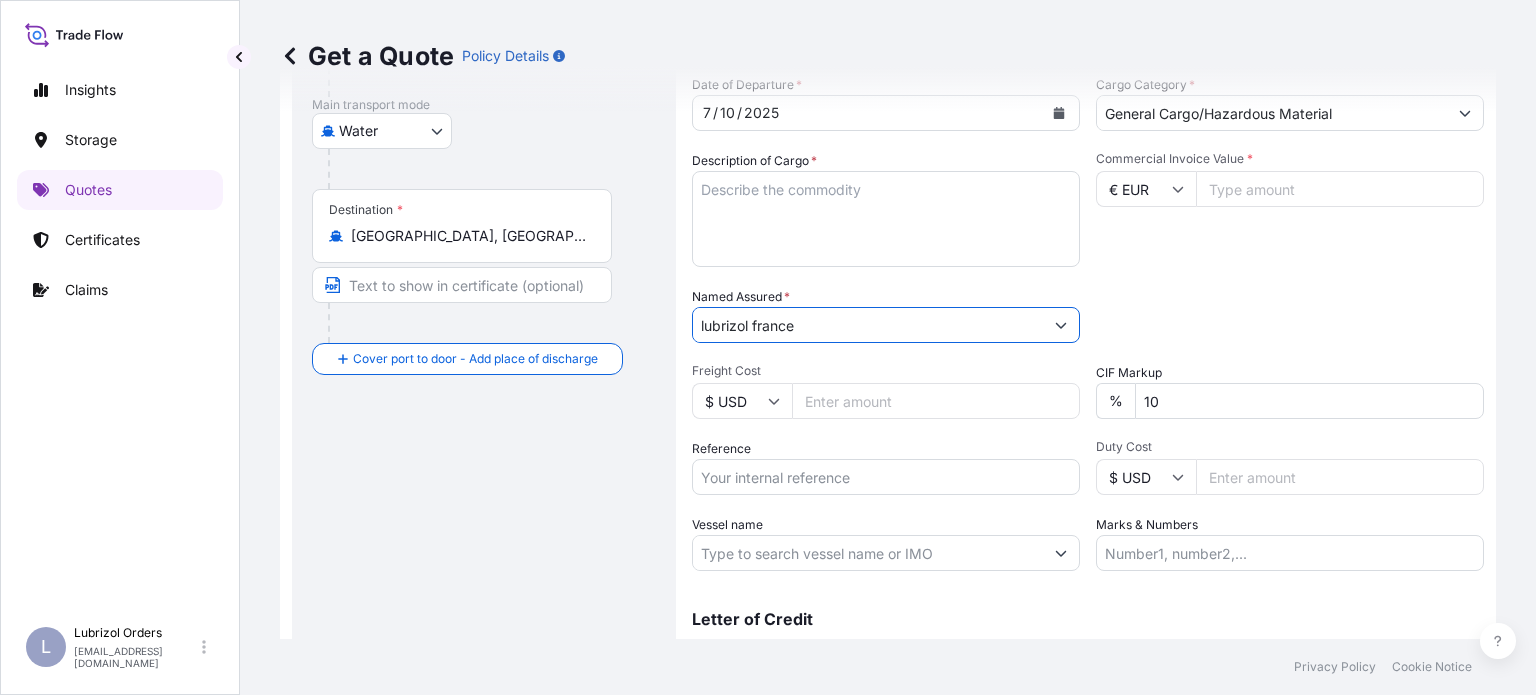 scroll, scrollTop: 332, scrollLeft: 0, axis: vertical 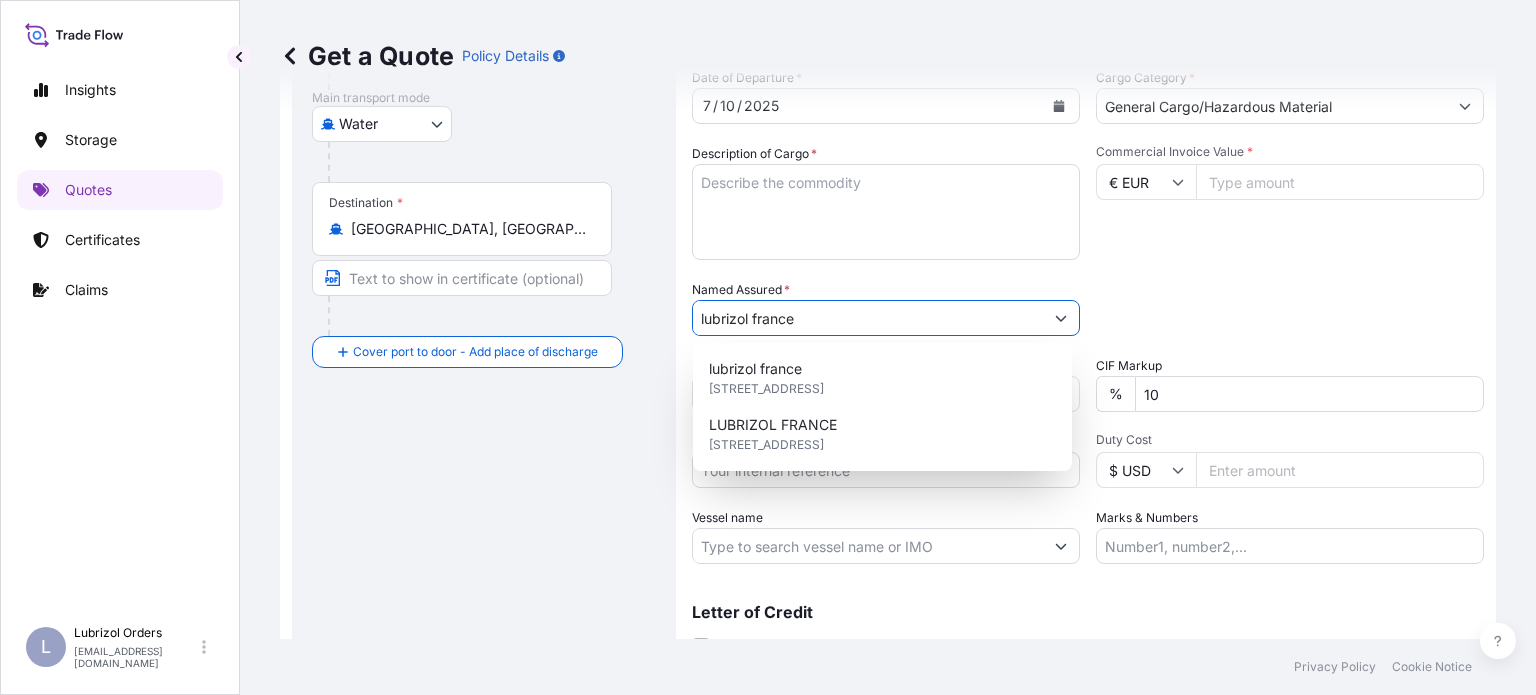 click at bounding box center [1061, 318] 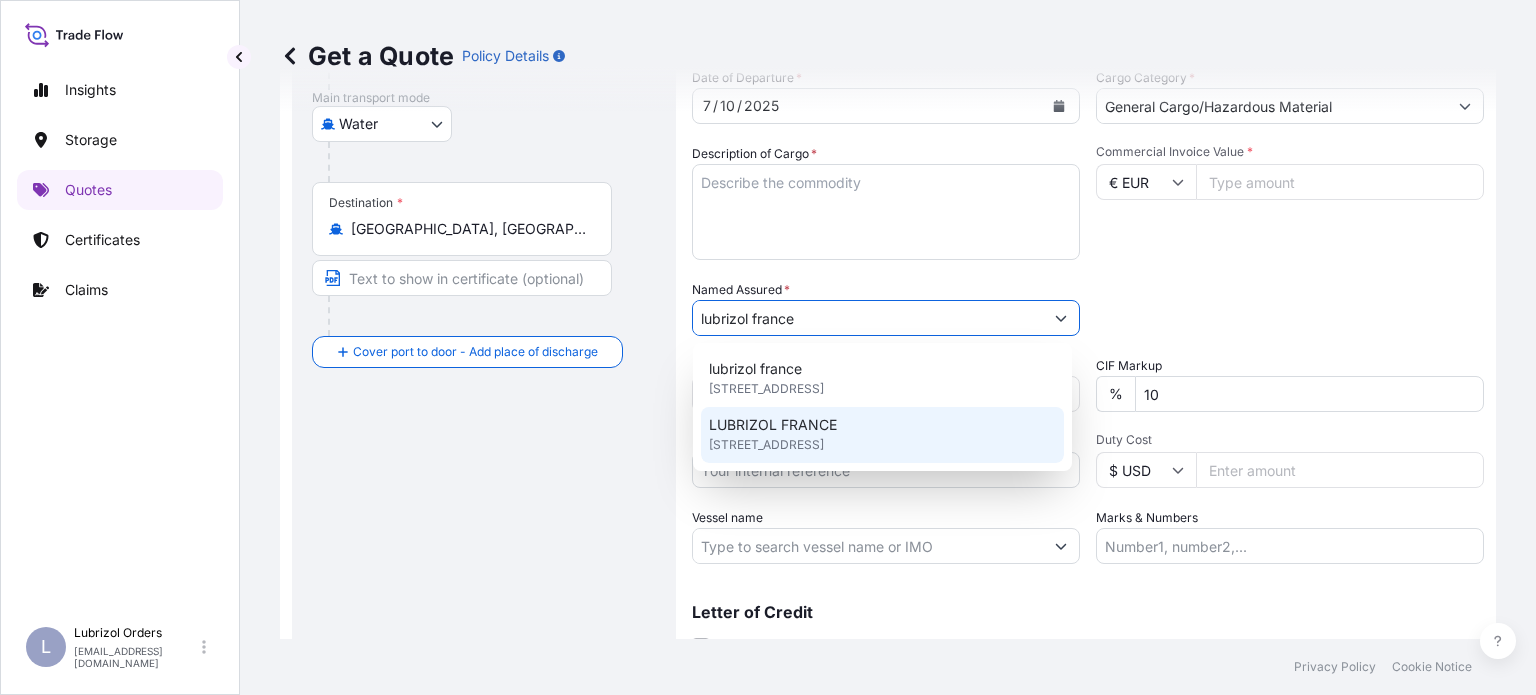 click on "[STREET_ADDRESS]" at bounding box center (766, 445) 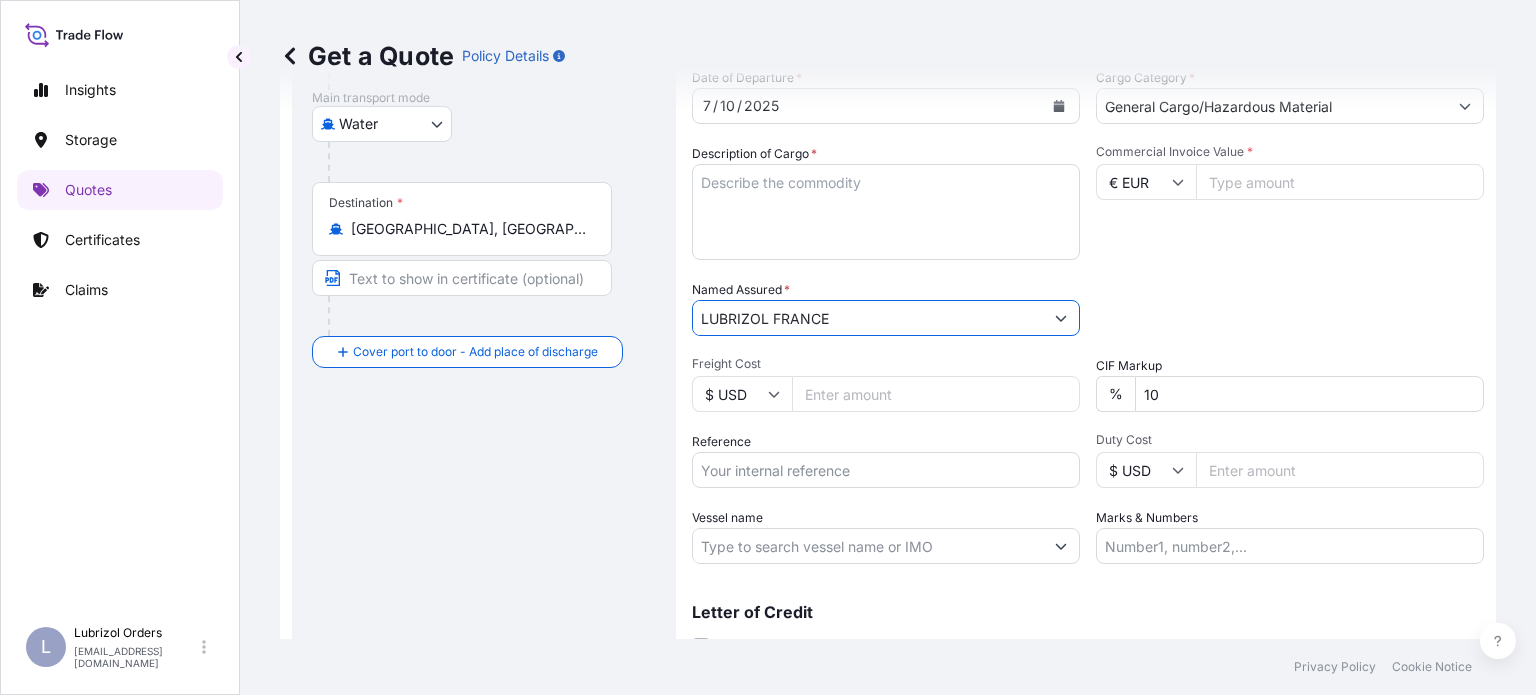 type on "LUBRIZOL FRANCE" 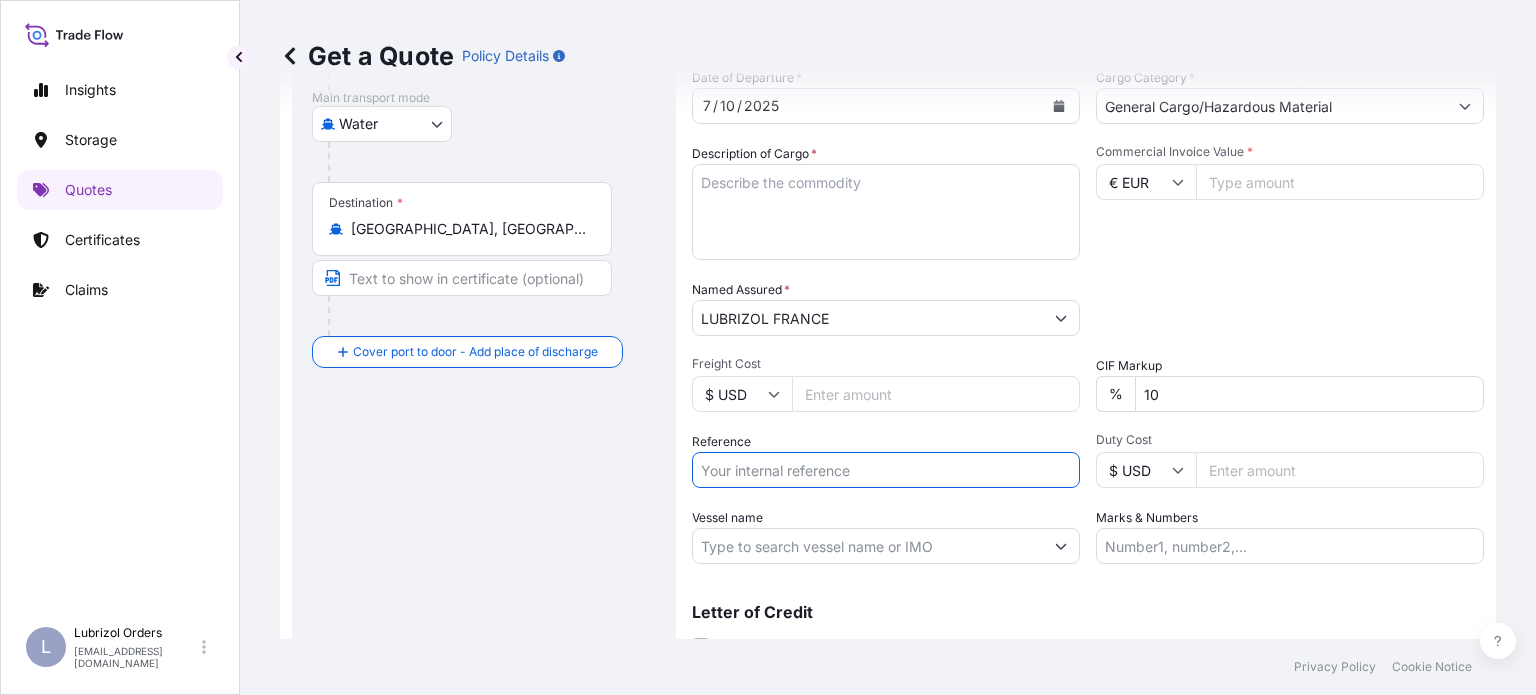 paste on "1155531218" 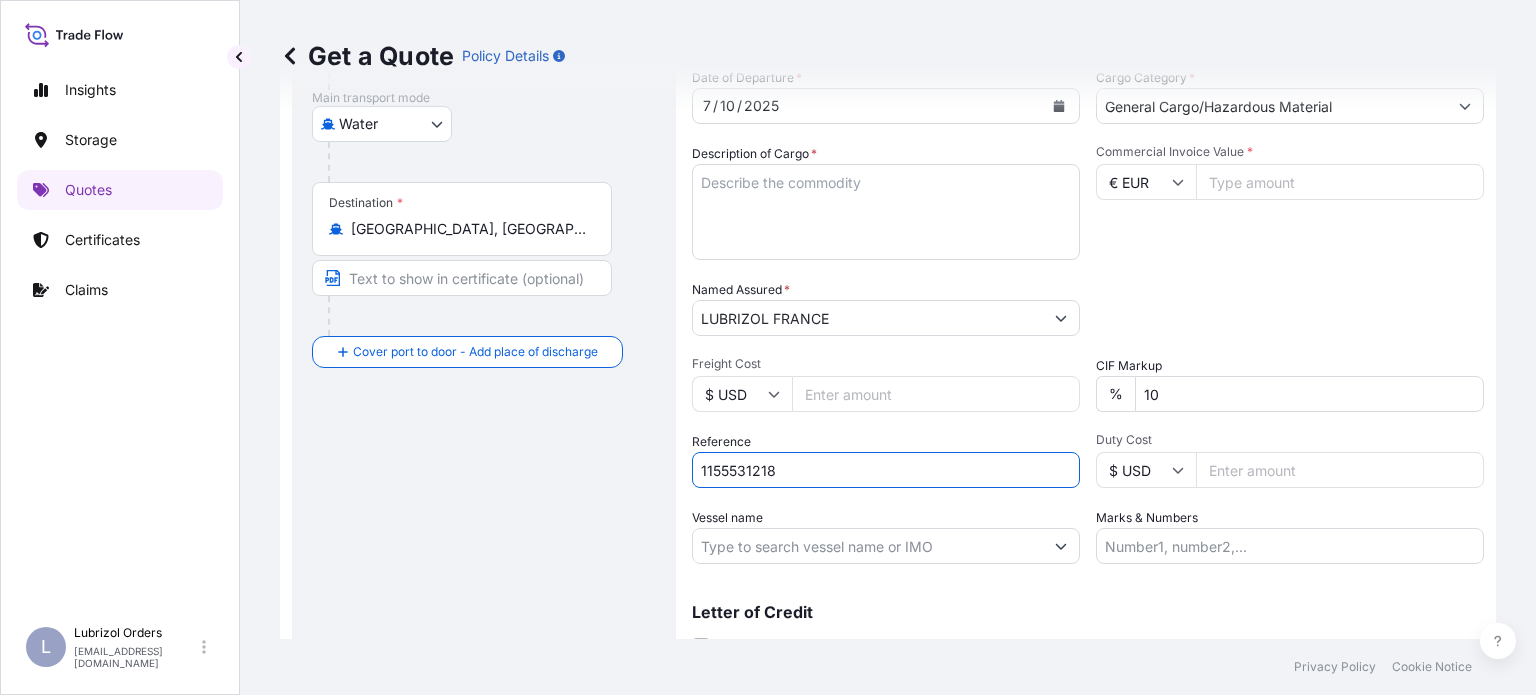type on "1155531218" 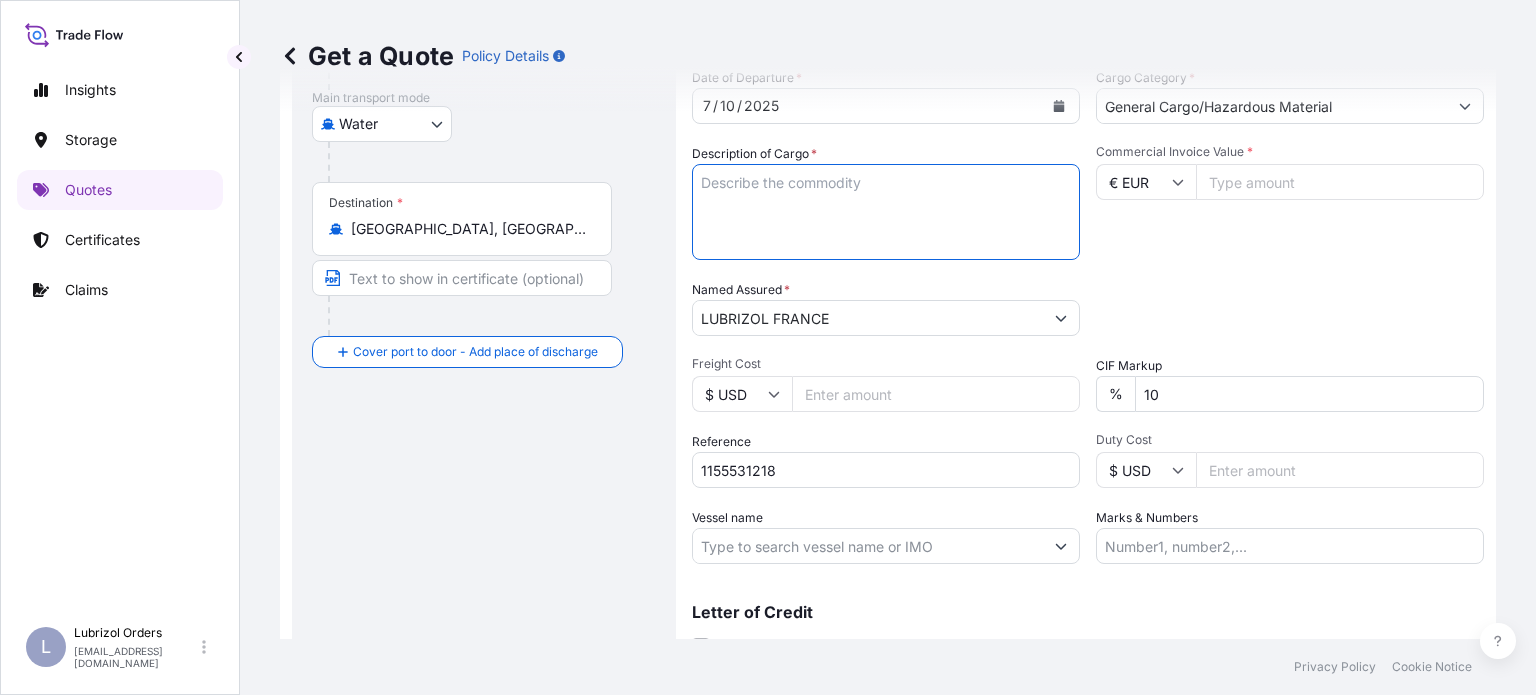 click on "Description of Cargo *" at bounding box center [886, 212] 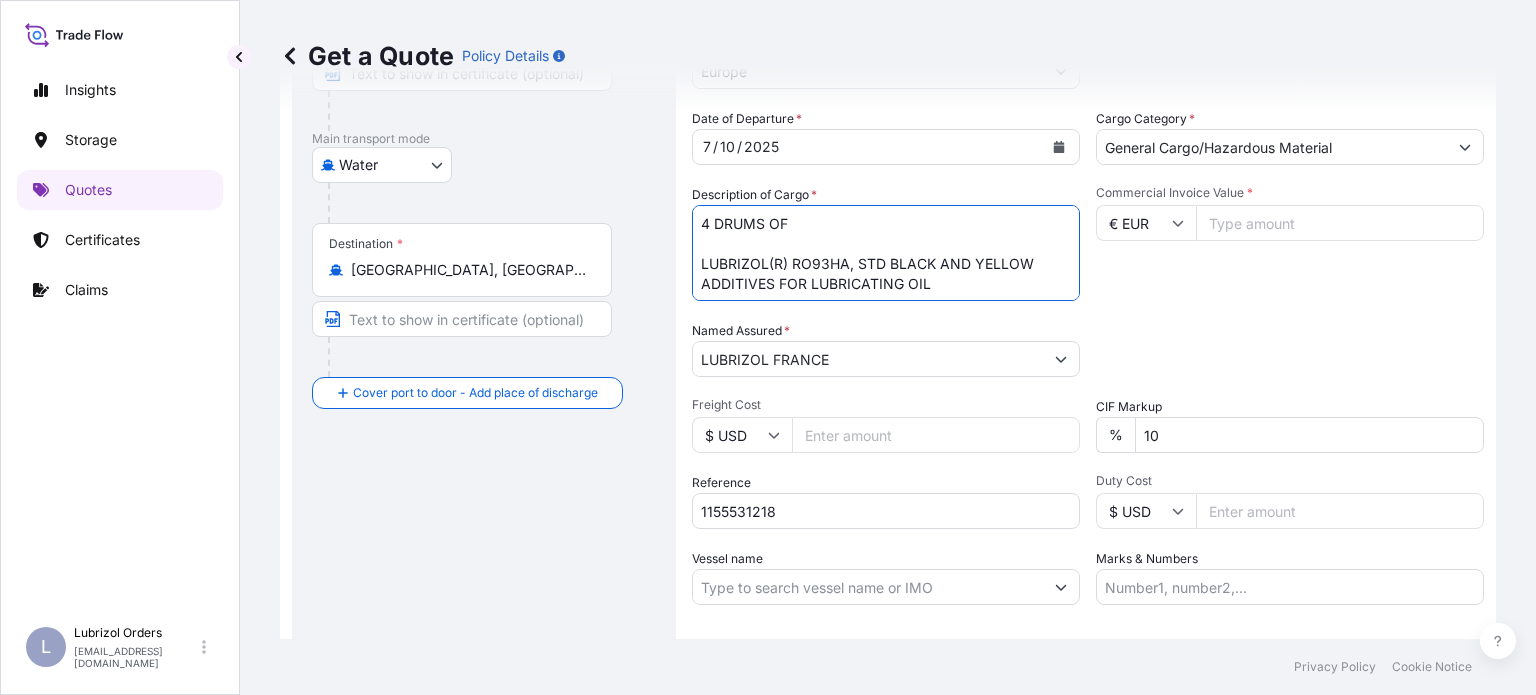 scroll, scrollTop: 300, scrollLeft: 0, axis: vertical 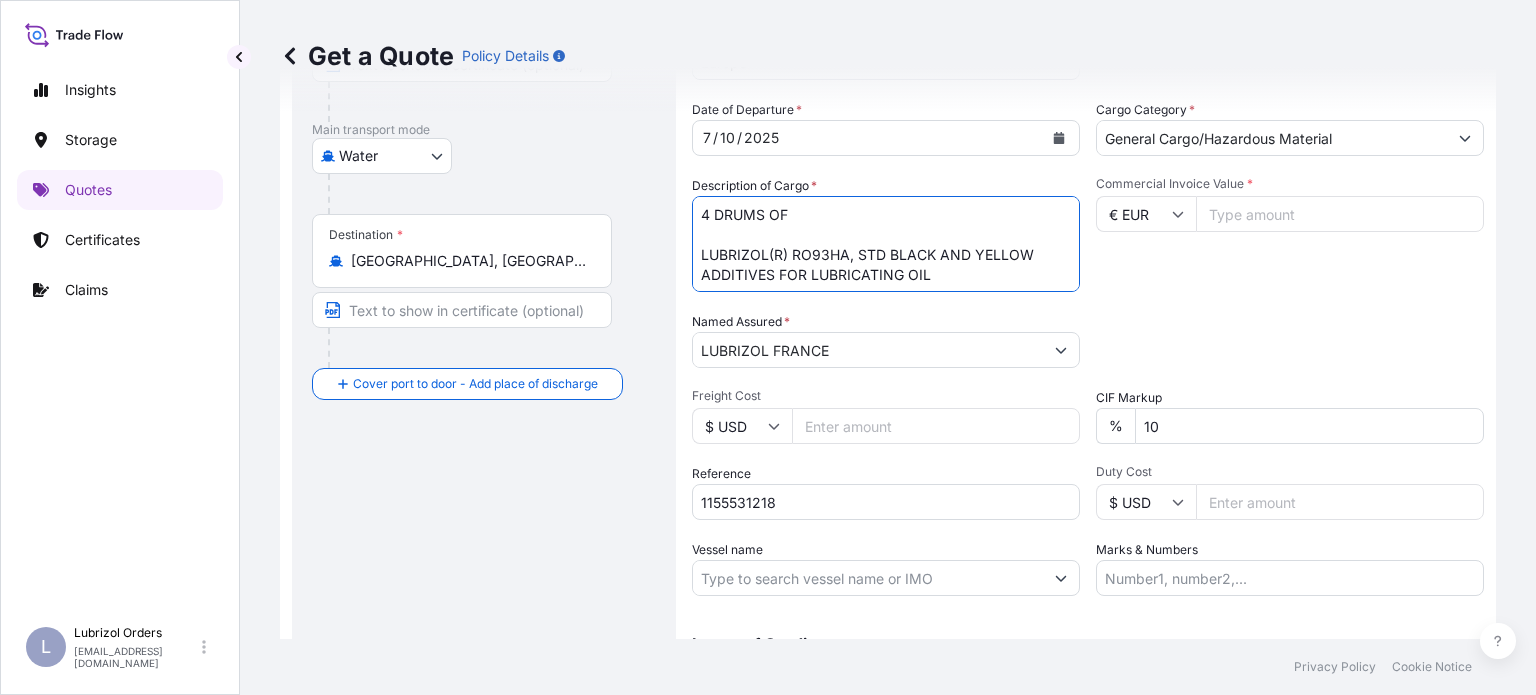 type on "4 DRUMS OF
LUBRIZOL(R) RO93HA, STD BLACK AND YELLOW
ADDITIVES FOR LUBRICATING OIL" 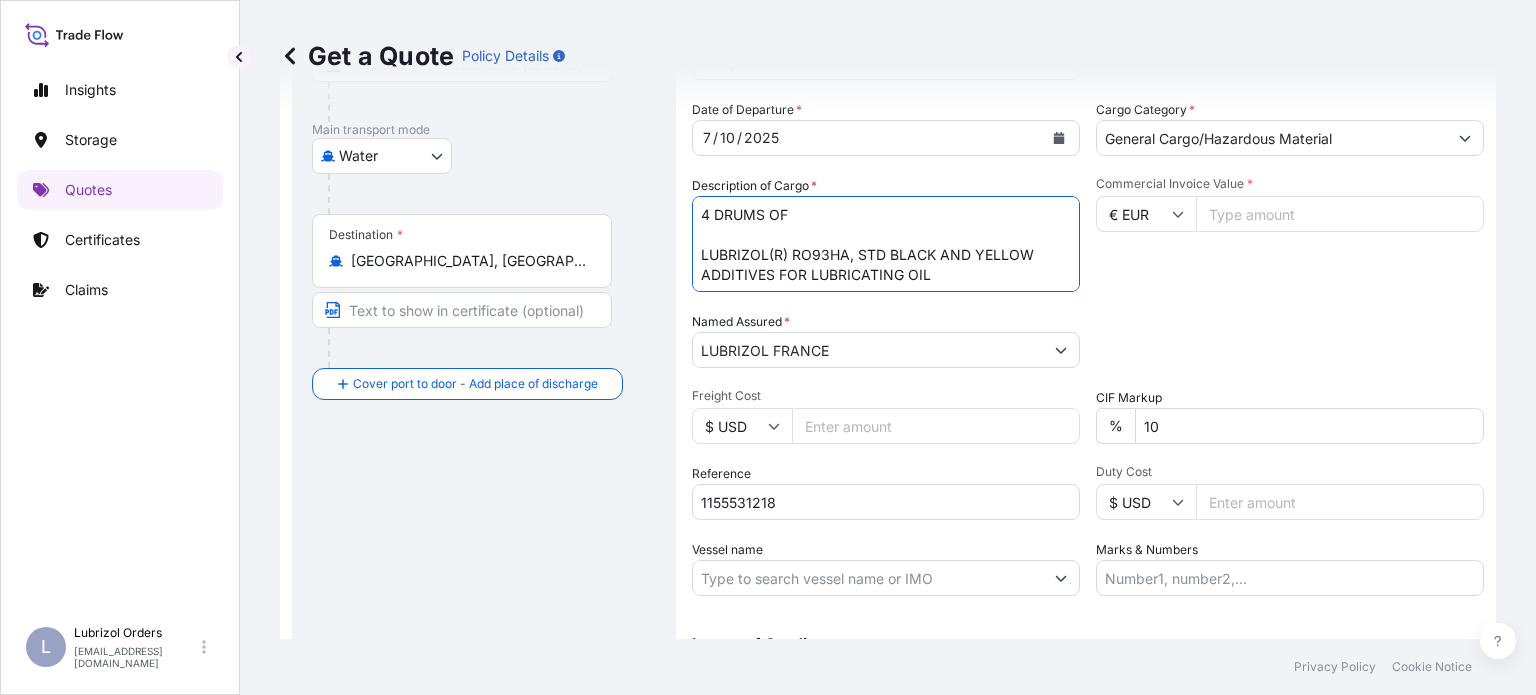click on "Commercial Invoice Value   *" at bounding box center [1340, 214] 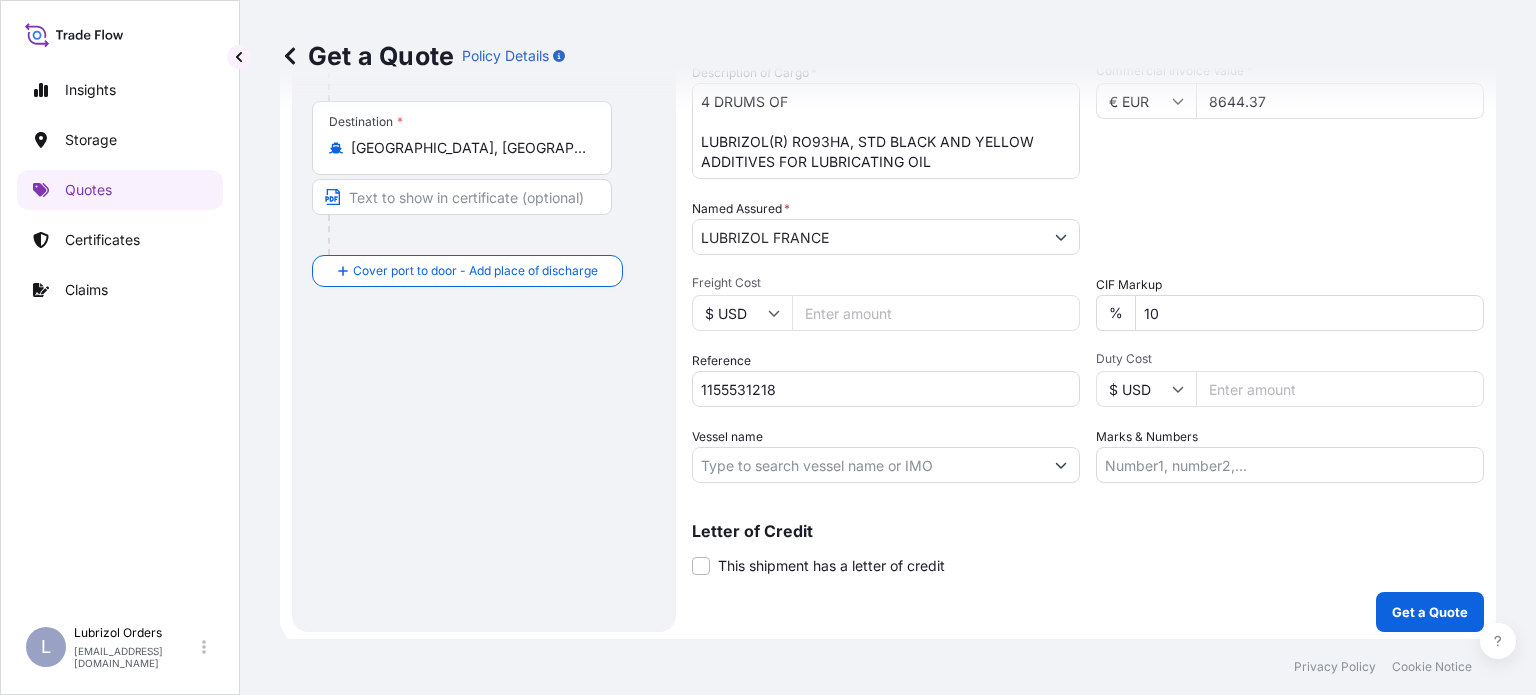 scroll, scrollTop: 416, scrollLeft: 0, axis: vertical 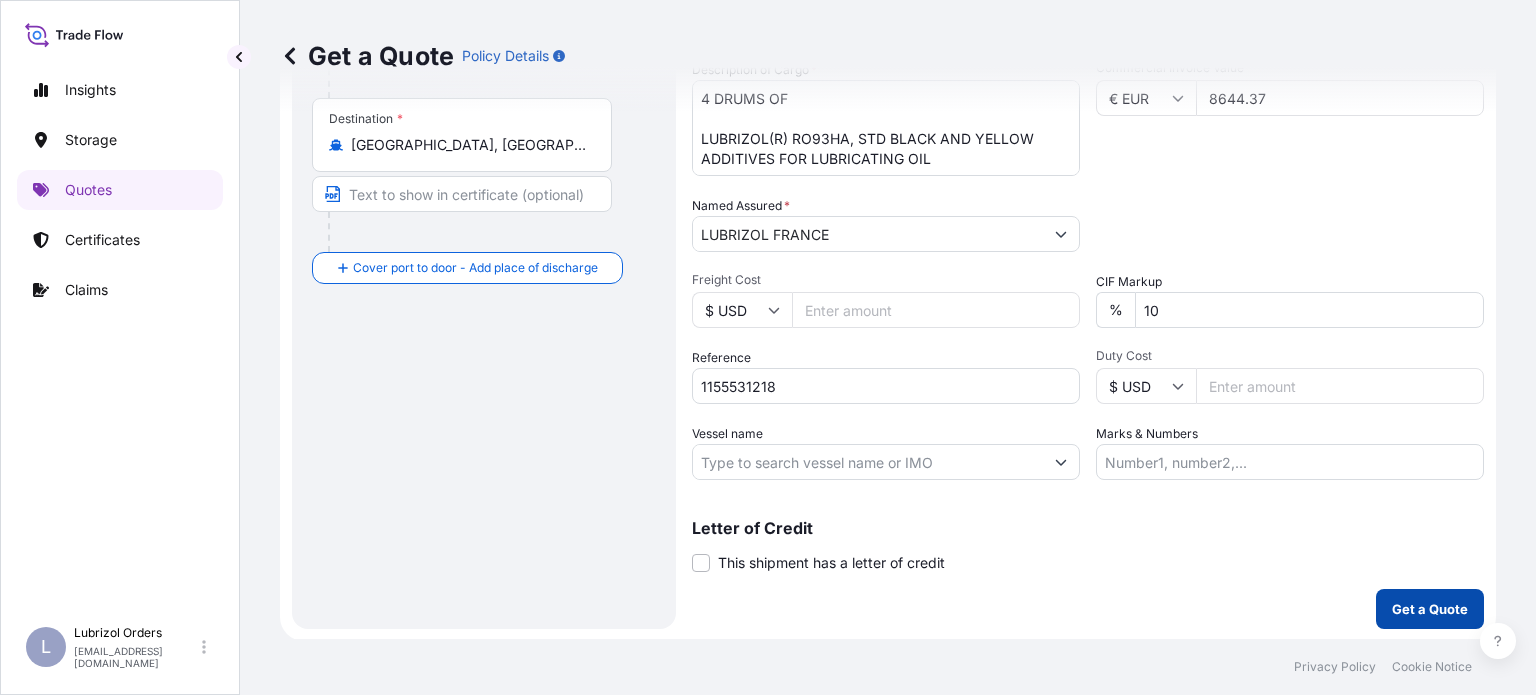 type on "8644.37" 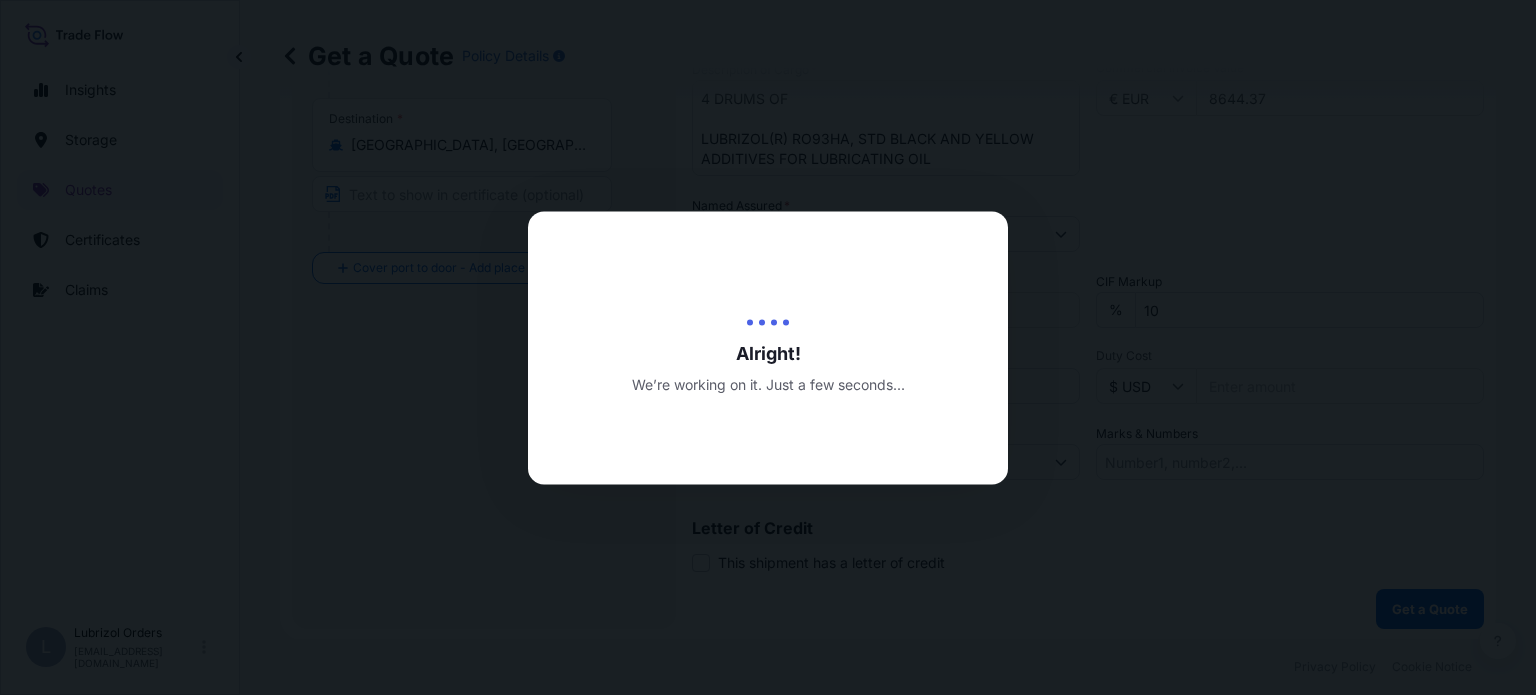 scroll, scrollTop: 0, scrollLeft: 0, axis: both 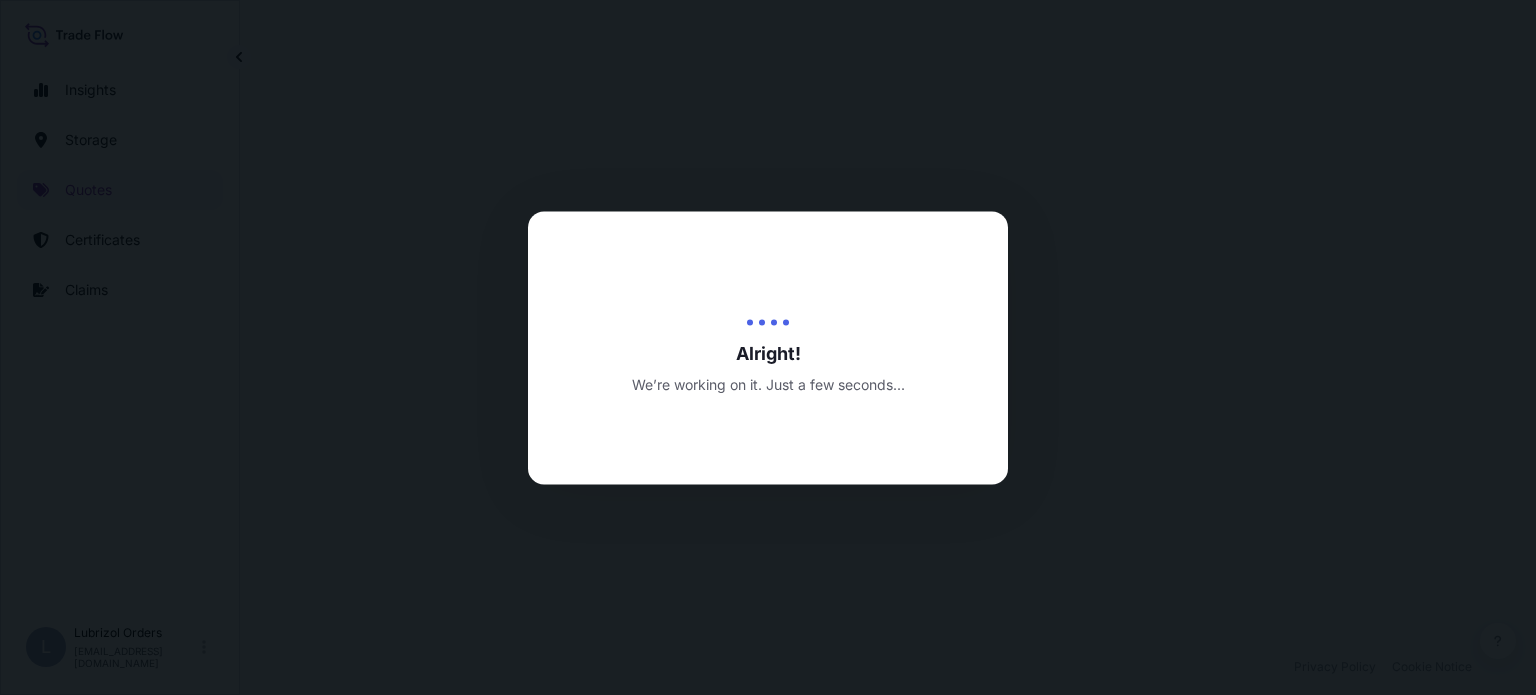 select on "Water" 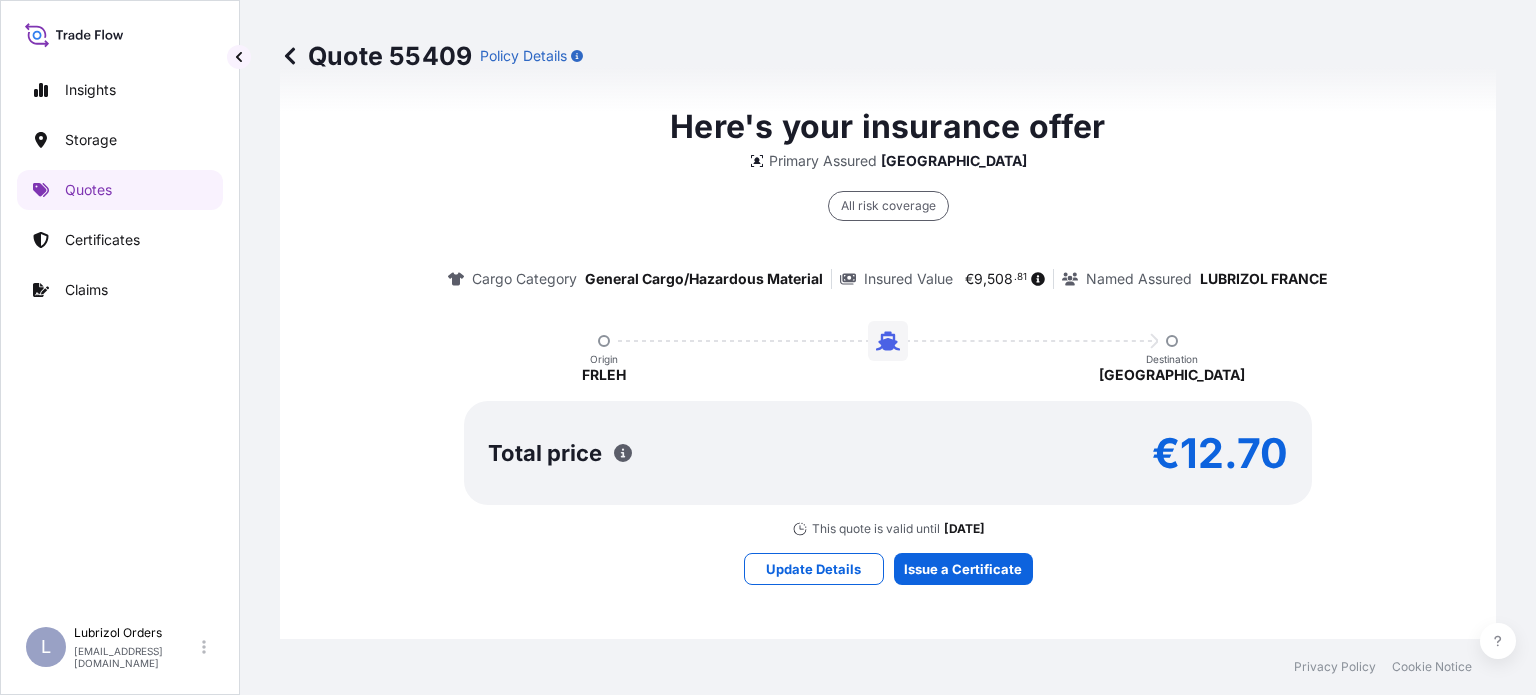 scroll, scrollTop: 1675, scrollLeft: 0, axis: vertical 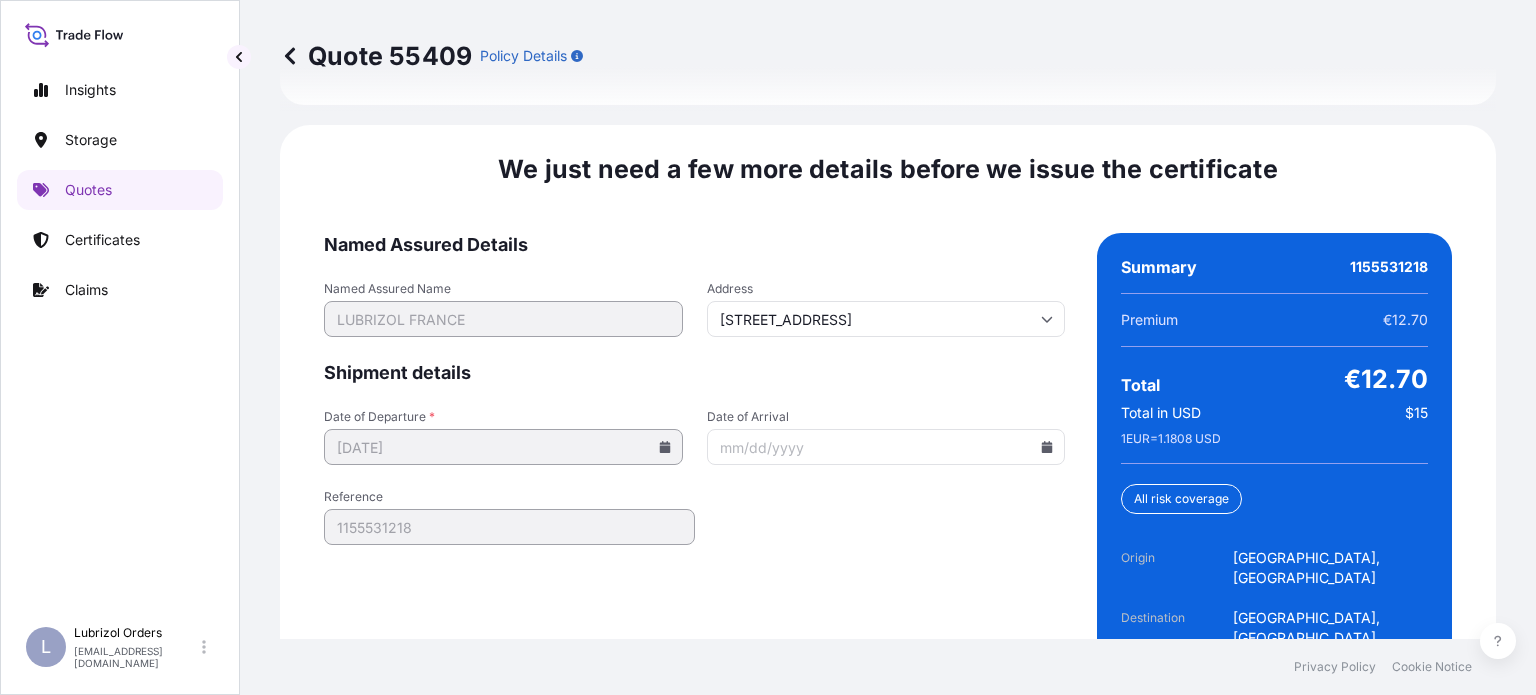 click 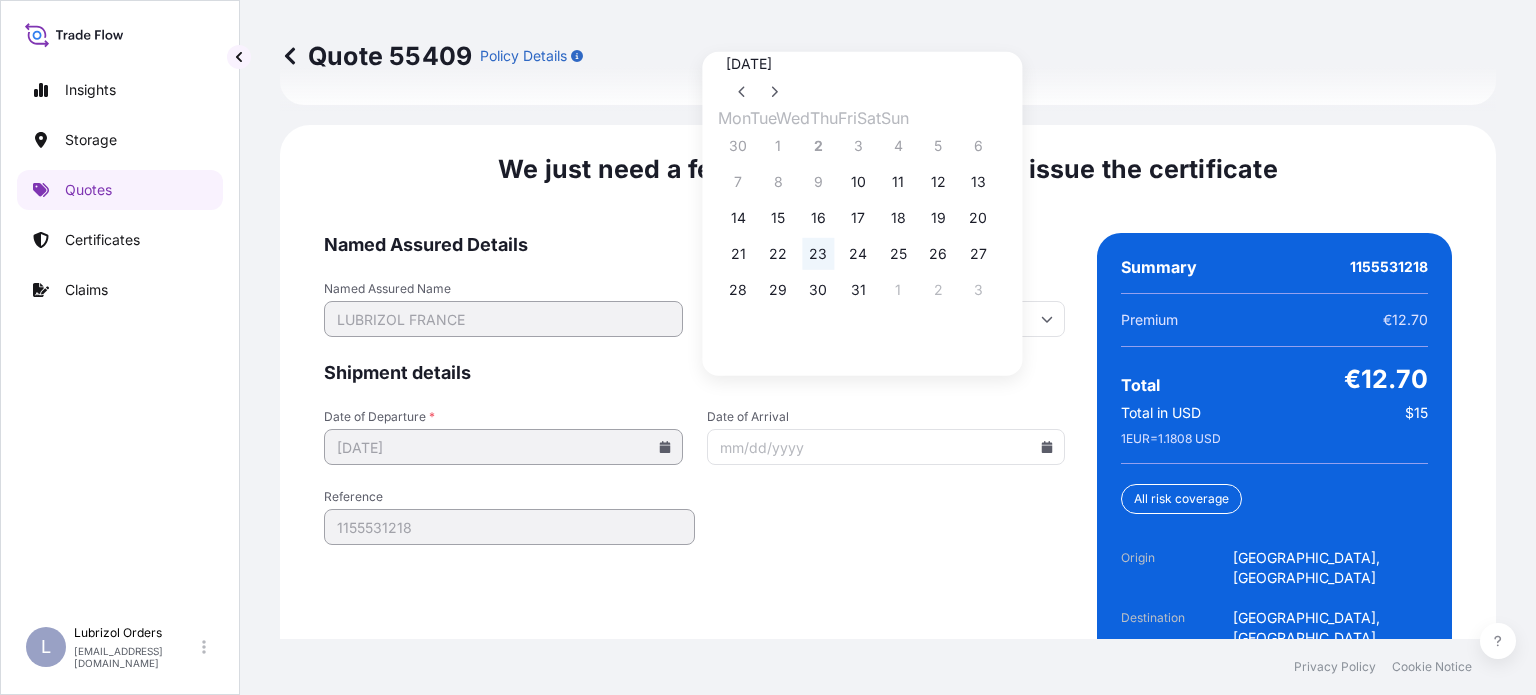 click on "23" at bounding box center (818, 254) 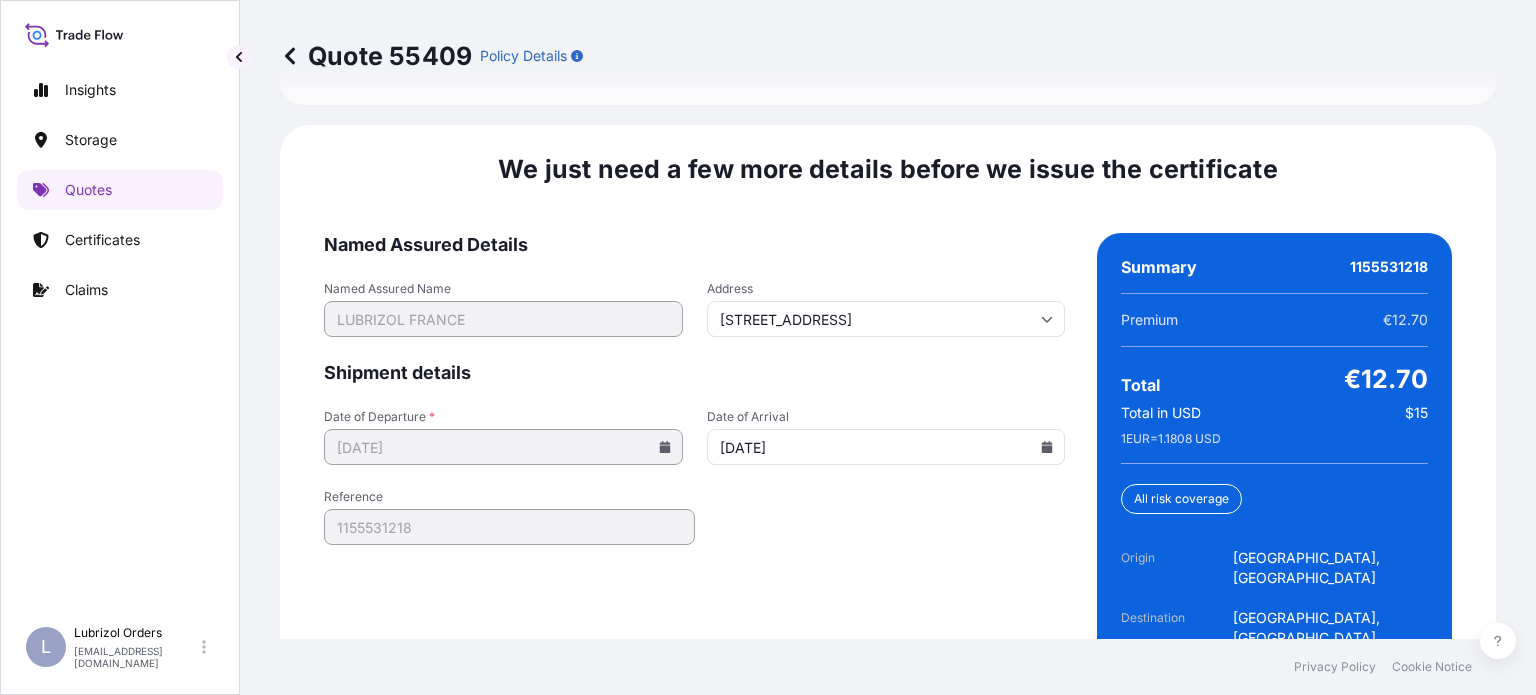 type on "[DATE]" 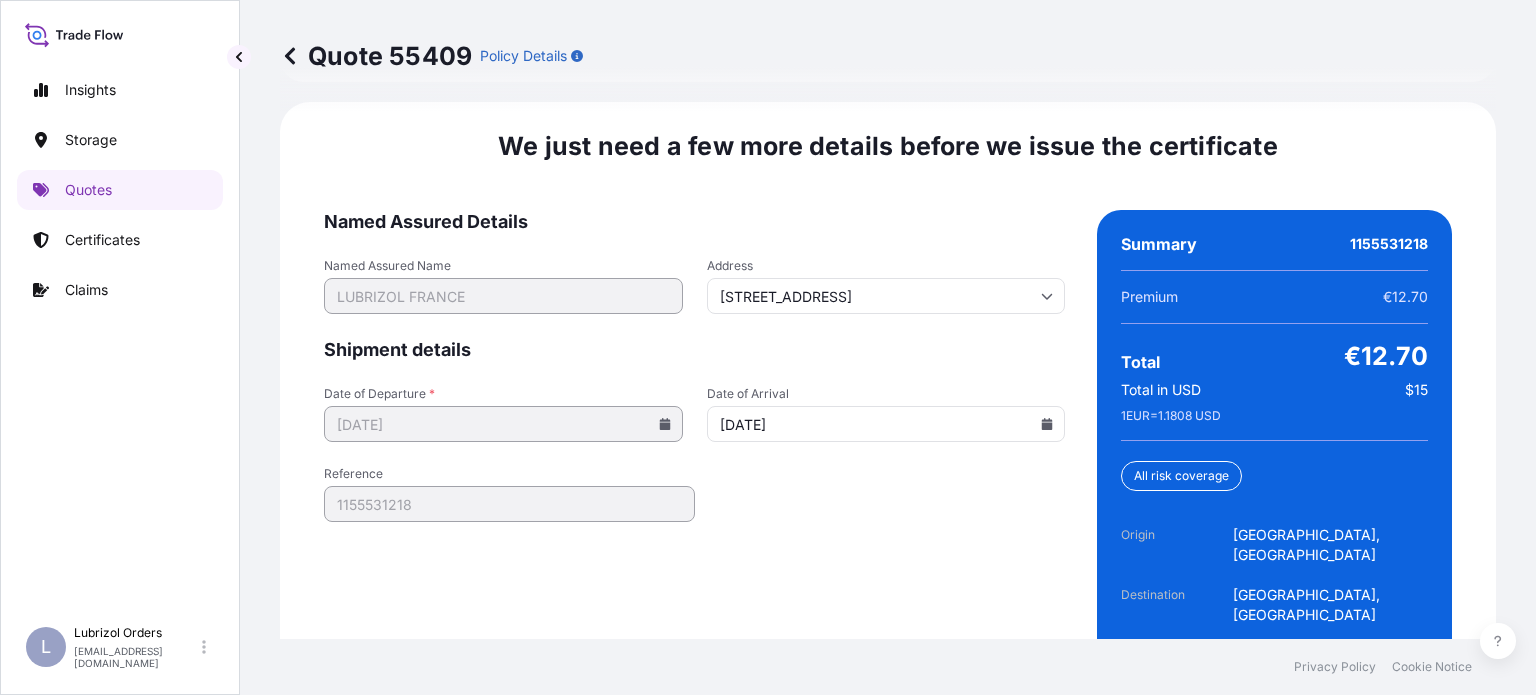 scroll, scrollTop: 3144, scrollLeft: 0, axis: vertical 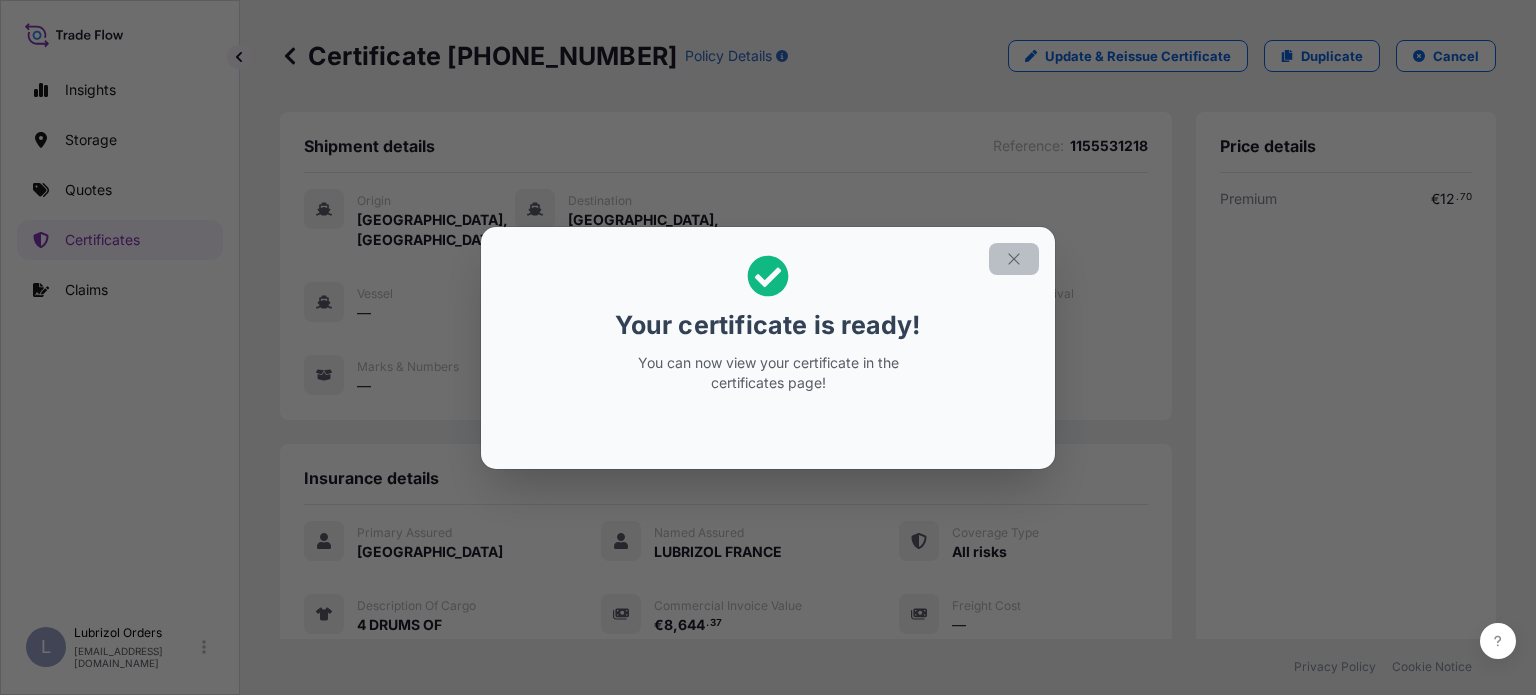 click at bounding box center (1014, 259) 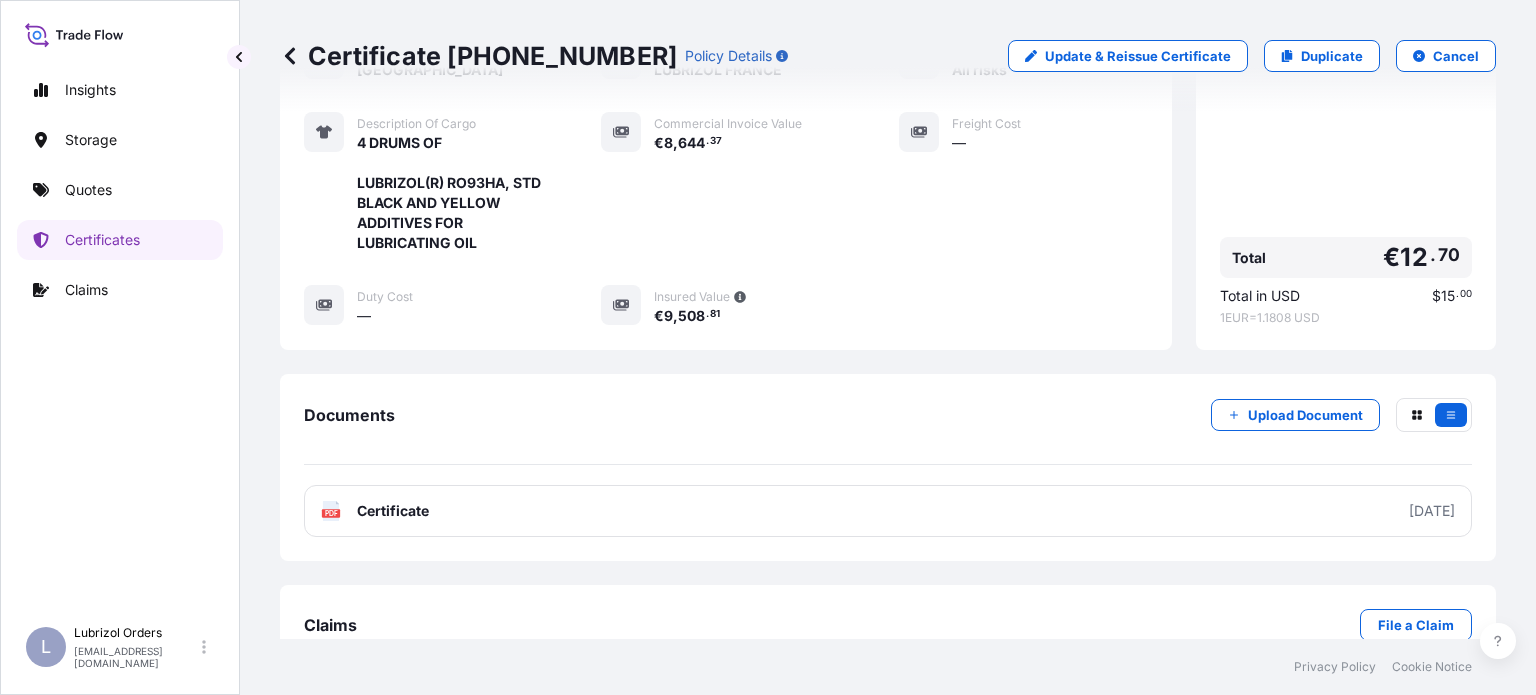 scroll, scrollTop: 500, scrollLeft: 0, axis: vertical 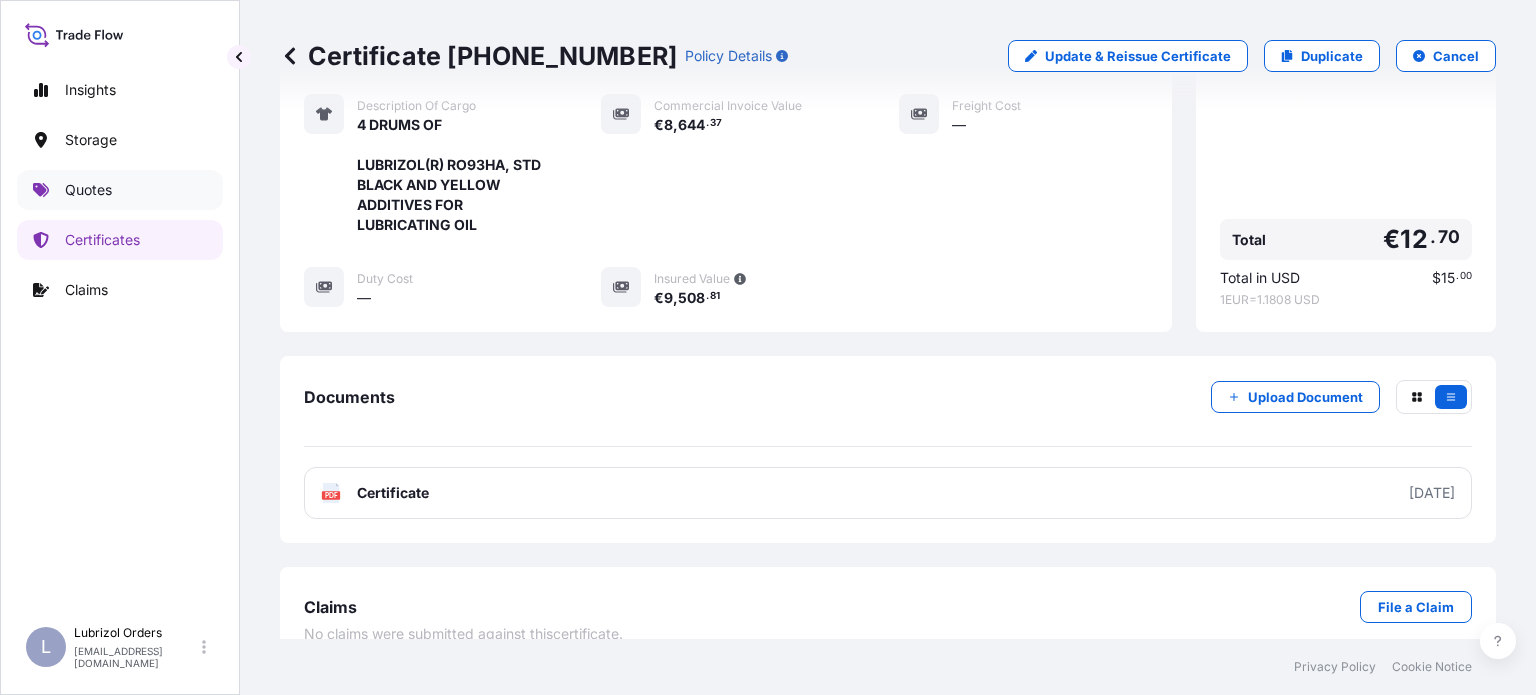 click on "Quotes" at bounding box center [88, 190] 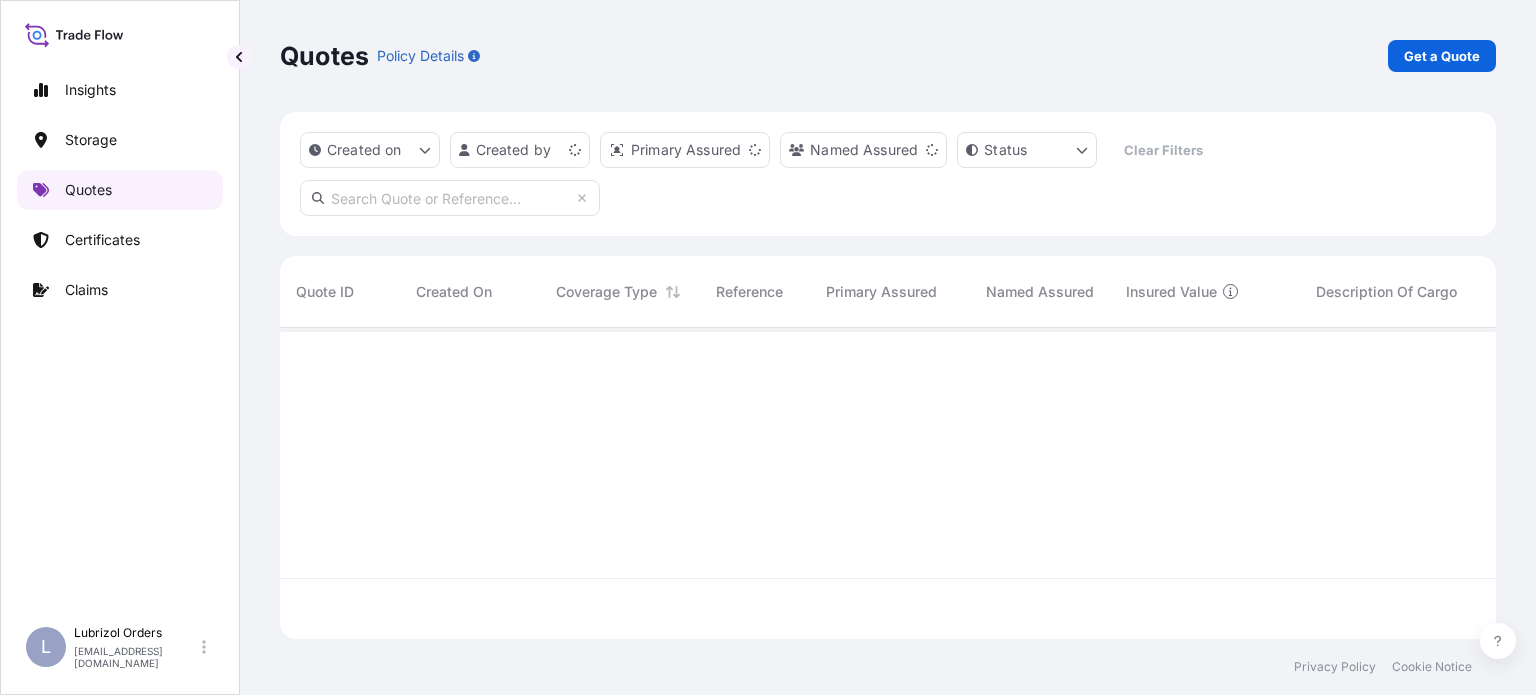 scroll, scrollTop: 0, scrollLeft: 0, axis: both 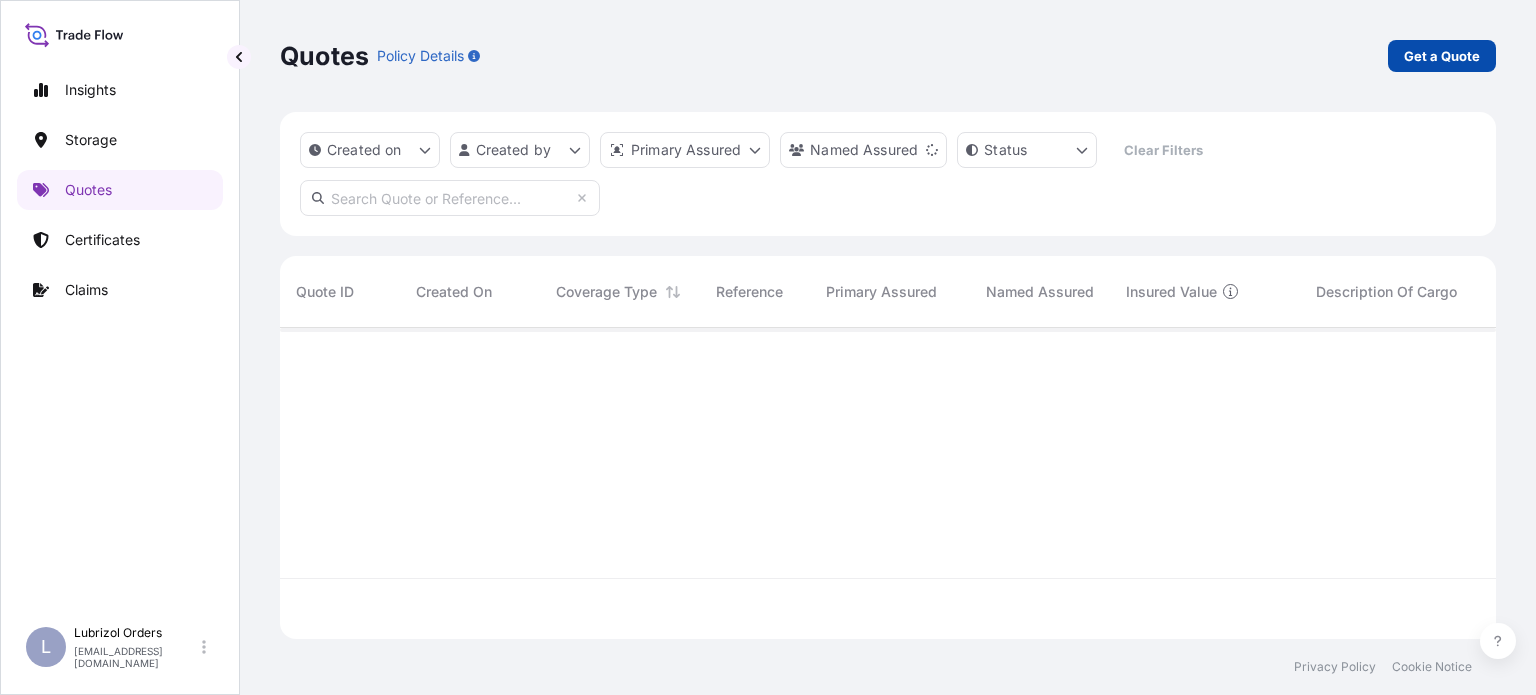 click on "Get a Quote" at bounding box center [1442, 56] 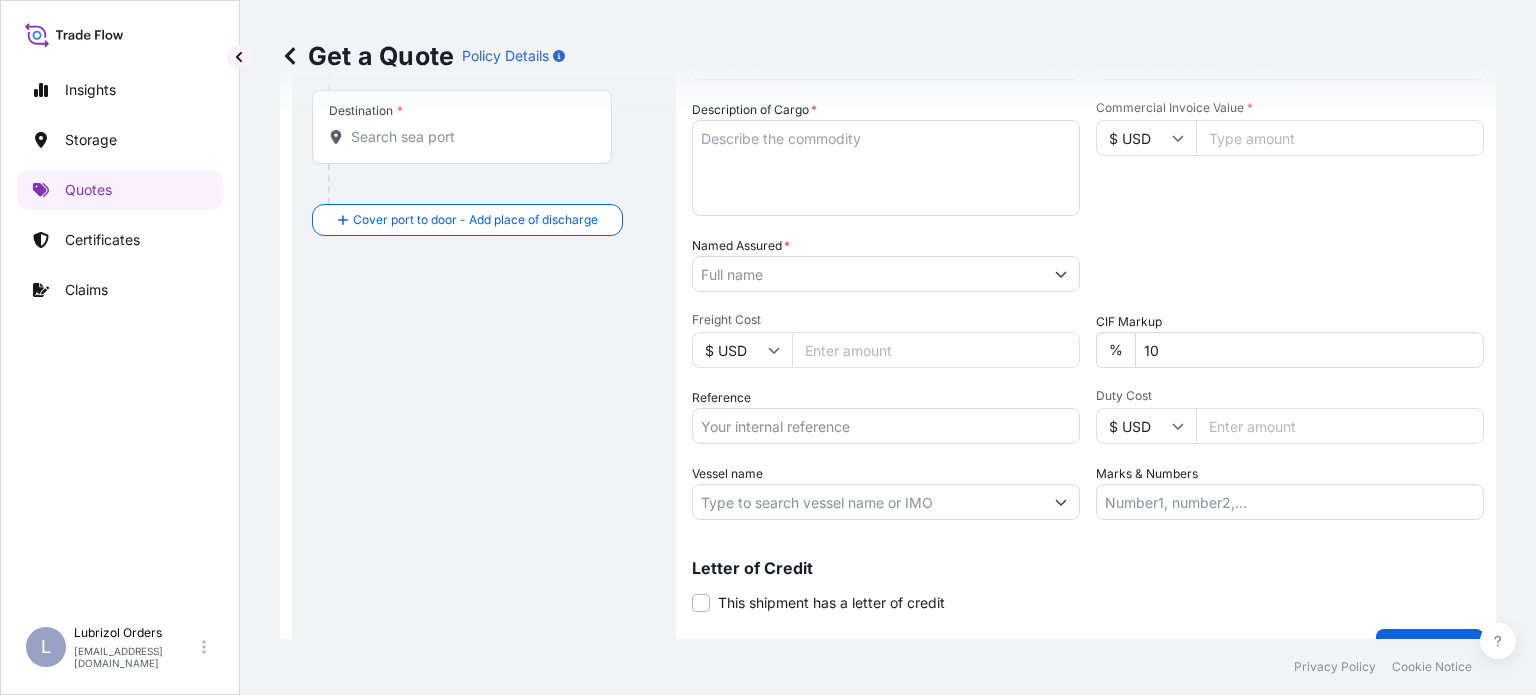 scroll, scrollTop: 416, scrollLeft: 0, axis: vertical 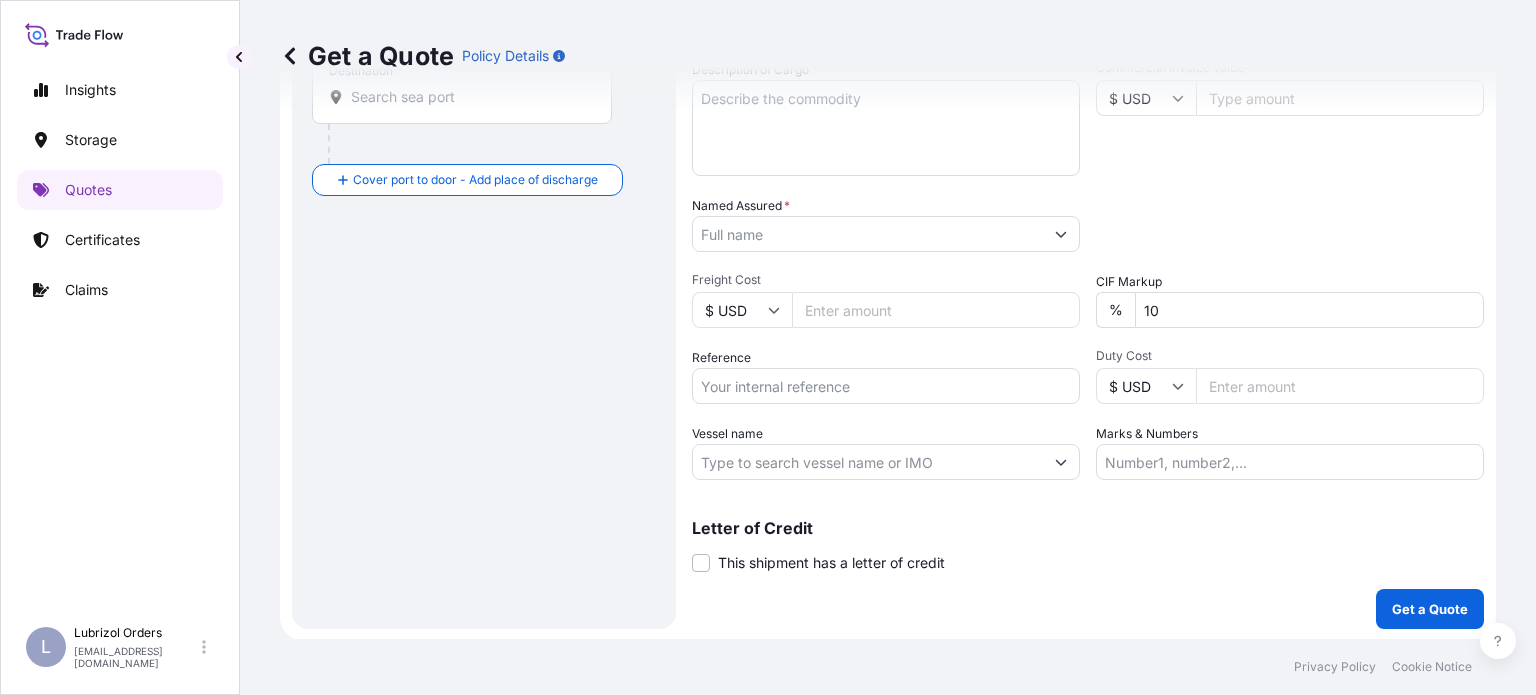 click on "Reference" at bounding box center [886, 386] 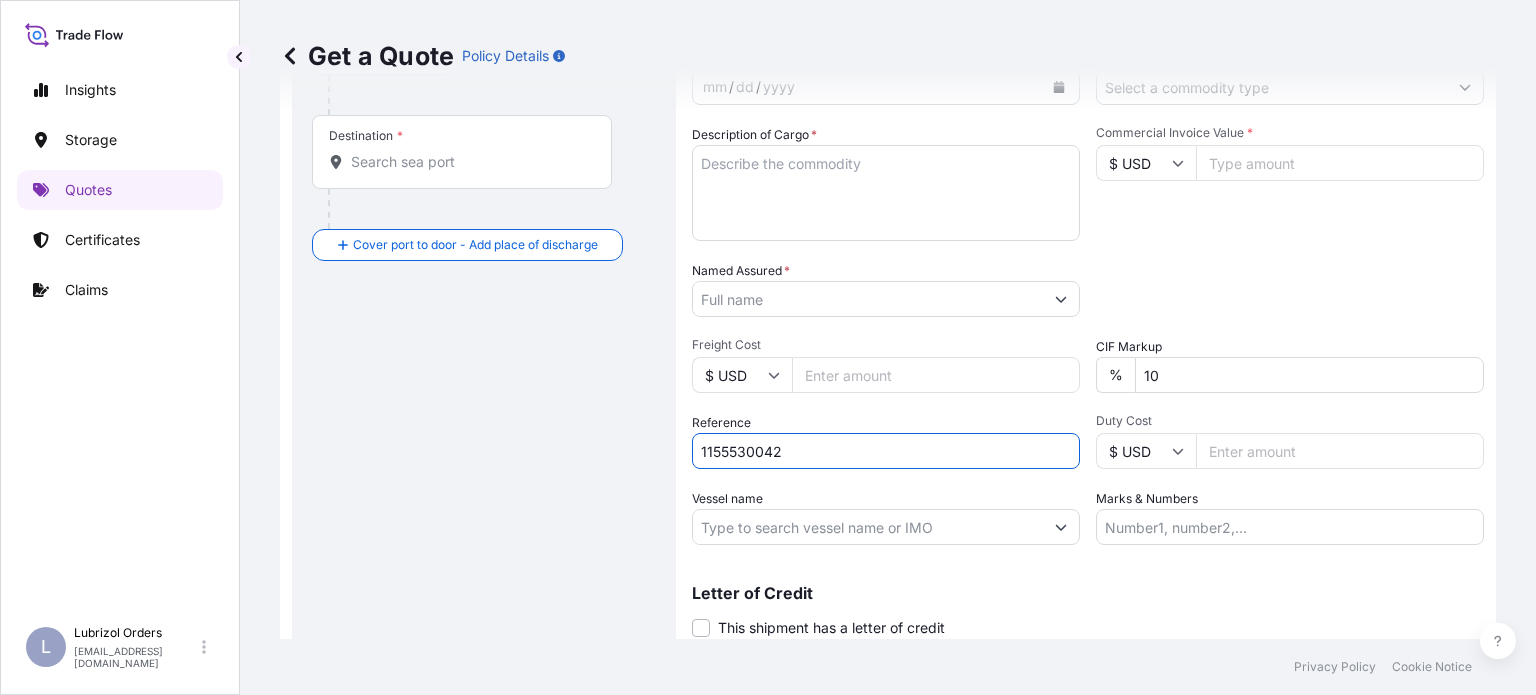 scroll, scrollTop: 316, scrollLeft: 0, axis: vertical 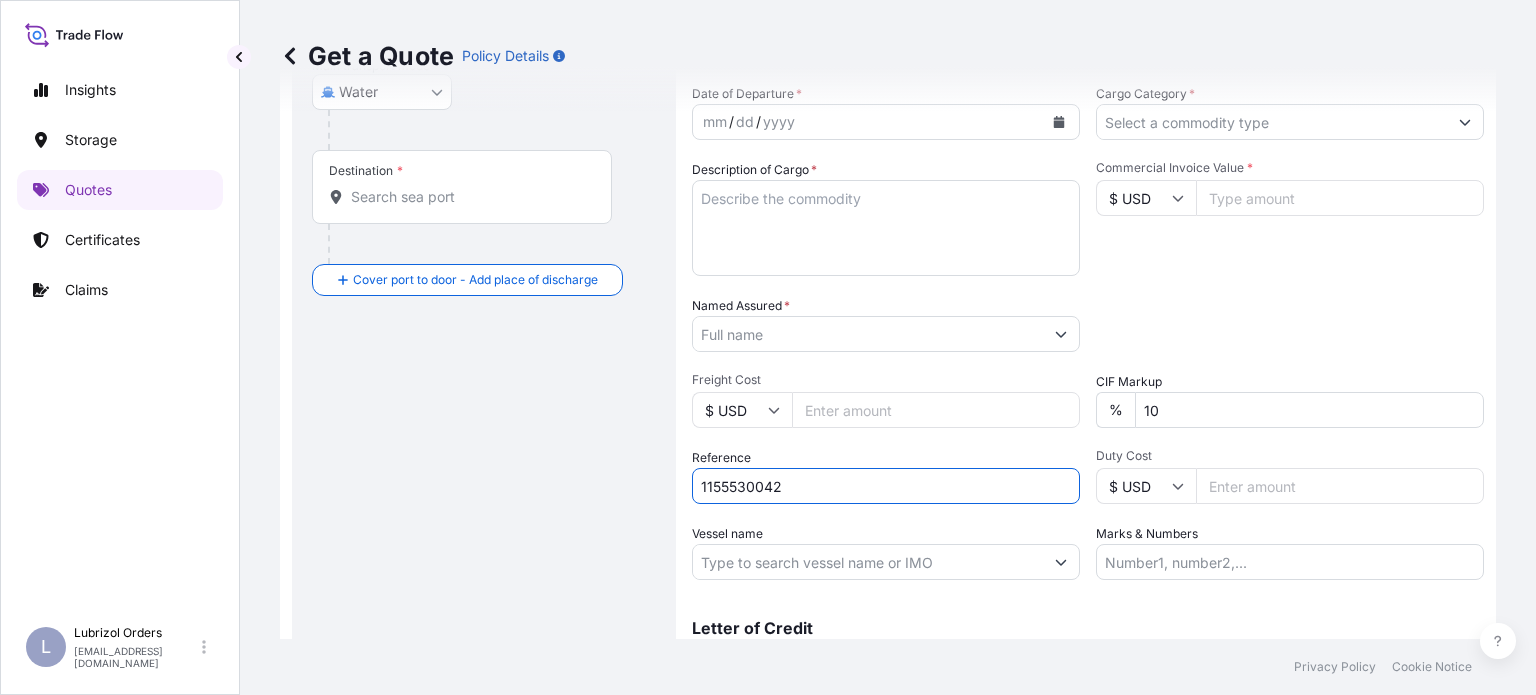 type on "1155530042" 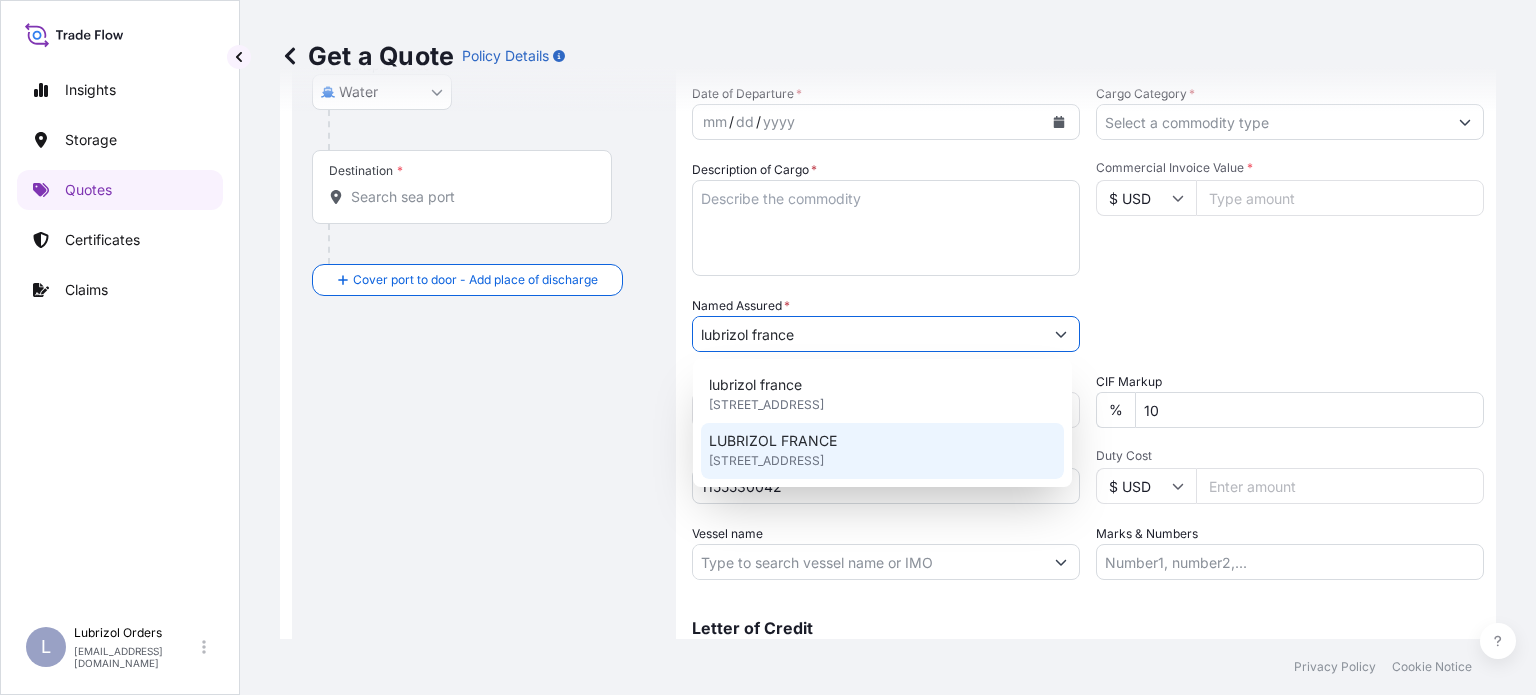 click on "[STREET_ADDRESS]" at bounding box center (766, 461) 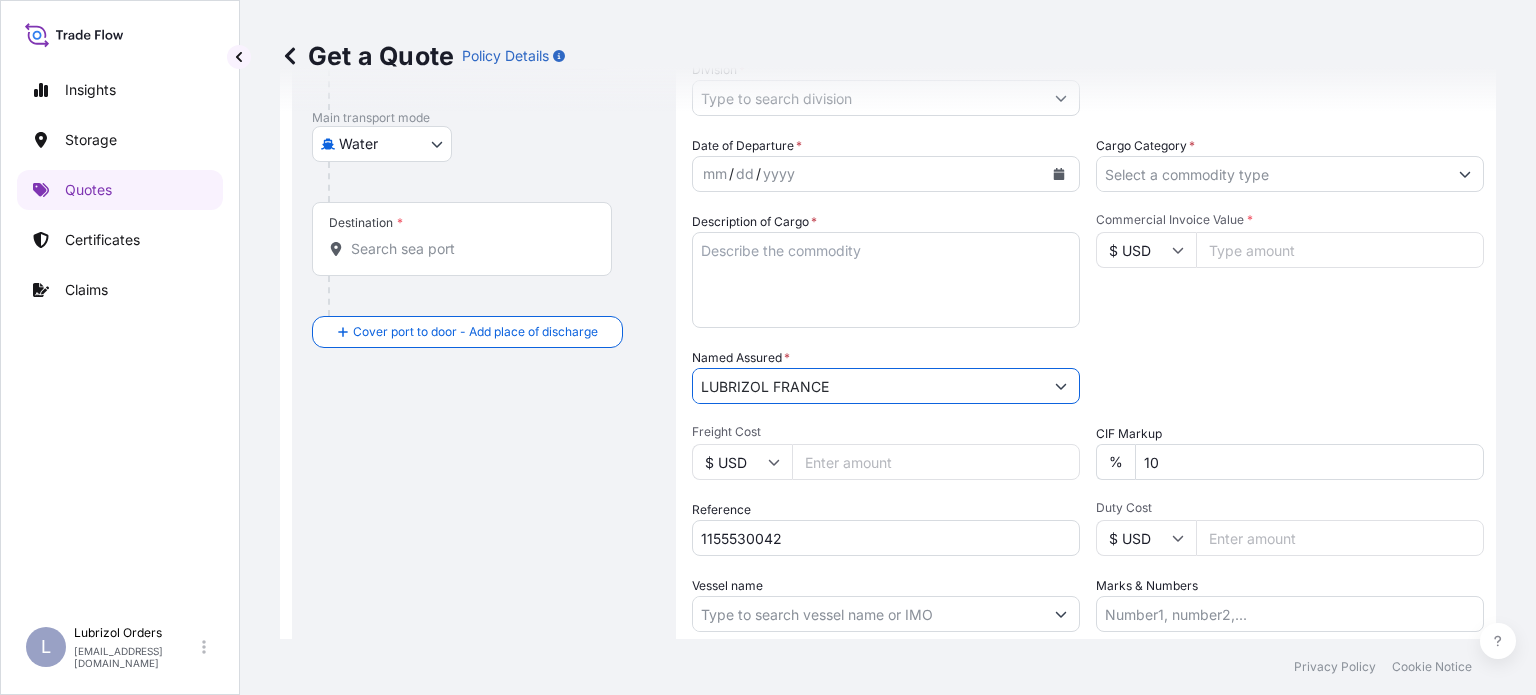 scroll, scrollTop: 216, scrollLeft: 0, axis: vertical 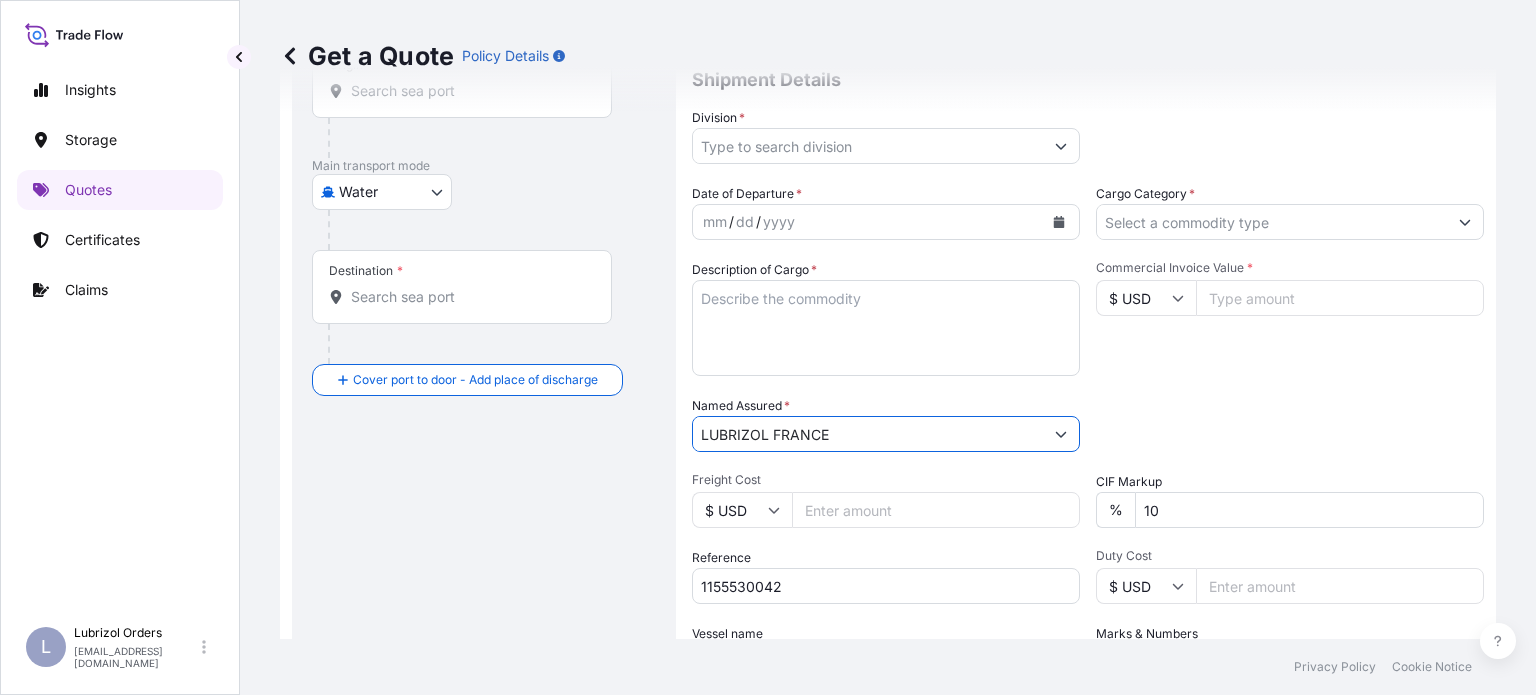 type on "LUBRIZOL FRANCE" 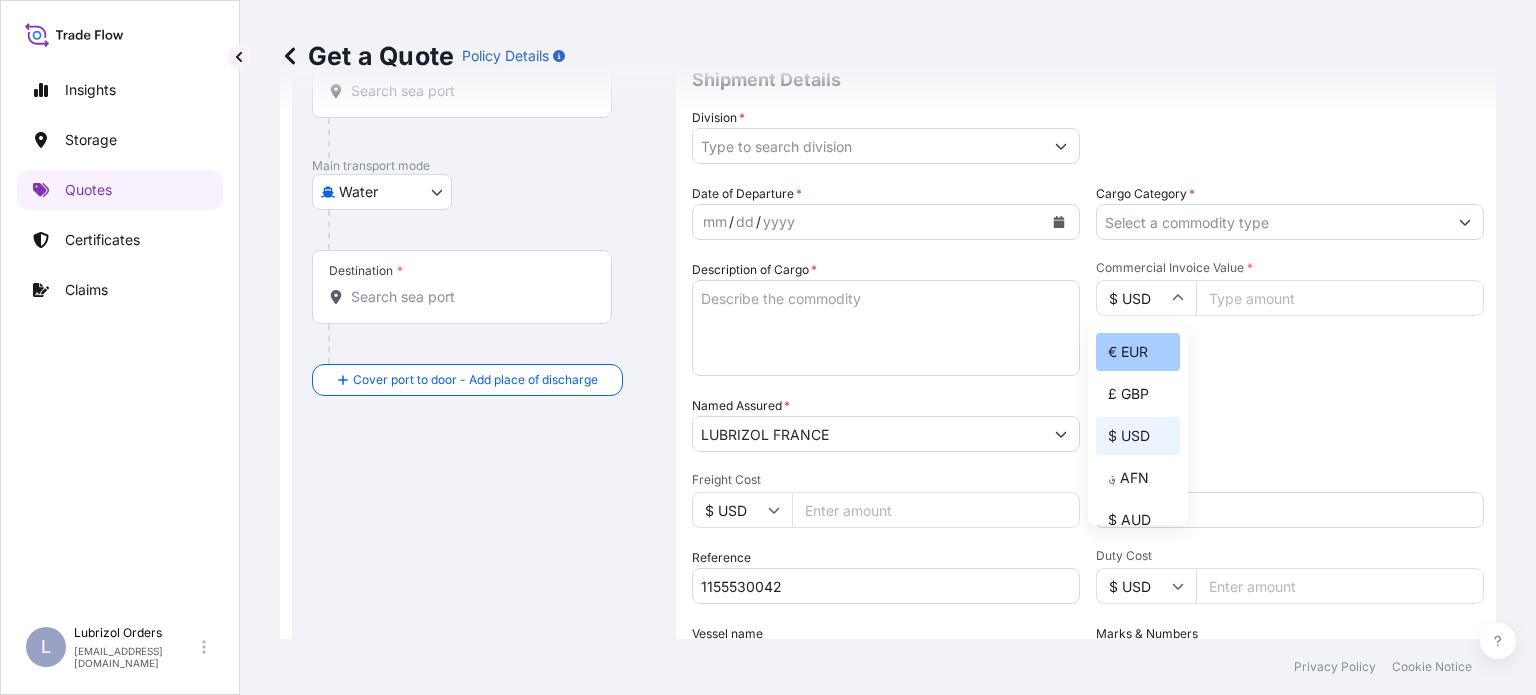 click on "€ EUR" at bounding box center (1138, 352) 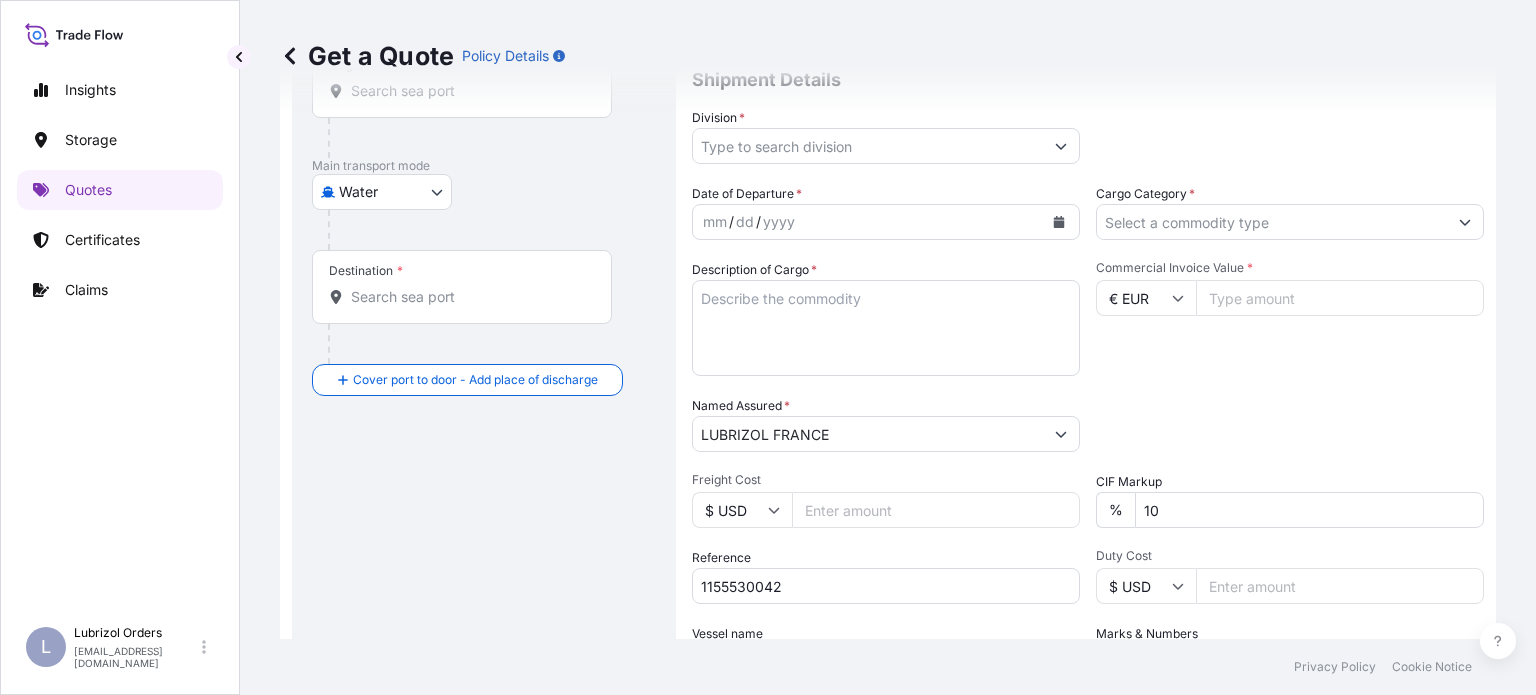click on "Commercial Invoice Value   *" at bounding box center (1340, 298) 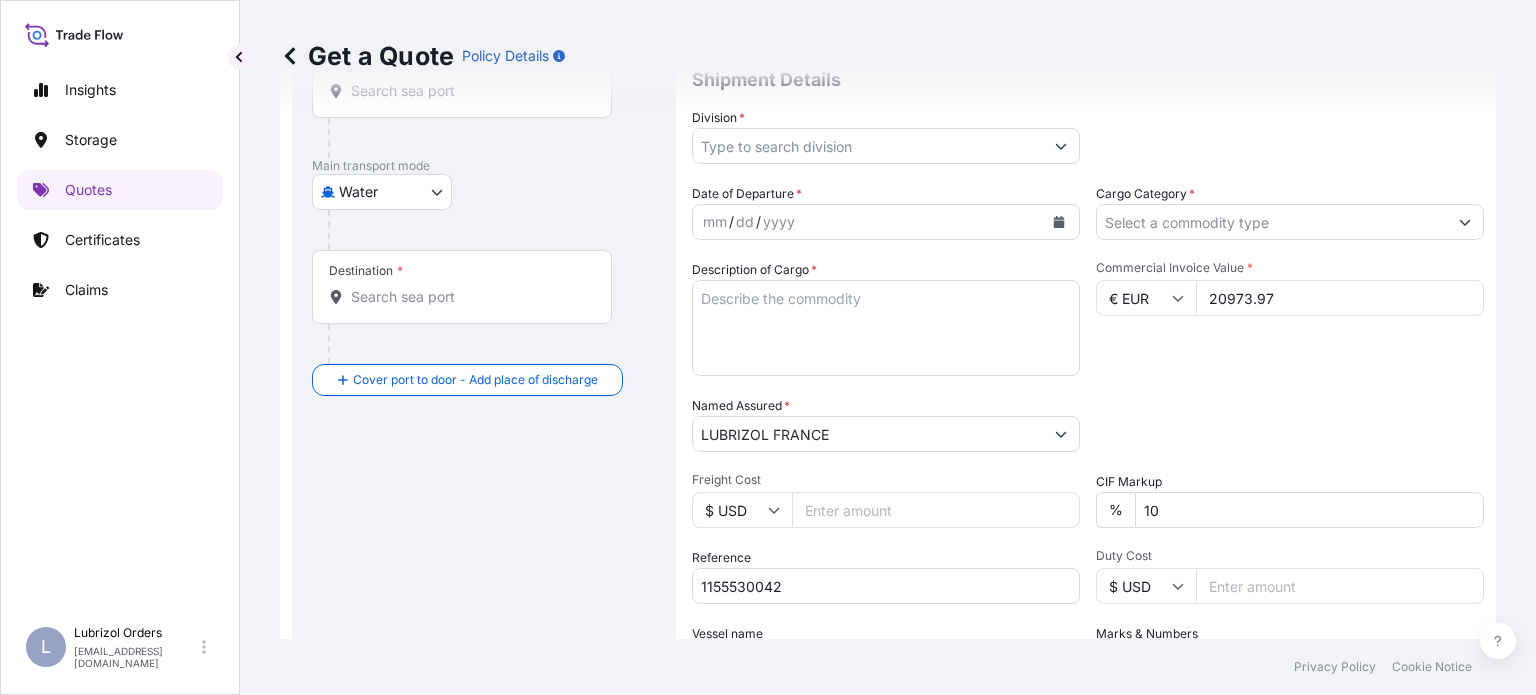type on "20973.97" 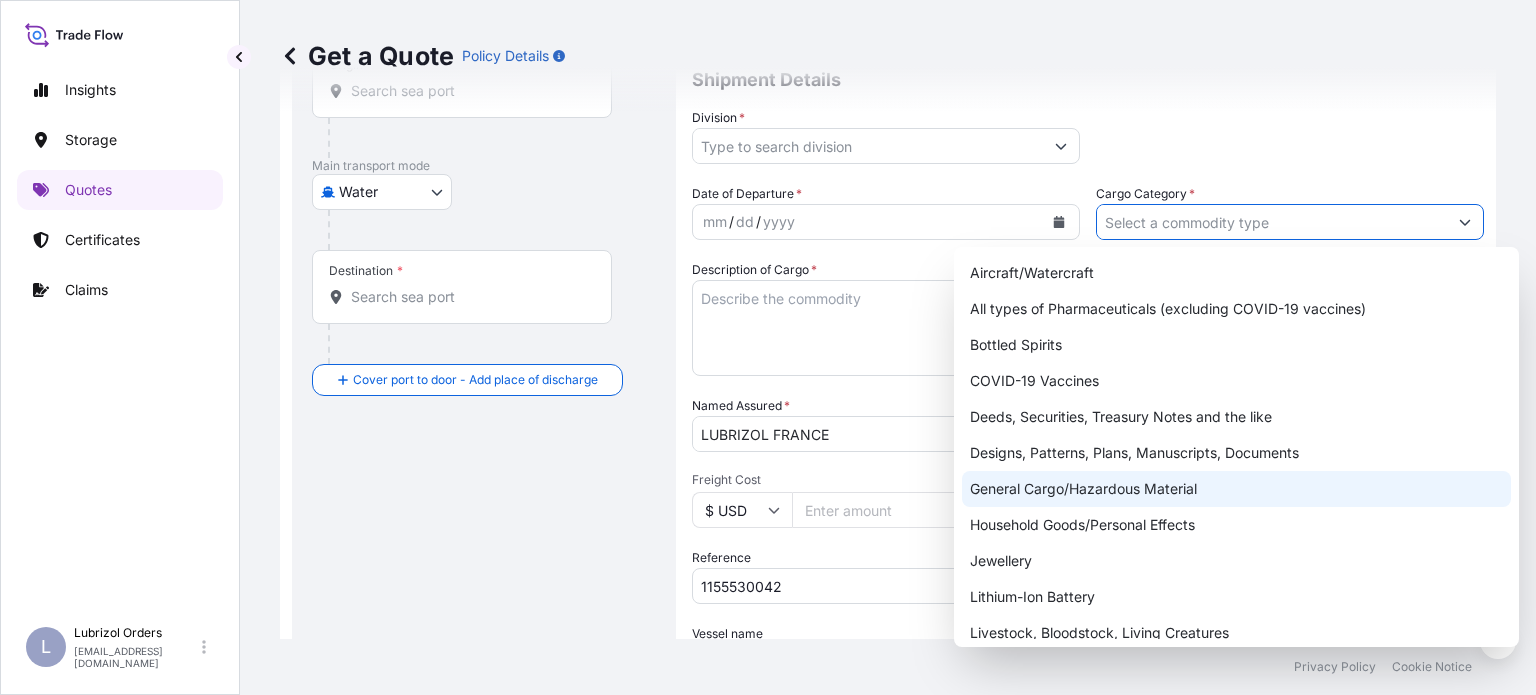 click on "General Cargo/Hazardous Material" at bounding box center [1236, 489] 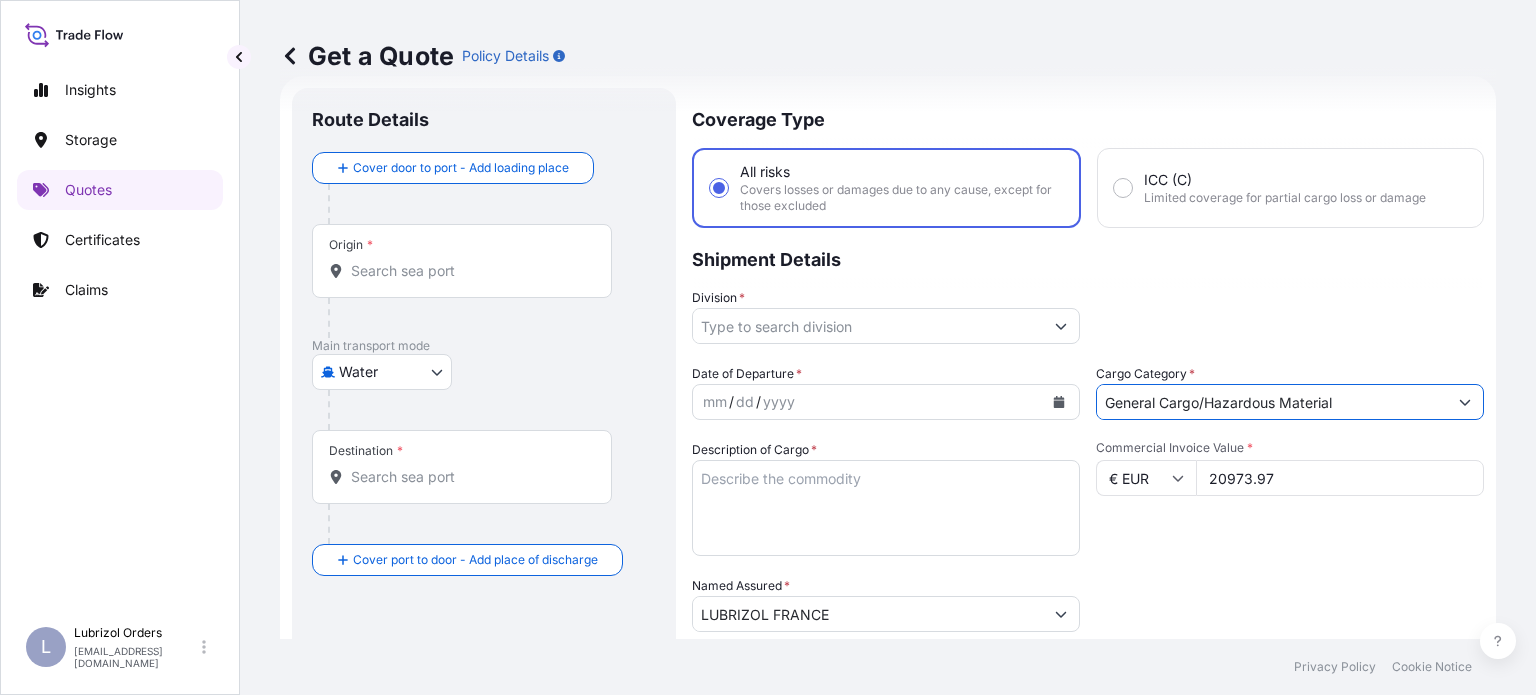 scroll, scrollTop: 16, scrollLeft: 0, axis: vertical 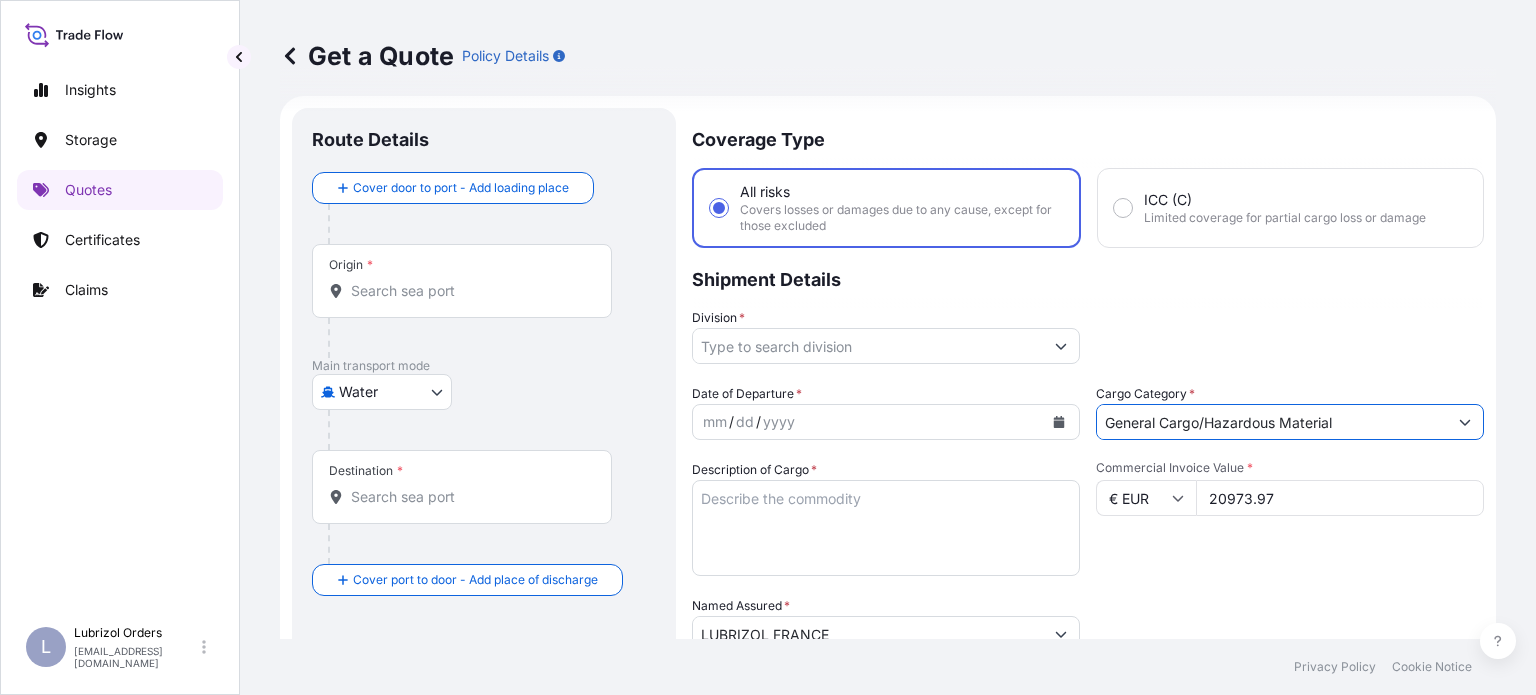 click on "Origin *" at bounding box center [469, 291] 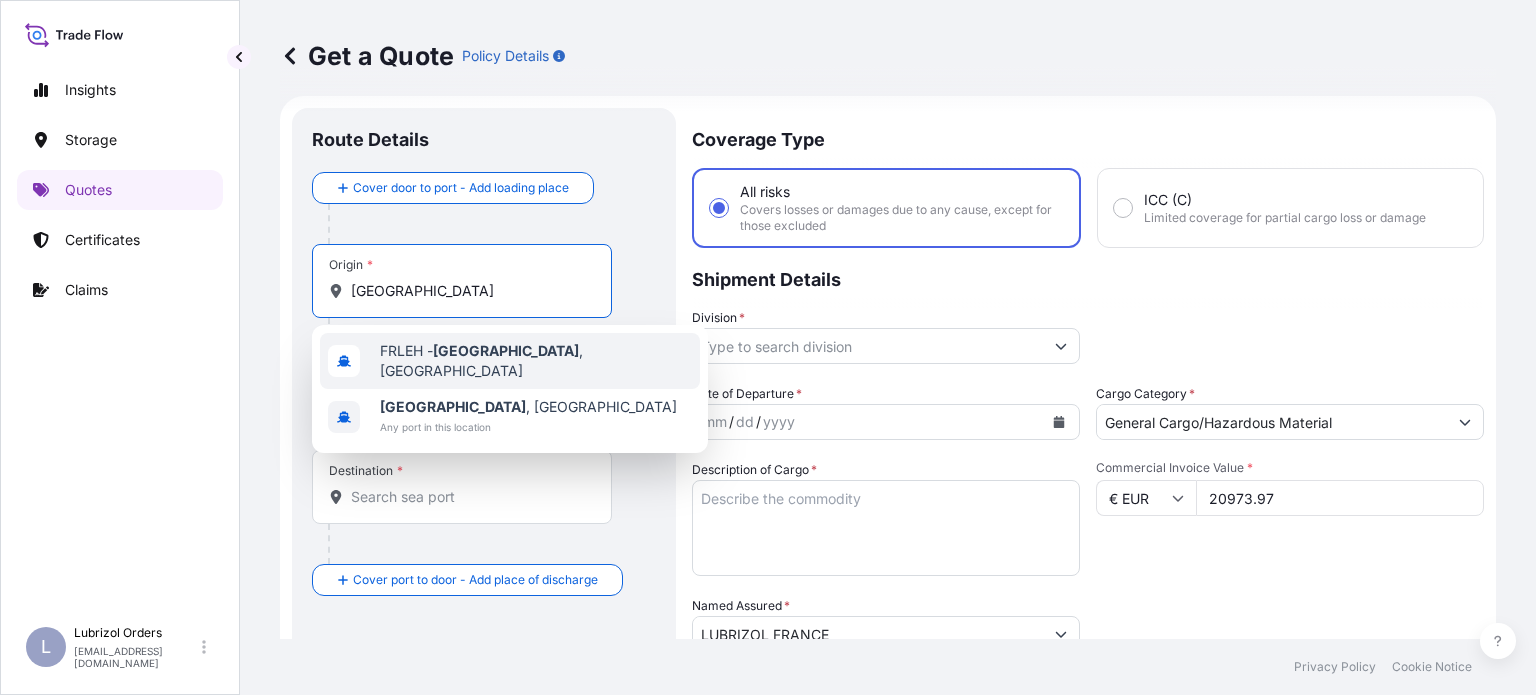 click on "FRLEH -  [GEOGRAPHIC_DATA] , [GEOGRAPHIC_DATA]" at bounding box center (536, 361) 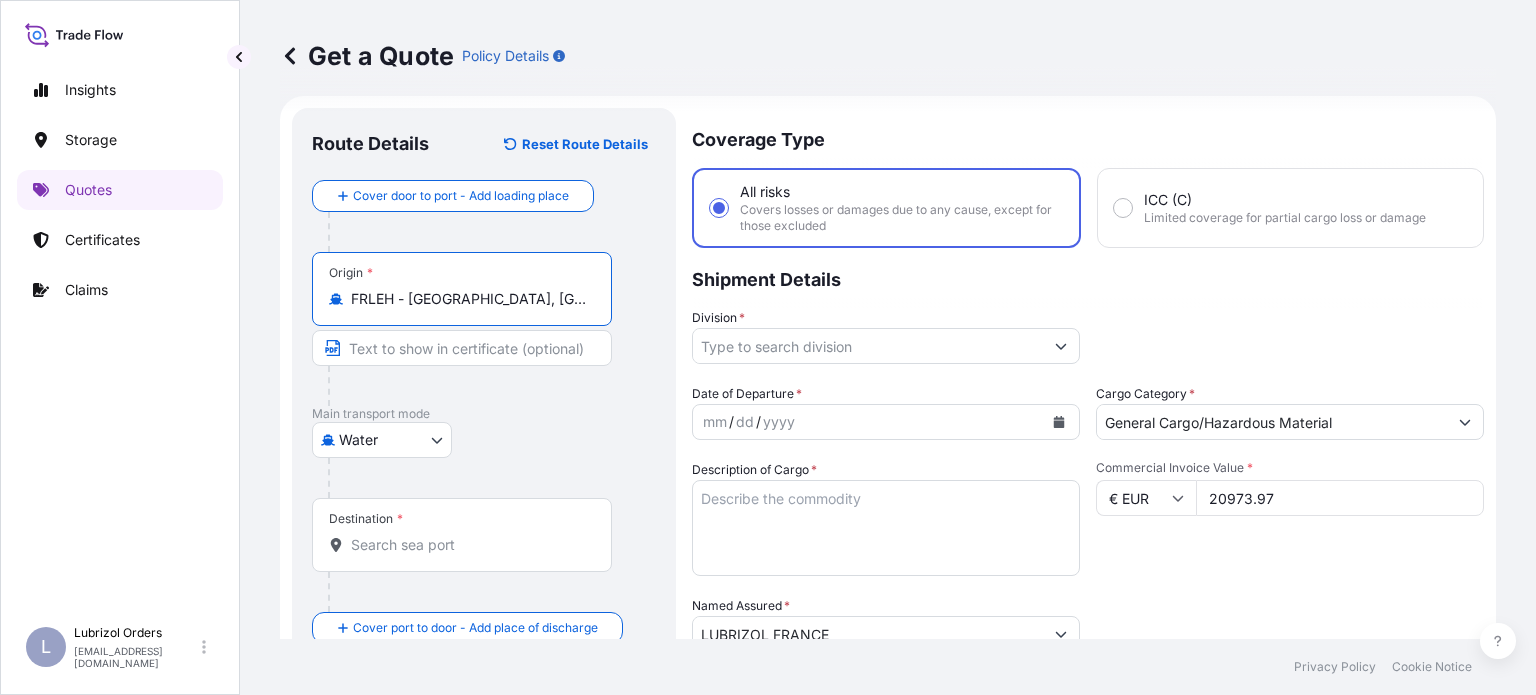 type on "FRLEH - [GEOGRAPHIC_DATA], [GEOGRAPHIC_DATA]" 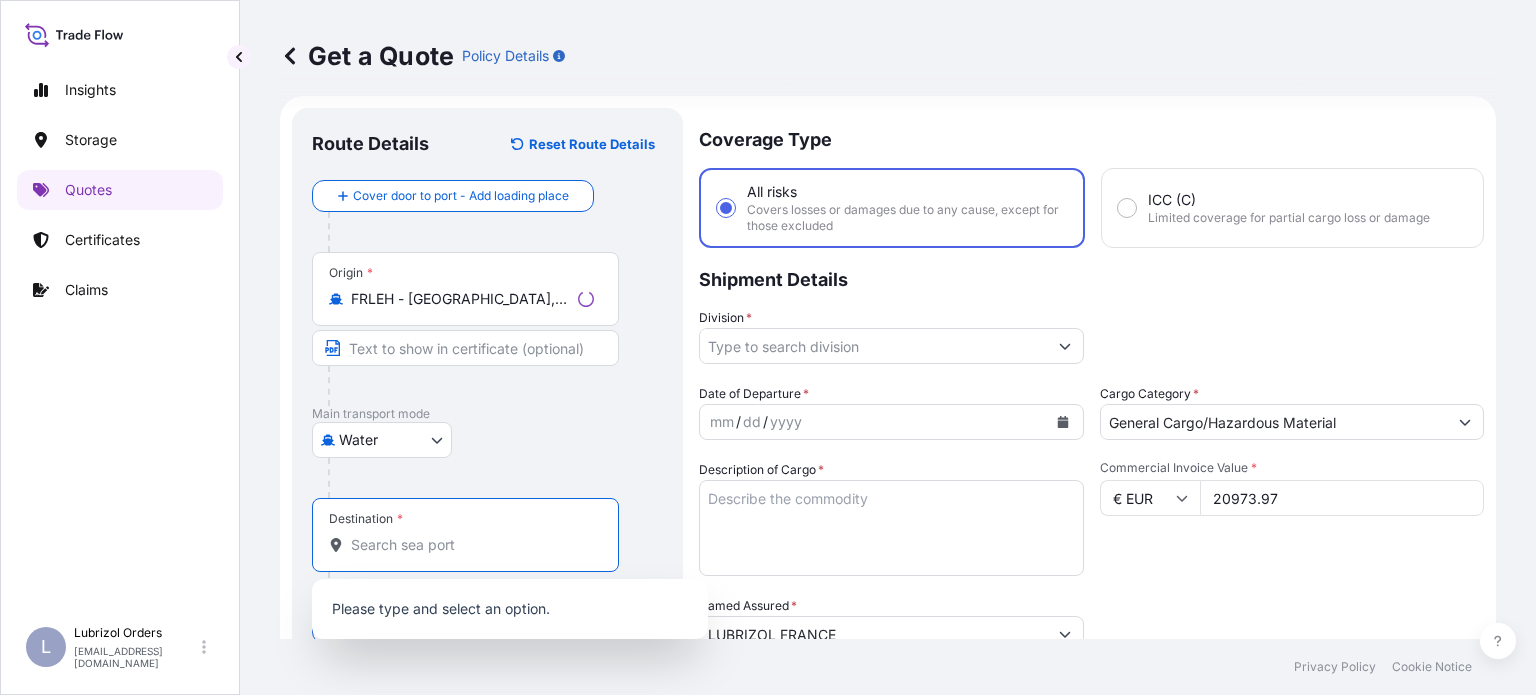 click on "Destination *" at bounding box center (472, 545) 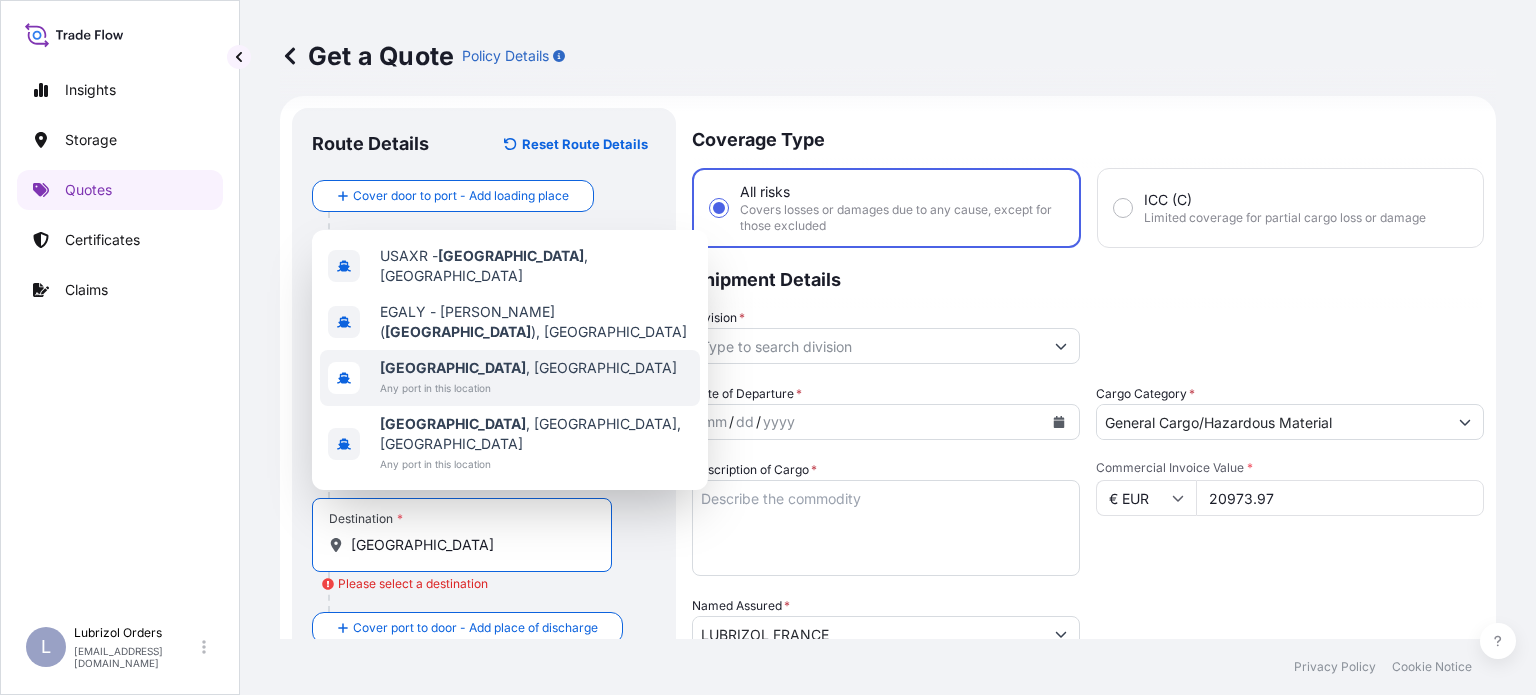 click on "[GEOGRAPHIC_DATA] , [GEOGRAPHIC_DATA] Any port in this location" at bounding box center [510, 378] 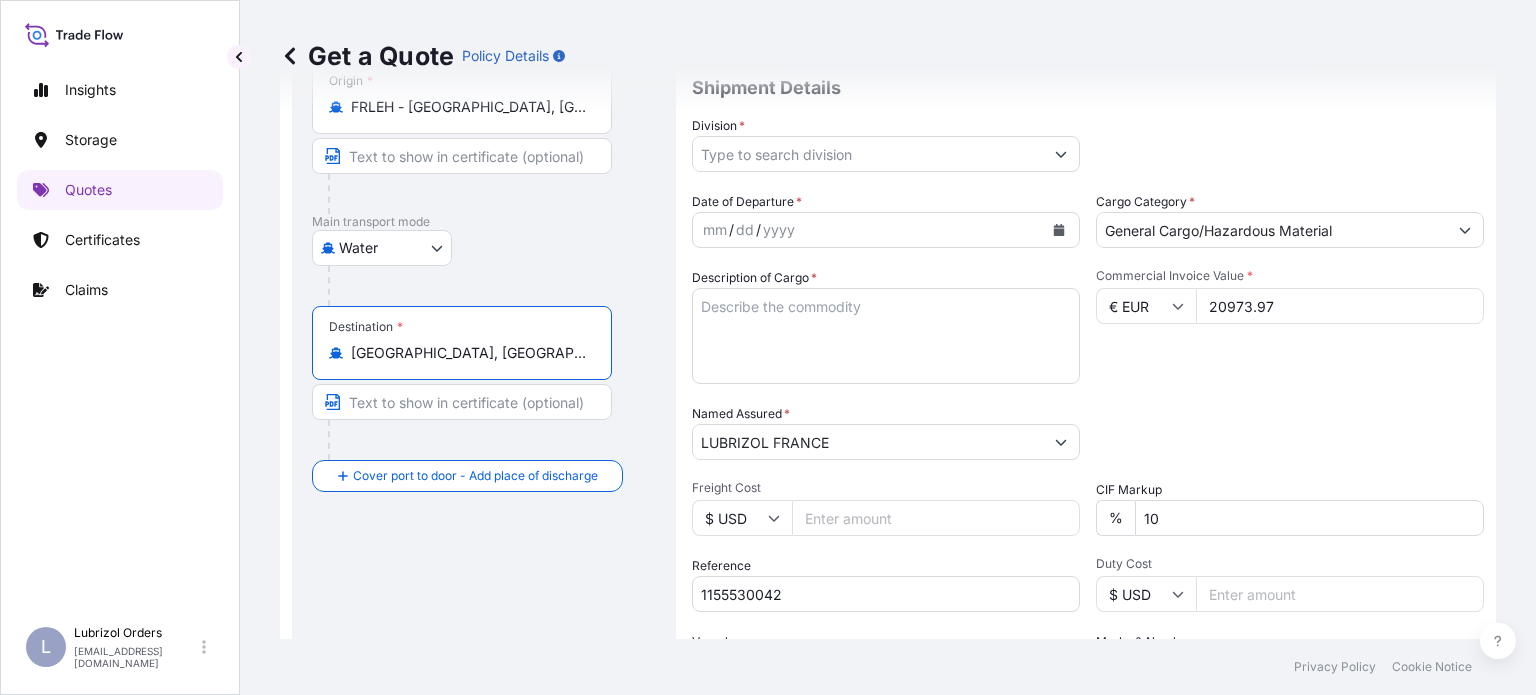 scroll, scrollTop: 216, scrollLeft: 0, axis: vertical 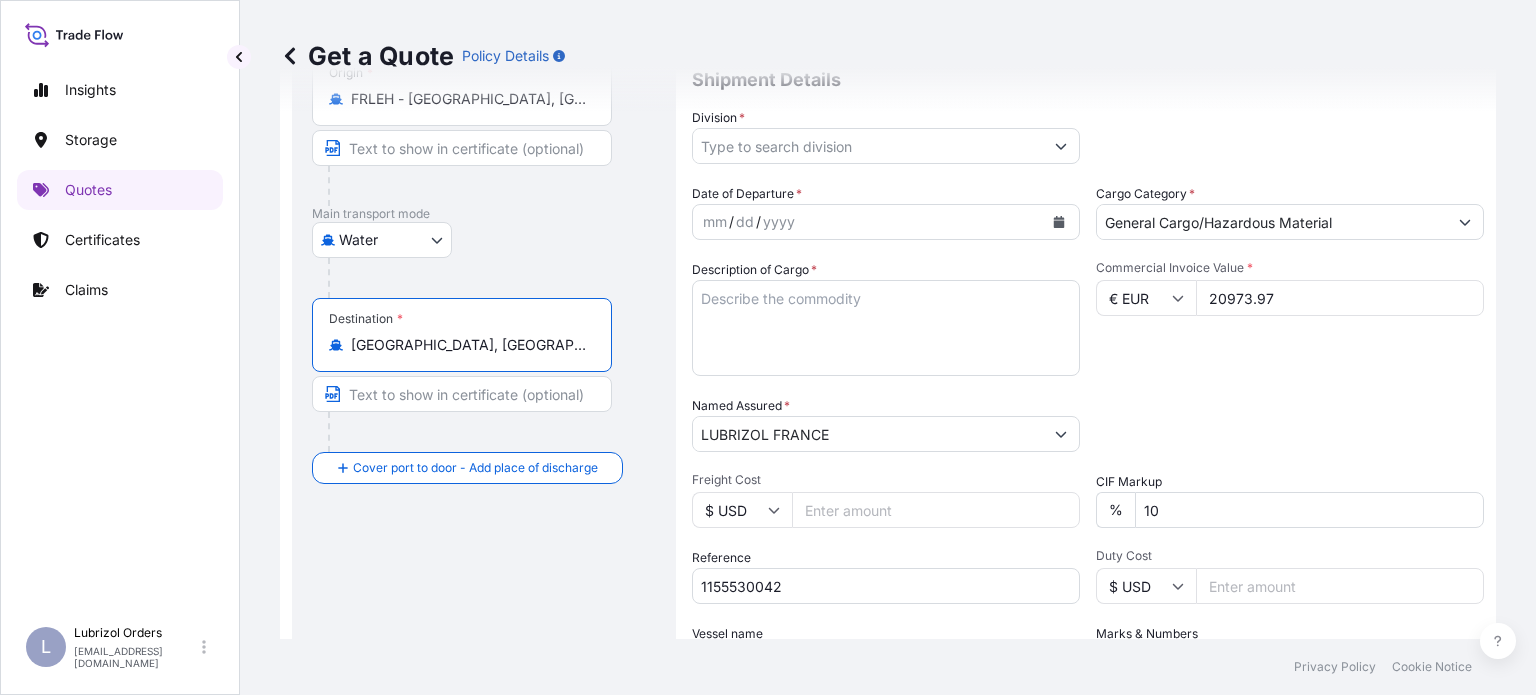 type on "[GEOGRAPHIC_DATA], [GEOGRAPHIC_DATA]" 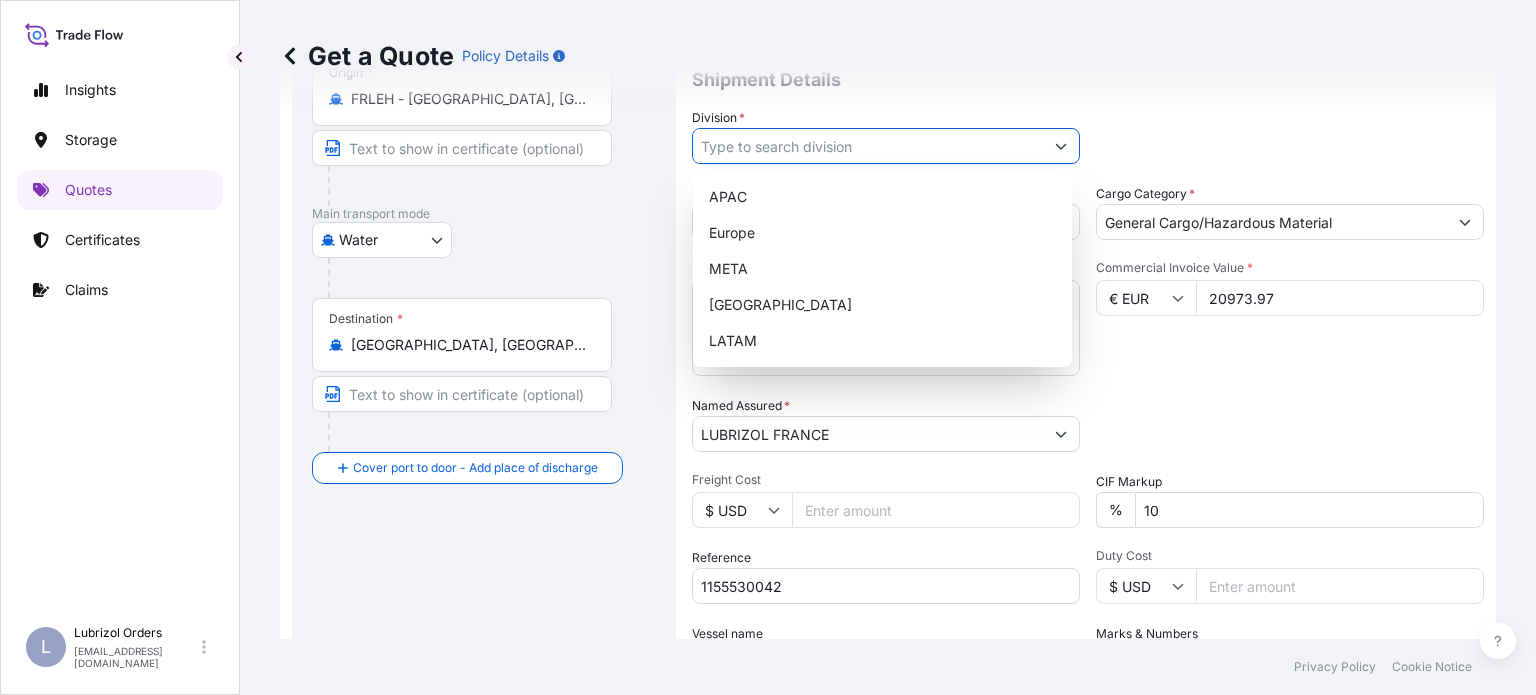 click on "Division *" at bounding box center [868, 146] 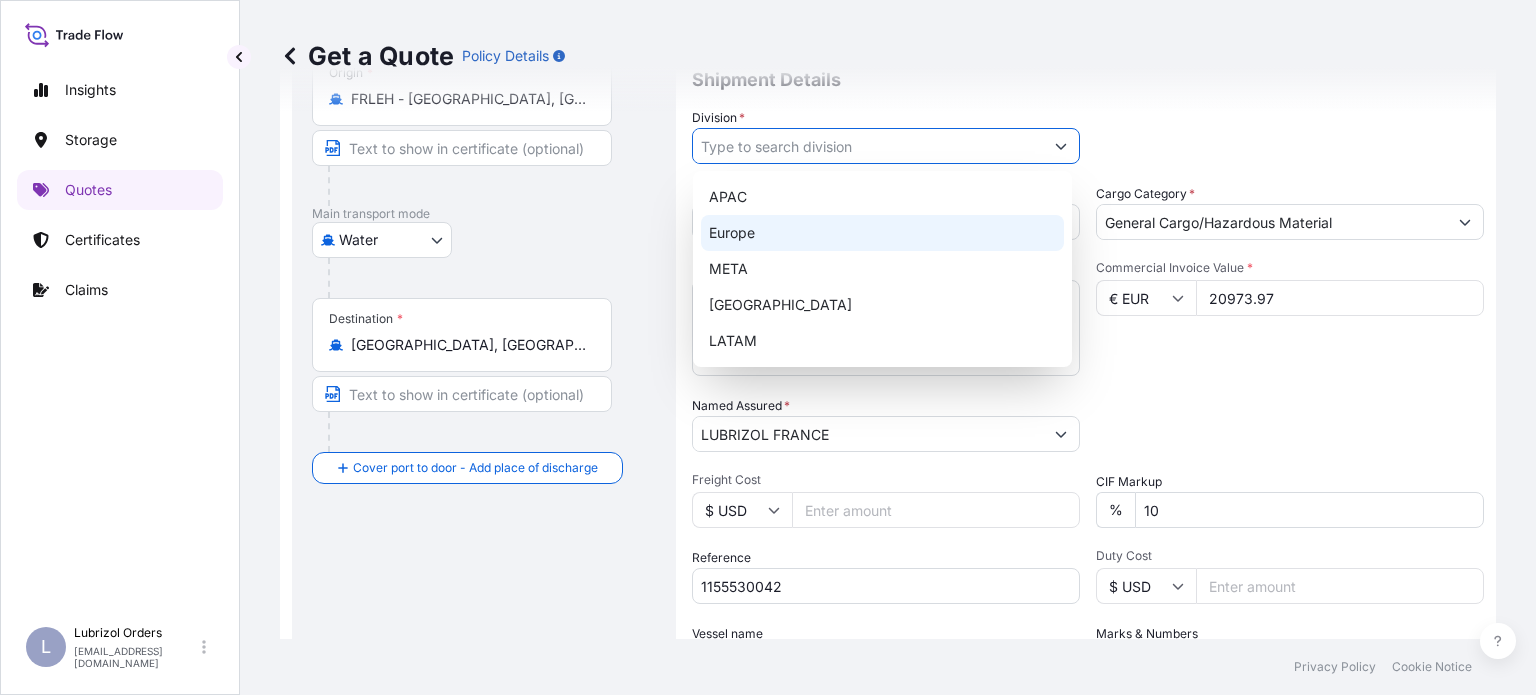 click on "Europe" at bounding box center [882, 233] 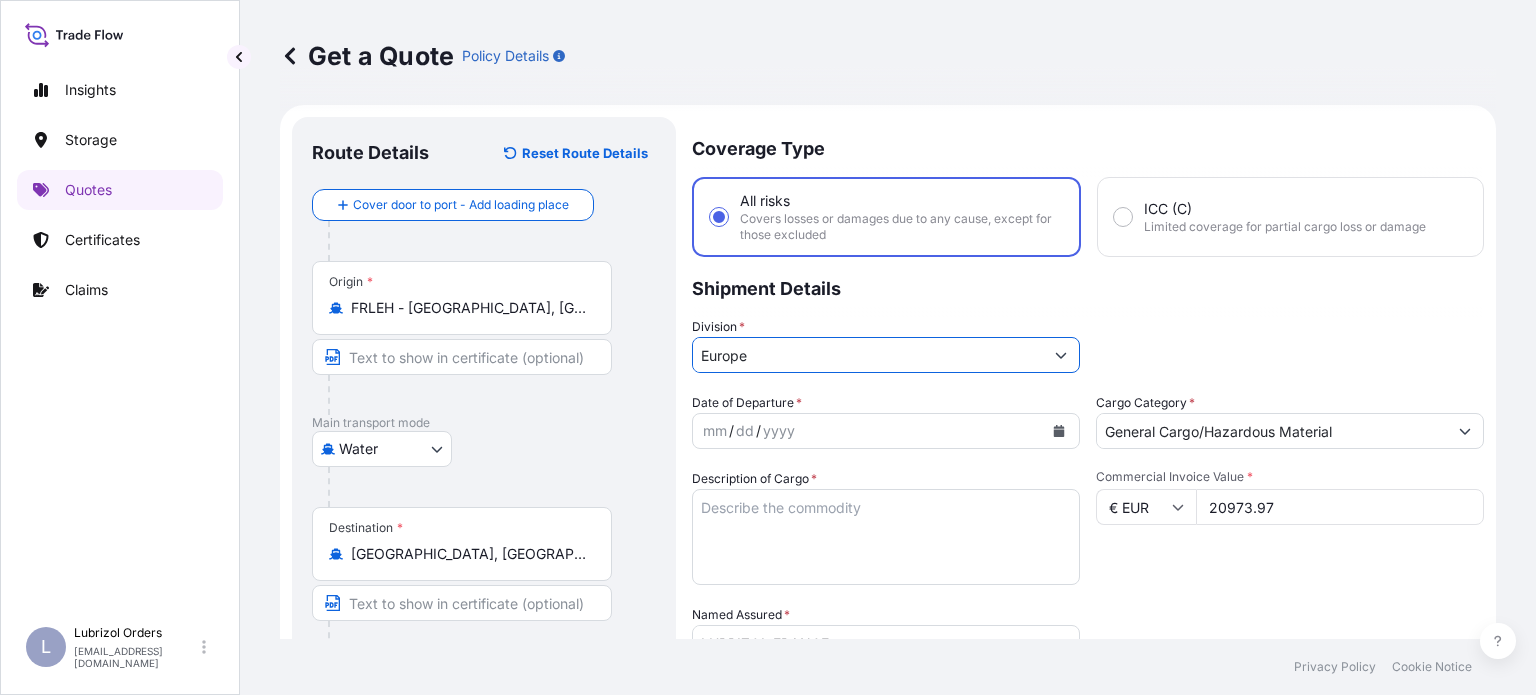 scroll, scrollTop: 0, scrollLeft: 0, axis: both 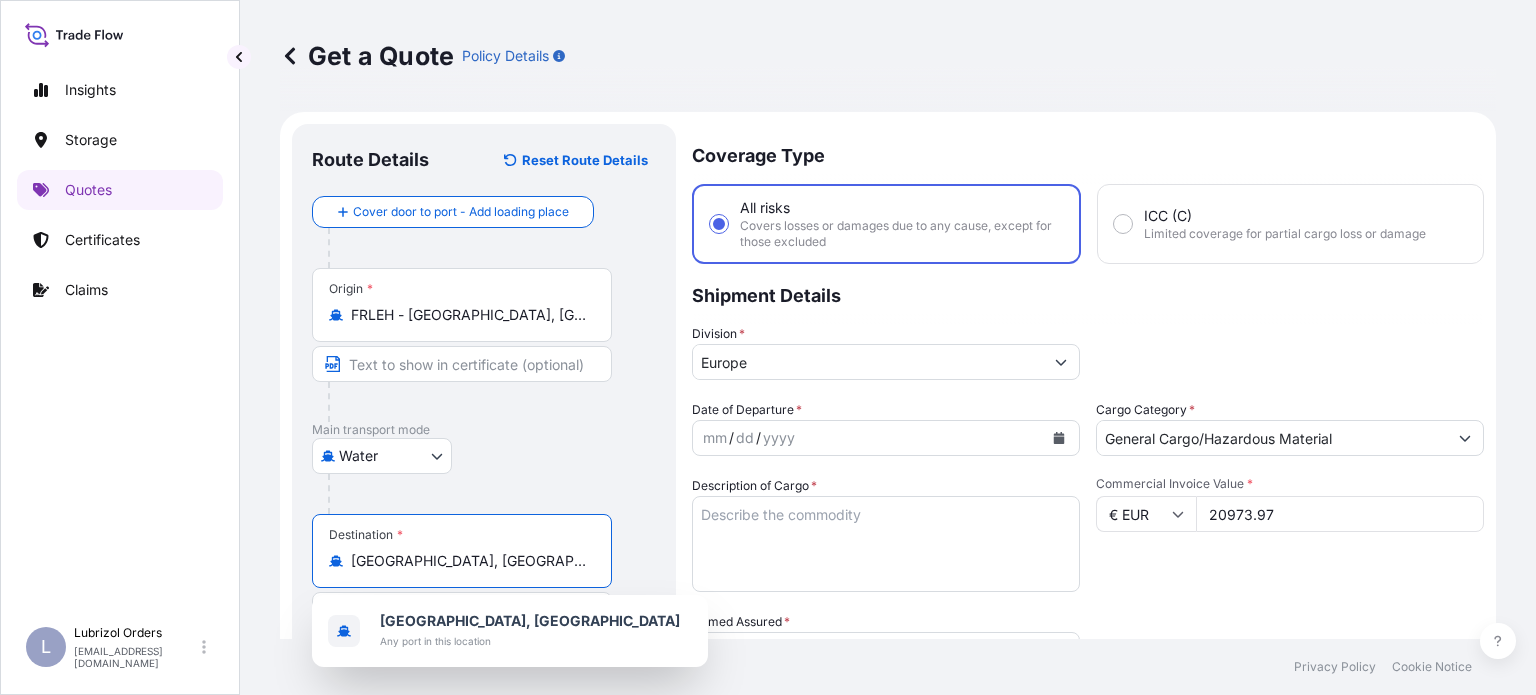 click on "[GEOGRAPHIC_DATA], [GEOGRAPHIC_DATA]" at bounding box center [469, 561] 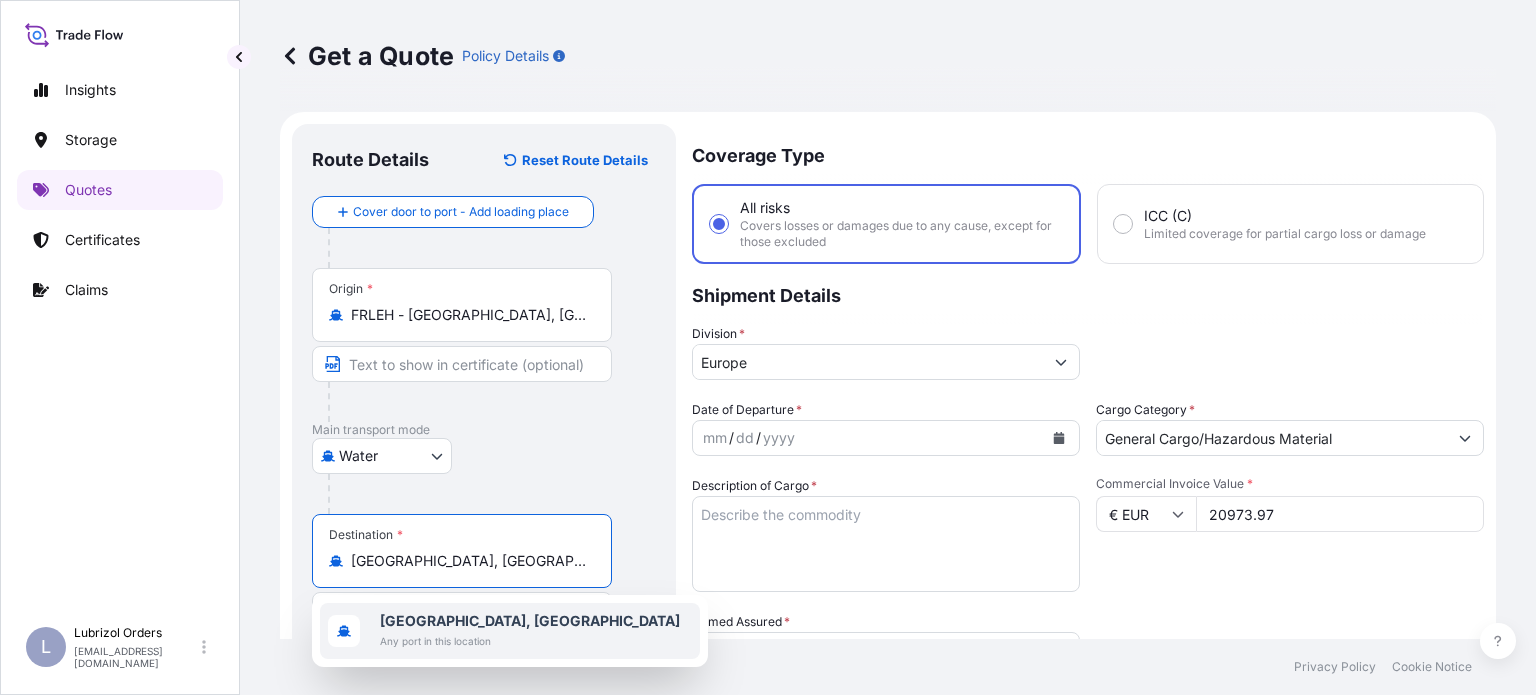 click on "Route Details Reset Route Details   Cover door to port - Add loading place Place of loading Road / Inland Road / Inland Origin * FRLEH - [GEOGRAPHIC_DATA], [GEOGRAPHIC_DATA] Main transport mode Water Air Water Inland Destination * [GEOGRAPHIC_DATA], [GEOGRAPHIC_DATA] Cover port to door - Add place of discharge Road / Inland Road / Inland Place of Discharge Coverage Type All risks Covers losses or damages due to any cause, except for those excluded ICC (C) Limited coverage for partial cargo loss or damage Shipment Details Division * Europe Date of Departure * mm / dd / yyyy Cargo Category * General Cargo/Hazardous Material Description of Cargo * Commercial Invoice Value   * € EUR 20973.97 Named Assured * LUBRIZOL [GEOGRAPHIC_DATA] Packing Category Select a packing category Please select a primary mode of transportation first. Freight Cost   $ USD CIF Markup % 10 Reference 1155530042 Duty Cost   $ USD Vessel name Marks & Numbers Letter of Credit This shipment has a letter of credit Letter of credit * Letter of credit may not exceed 12000 characters" at bounding box center (888, 584) 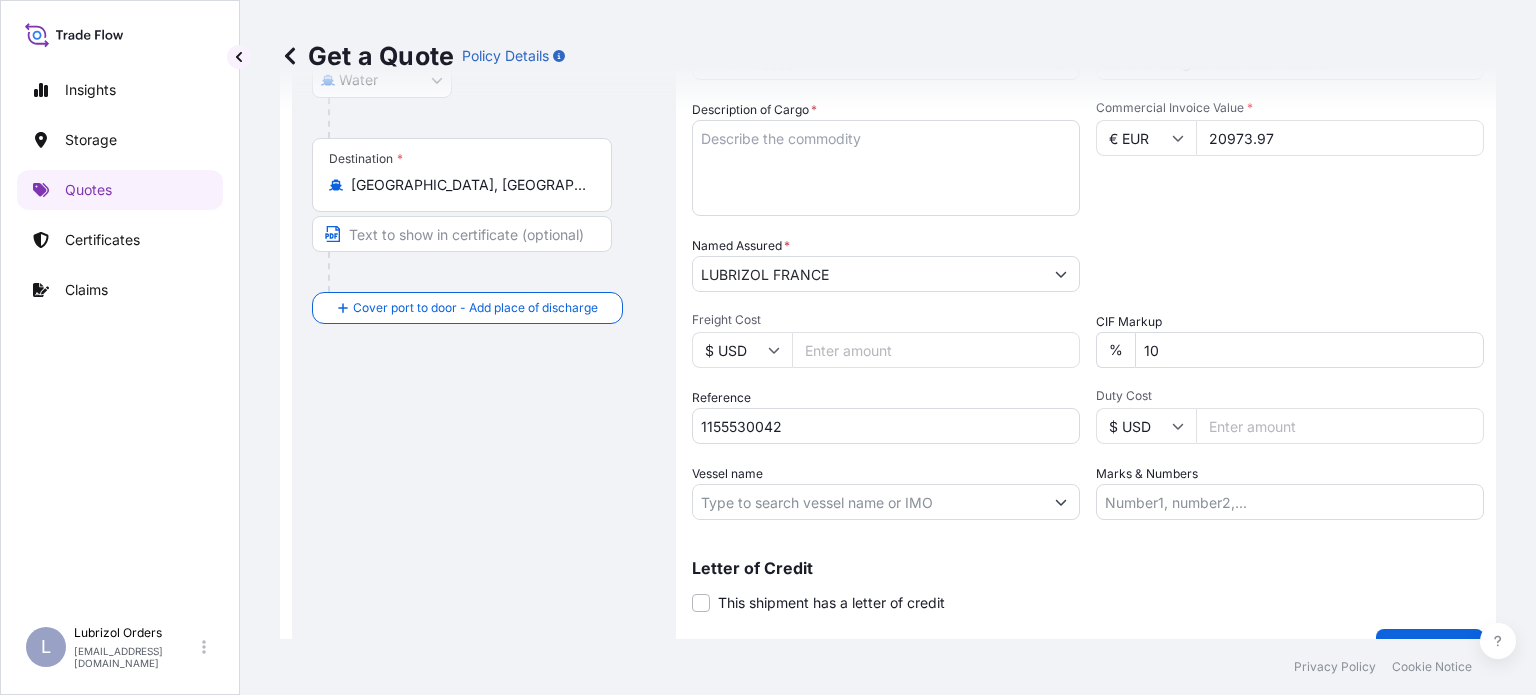 scroll, scrollTop: 400, scrollLeft: 0, axis: vertical 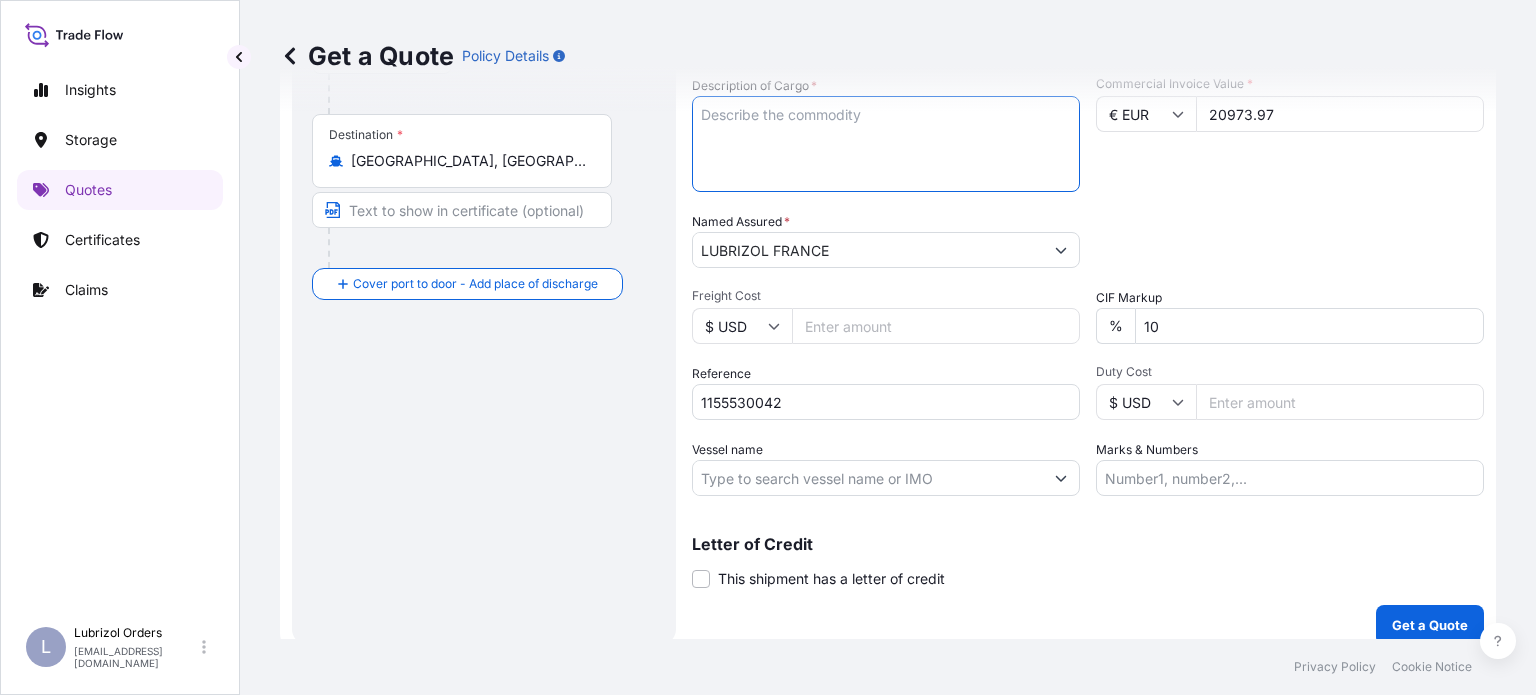 click on "Description of Cargo *" at bounding box center [886, 144] 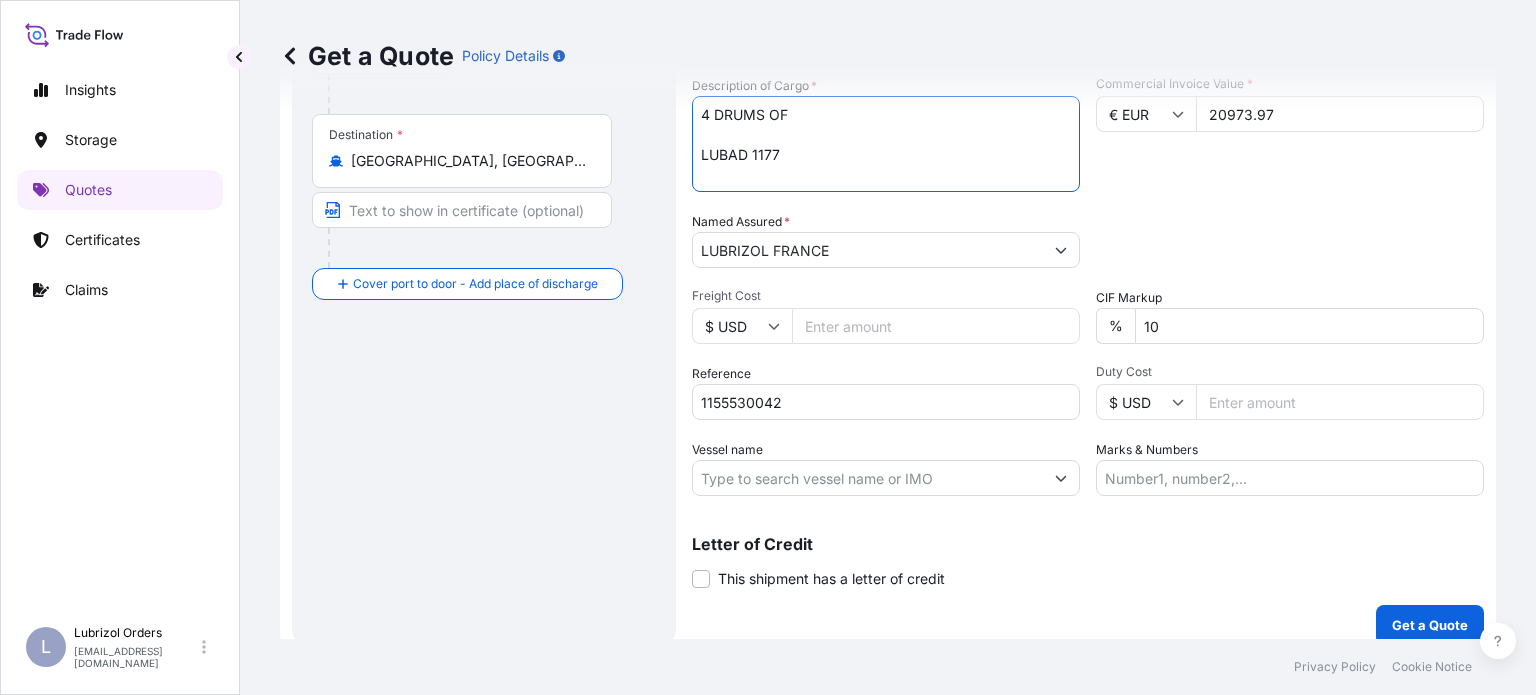 paste on "4 DRUMS OF
LUBAD 1882" 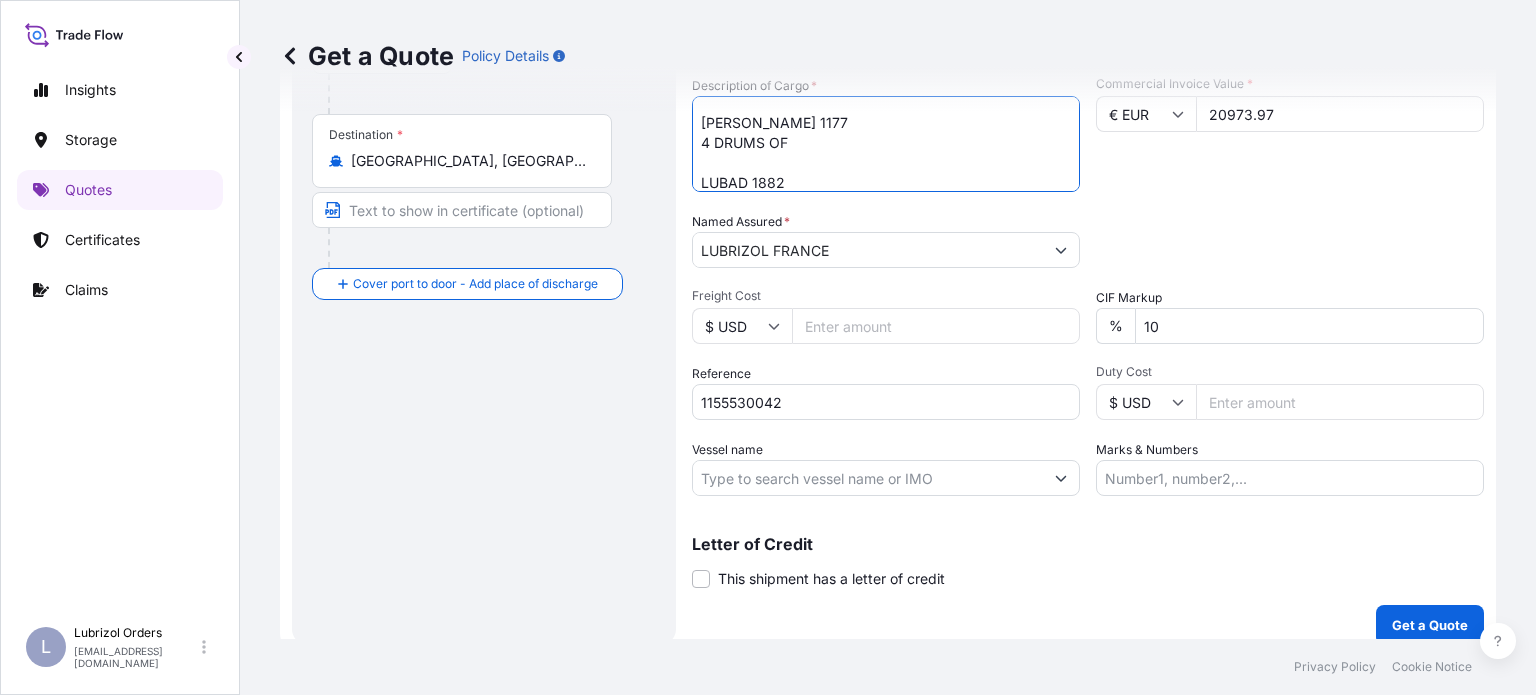 scroll, scrollTop: 52, scrollLeft: 0, axis: vertical 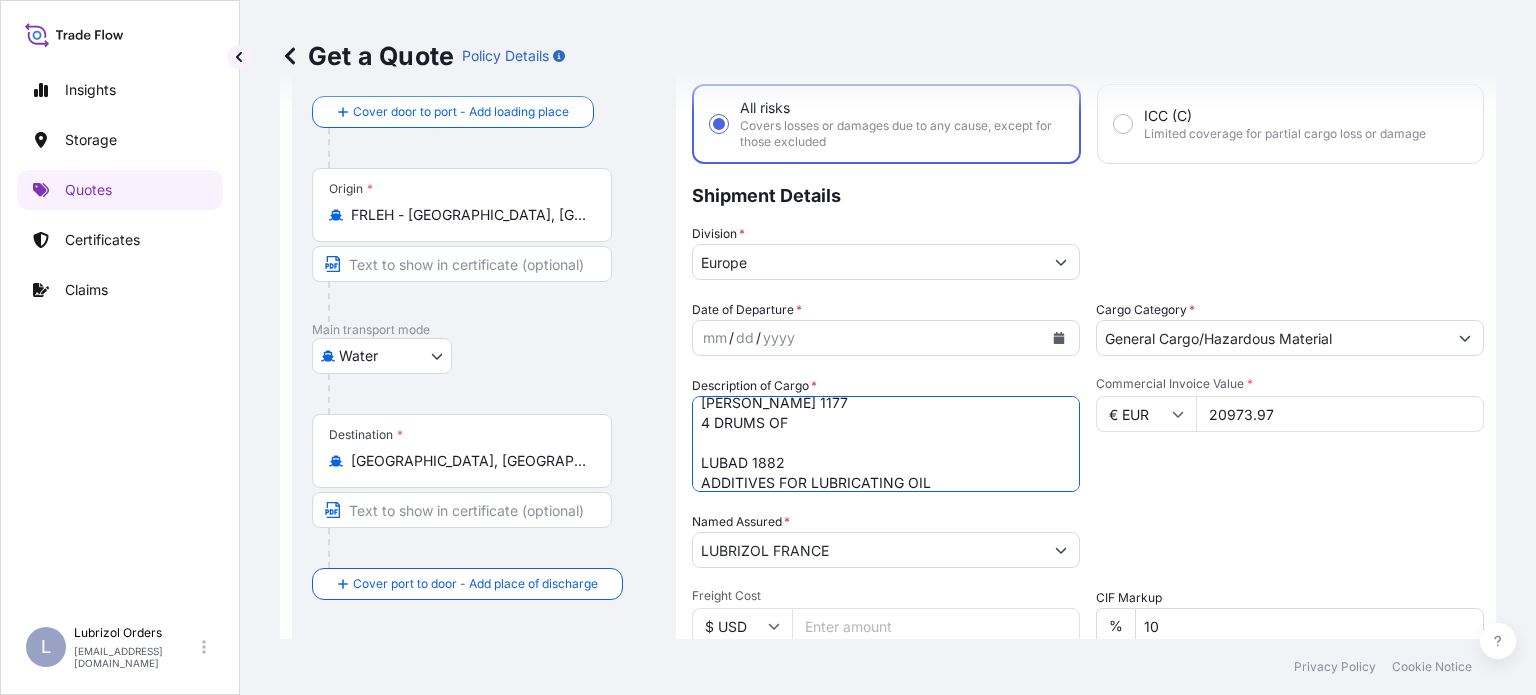 type on "4 DRUMS OF
[PERSON_NAME] 1177
4 DRUMS OF
LUBAD 1882
ADDITIVES FOR LUBRICATING OIL" 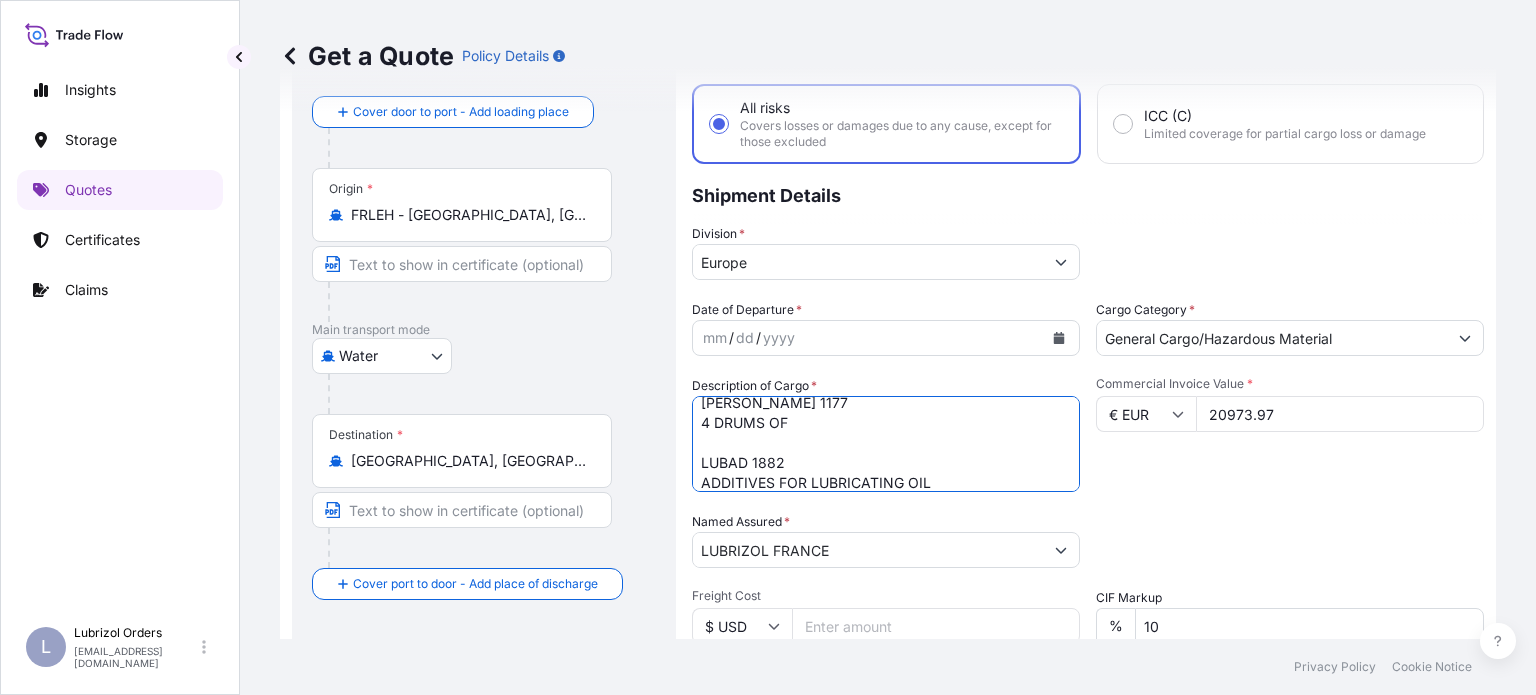 click at bounding box center [1059, 338] 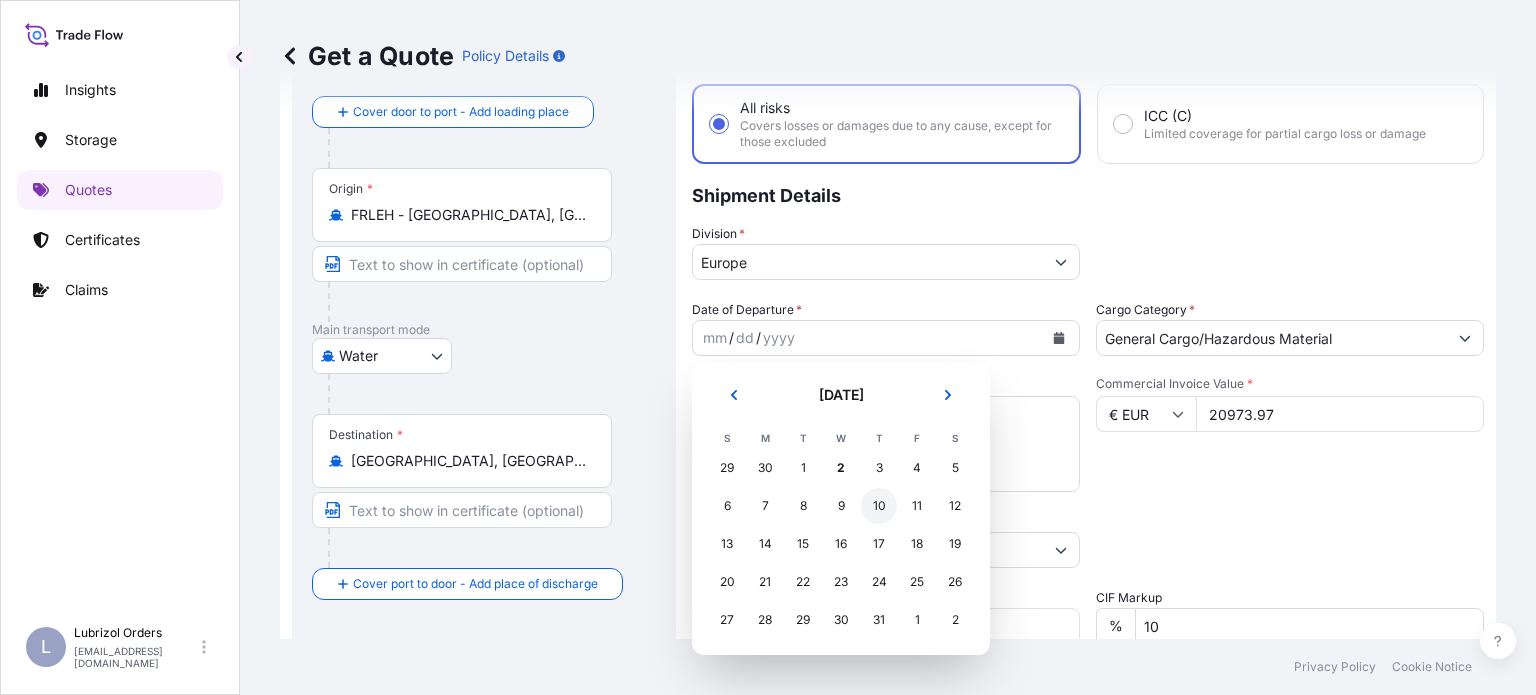 click on "10" at bounding box center [879, 506] 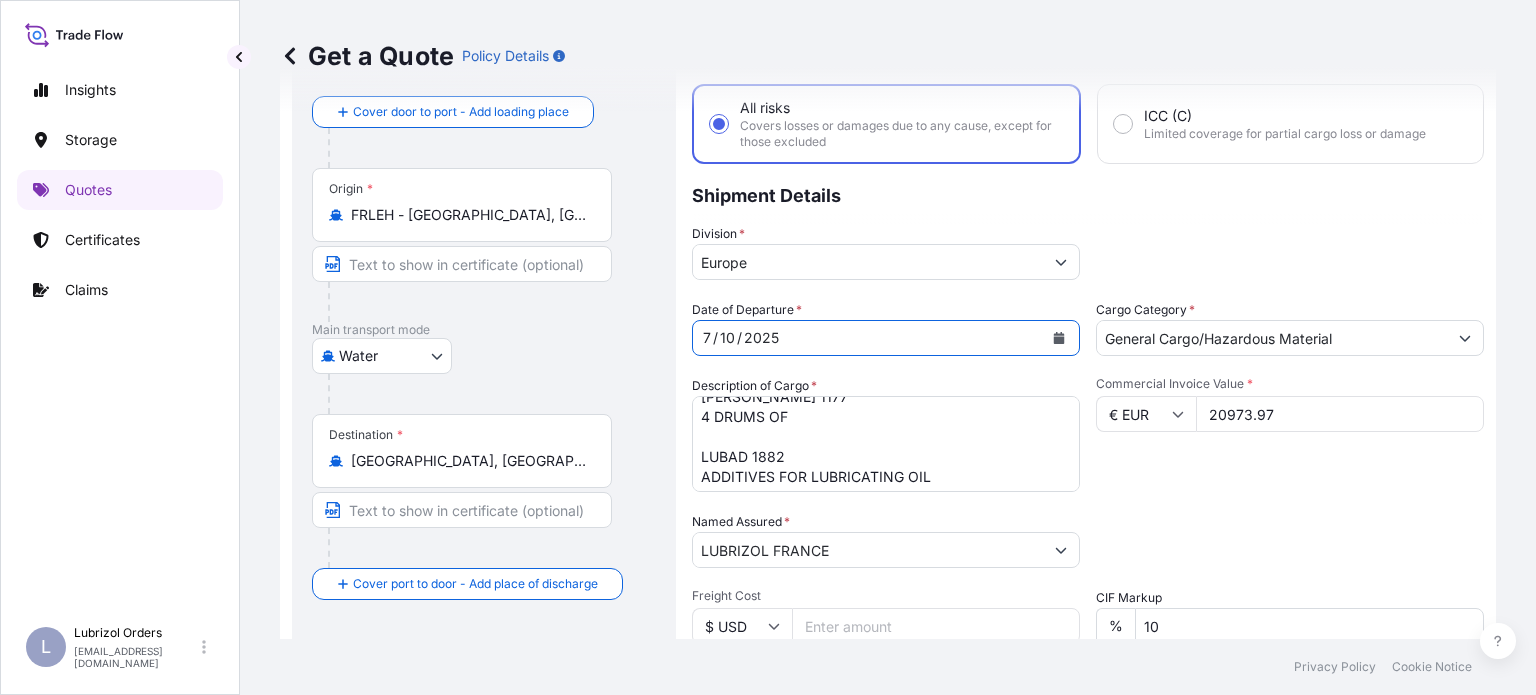 scroll, scrollTop: 61, scrollLeft: 0, axis: vertical 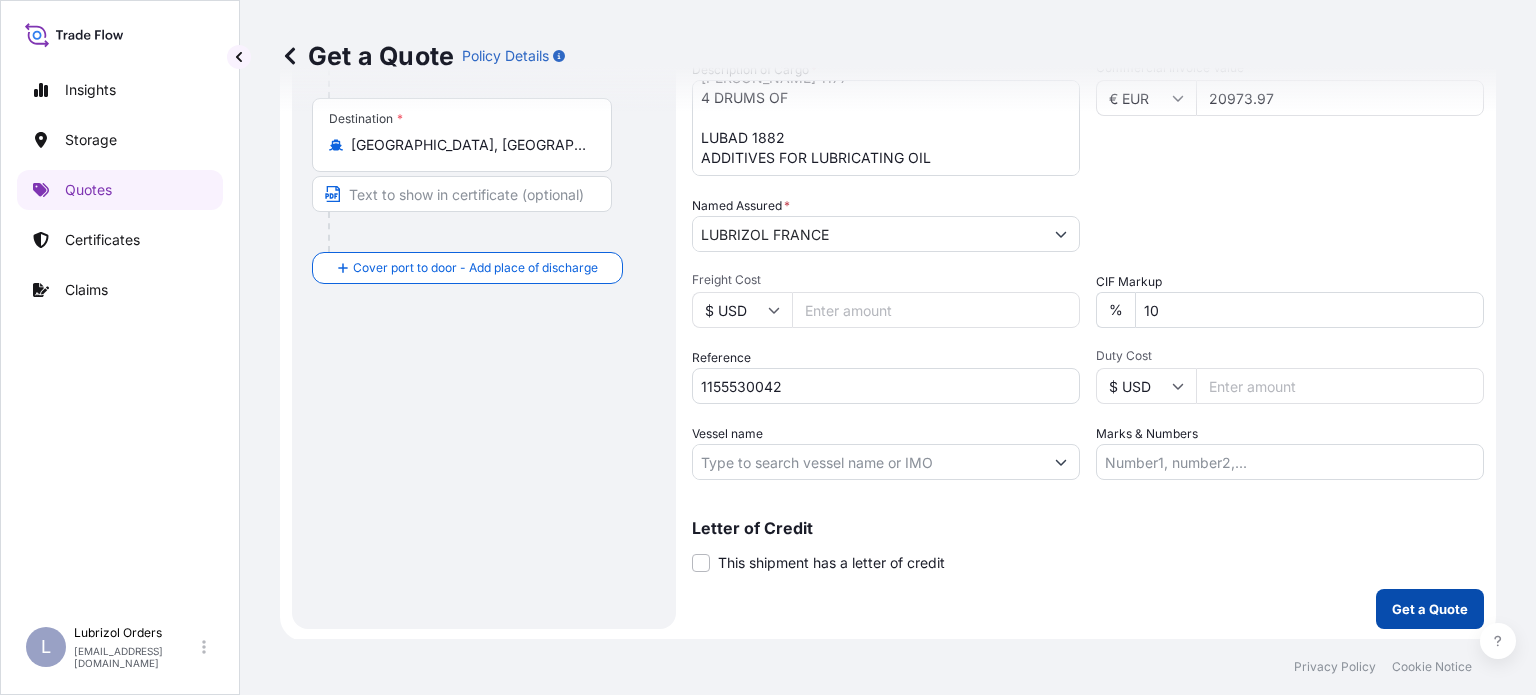 click on "Get a Quote" at bounding box center (1430, 609) 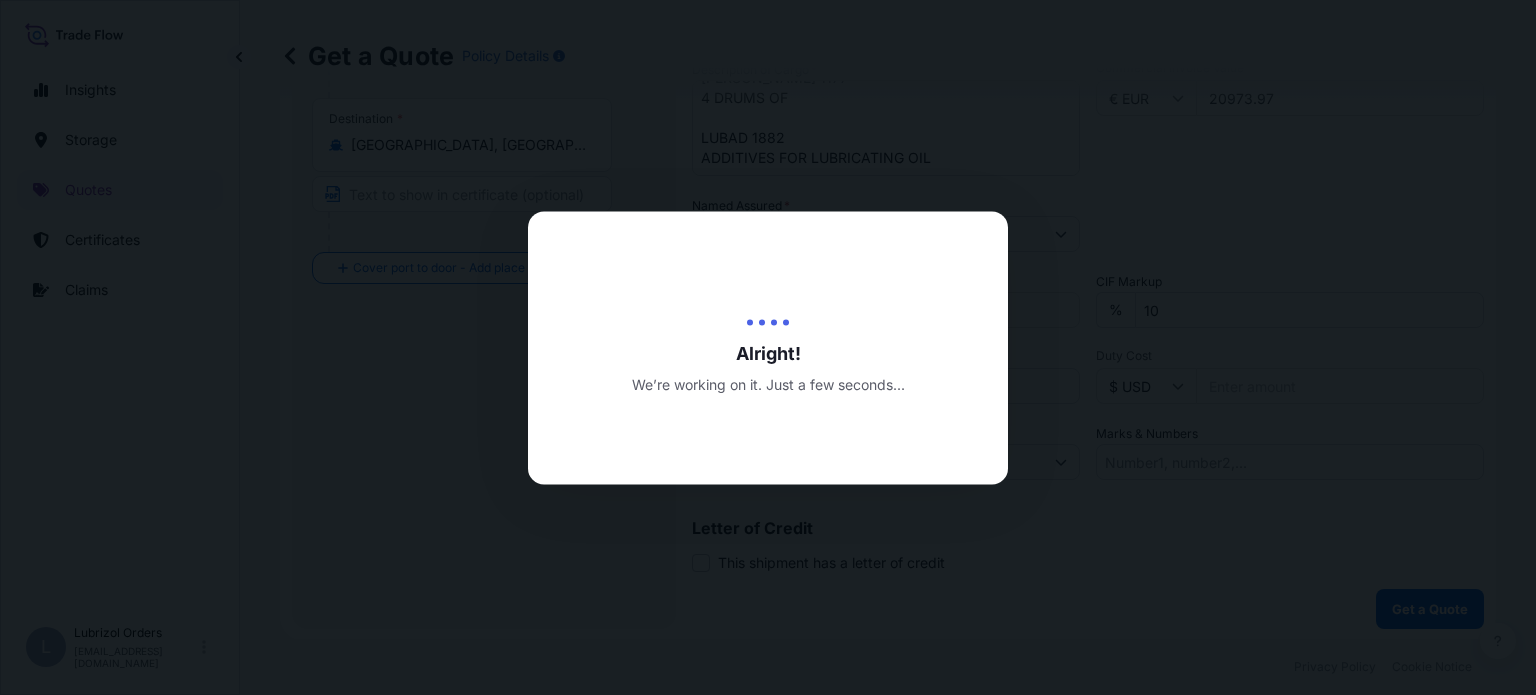 scroll, scrollTop: 0, scrollLeft: 0, axis: both 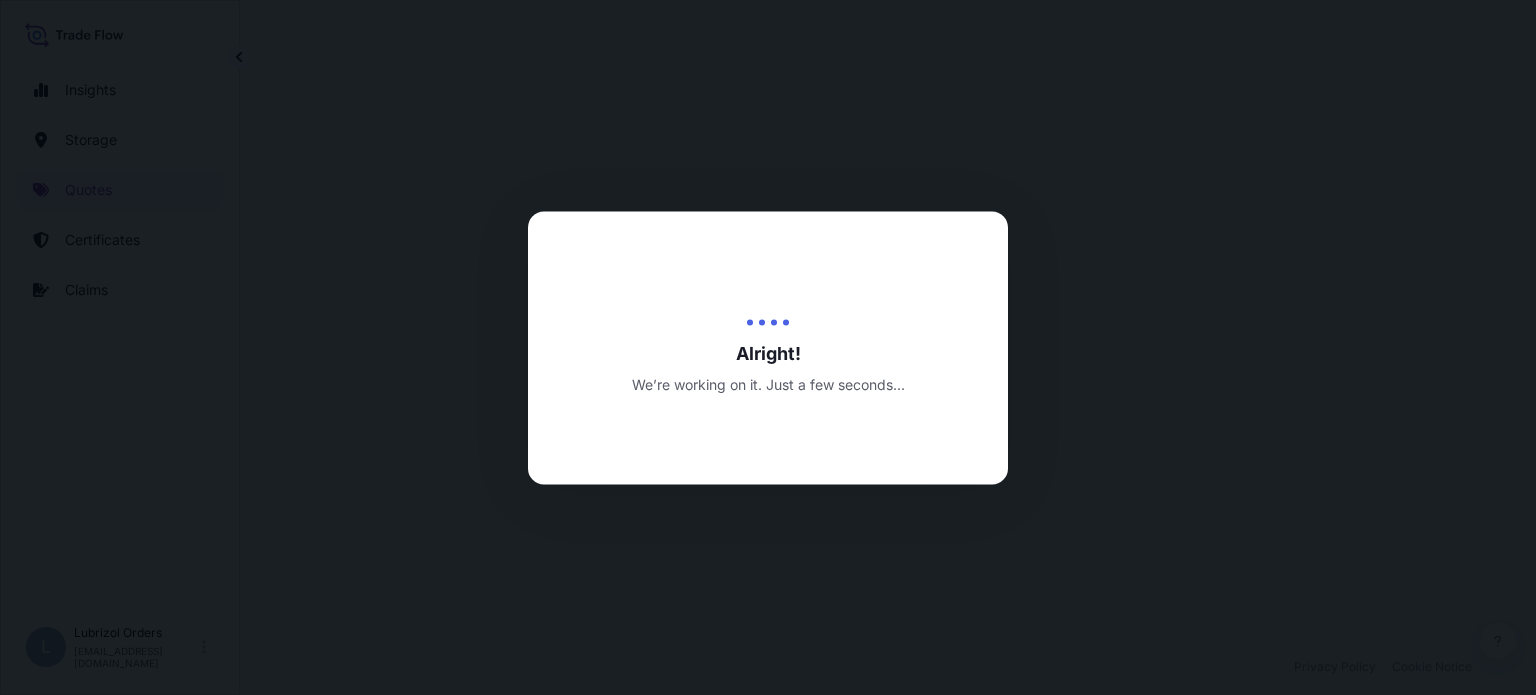 select on "Water" 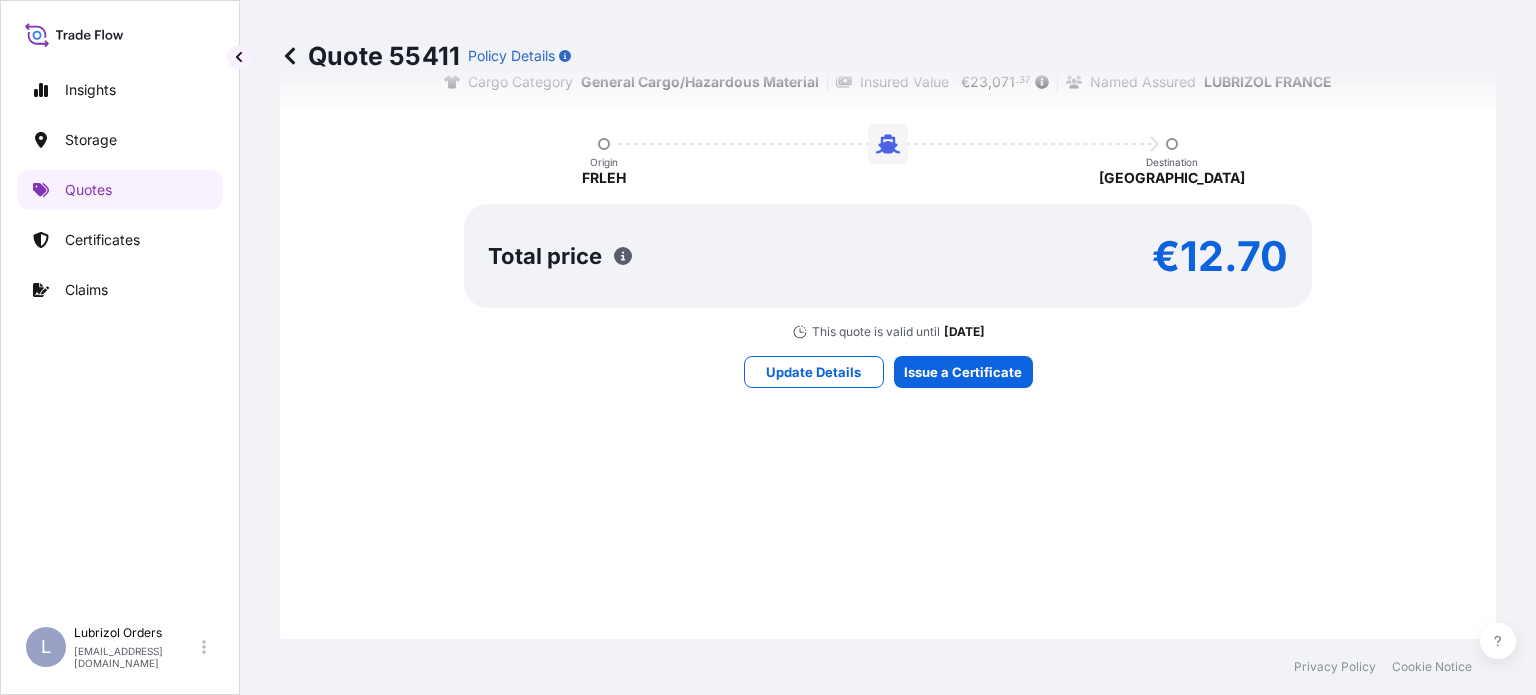scroll, scrollTop: 1675, scrollLeft: 0, axis: vertical 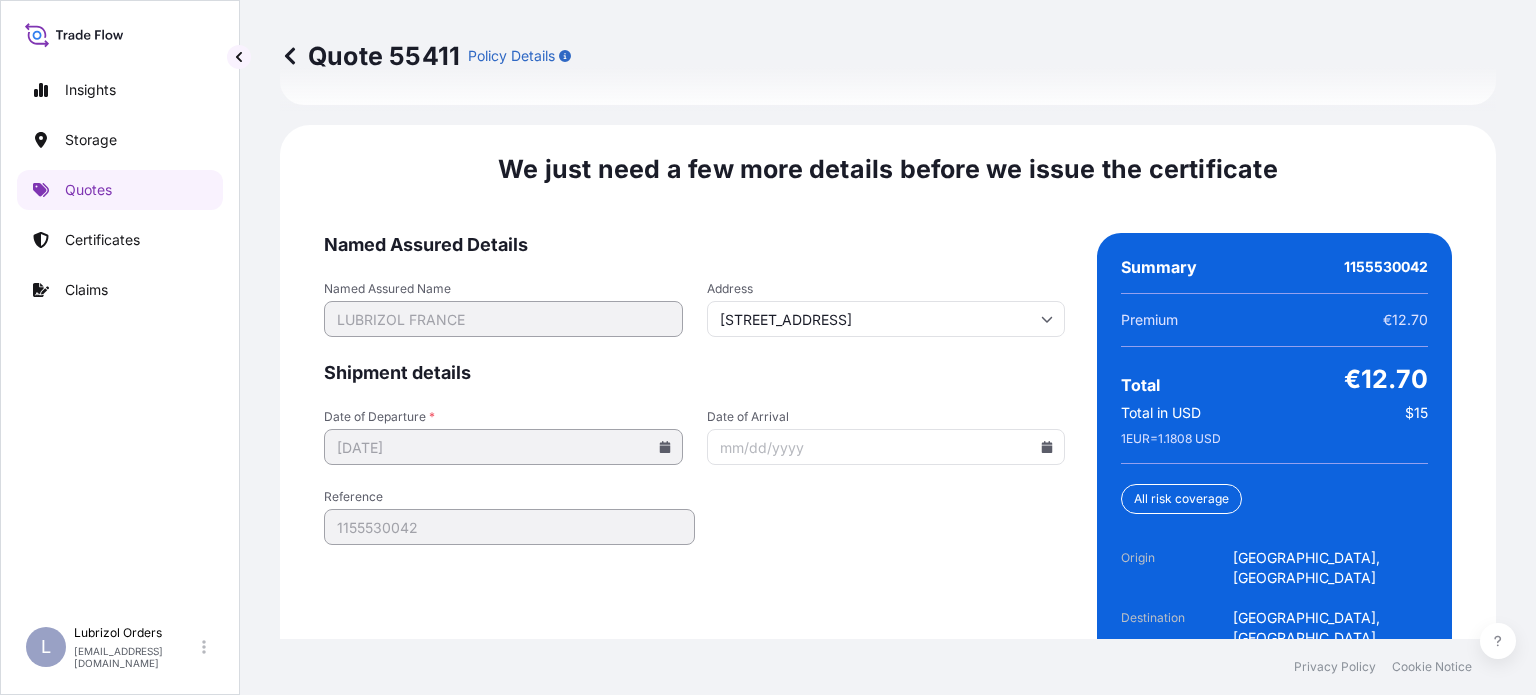 click on "Date of Arrival" at bounding box center [886, 447] 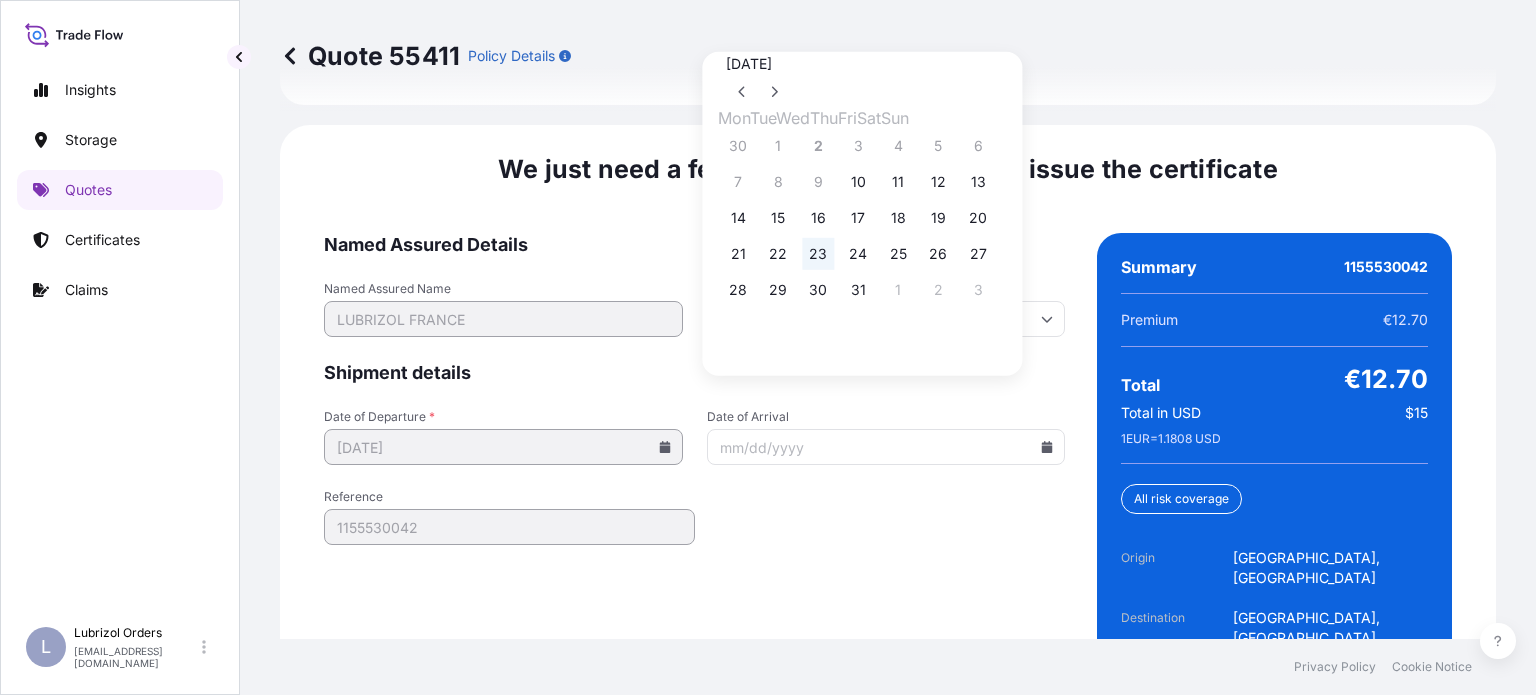 click on "23" at bounding box center (818, 254) 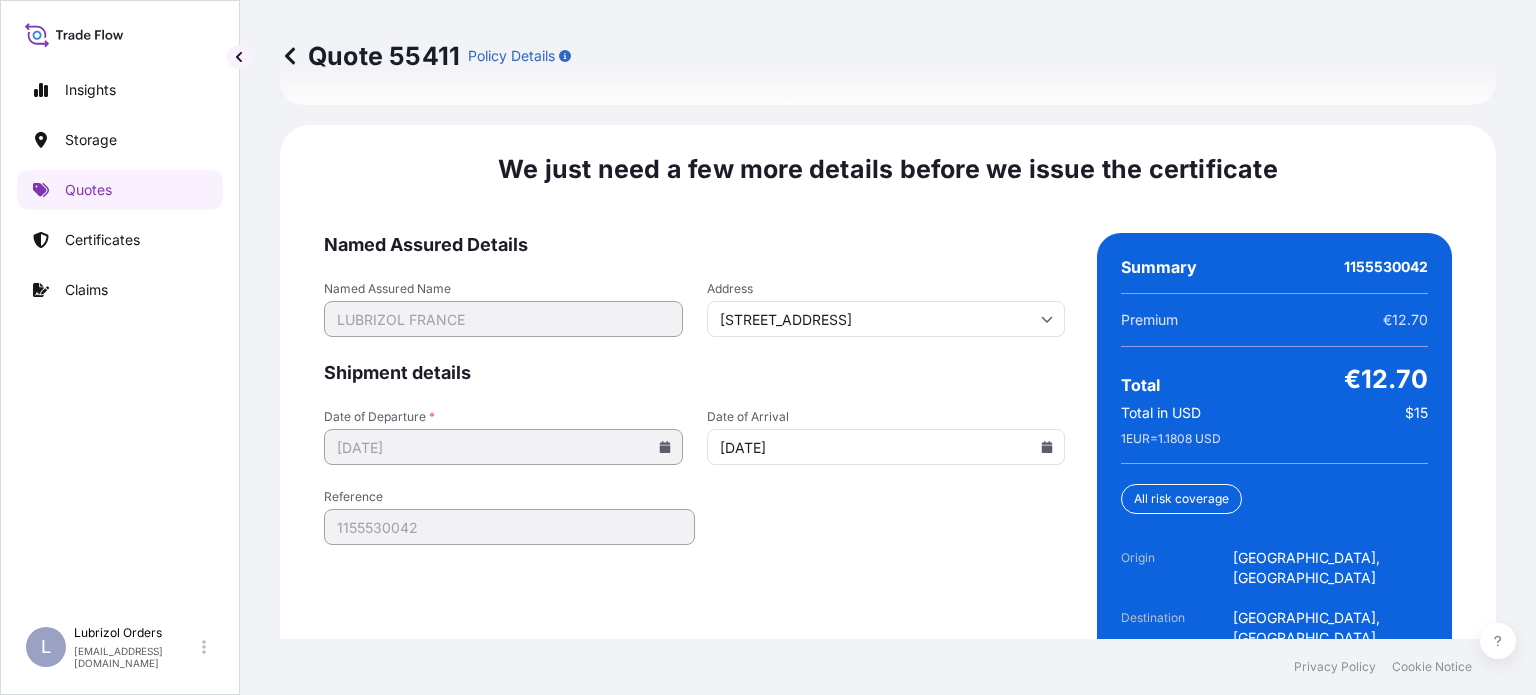 type on "[DATE]" 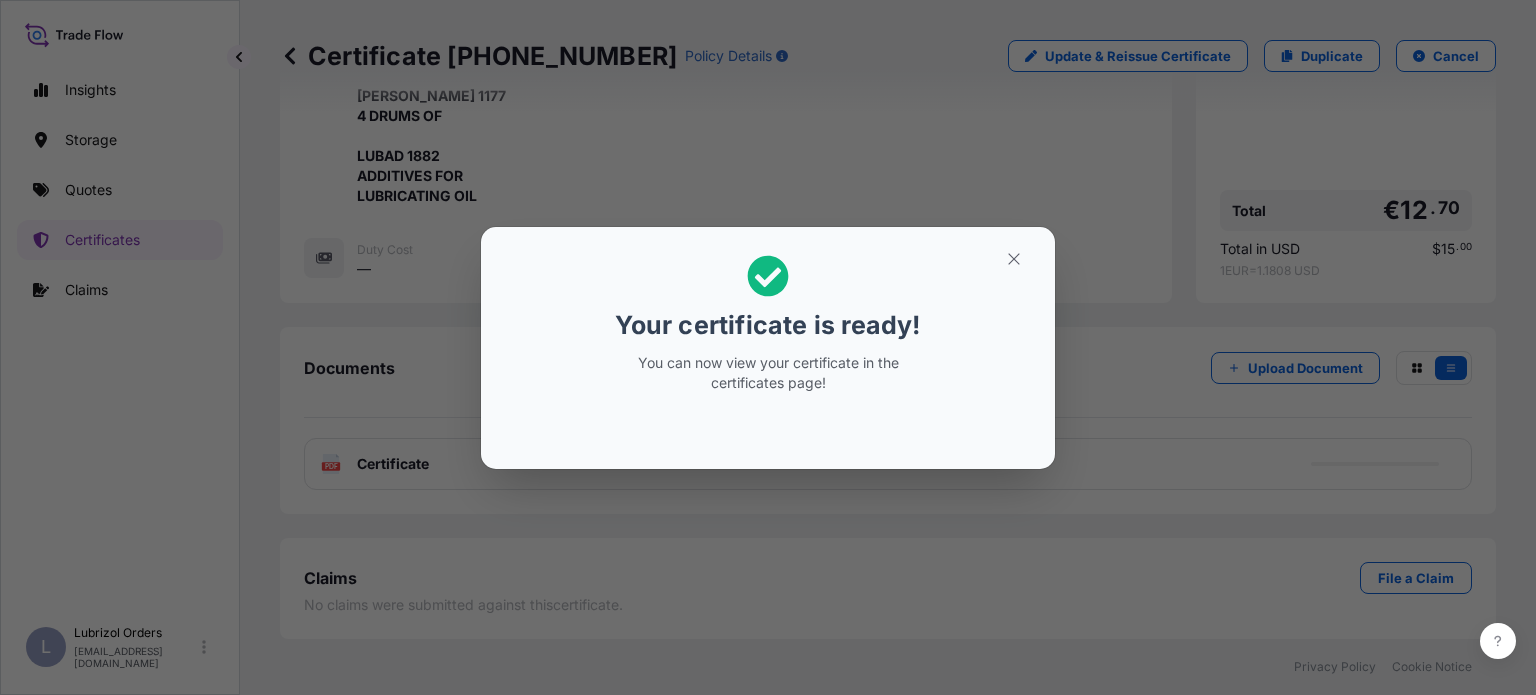 scroll, scrollTop: 0, scrollLeft: 0, axis: both 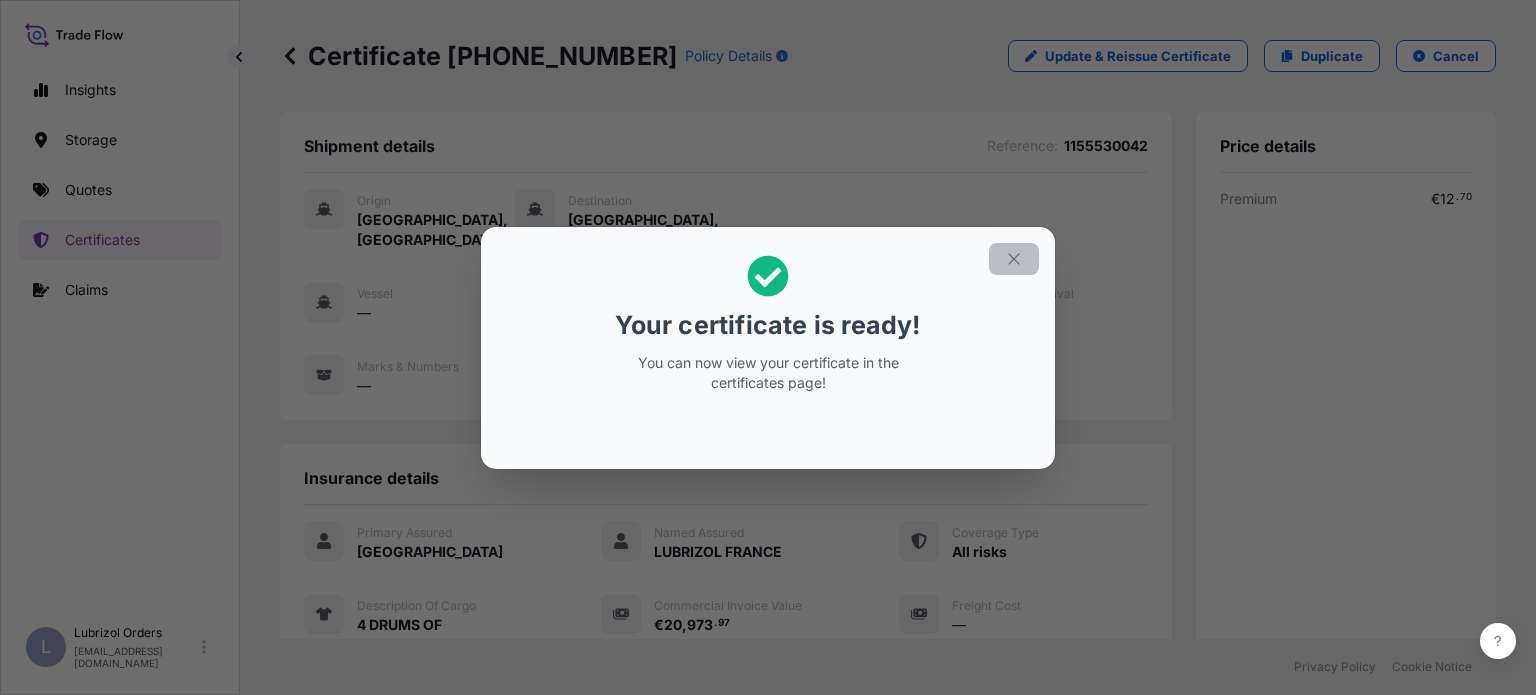click 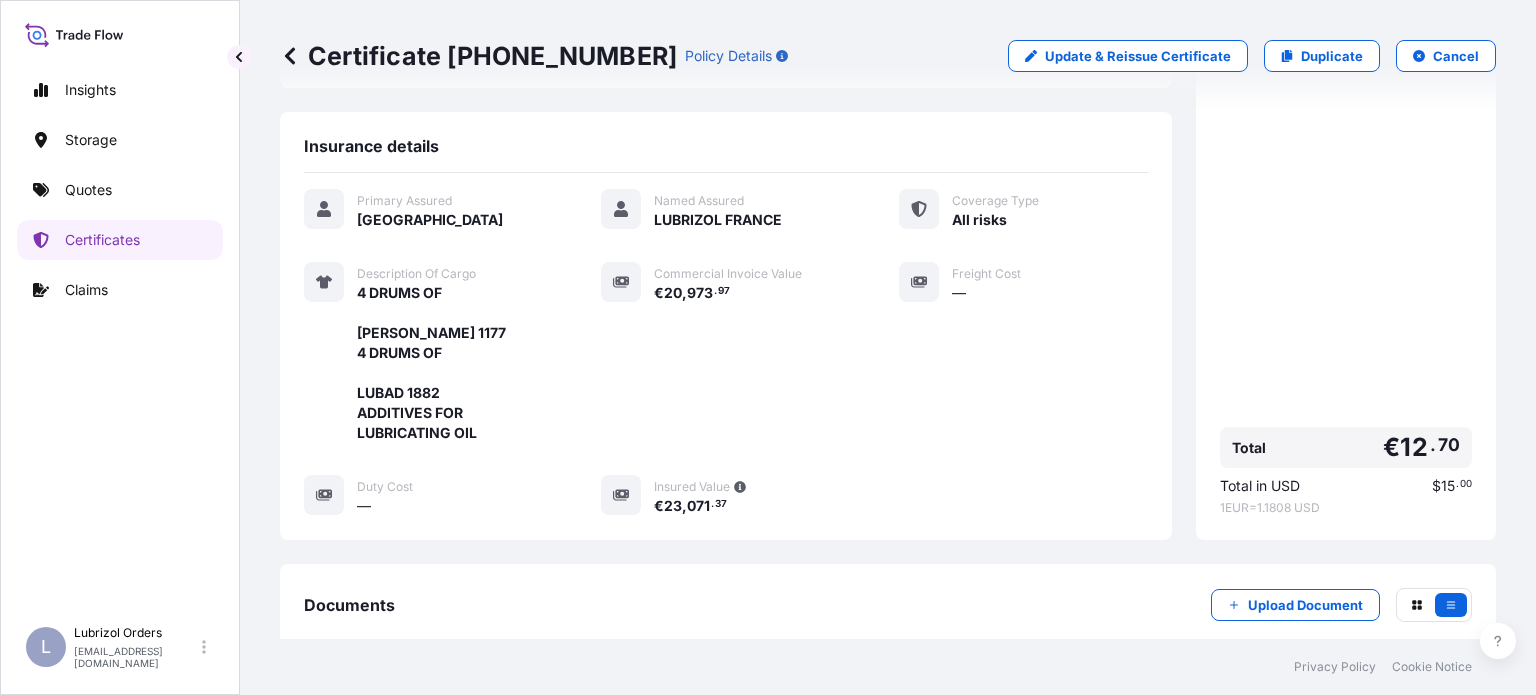 scroll, scrollTop: 540, scrollLeft: 0, axis: vertical 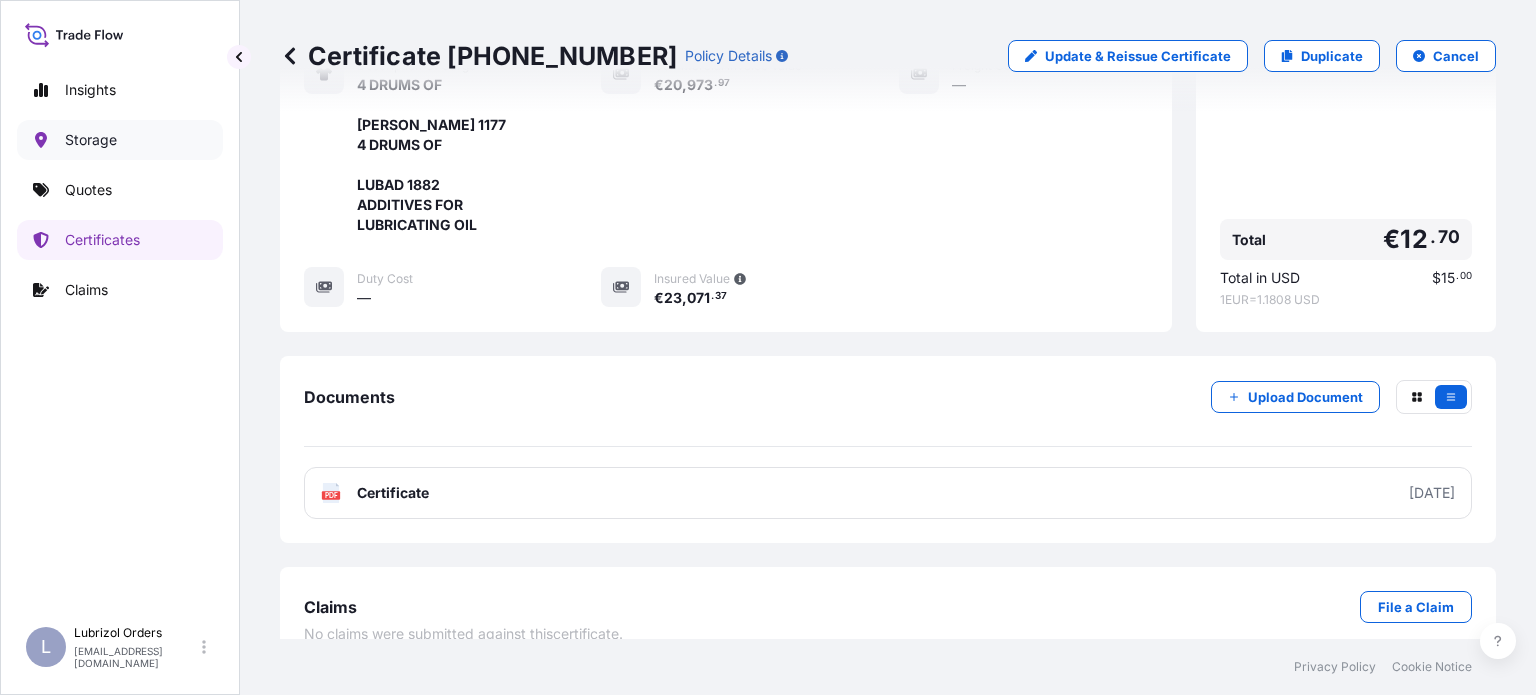 click on "Storage" at bounding box center [120, 140] 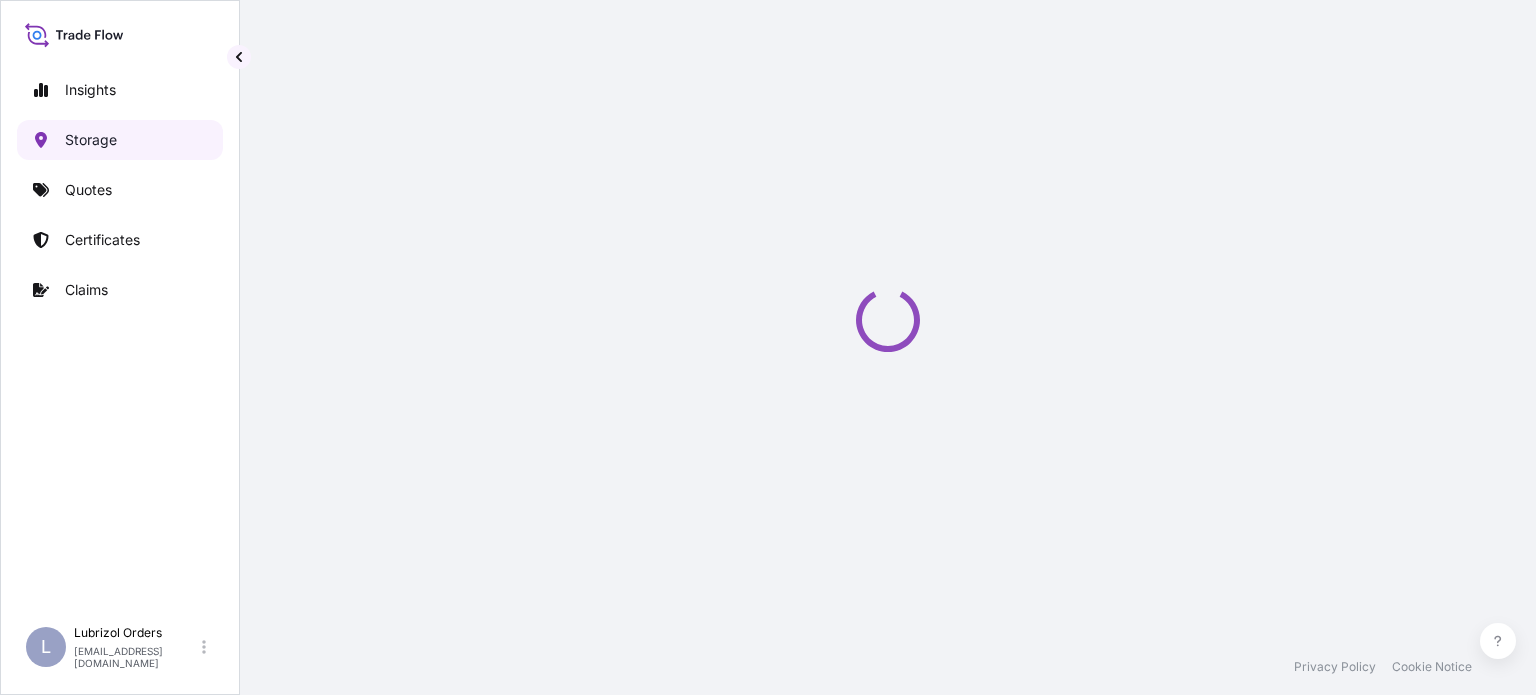 scroll, scrollTop: 0, scrollLeft: 0, axis: both 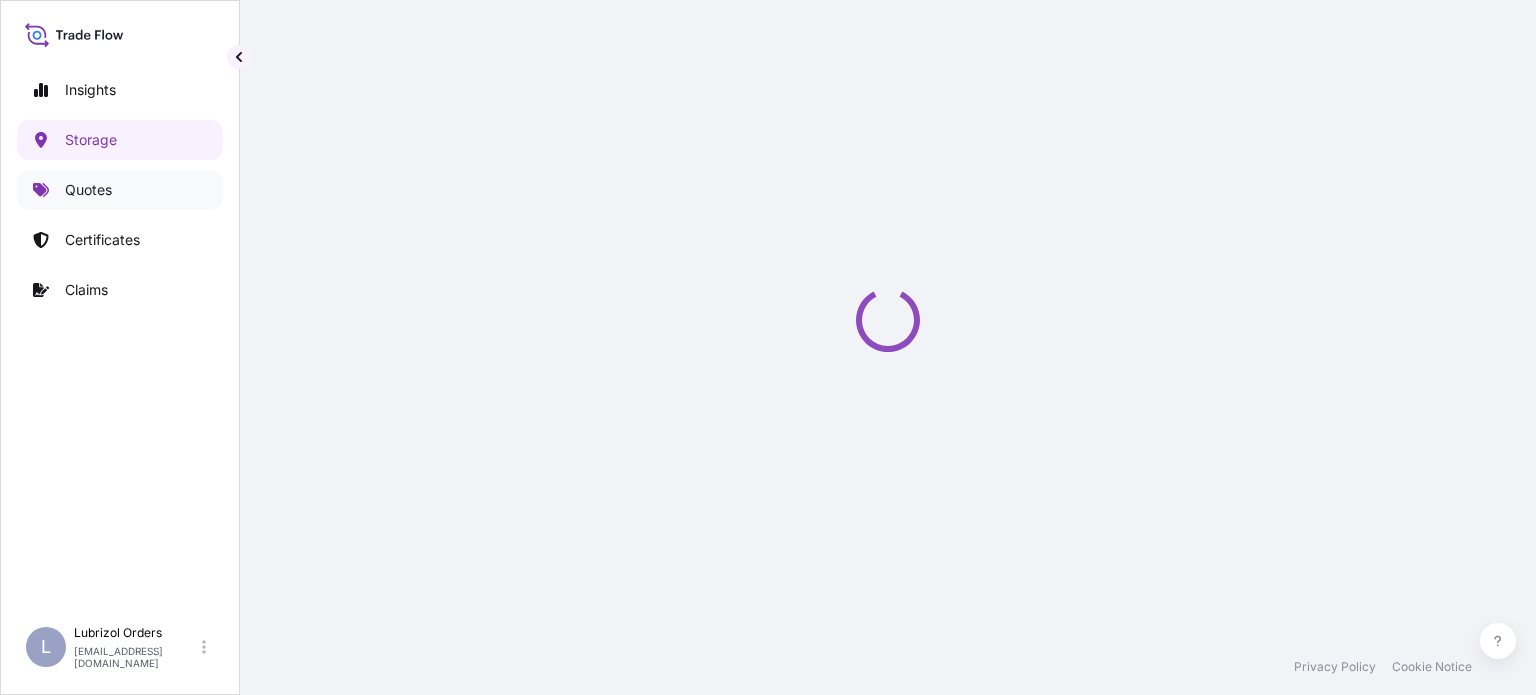 click on "Quotes" at bounding box center (88, 190) 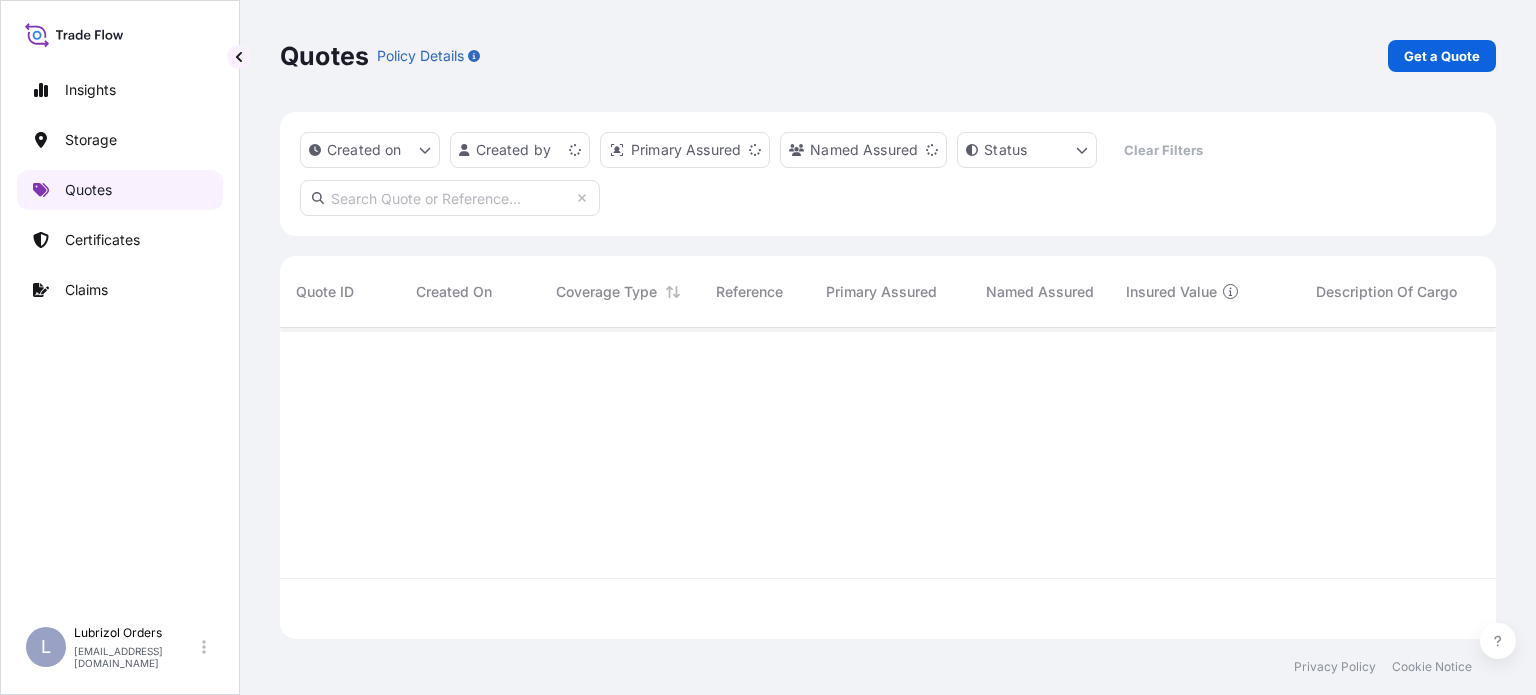 scroll, scrollTop: 16, scrollLeft: 16, axis: both 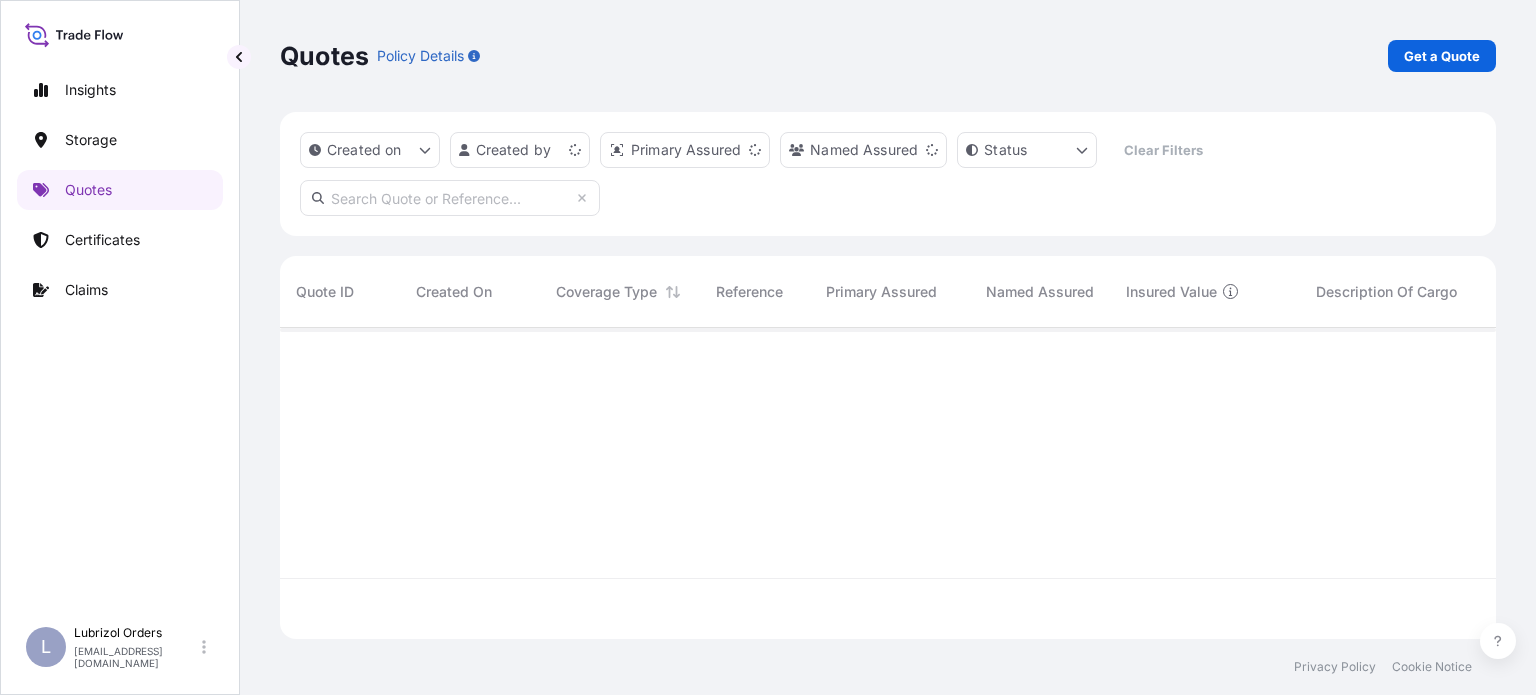click on "Get a Quote" at bounding box center (1442, 56) 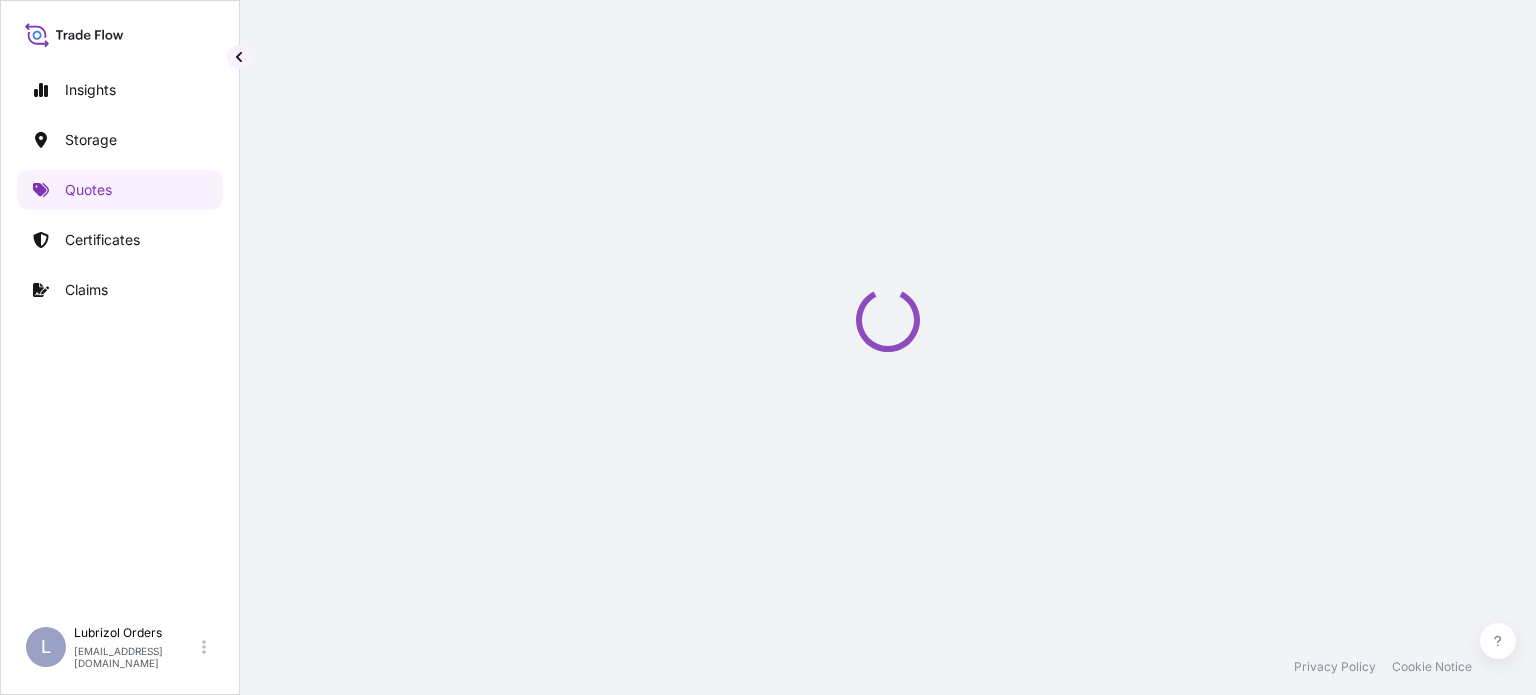 select on "Water" 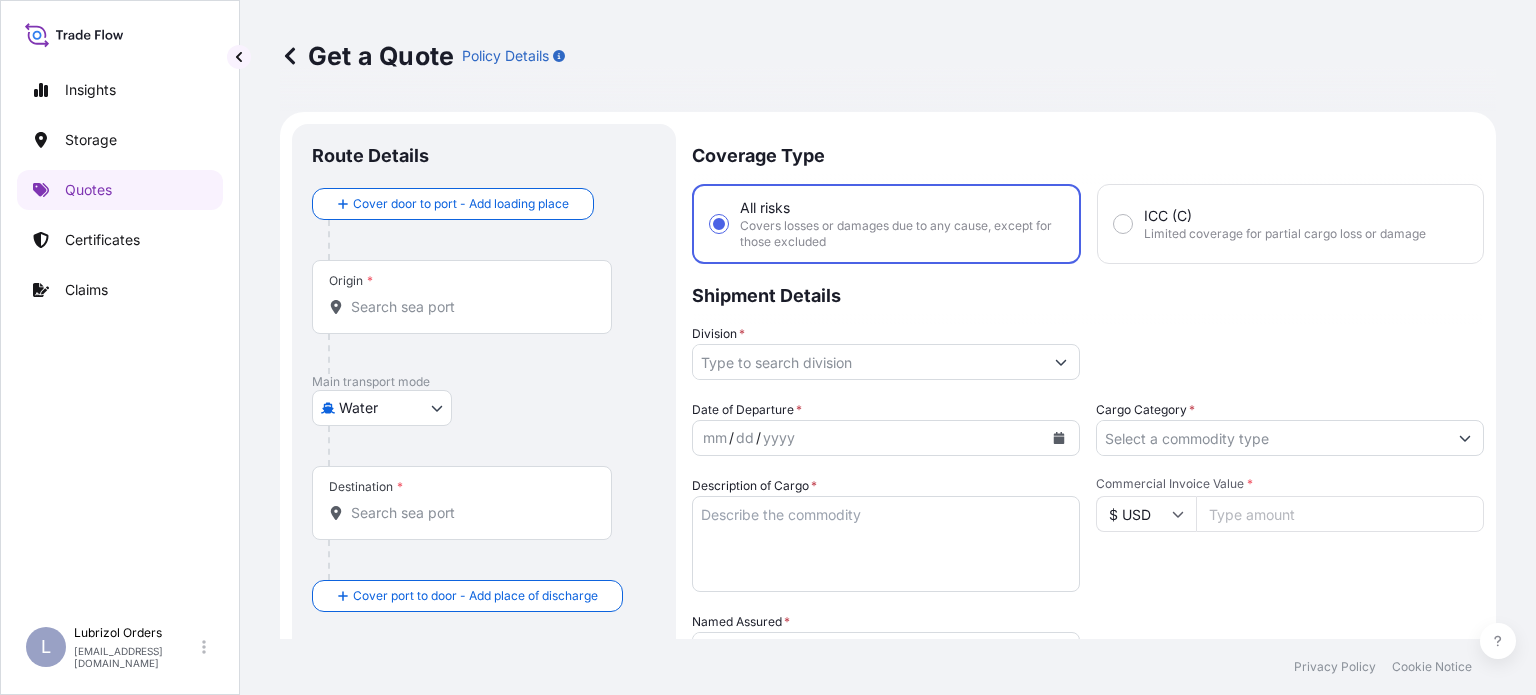 scroll, scrollTop: 32, scrollLeft: 0, axis: vertical 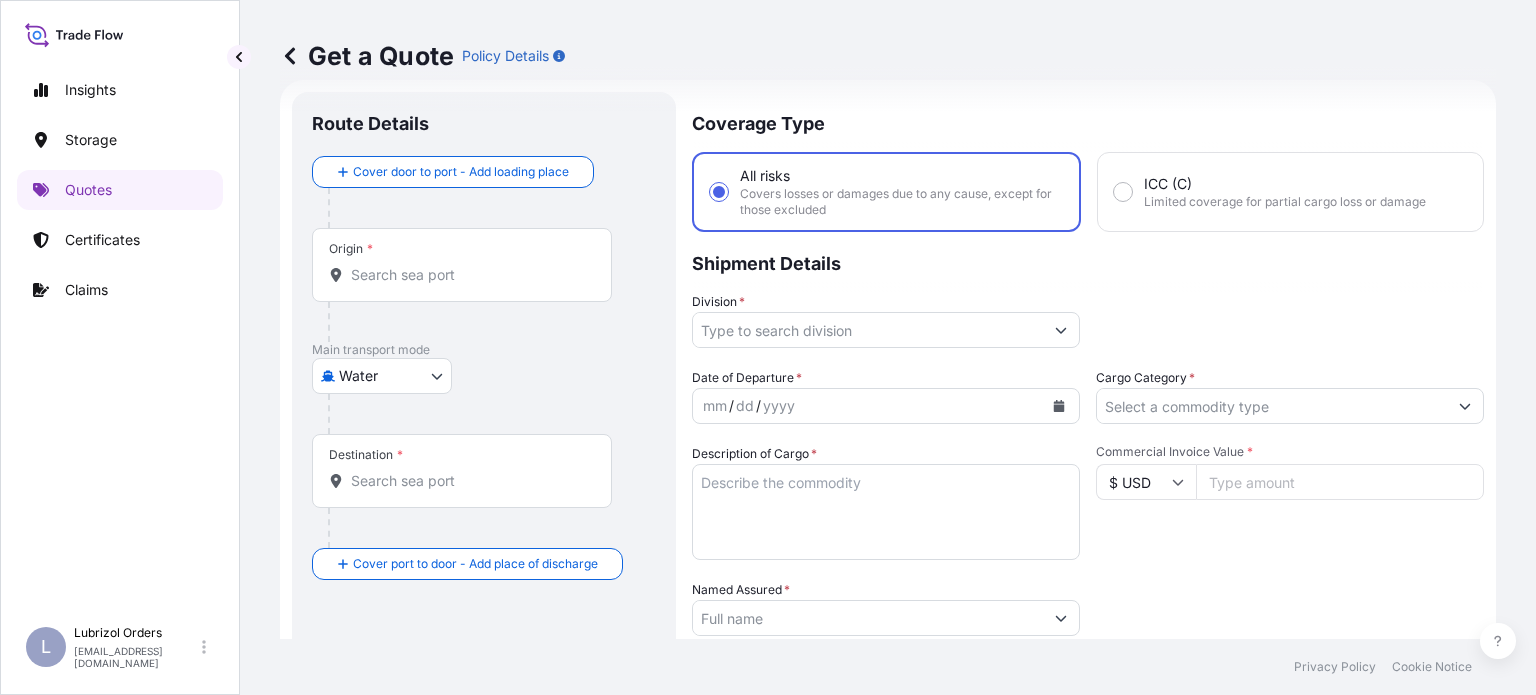 click on "Origin *" at bounding box center (469, 275) 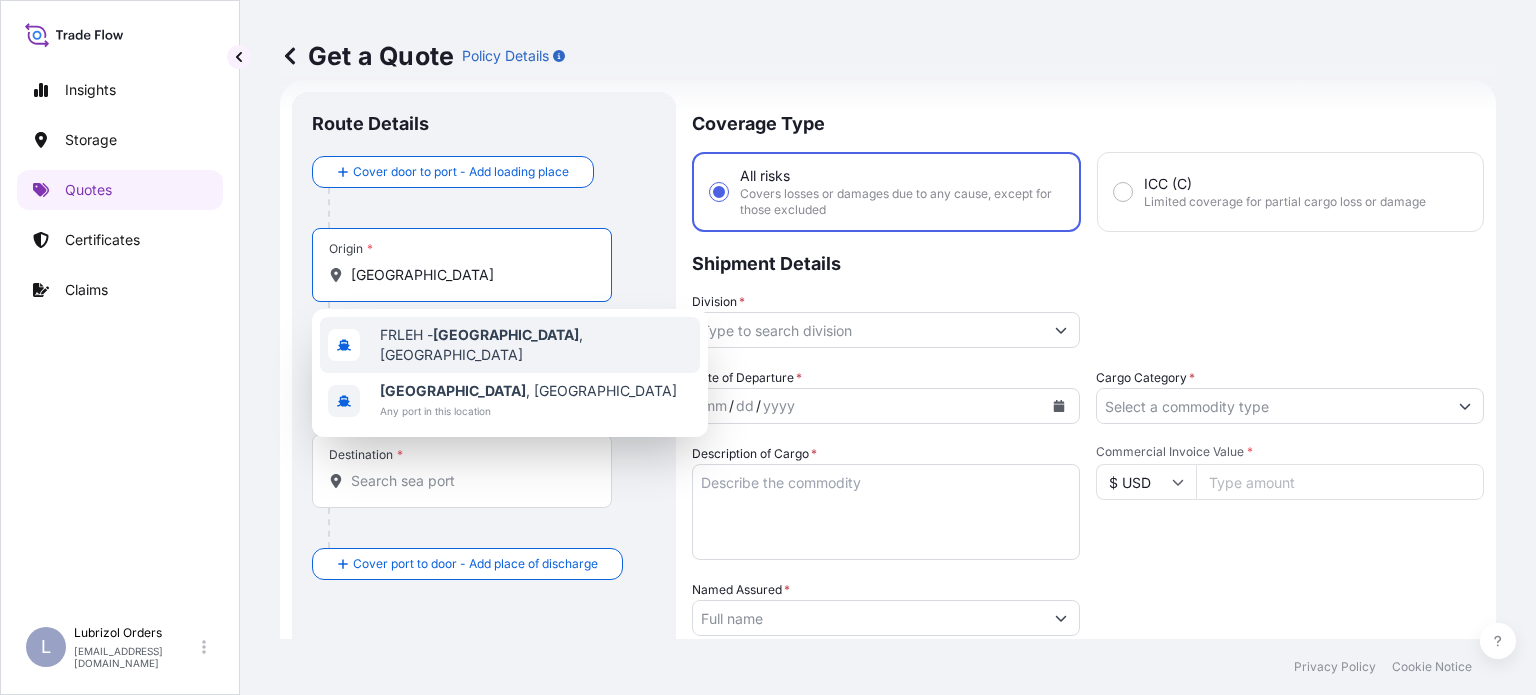 click on "FRLEH -  [GEOGRAPHIC_DATA] , [GEOGRAPHIC_DATA]" at bounding box center (536, 345) 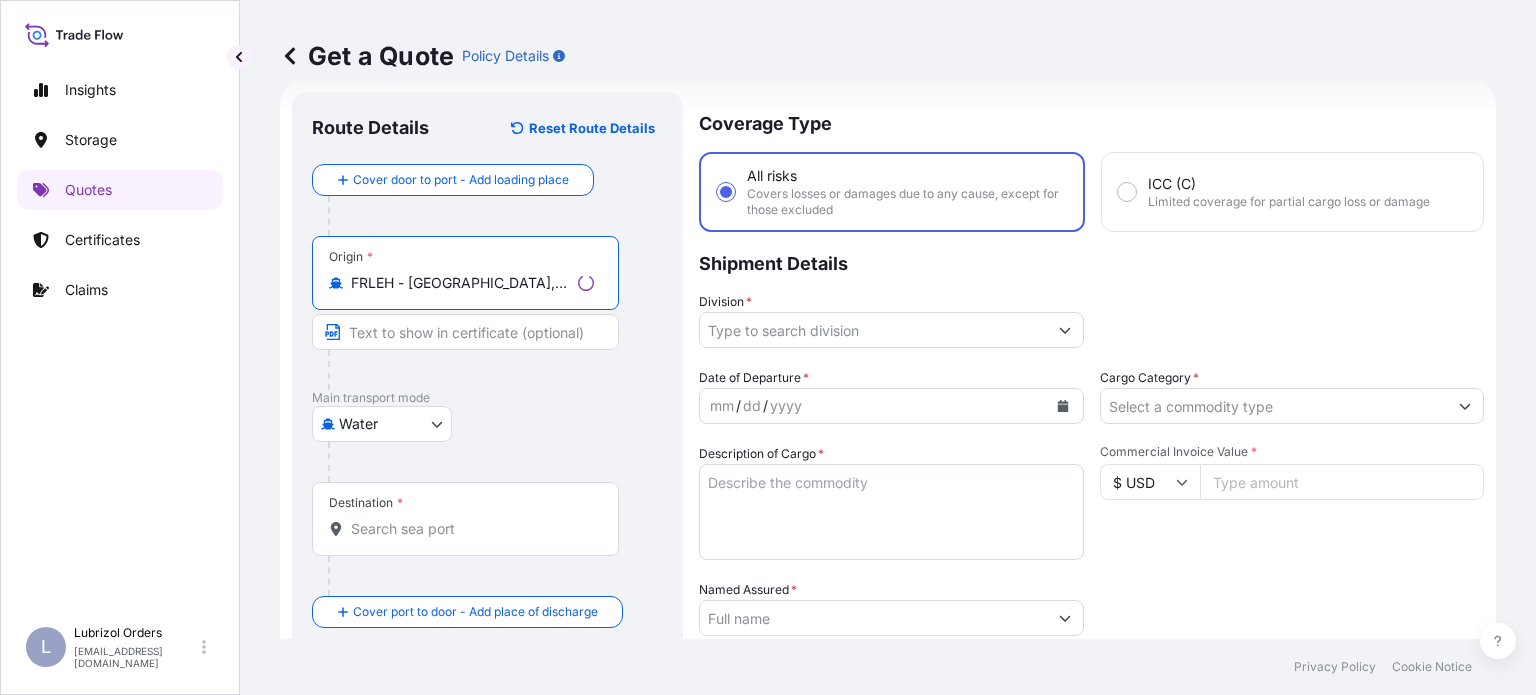 type on "FRLEH - [GEOGRAPHIC_DATA], [GEOGRAPHIC_DATA]" 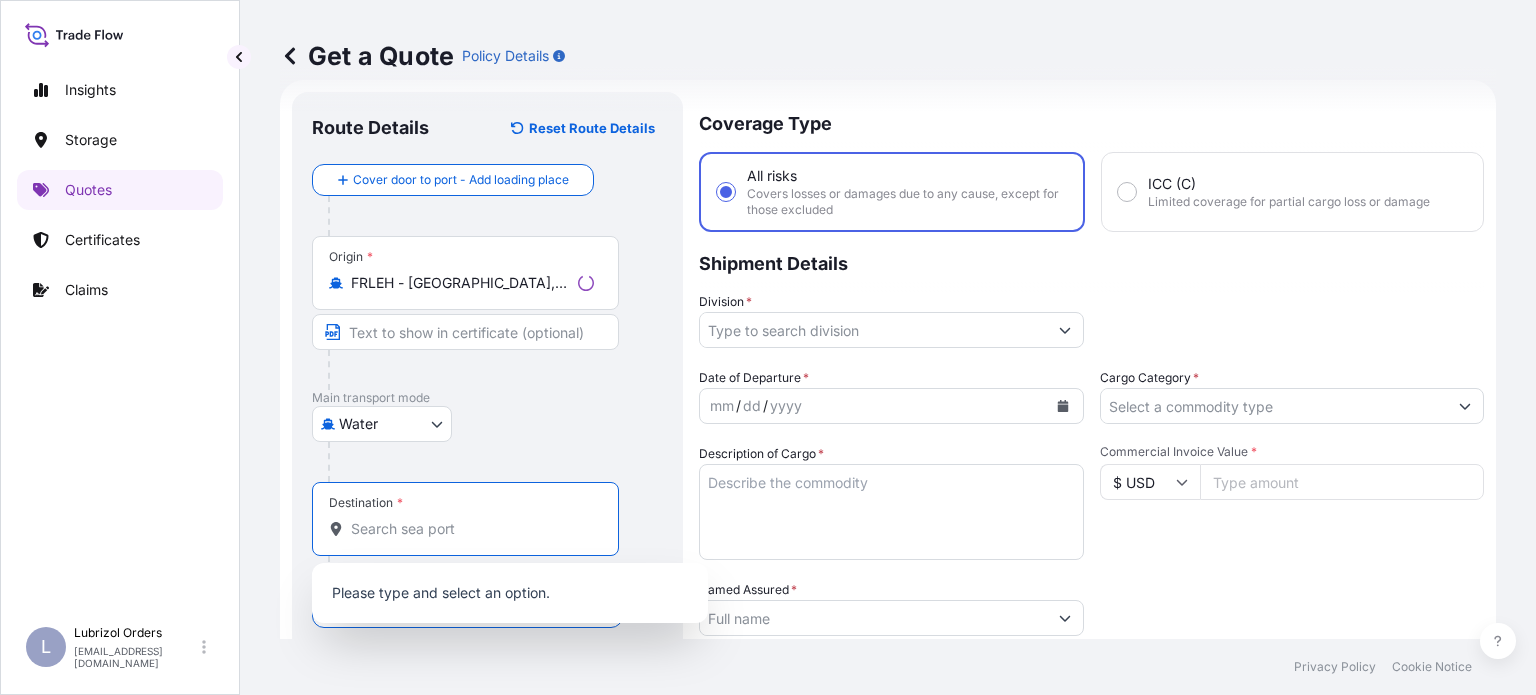click on "Destination *" at bounding box center (472, 529) 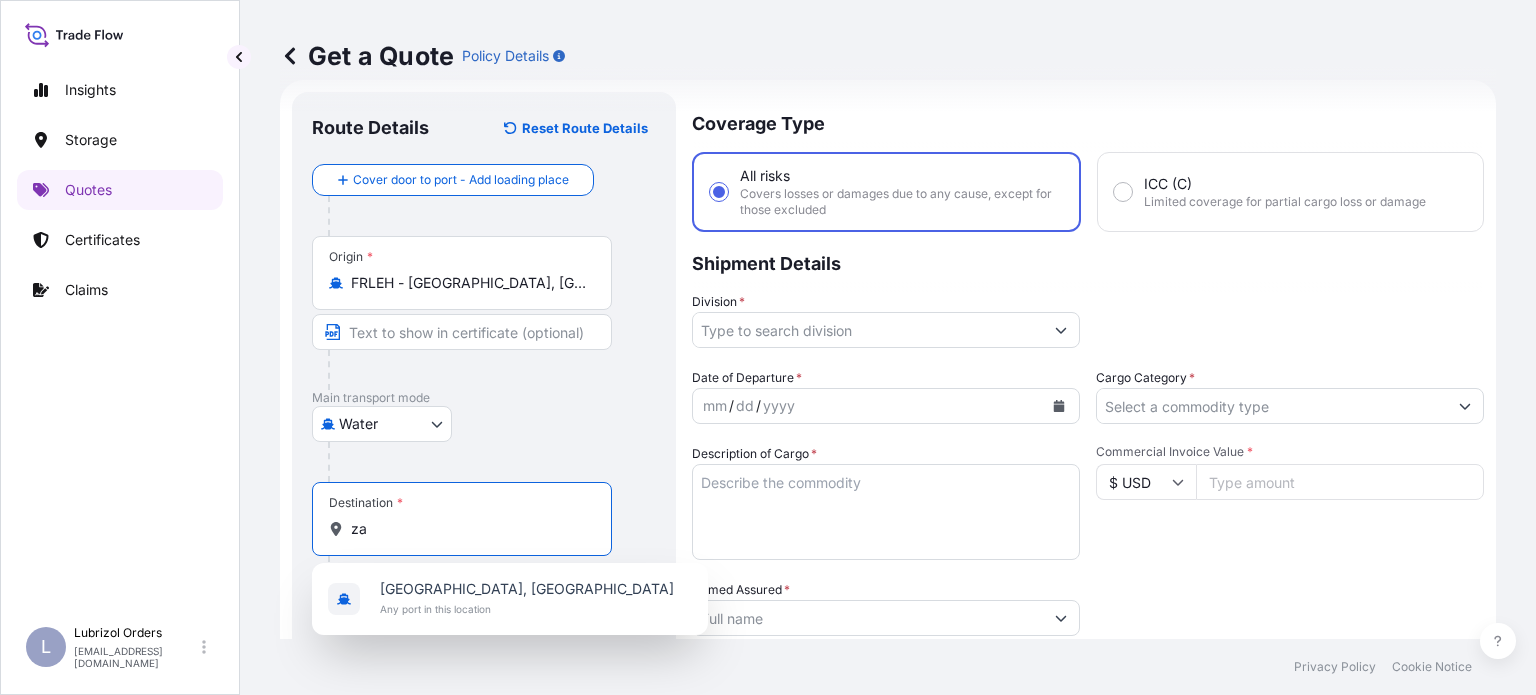 type on "z" 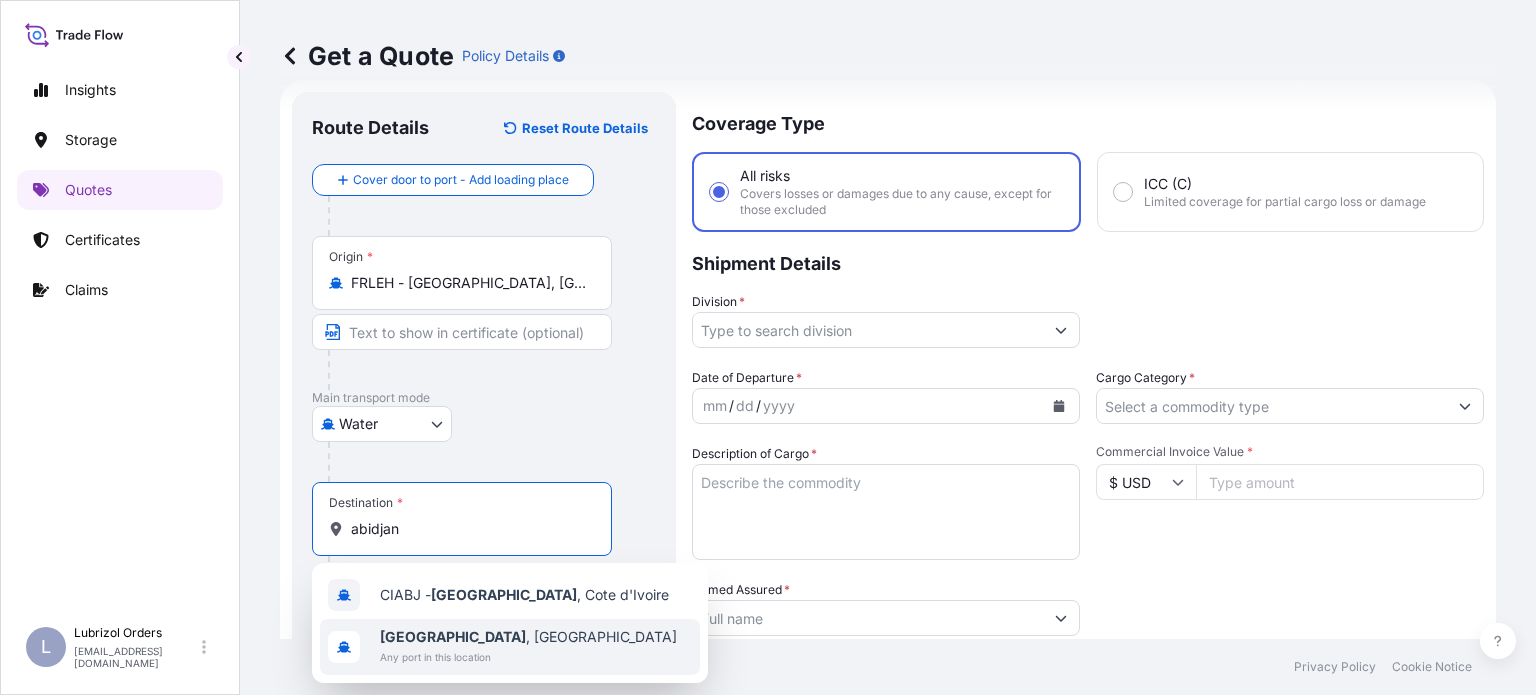 click on "[GEOGRAPHIC_DATA] , [GEOGRAPHIC_DATA] port in this location" at bounding box center [510, 647] 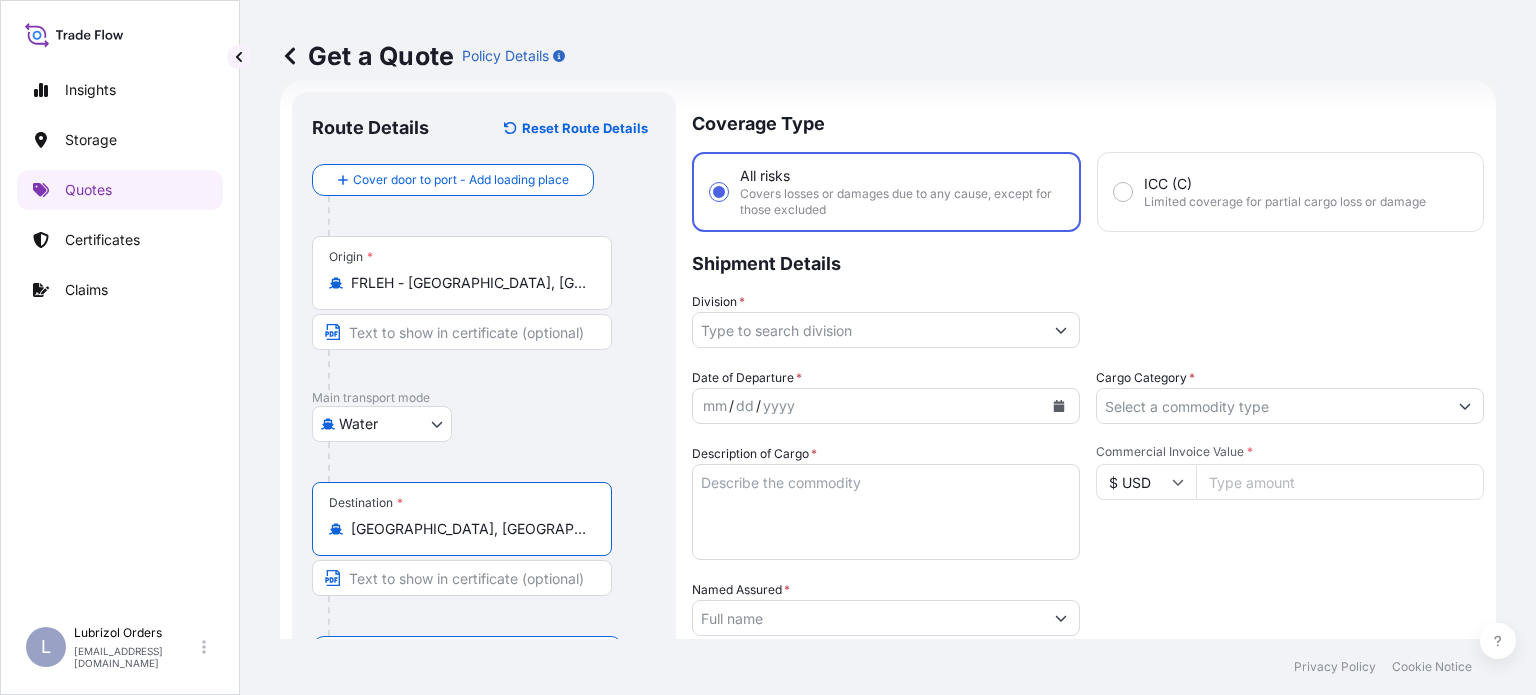 type on "[GEOGRAPHIC_DATA], [GEOGRAPHIC_DATA]" 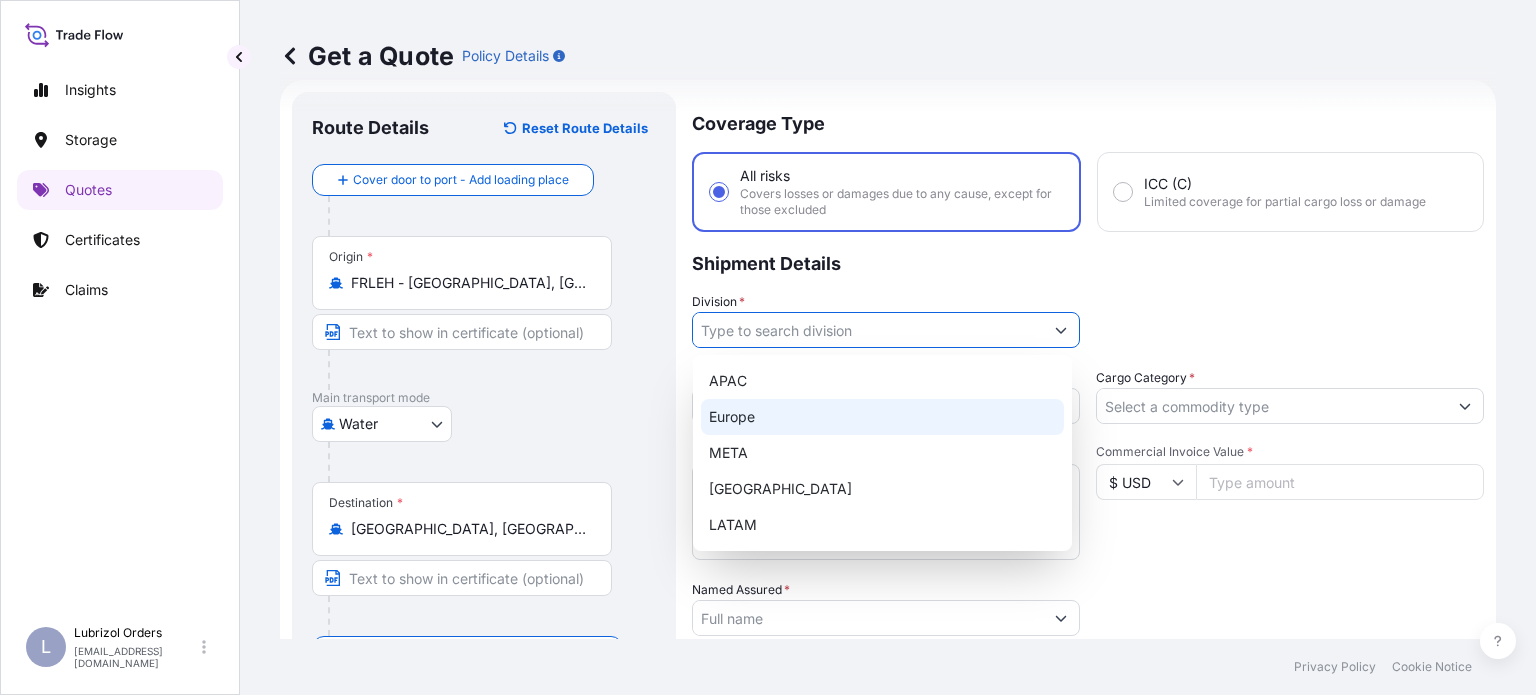 click on "Europe" at bounding box center [882, 417] 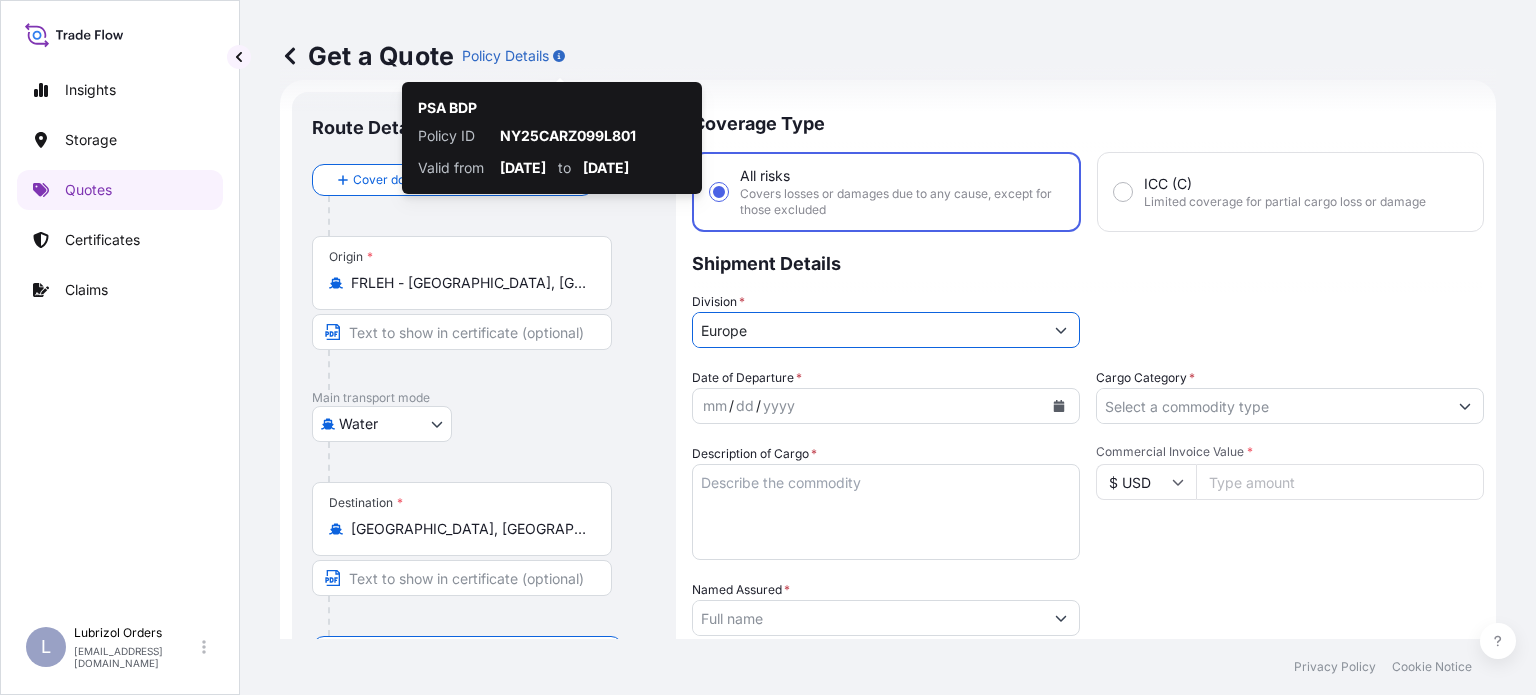 click at bounding box center (1059, 406) 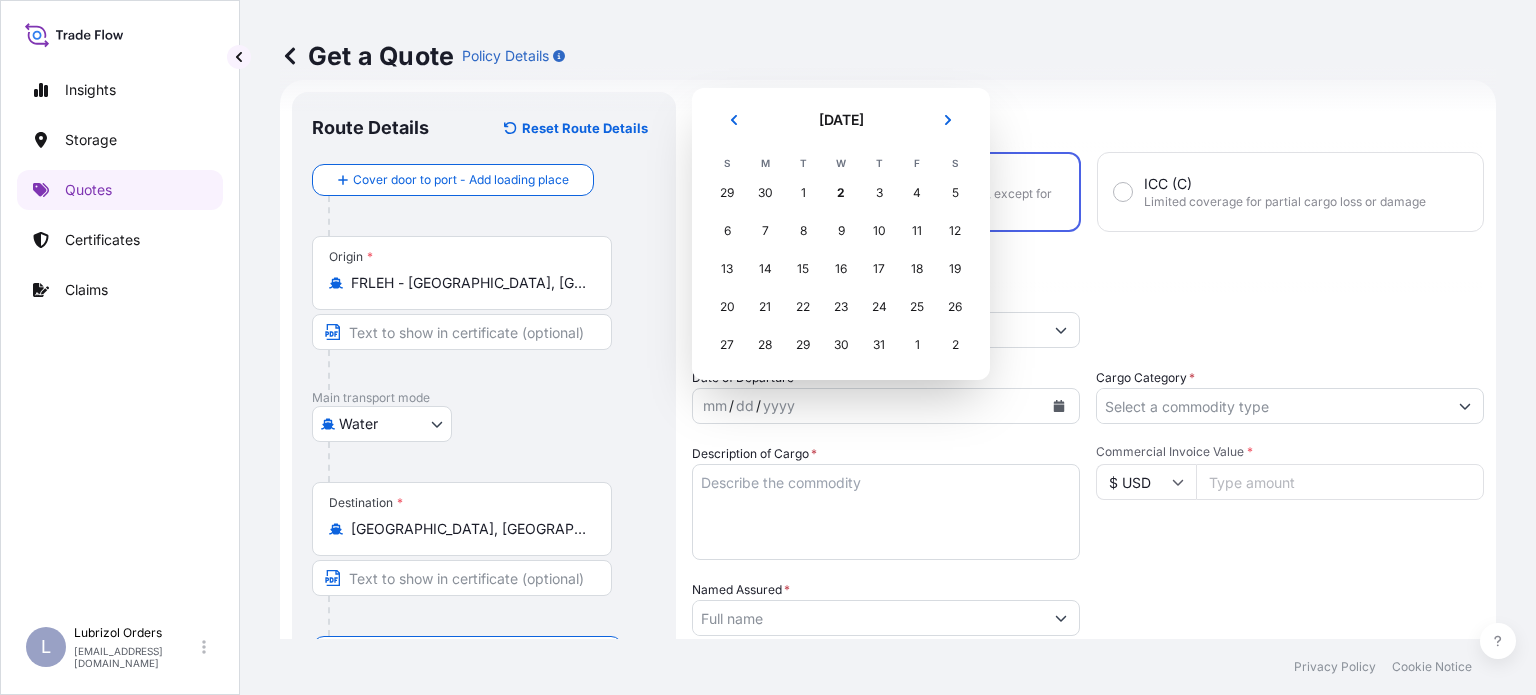 click on "5" at bounding box center [955, 193] 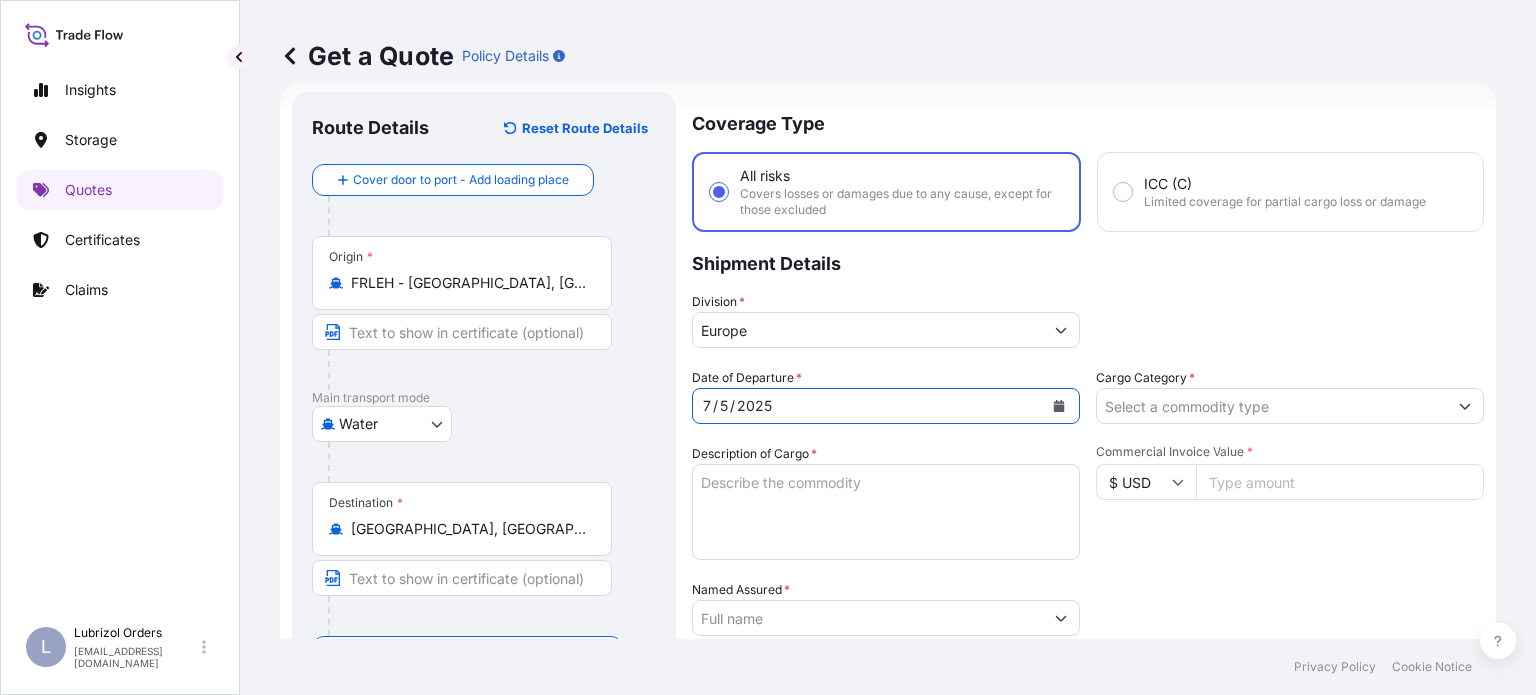 click on "Cargo Category *" at bounding box center (1272, 406) 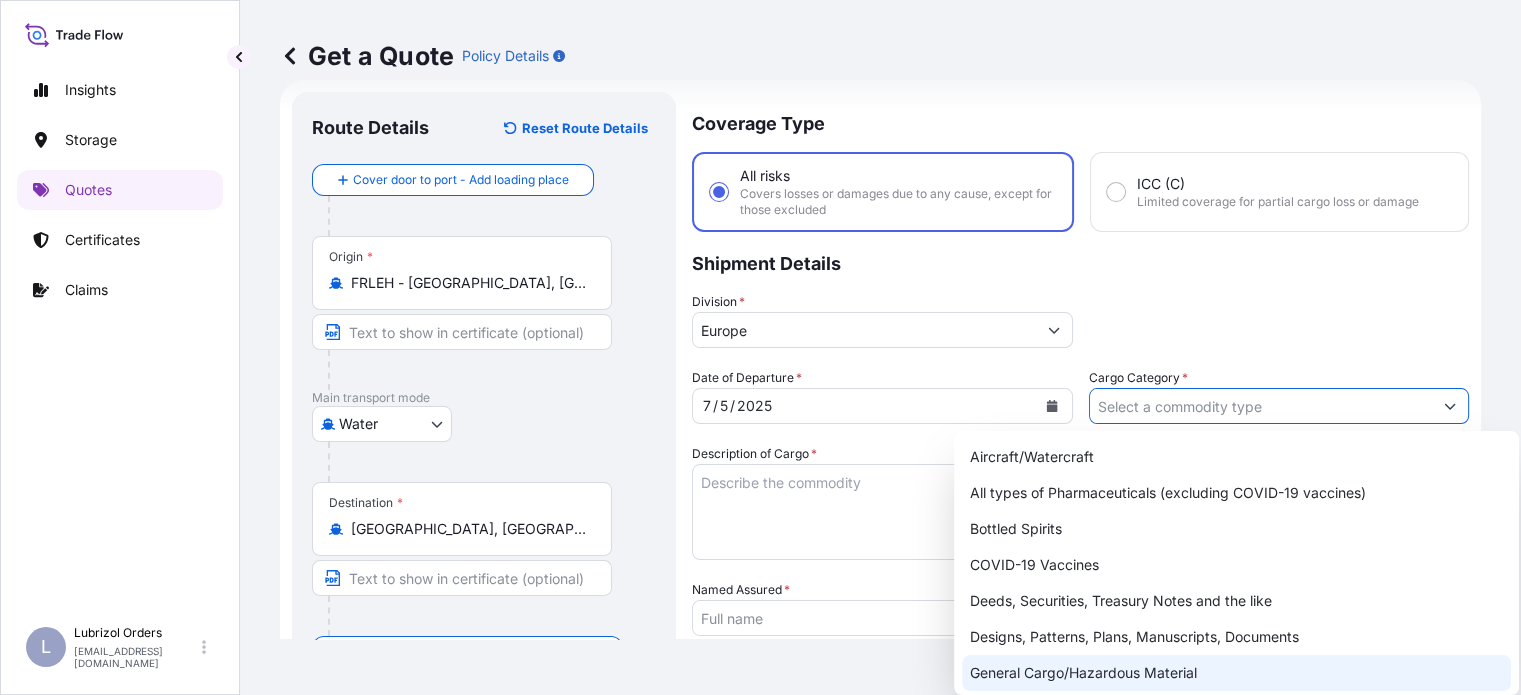 click on "General Cargo/Hazardous Material" at bounding box center [1236, 673] 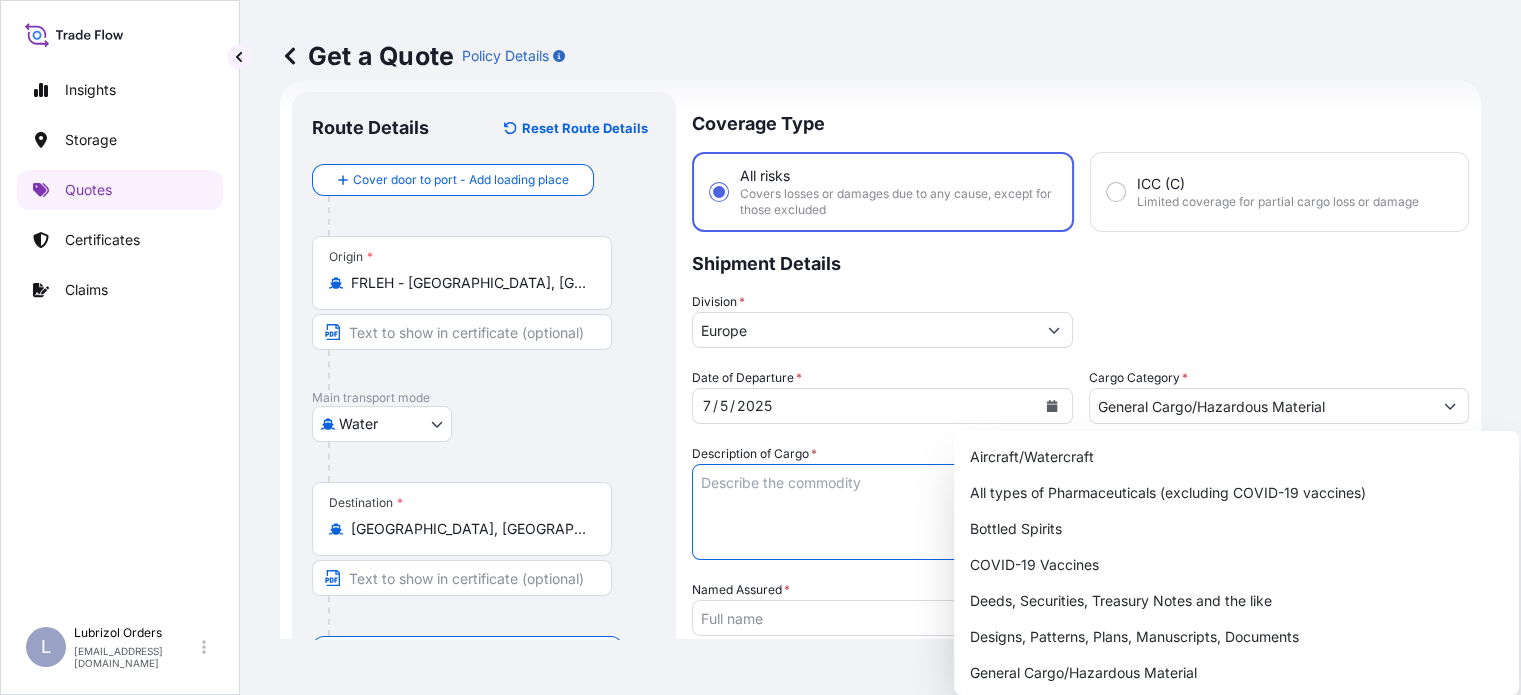 click on "Description of Cargo *" at bounding box center (882, 512) 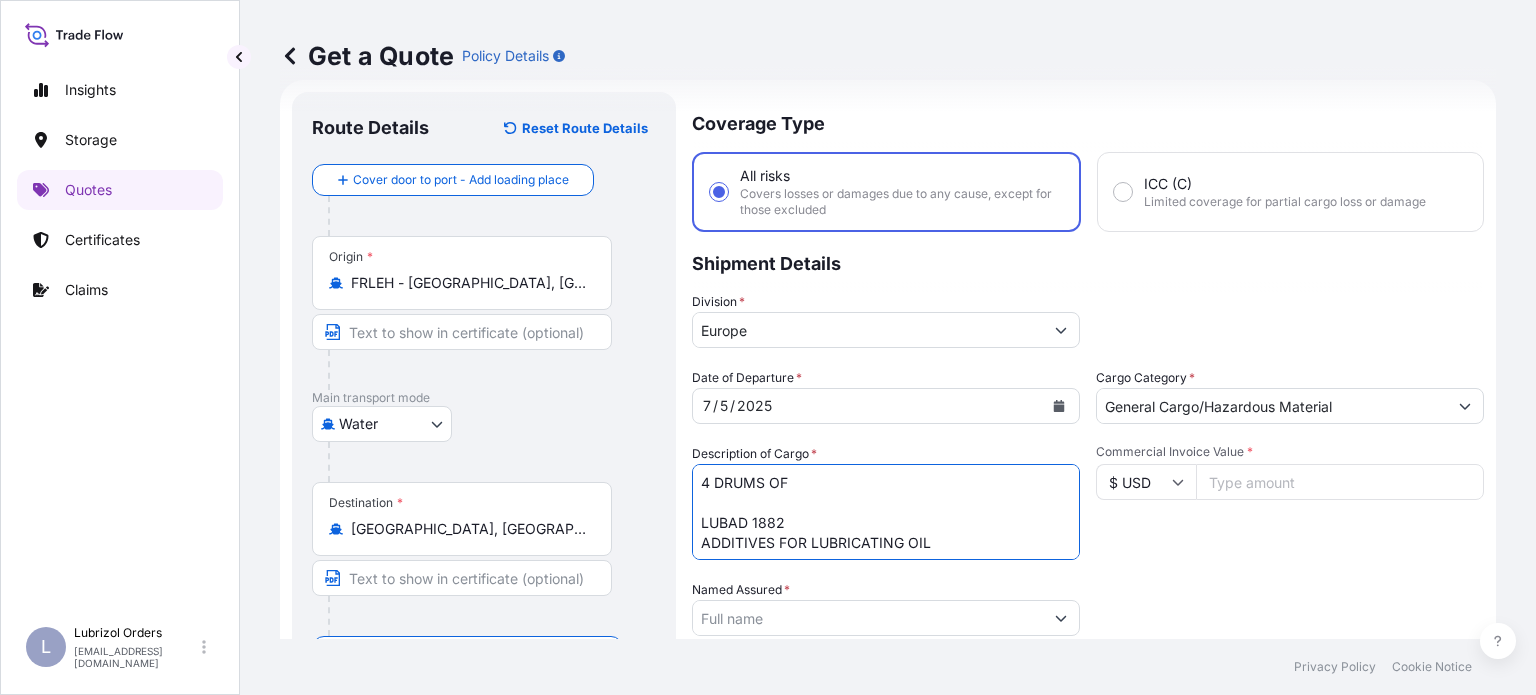 scroll, scrollTop: 1, scrollLeft: 0, axis: vertical 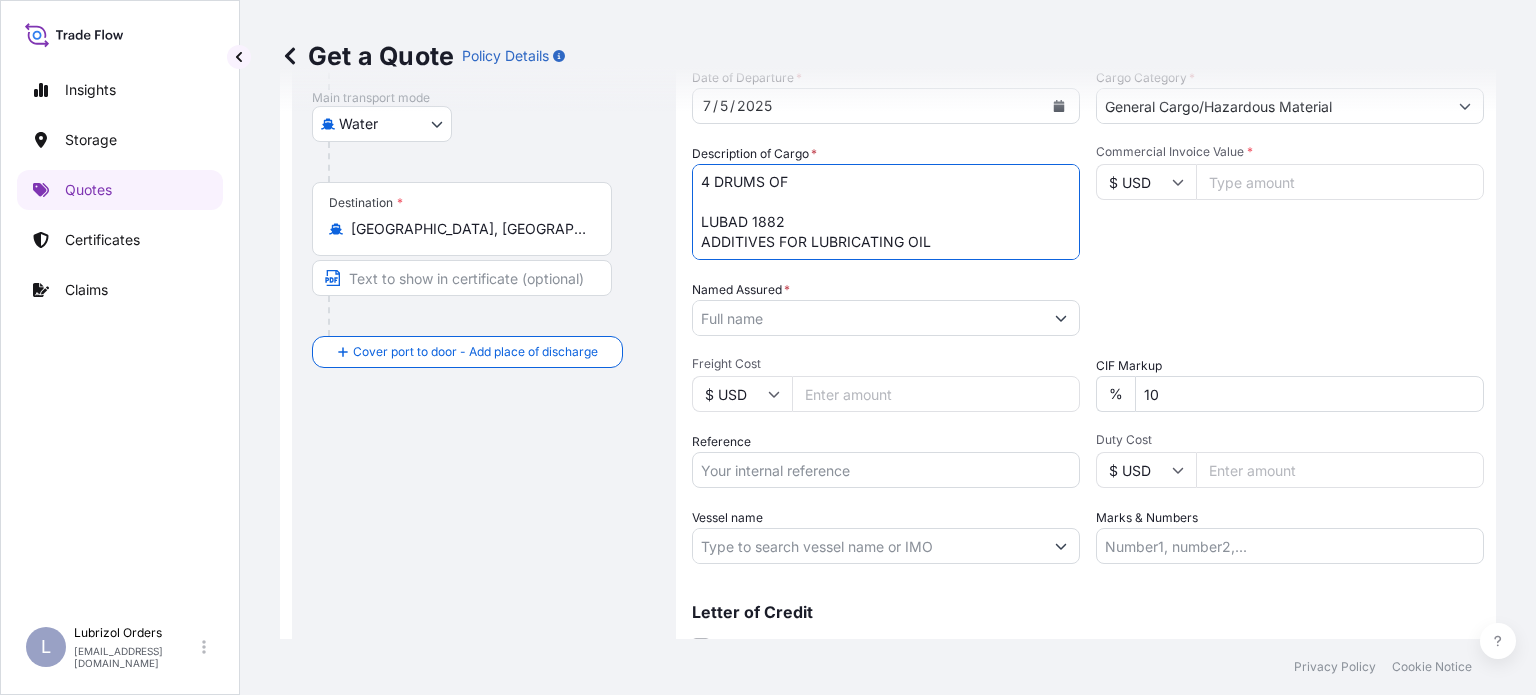 type on "4 DRUMS OF
LUBAD 1882
ADDITIVES FOR LUBRICATING OIL" 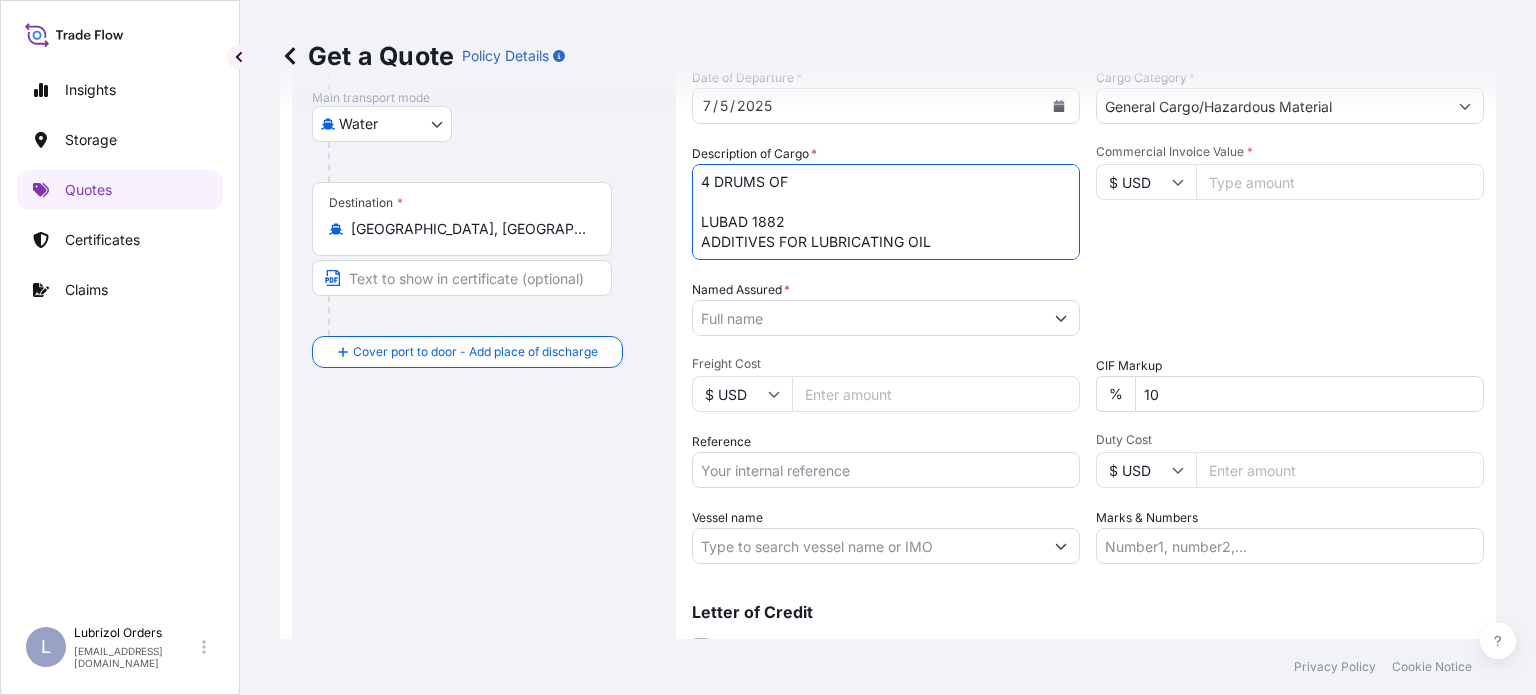 click on "Named Assured *" at bounding box center (868, 318) 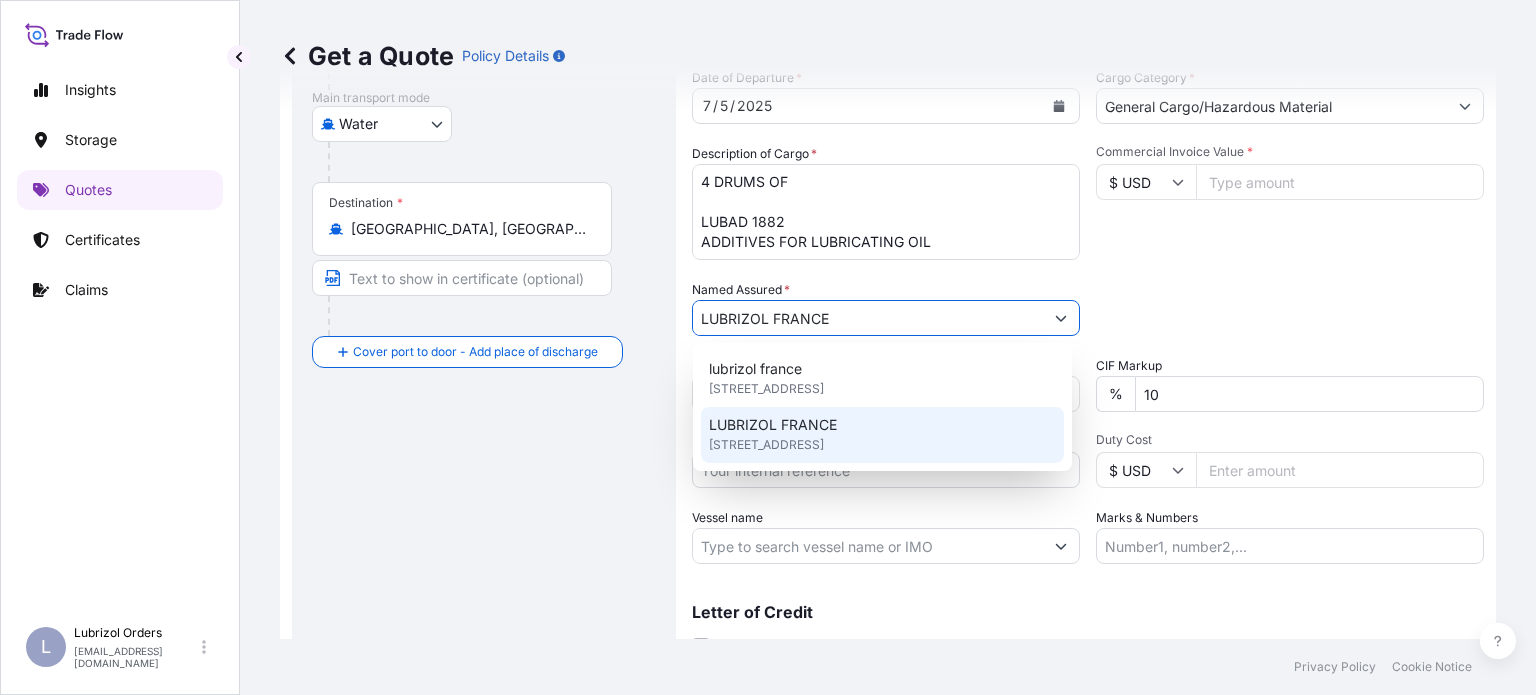 click on "LUBRIZOL FRANCE" at bounding box center (773, 425) 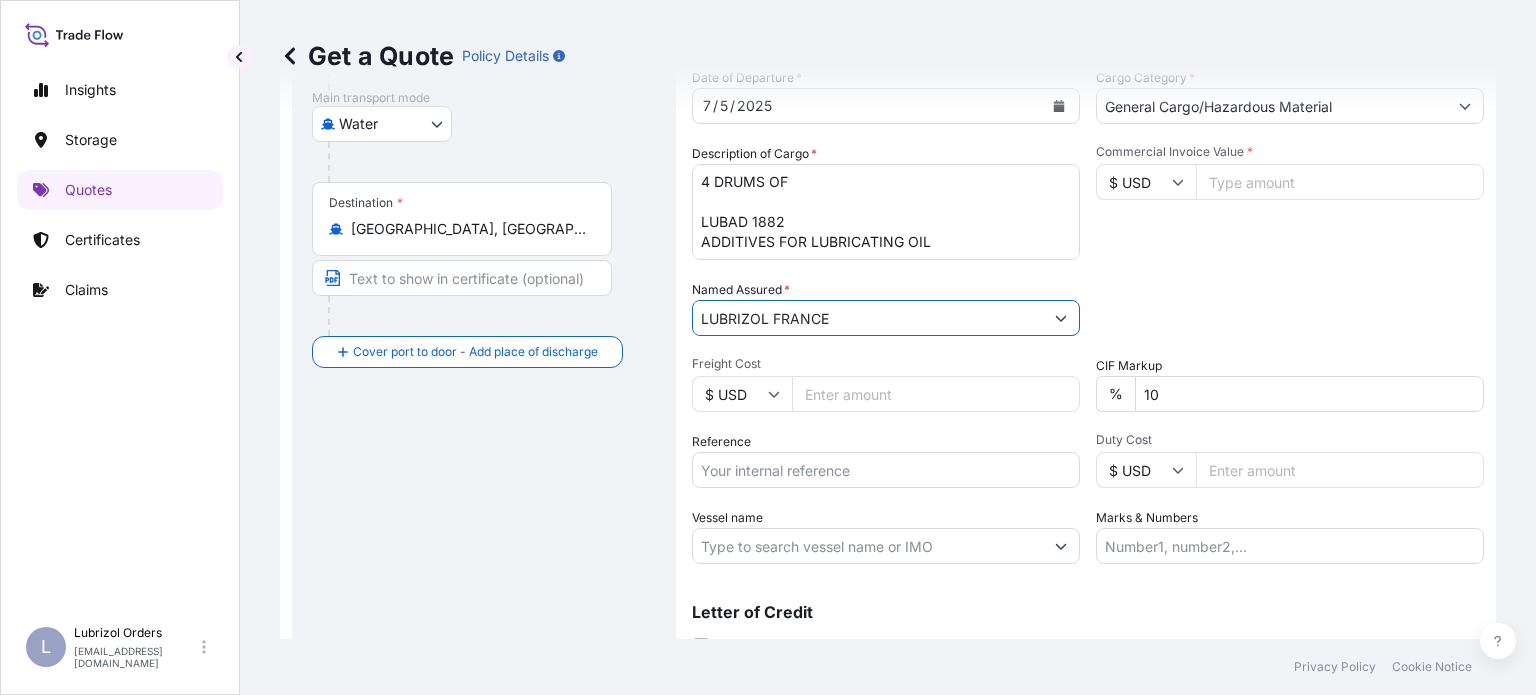 type on "LUBRIZOL FRANCE" 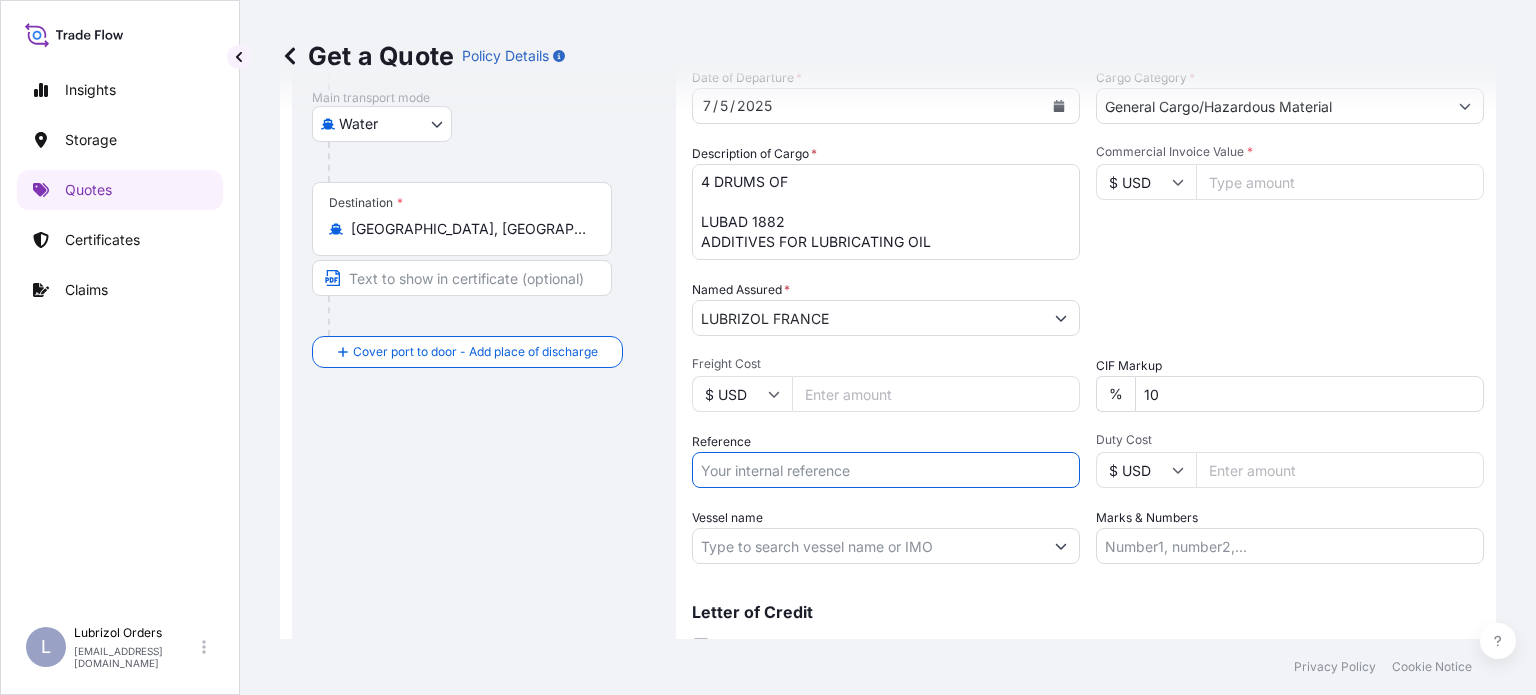paste on "1155532616" 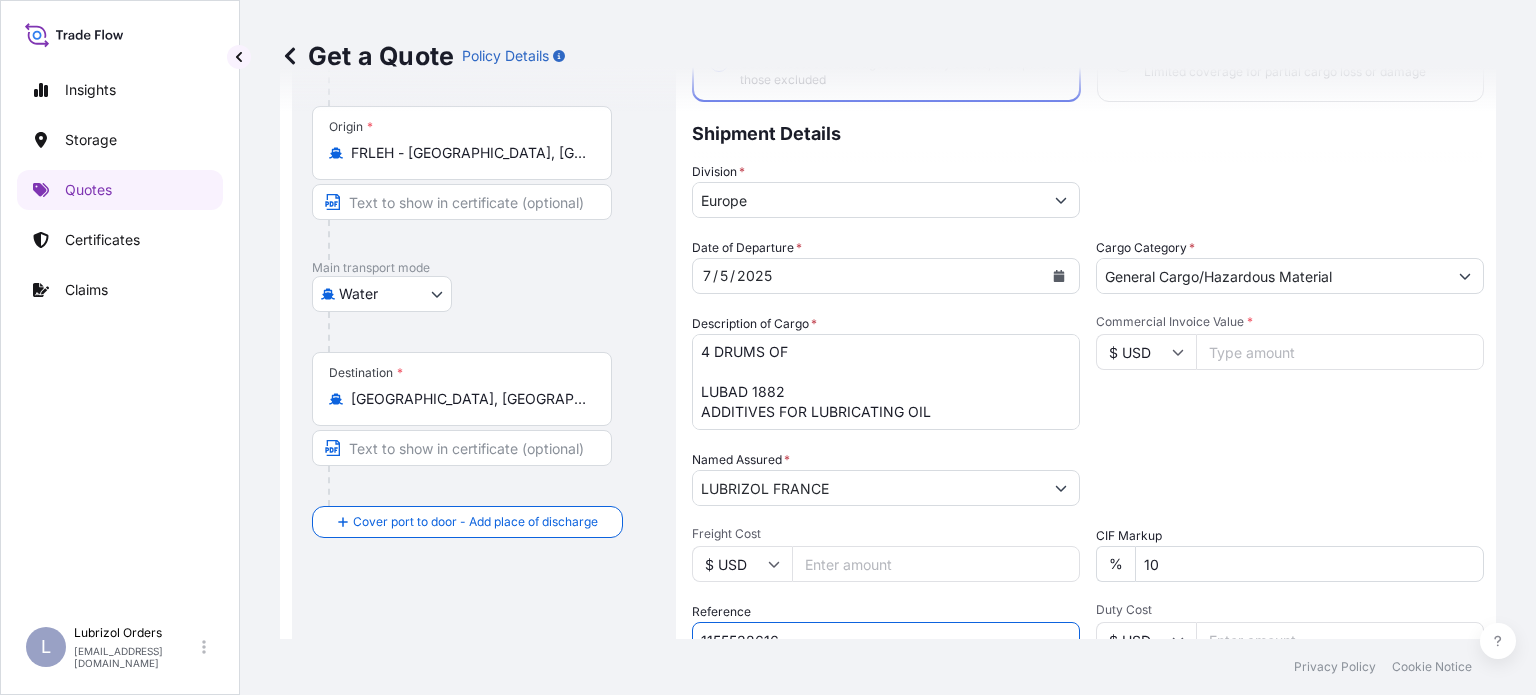 scroll, scrollTop: 116, scrollLeft: 0, axis: vertical 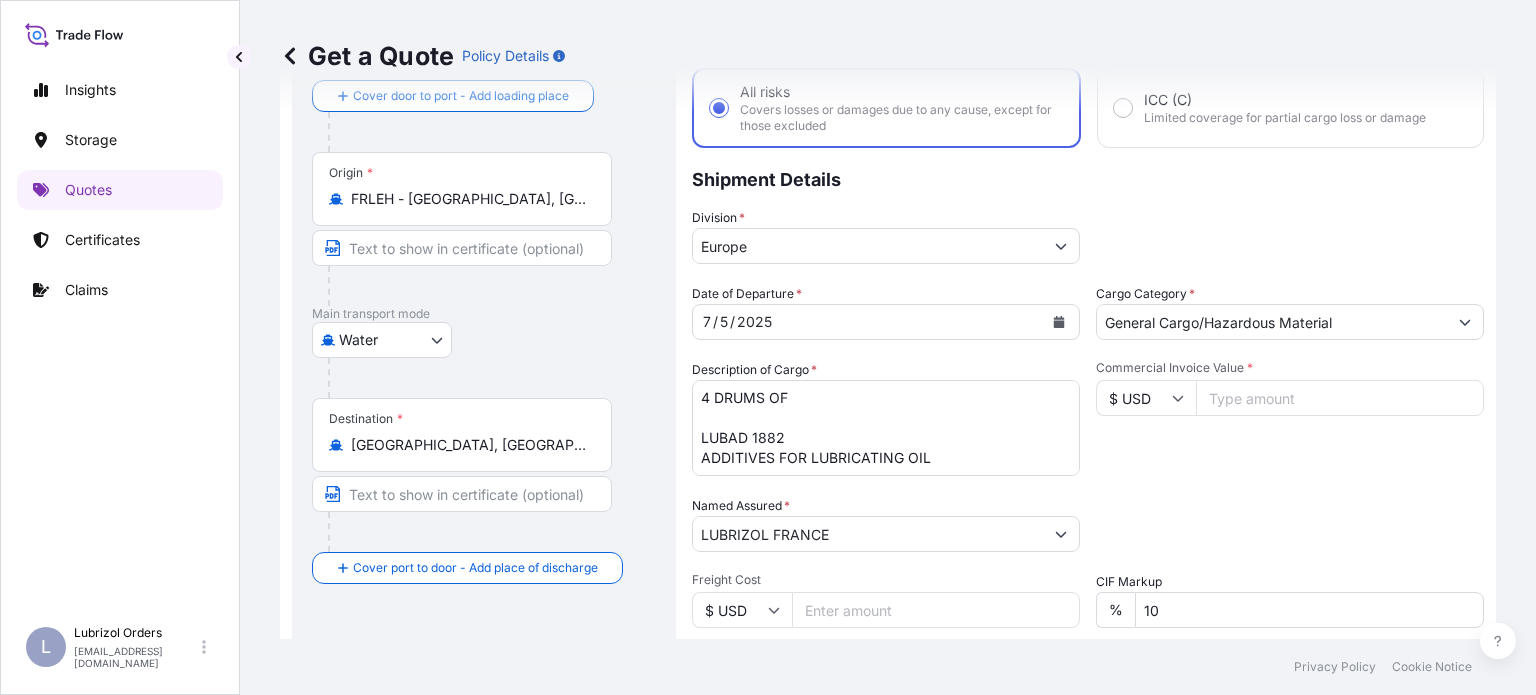 type on "1155532616" 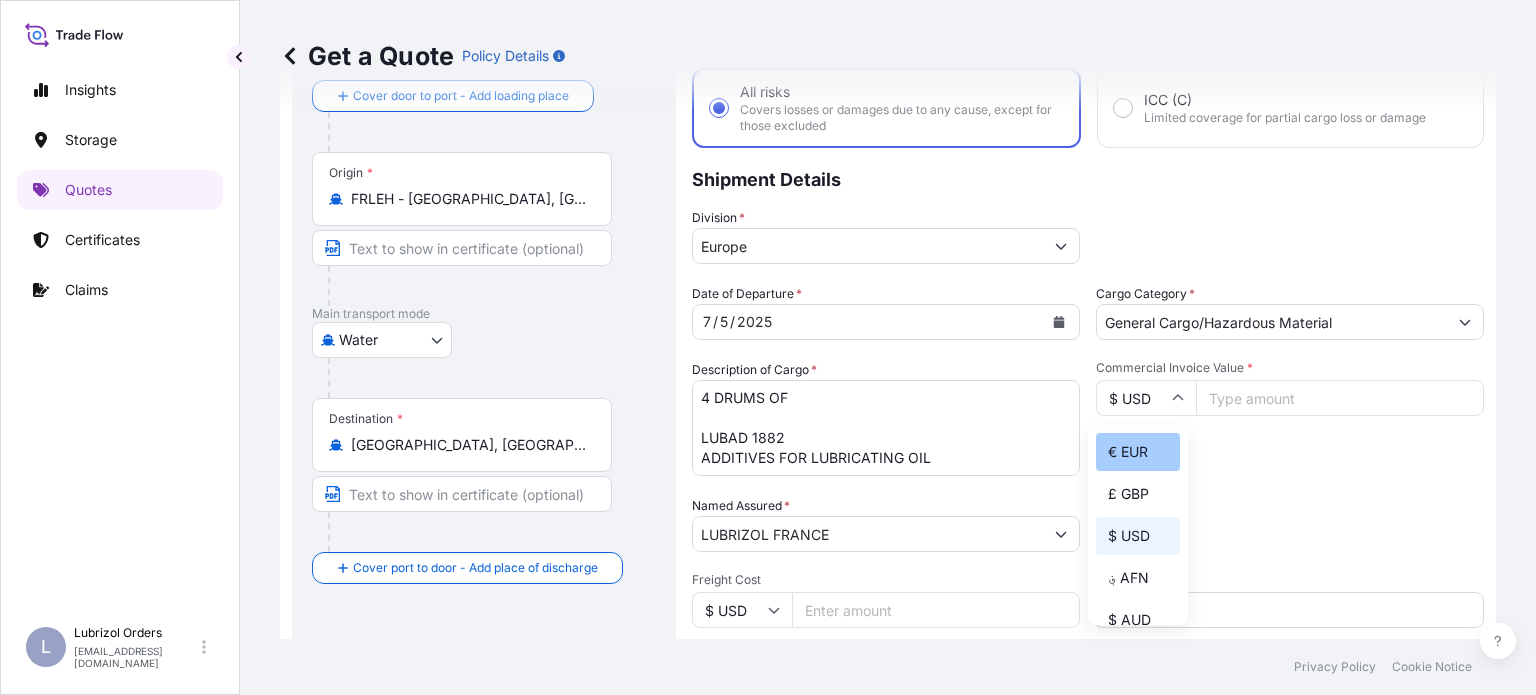 click on "€ EUR" at bounding box center [1138, 452] 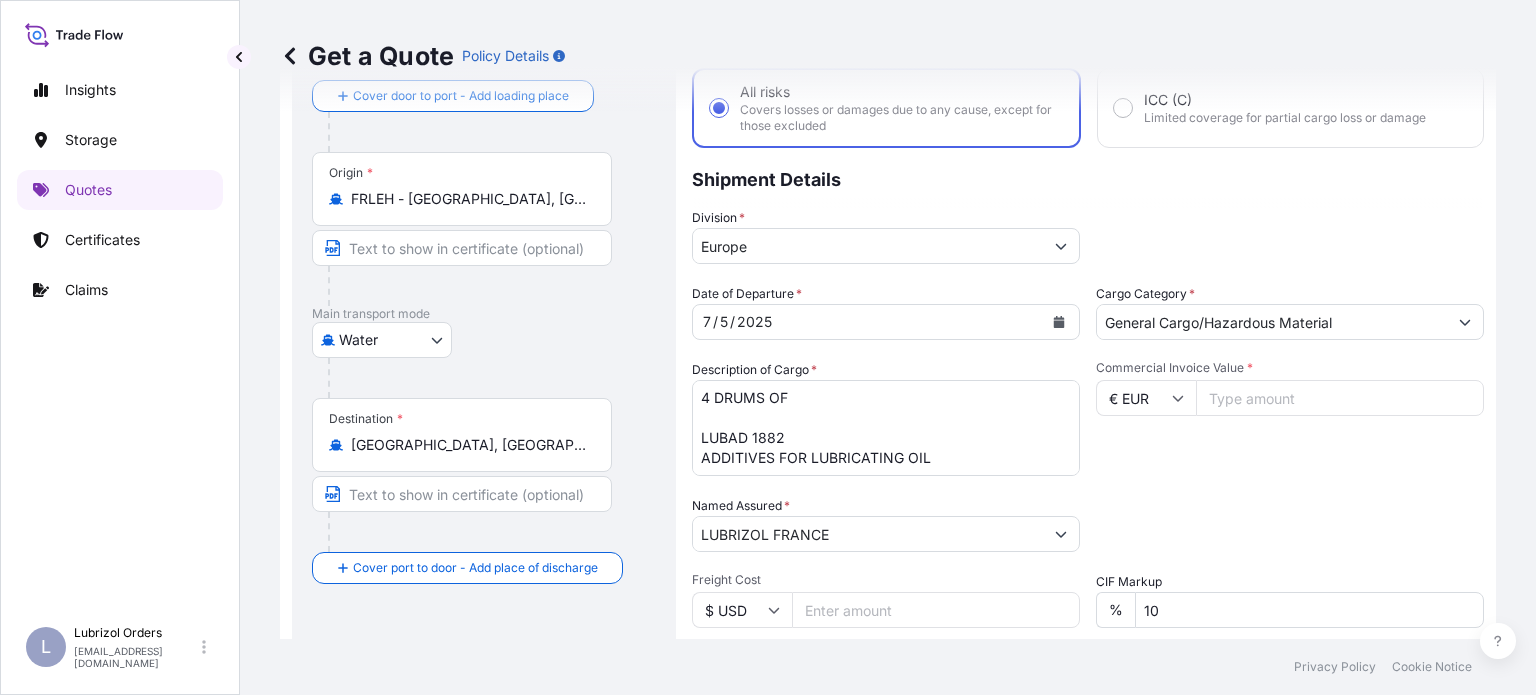 click on "Commercial Invoice Value   *" at bounding box center (1340, 398) 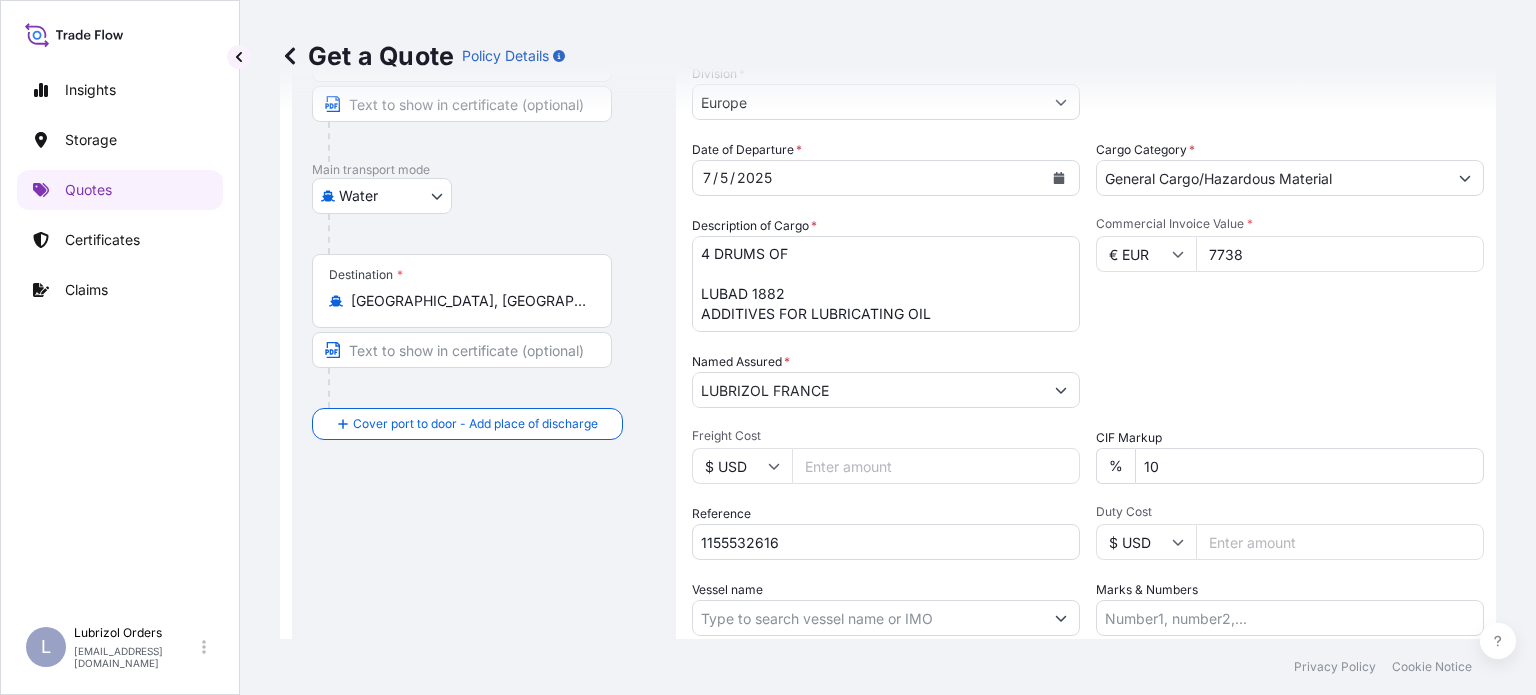 scroll, scrollTop: 416, scrollLeft: 0, axis: vertical 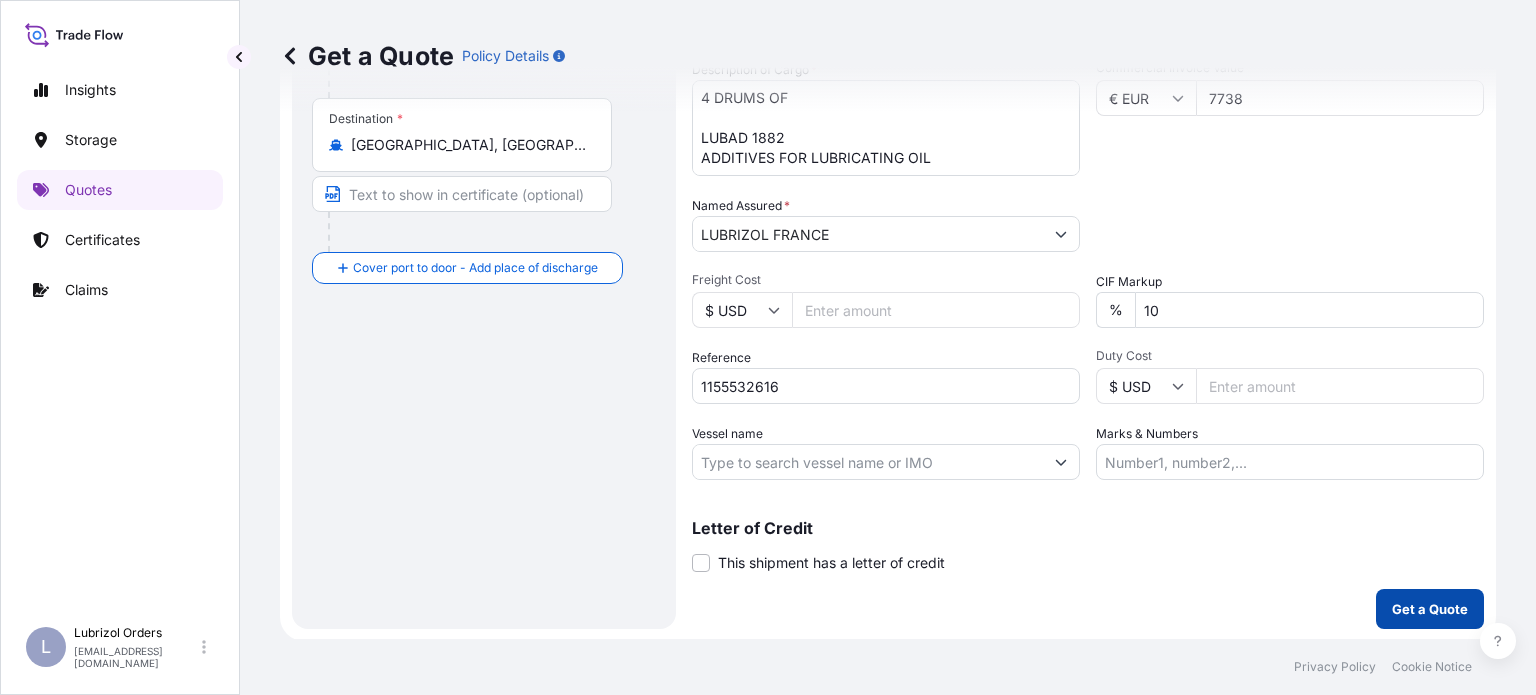 type on "7738" 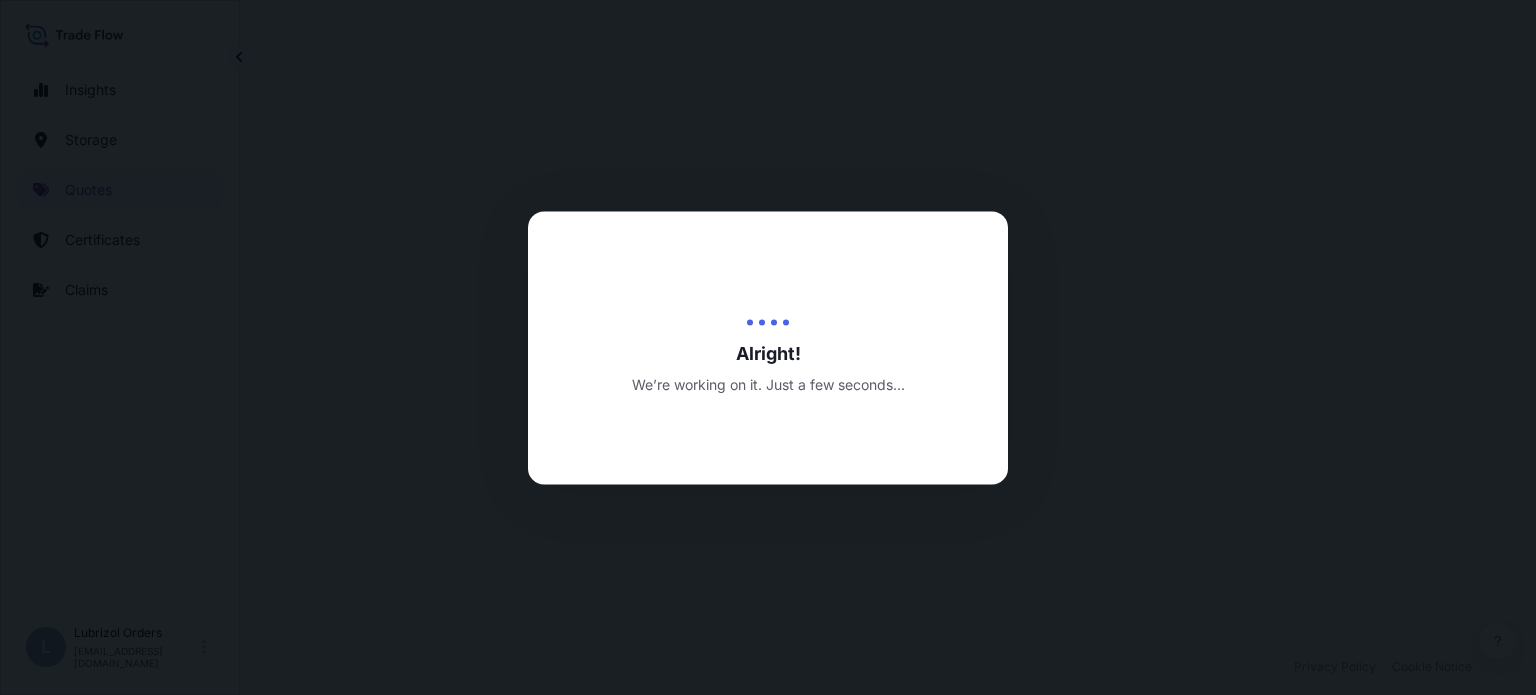 scroll, scrollTop: 0, scrollLeft: 0, axis: both 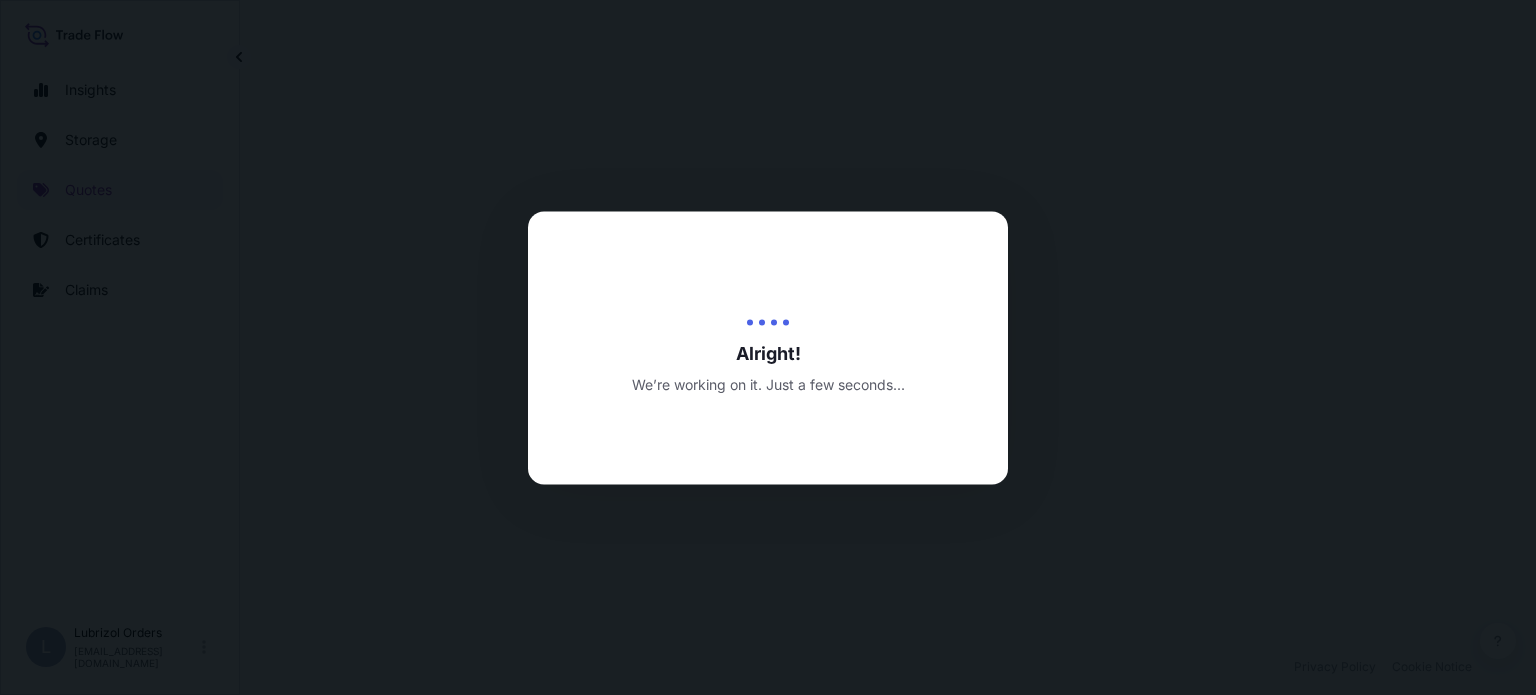 select on "Water" 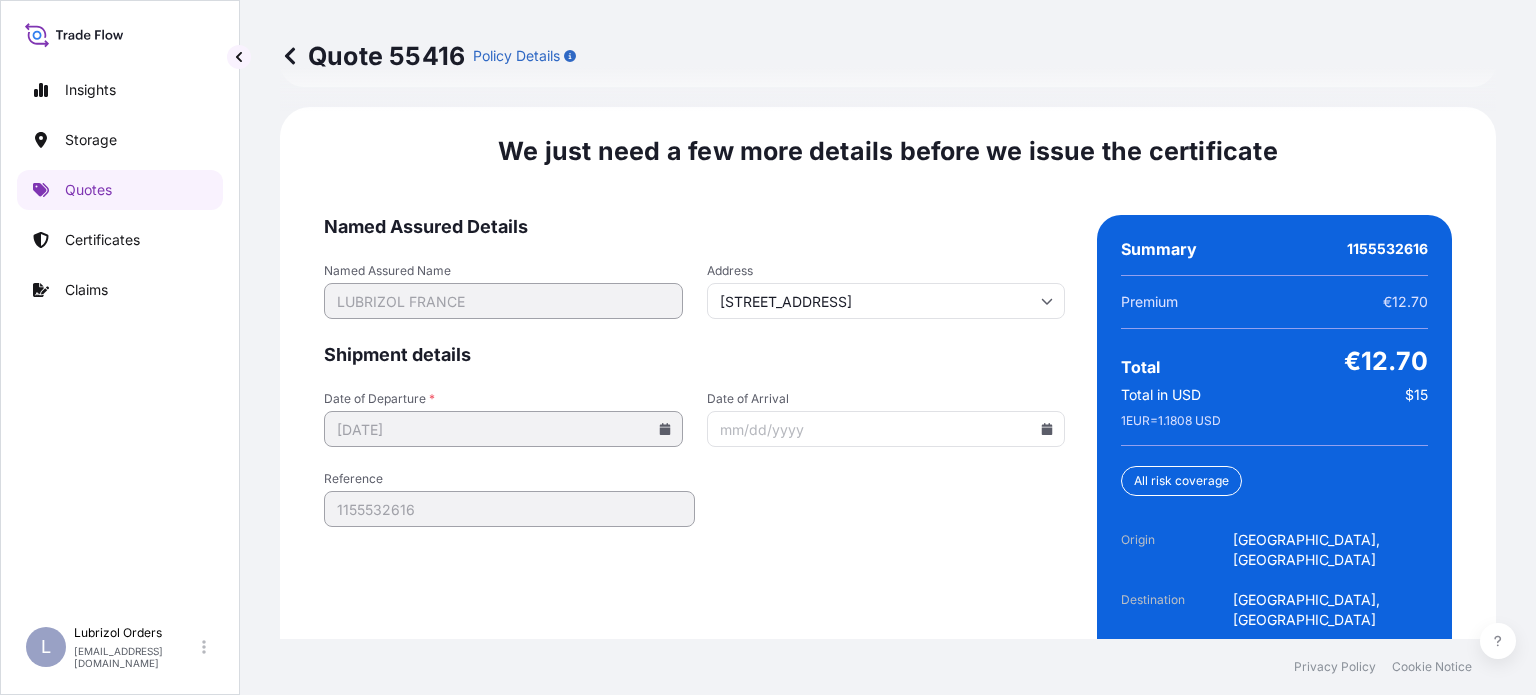scroll, scrollTop: 3144, scrollLeft: 0, axis: vertical 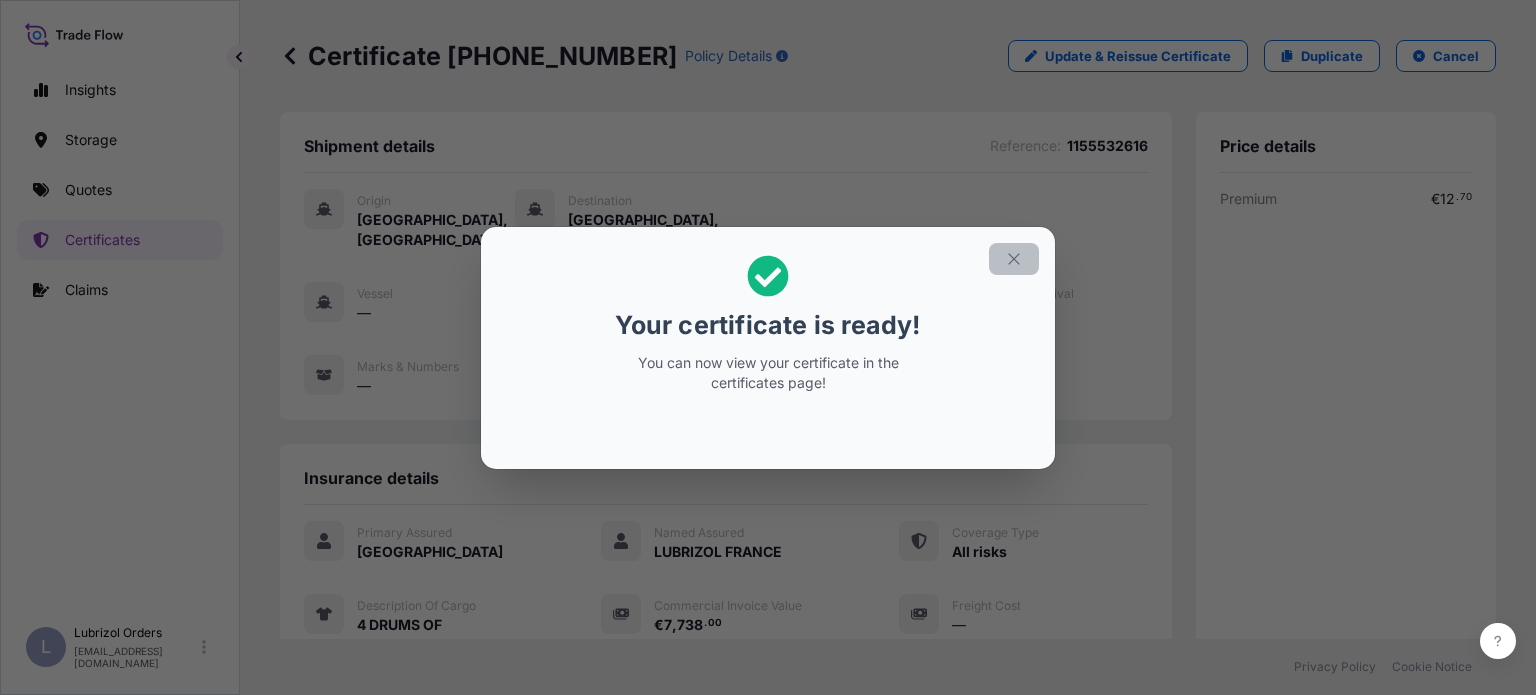 click 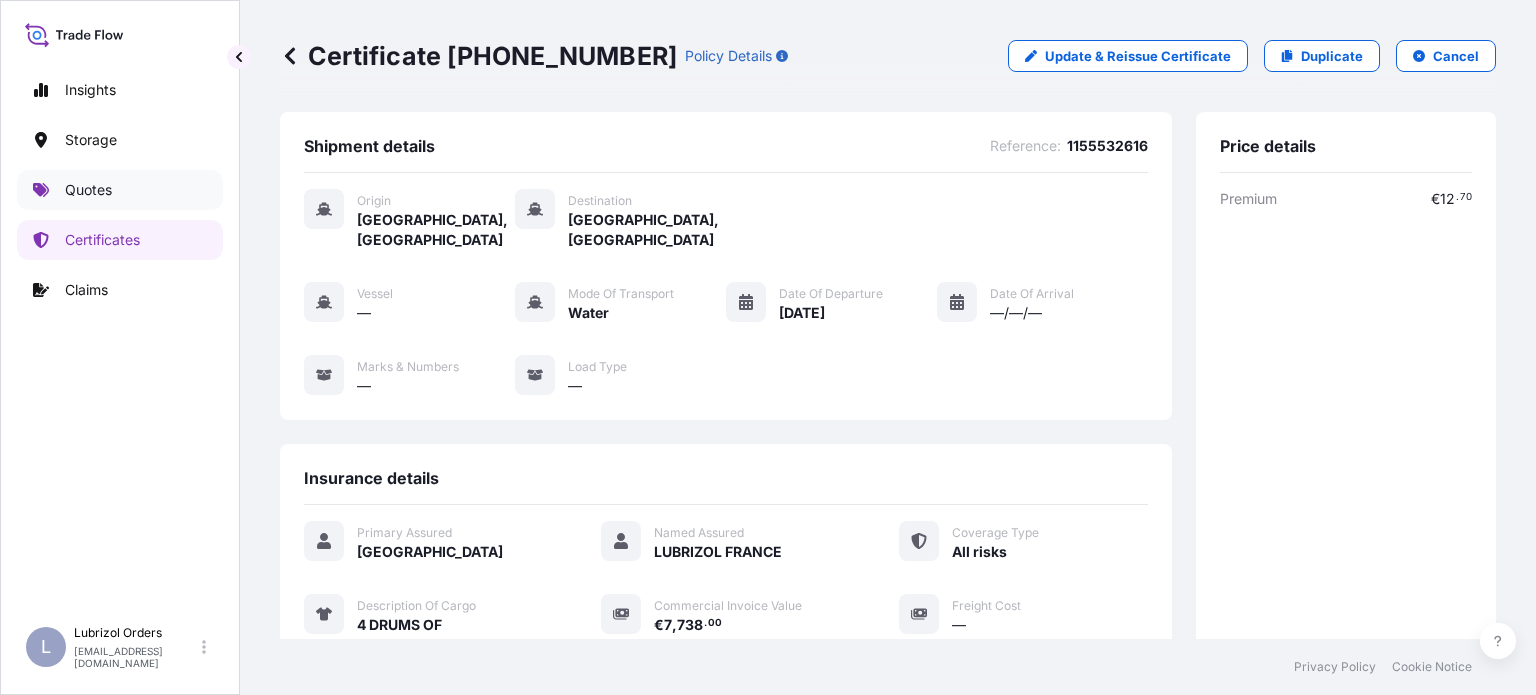 click on "Quotes" at bounding box center (120, 190) 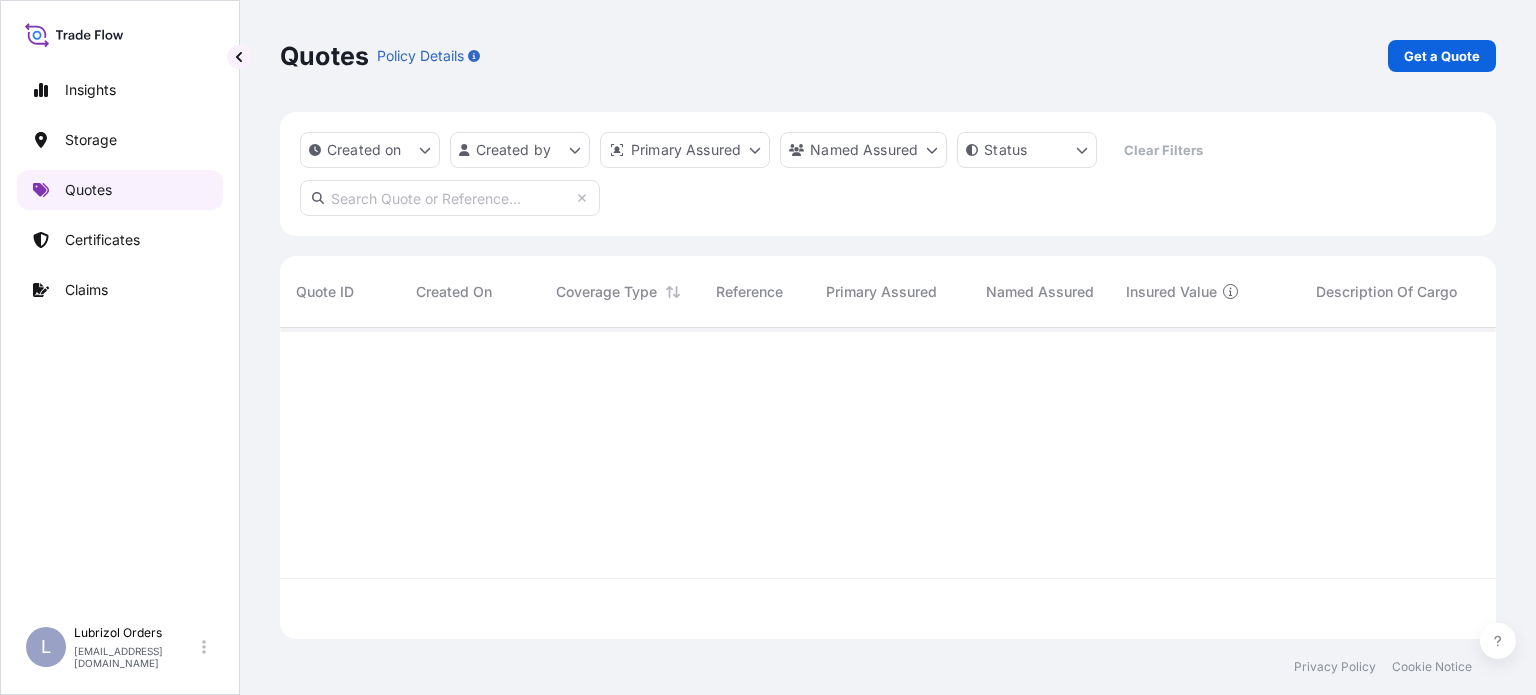 scroll, scrollTop: 16, scrollLeft: 16, axis: both 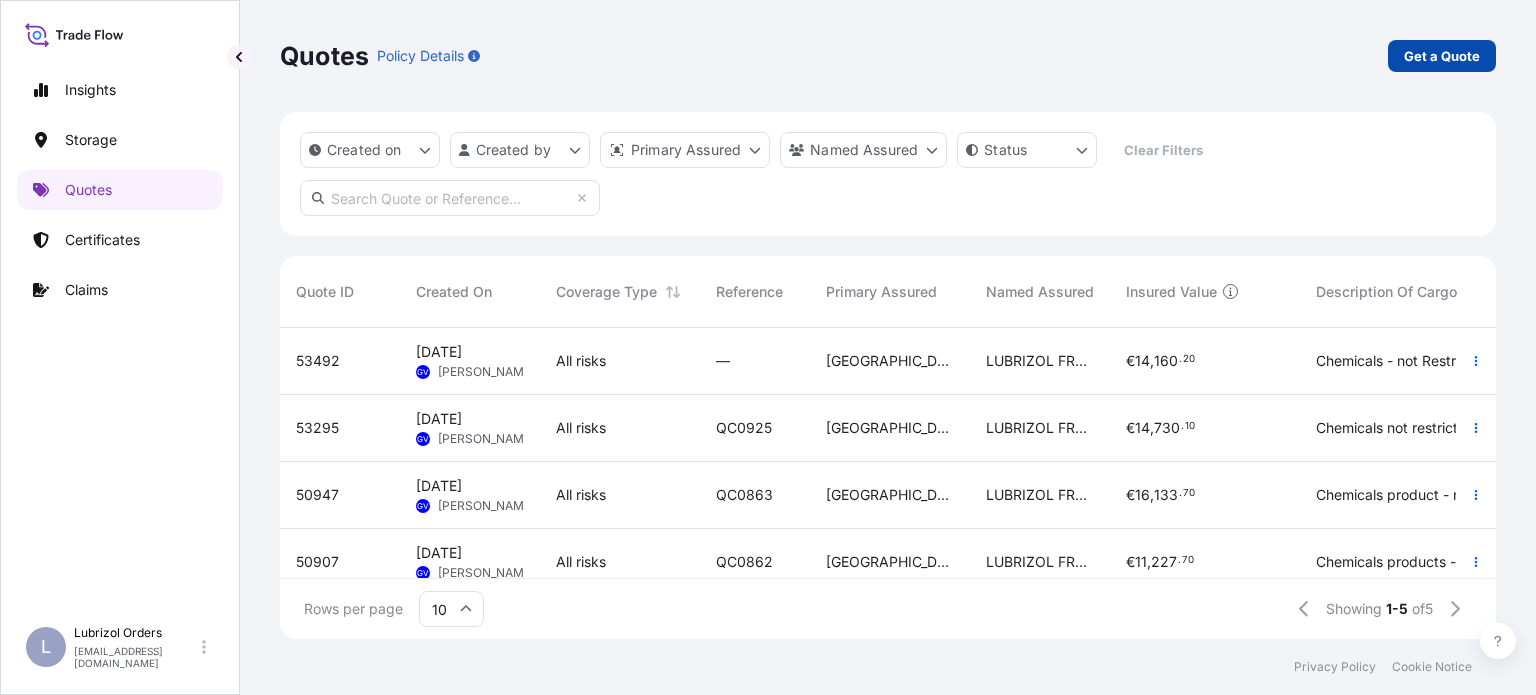 click on "Get a Quote" at bounding box center (1442, 56) 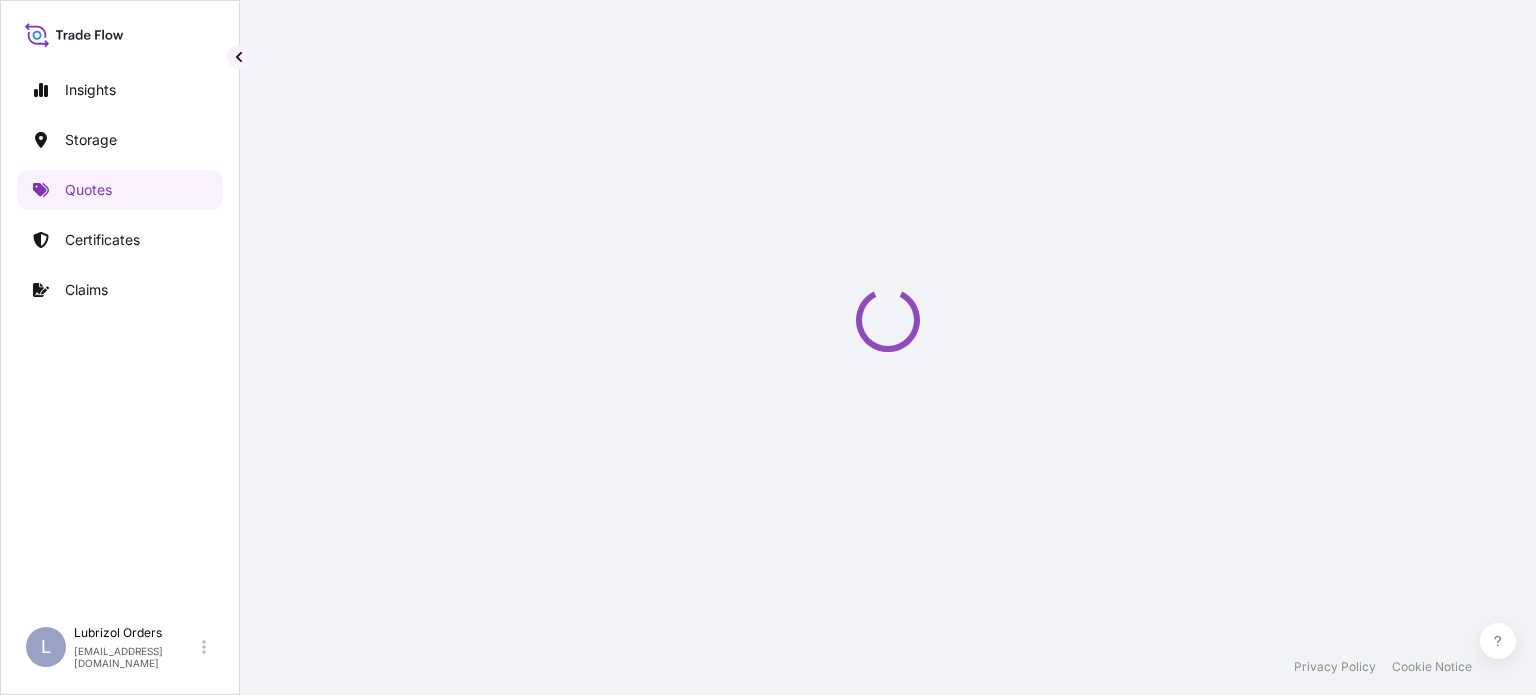 select on "Water" 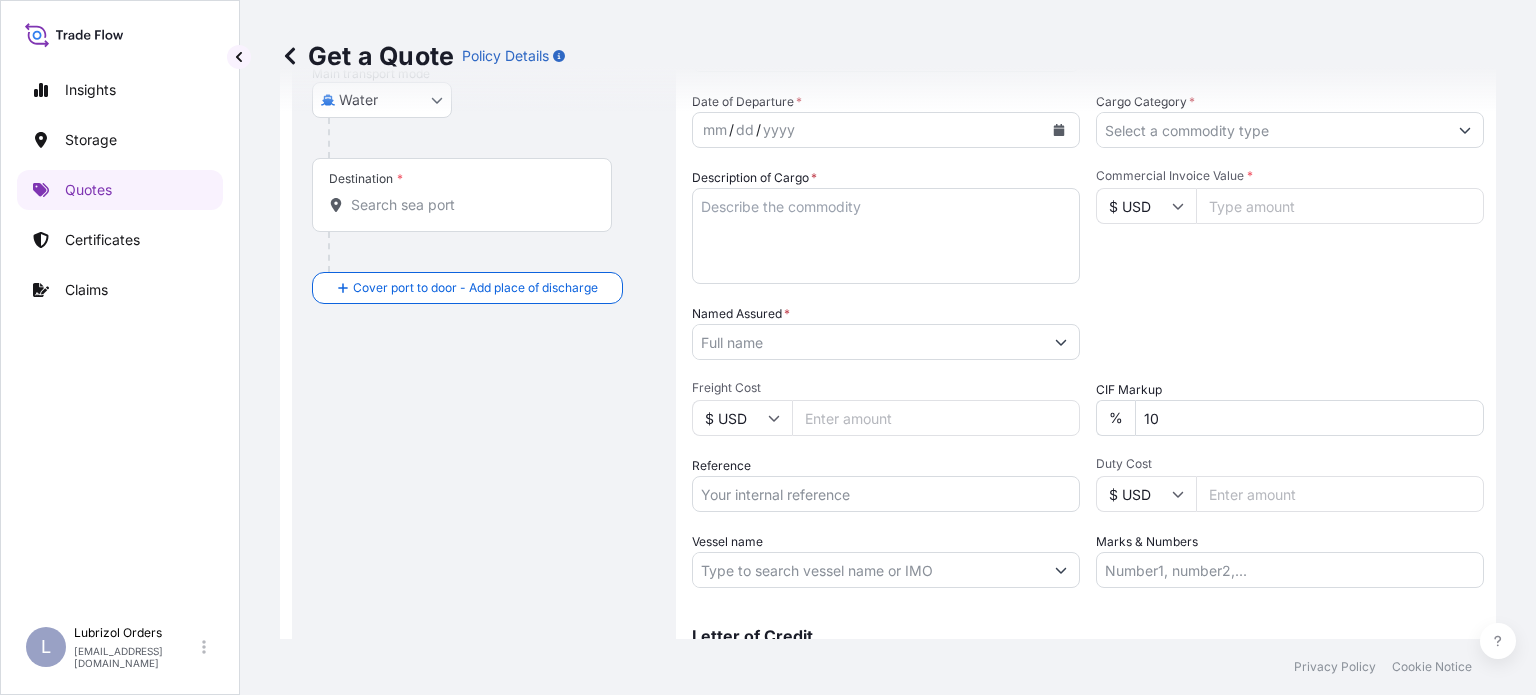 scroll, scrollTop: 416, scrollLeft: 0, axis: vertical 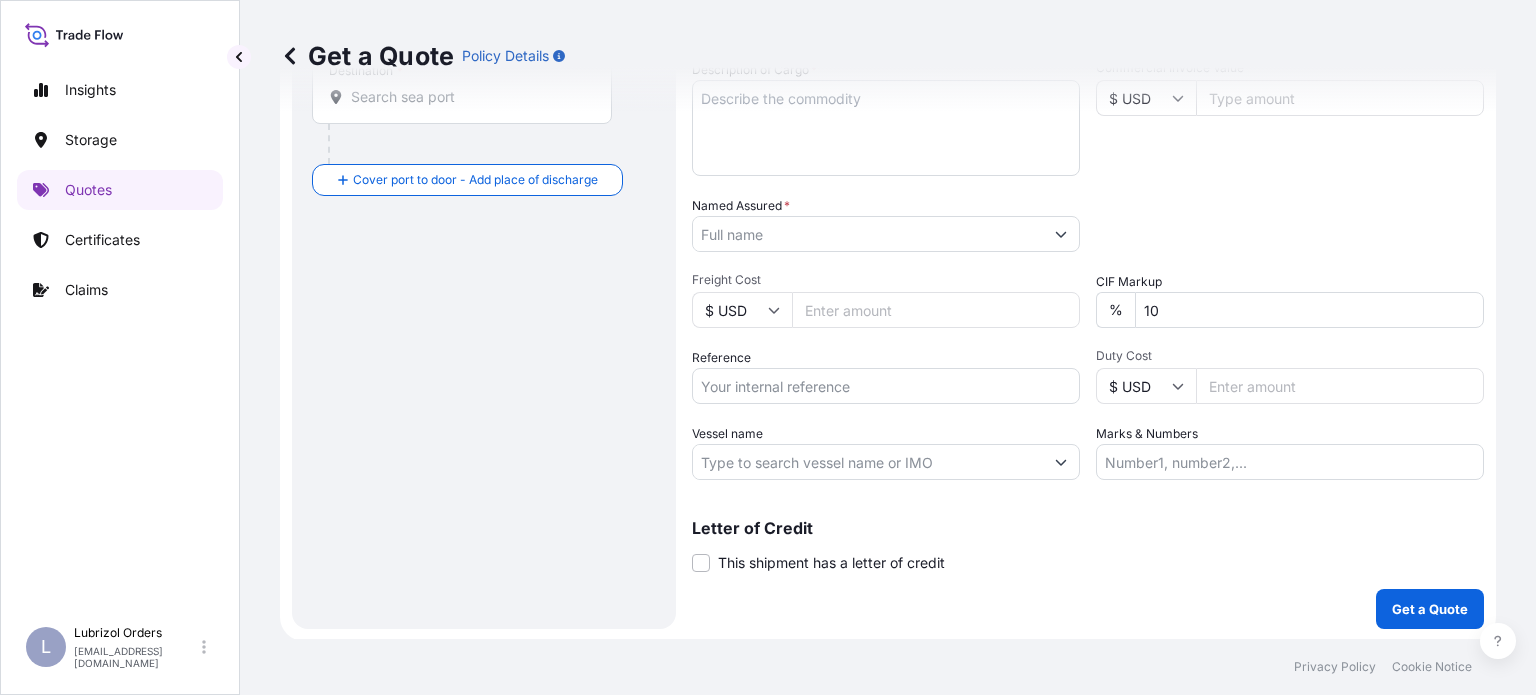 click on "Reference" at bounding box center [886, 386] 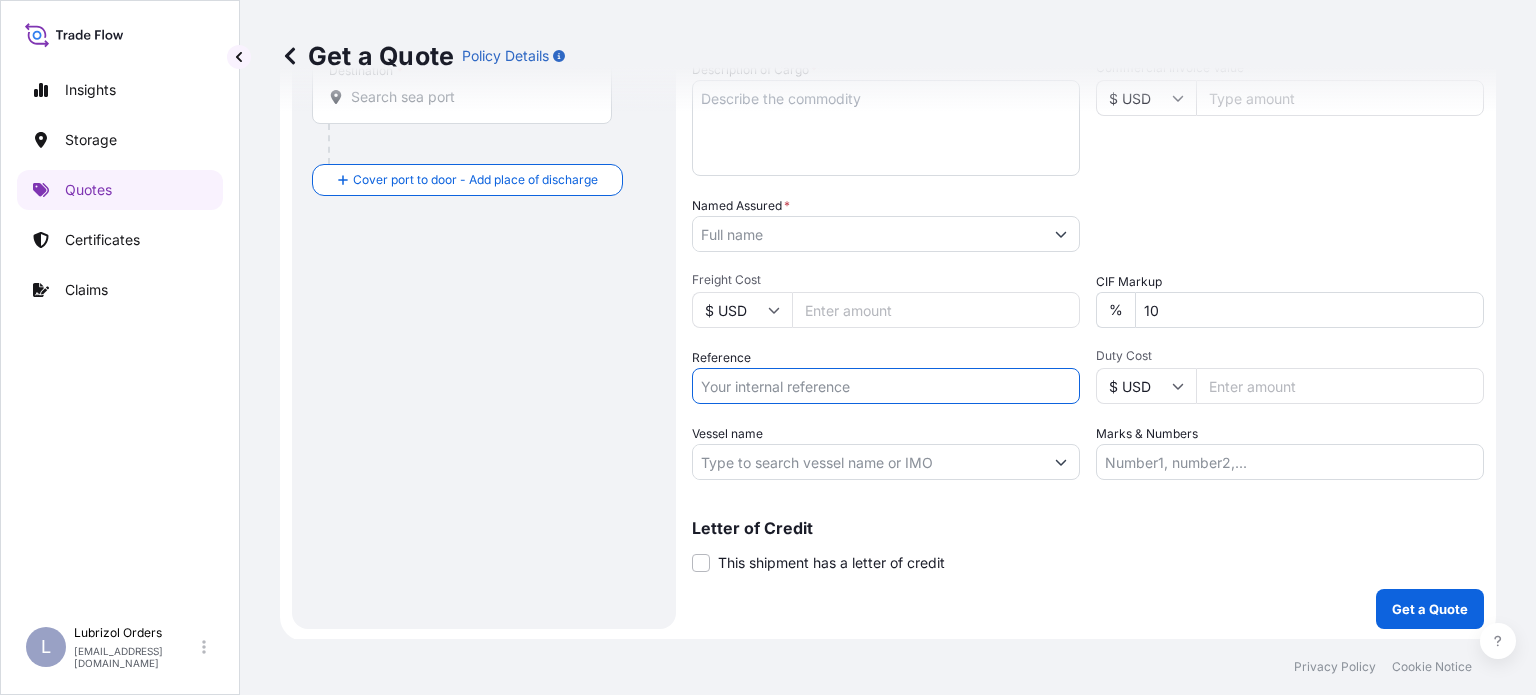 paste on "1155532615" 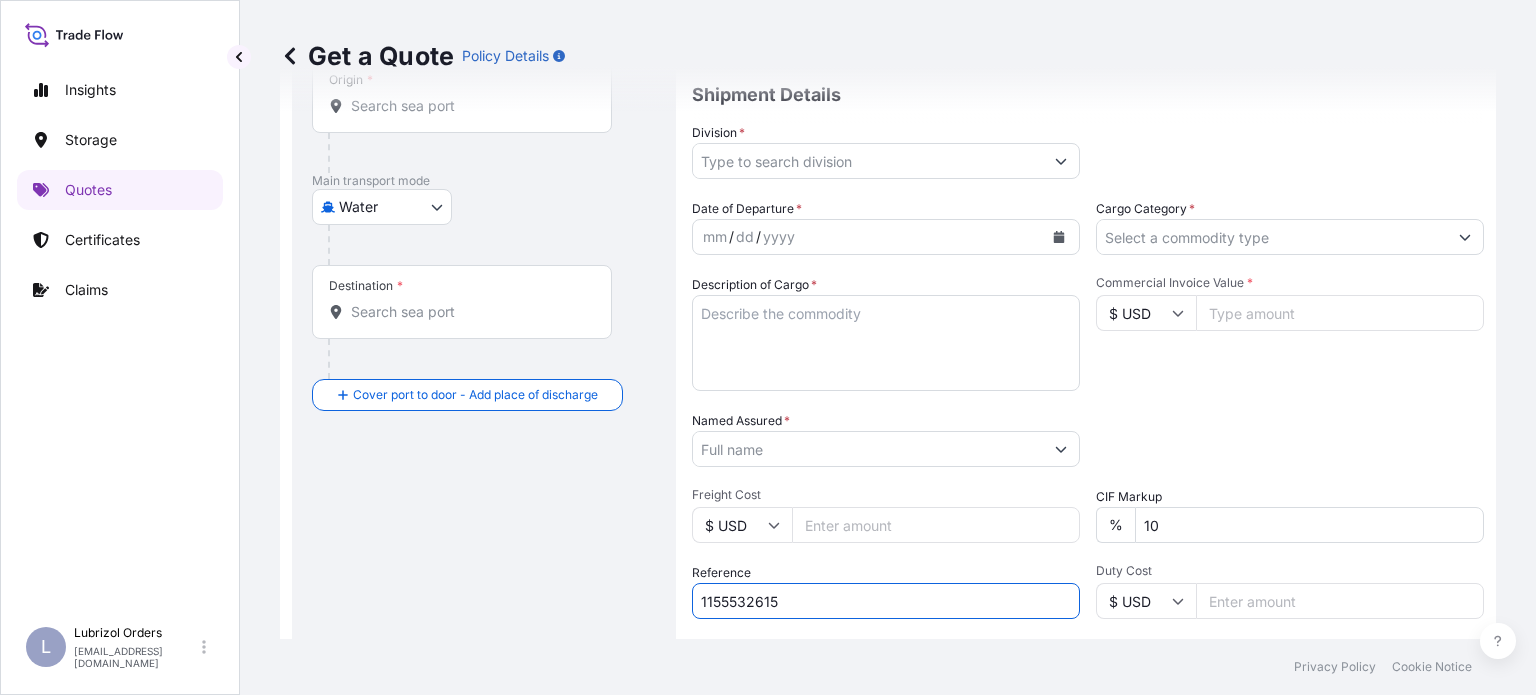 scroll, scrollTop: 116, scrollLeft: 0, axis: vertical 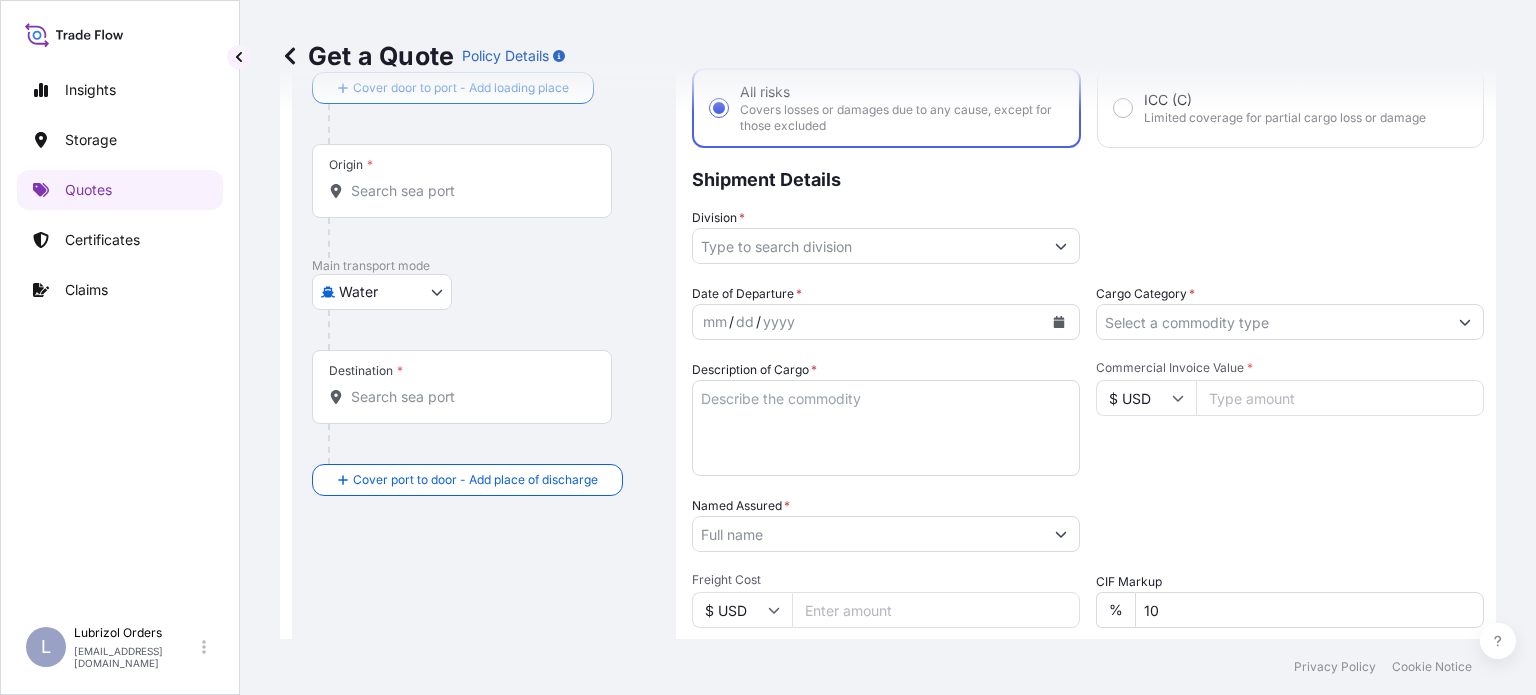 type on "1155532615" 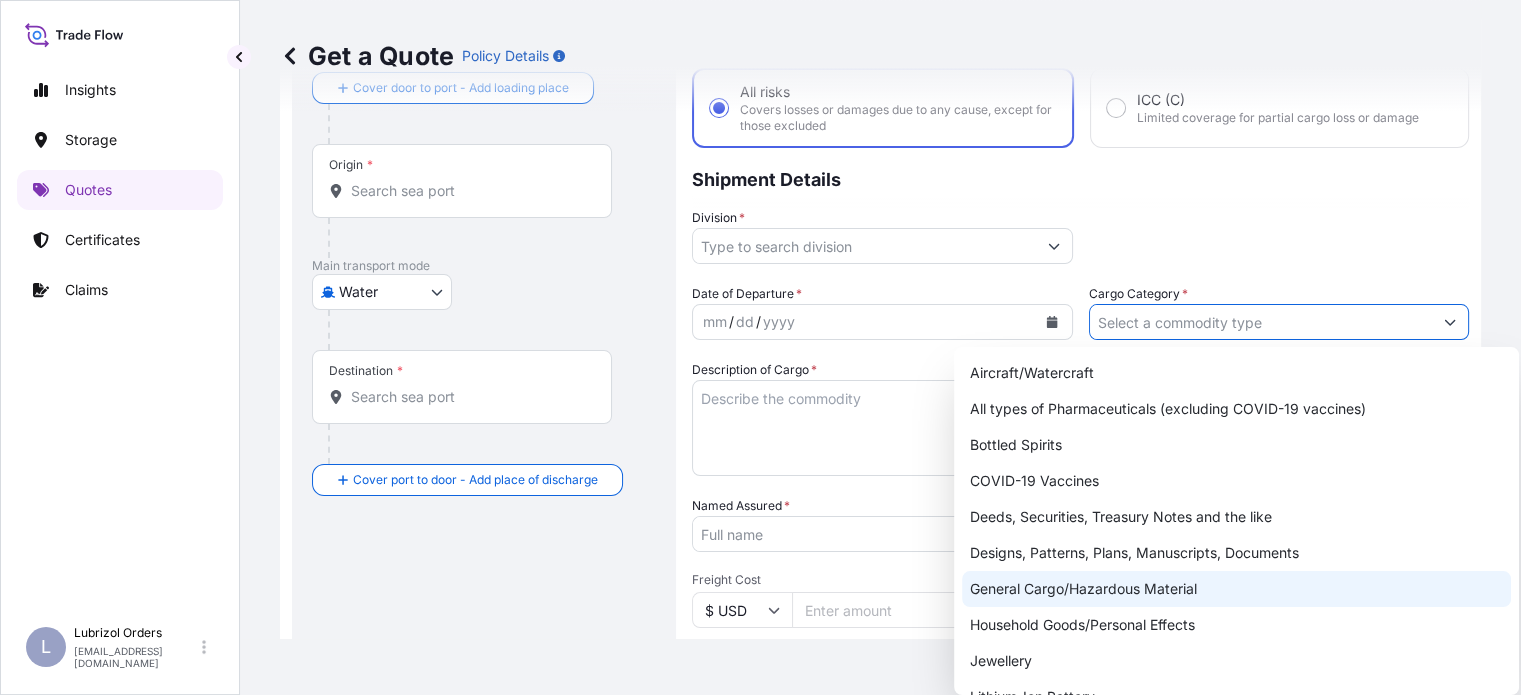 click on "General Cargo/Hazardous Material" at bounding box center (1236, 589) 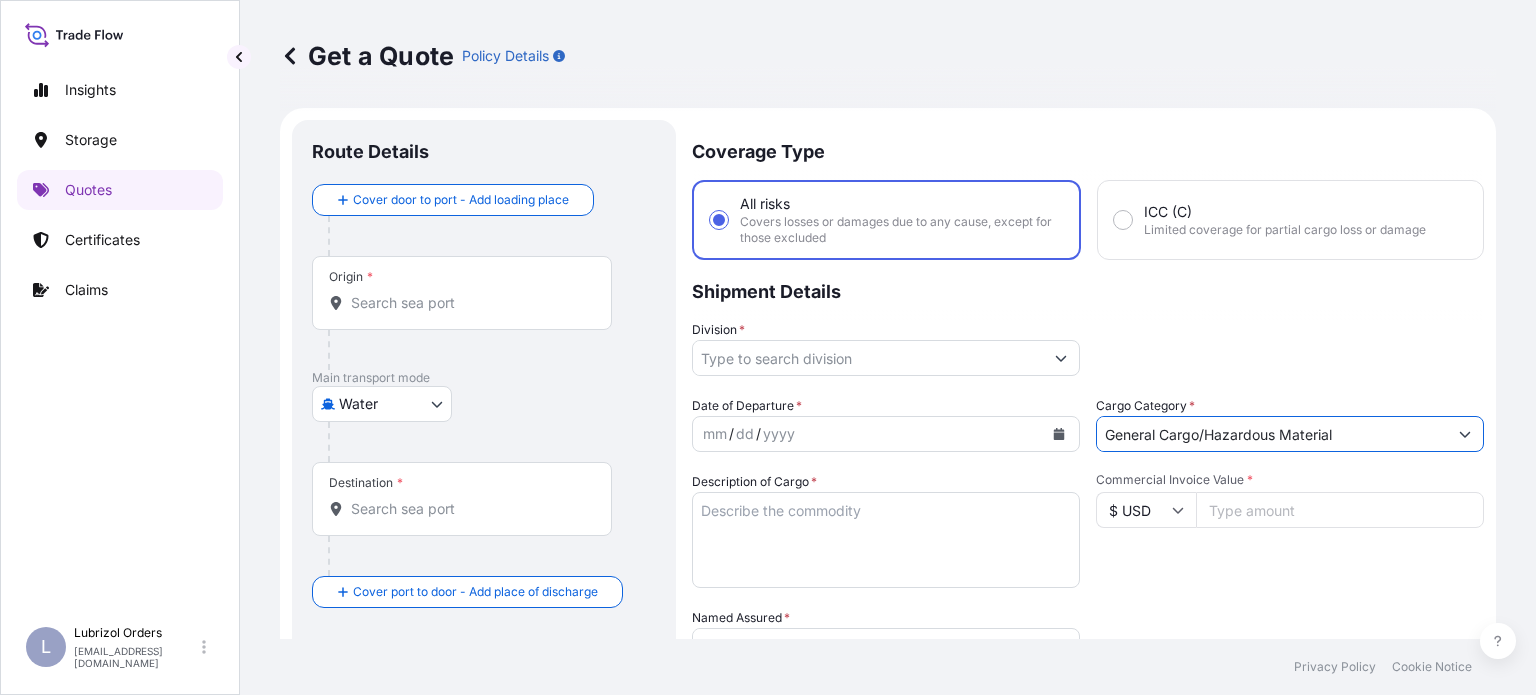 scroll, scrollTop: 0, scrollLeft: 0, axis: both 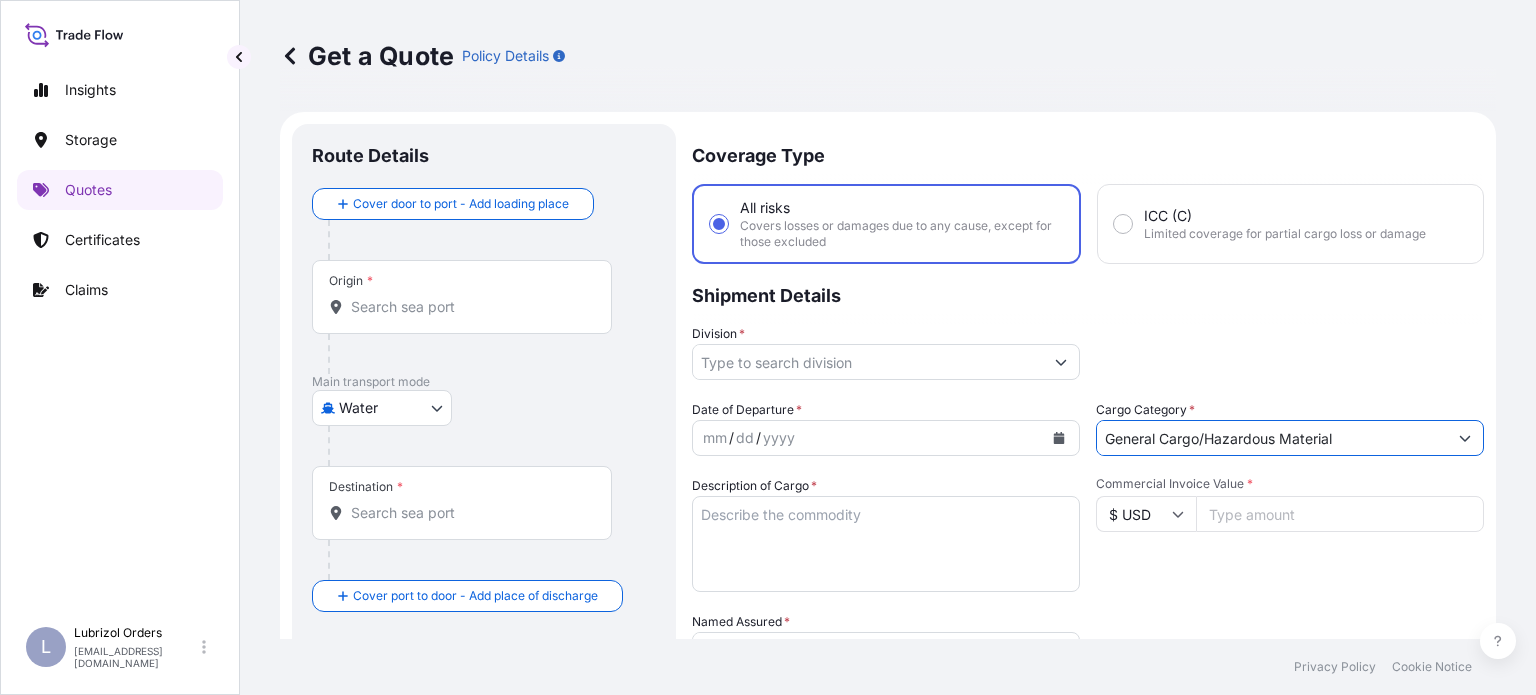 click on "Division *" at bounding box center (868, 362) 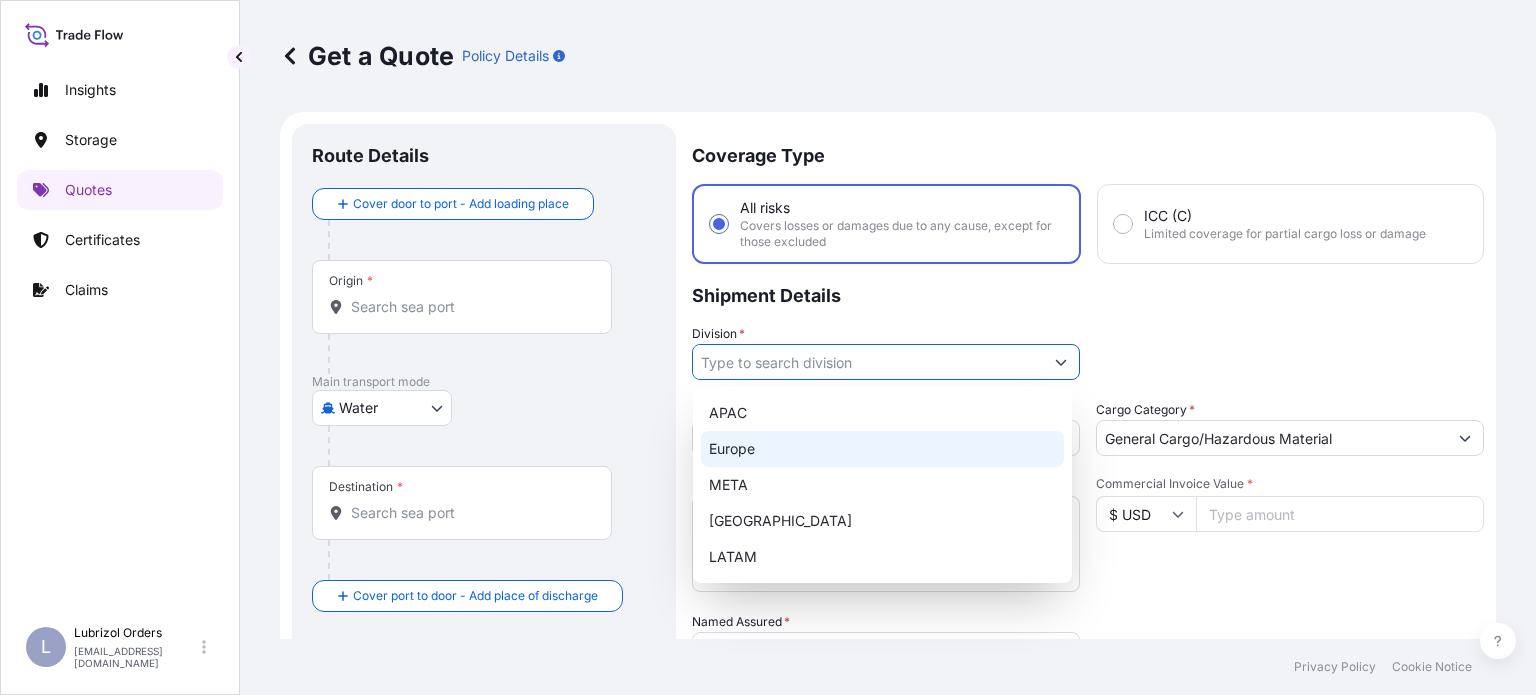 click on "Europe" at bounding box center (882, 449) 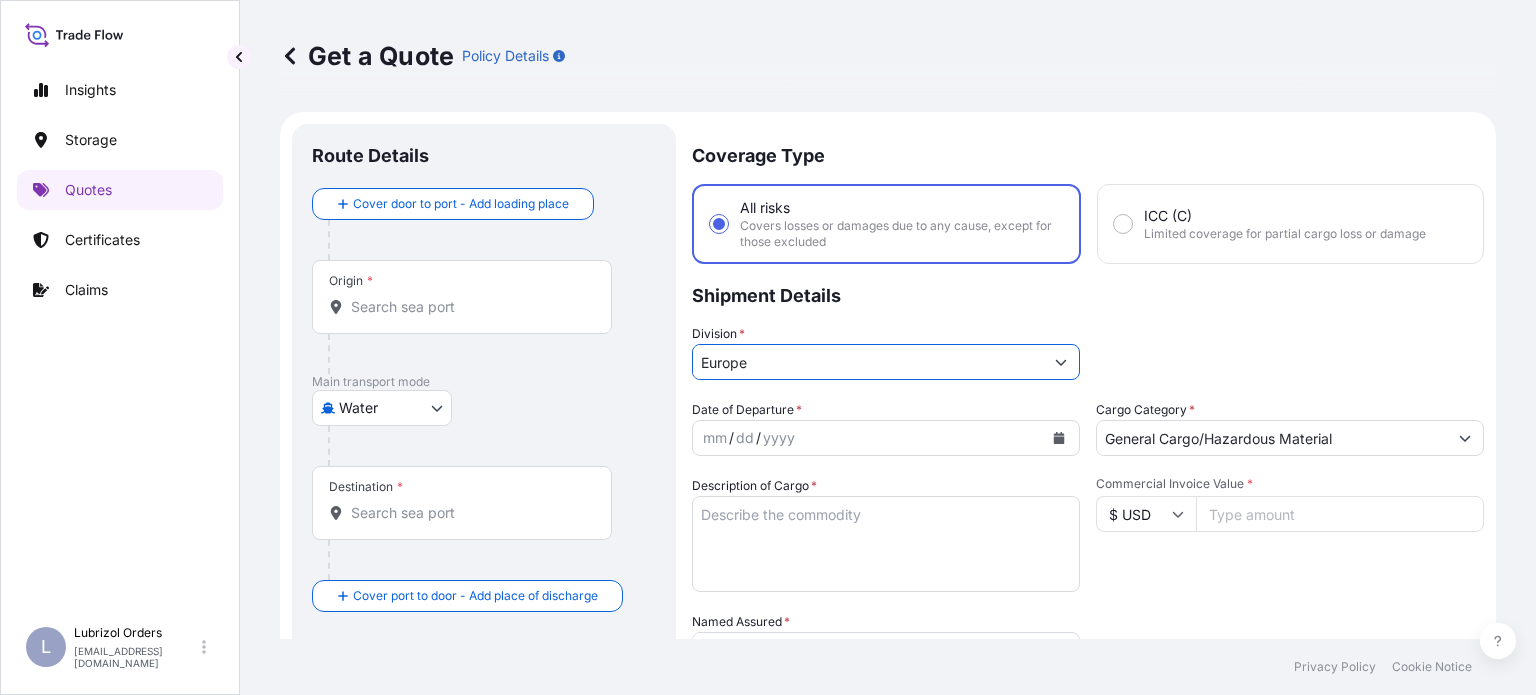 click on "Origin *" at bounding box center [469, 307] 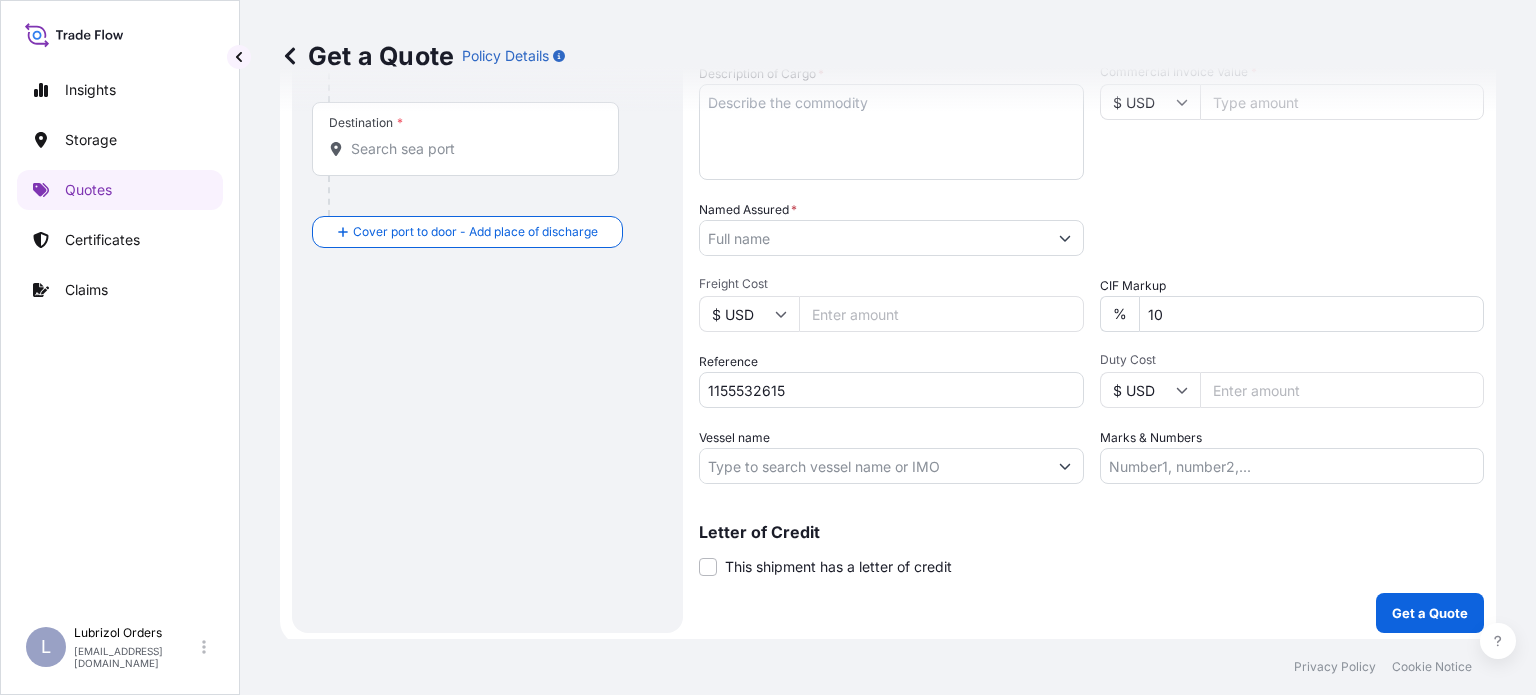 scroll, scrollTop: 416, scrollLeft: 0, axis: vertical 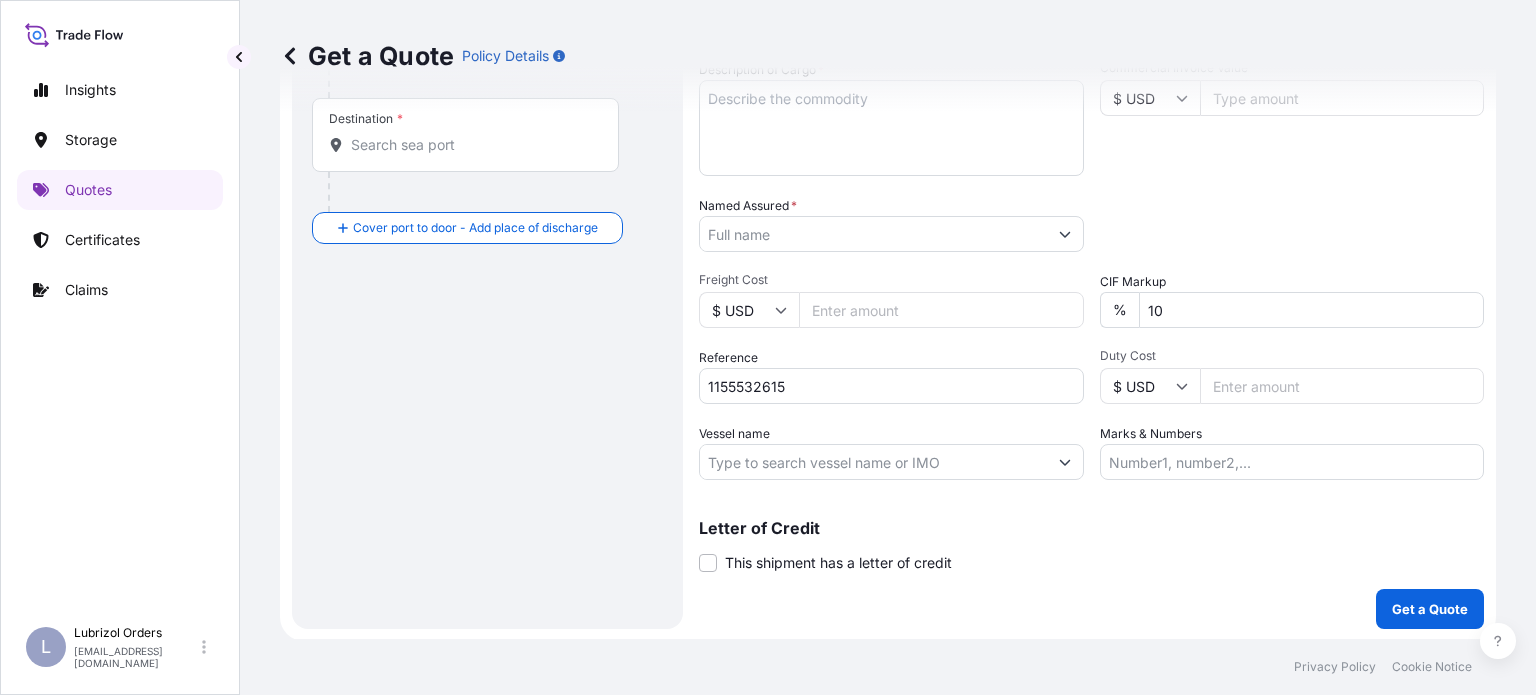 type on "FRLEH - [GEOGRAPHIC_DATA], [GEOGRAPHIC_DATA]" 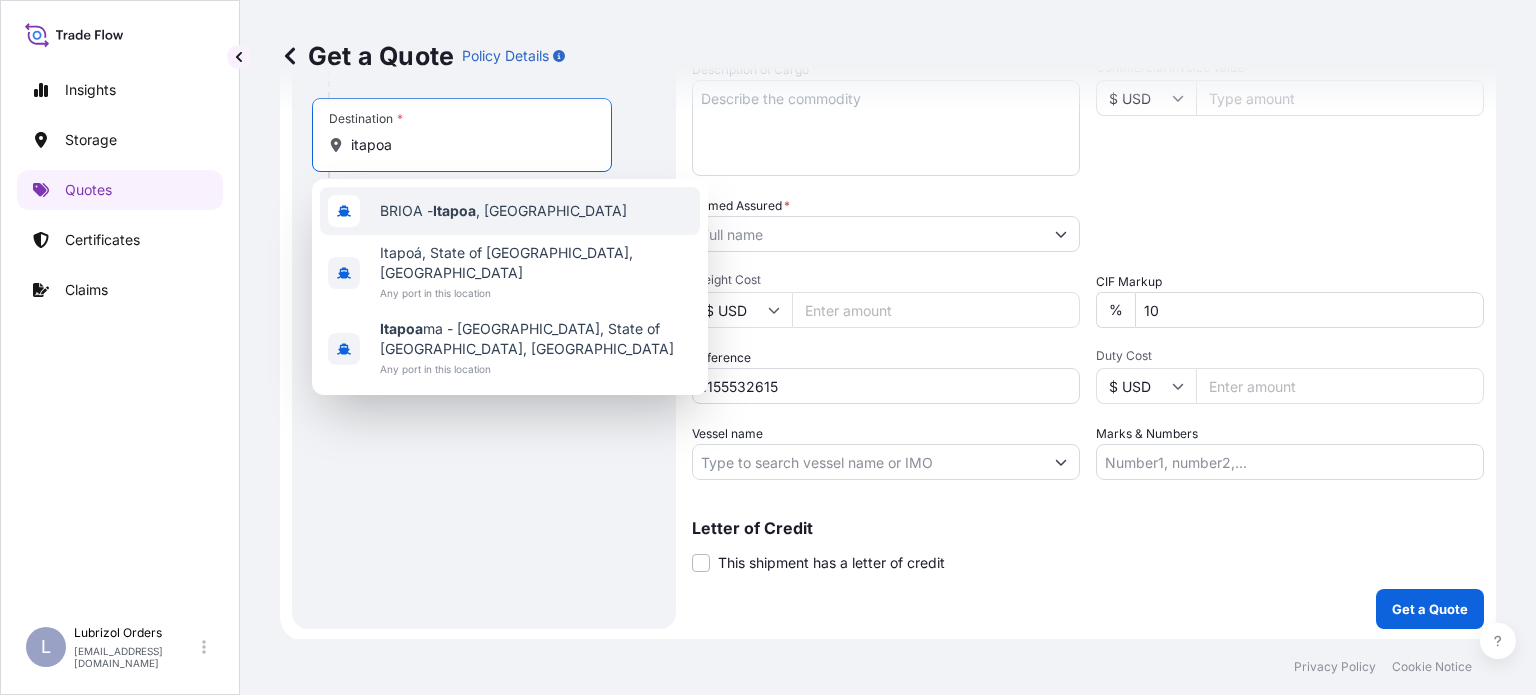 click on "BRIOA -  Itapoa , [GEOGRAPHIC_DATA]" at bounding box center (503, 211) 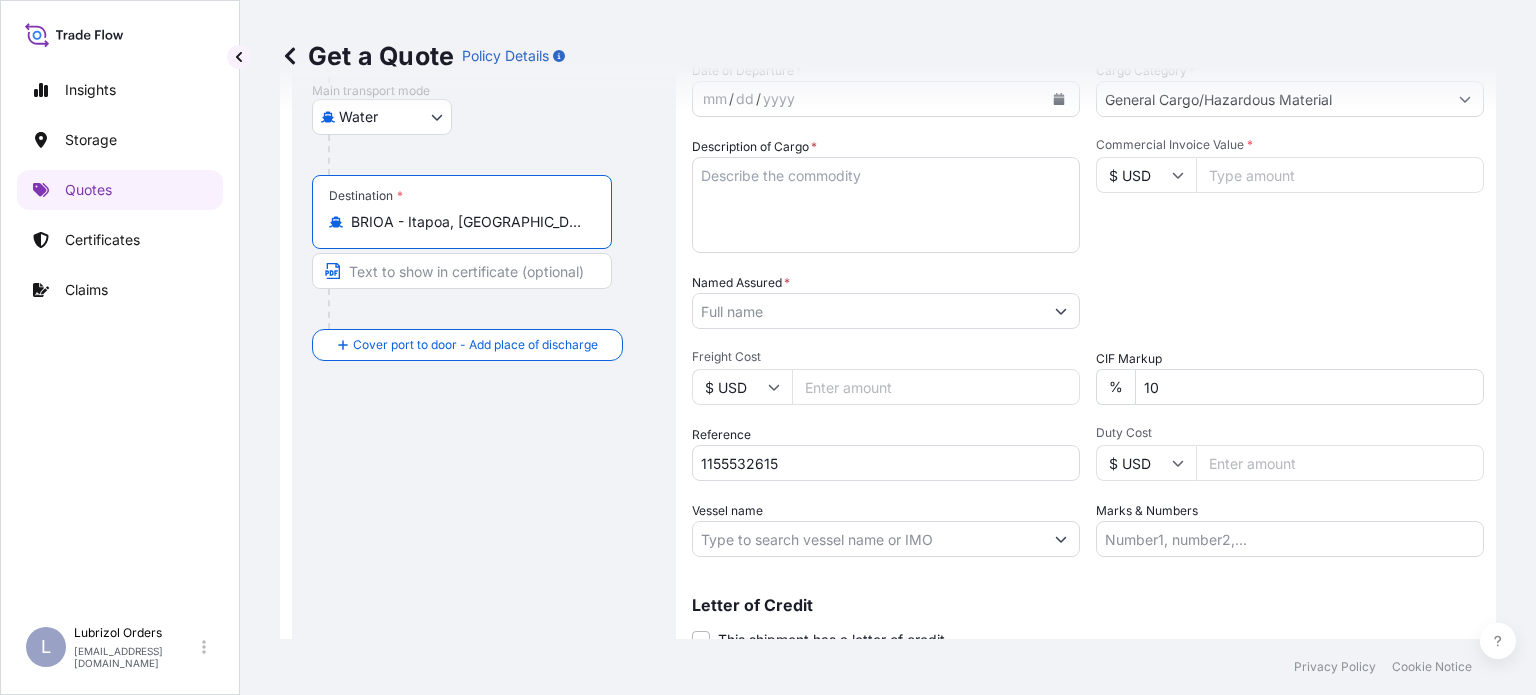 scroll, scrollTop: 216, scrollLeft: 0, axis: vertical 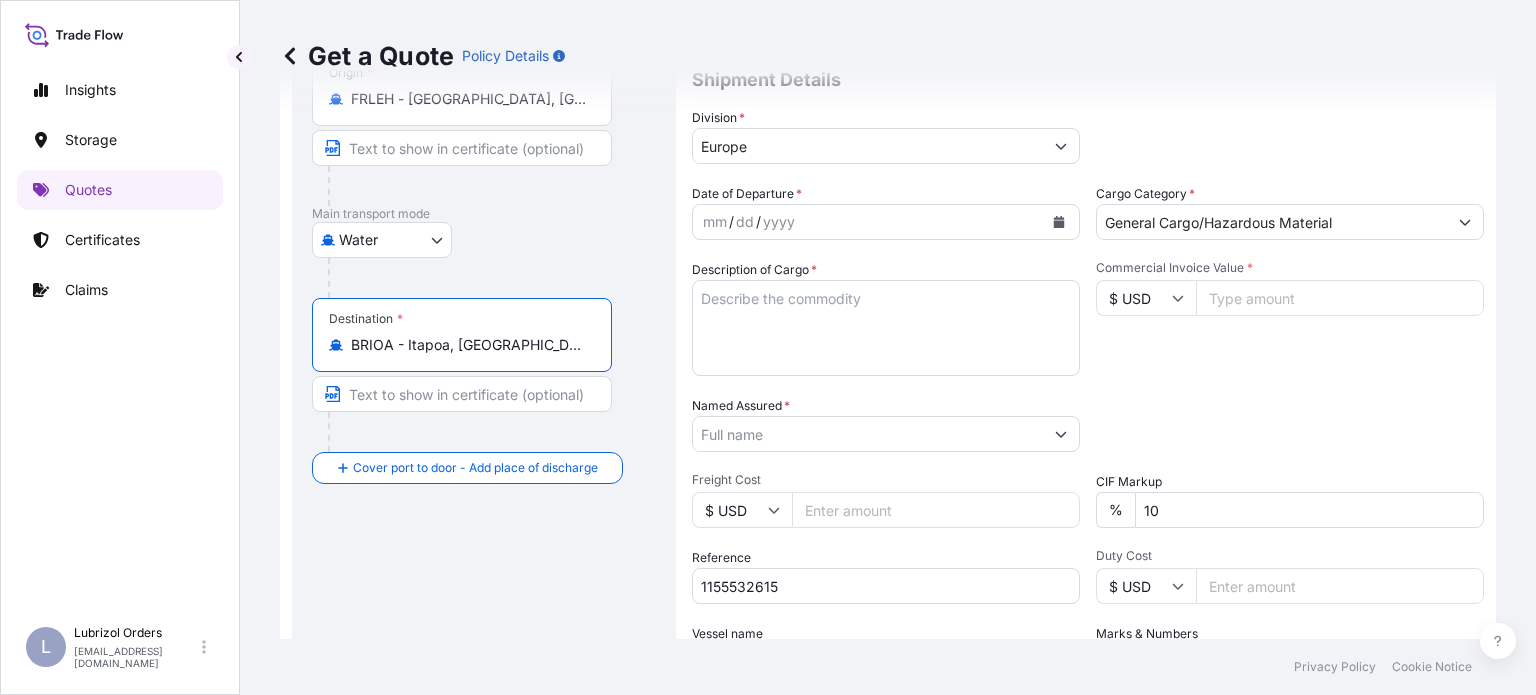 type on "BRIOA - Itapoa, [GEOGRAPHIC_DATA]" 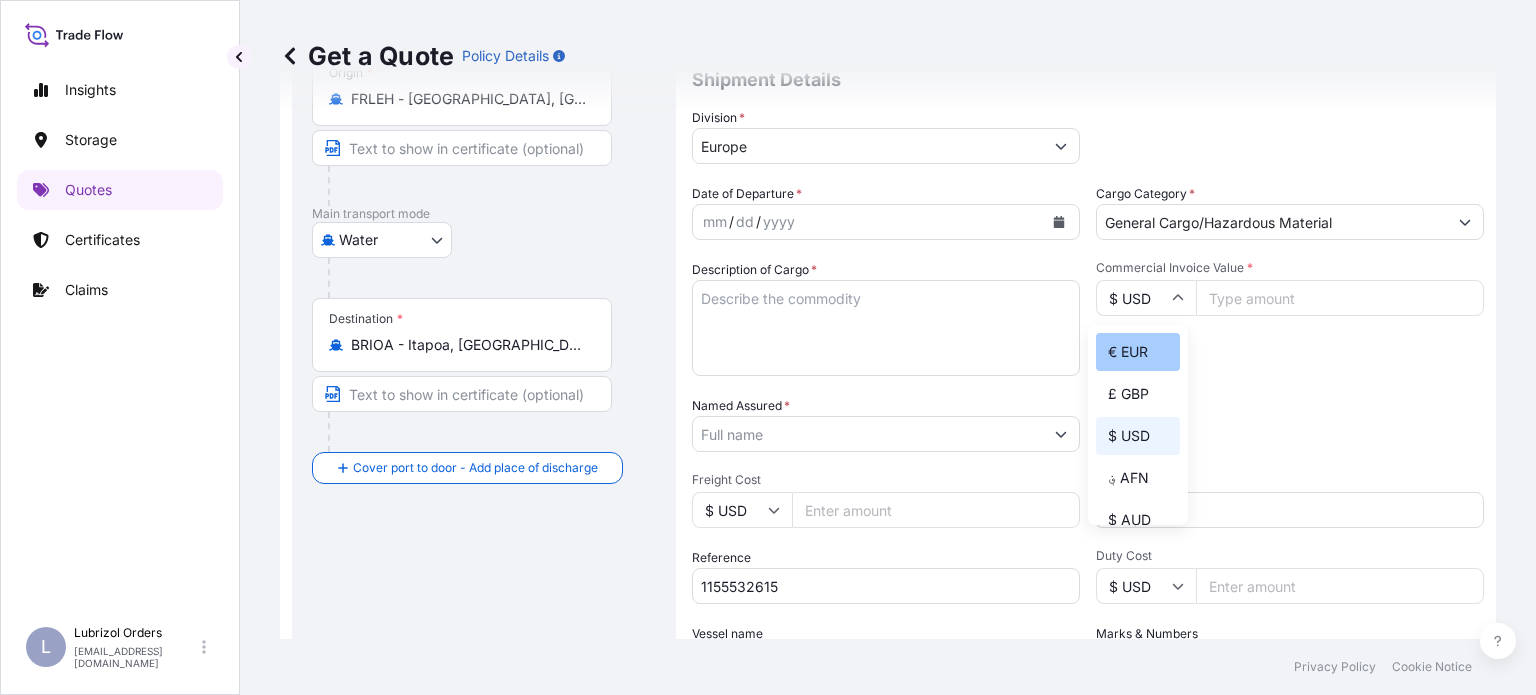 click on "€ EUR" at bounding box center [1138, 352] 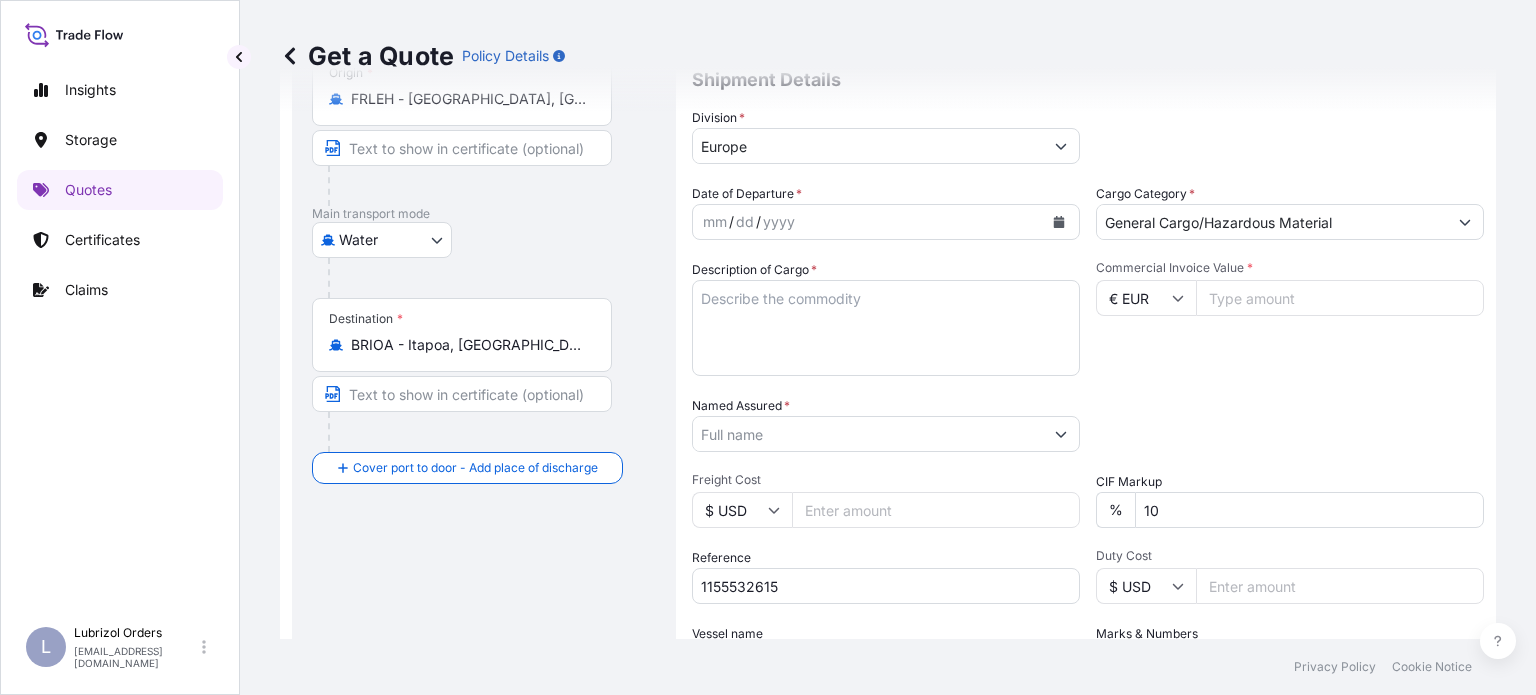click on "Commercial Invoice Value   *" at bounding box center (1340, 298) 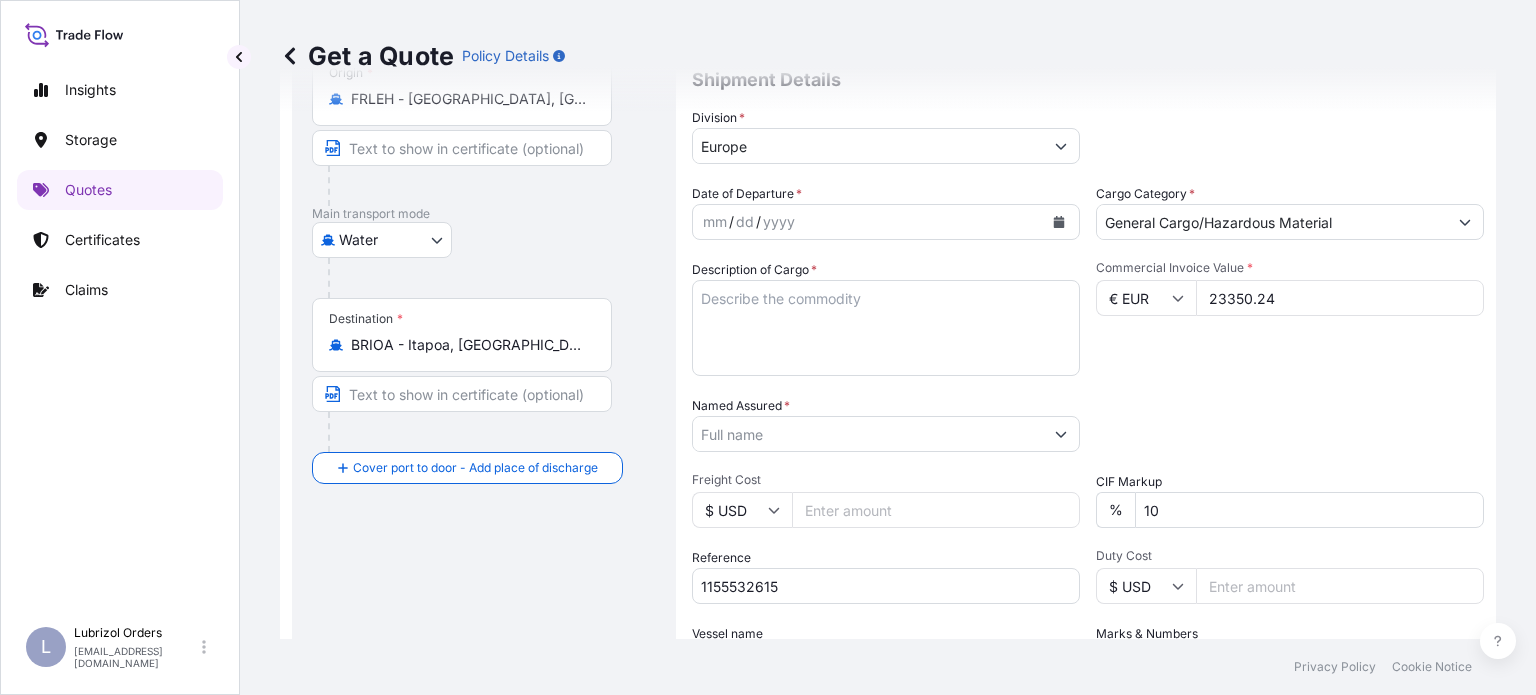 type on "23350.24" 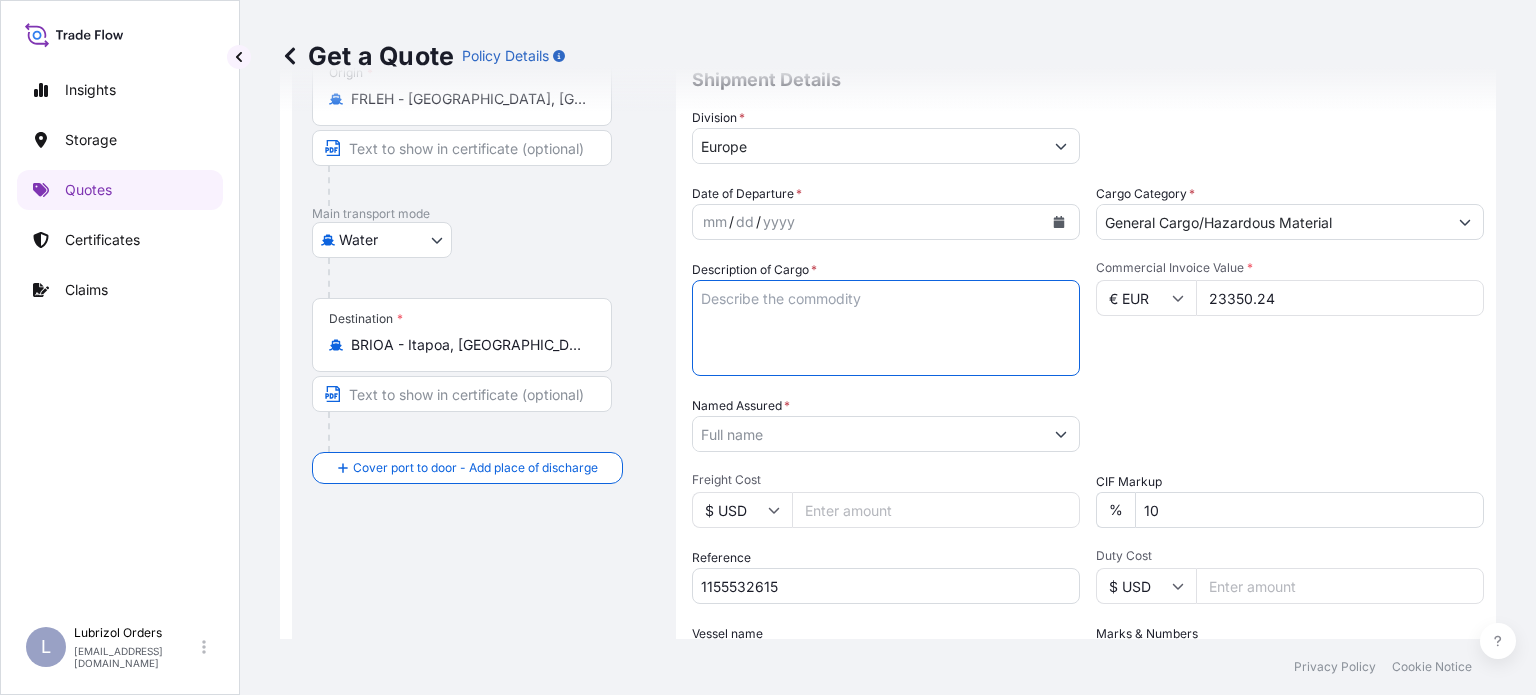 paste on "DRUMS OF
LUBRIZOL(R) 5782S, STD BLACK AND YELLOW" 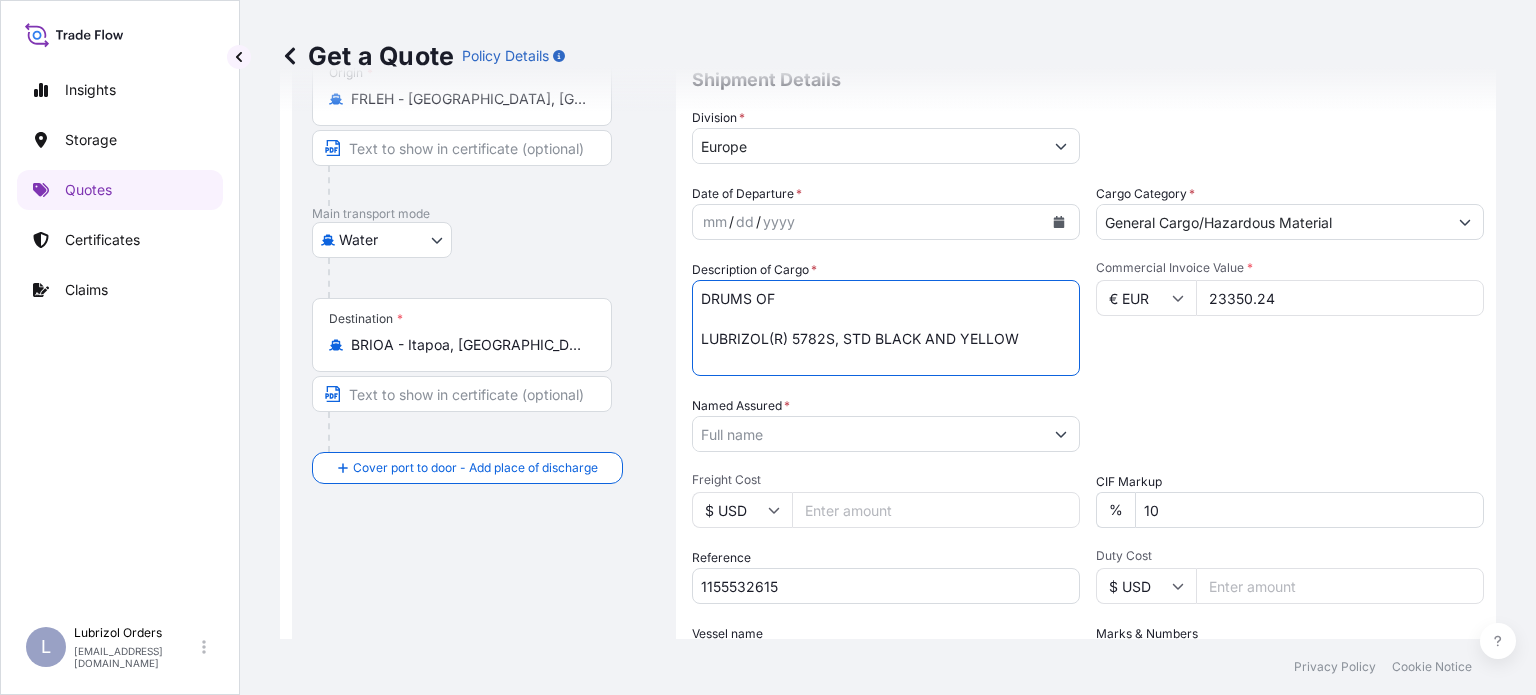 click on "DRUMS OF
LUBRIZOL(R) 5782S, STD BLACK AND YELLOW" at bounding box center [886, 328] 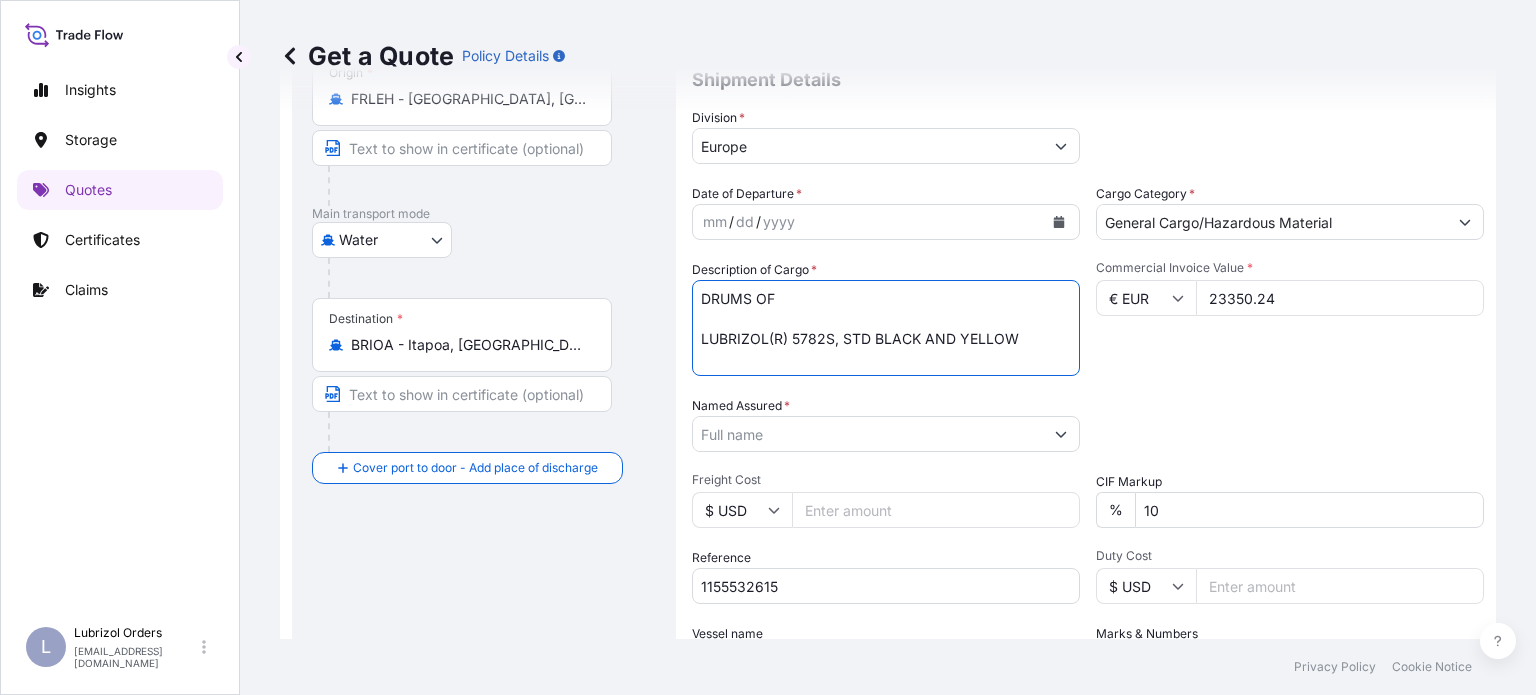 paste on "DRUMS OF
LUBRIZOL(R) 5782S, STD BLACK AND YELLOW" 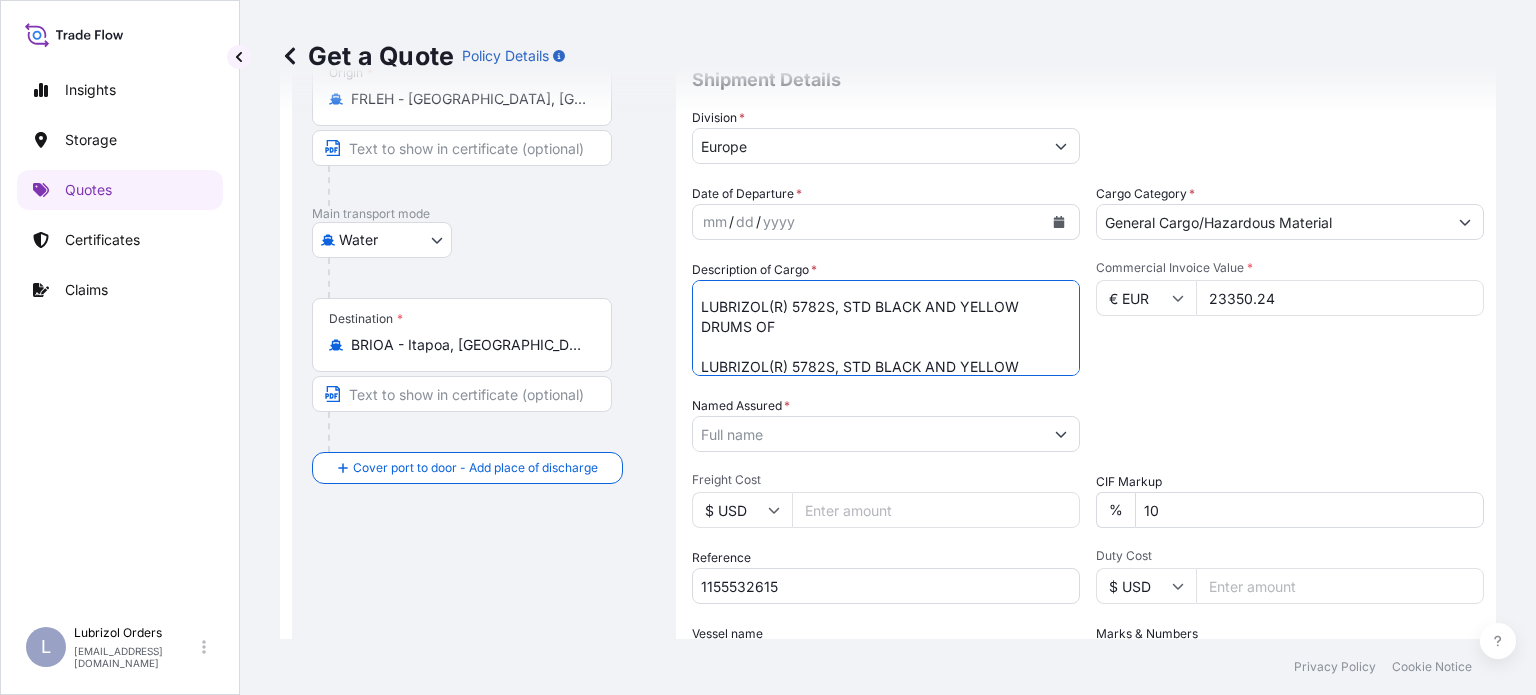 scroll, scrollTop: 52, scrollLeft: 0, axis: vertical 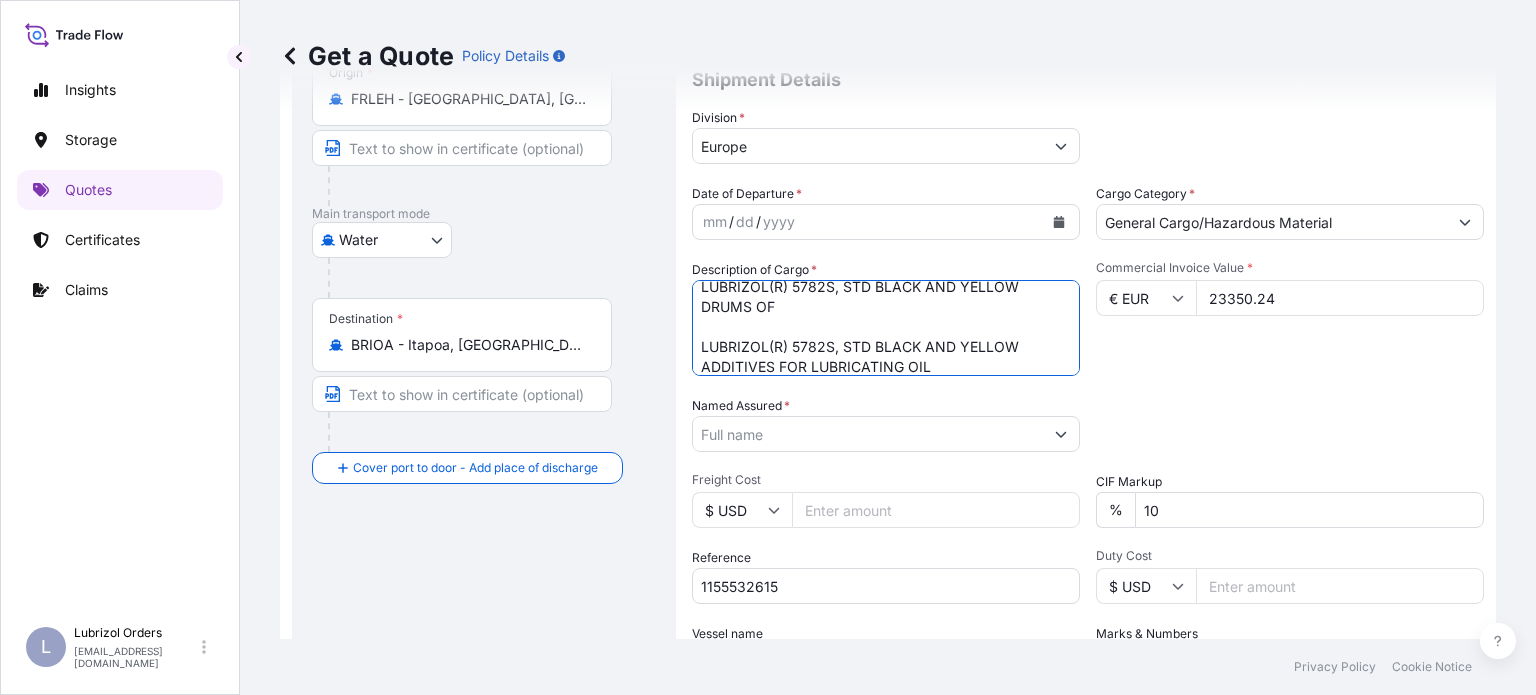 type on "DRUMS OF
LUBRIZOL(R) 5782S, STD BLACK AND YELLOW
DRUMS OF
LUBRIZOL(R) 5782S, STD BLACK AND YELLOW
ADDITIVES FOR LUBRICATING OIL" 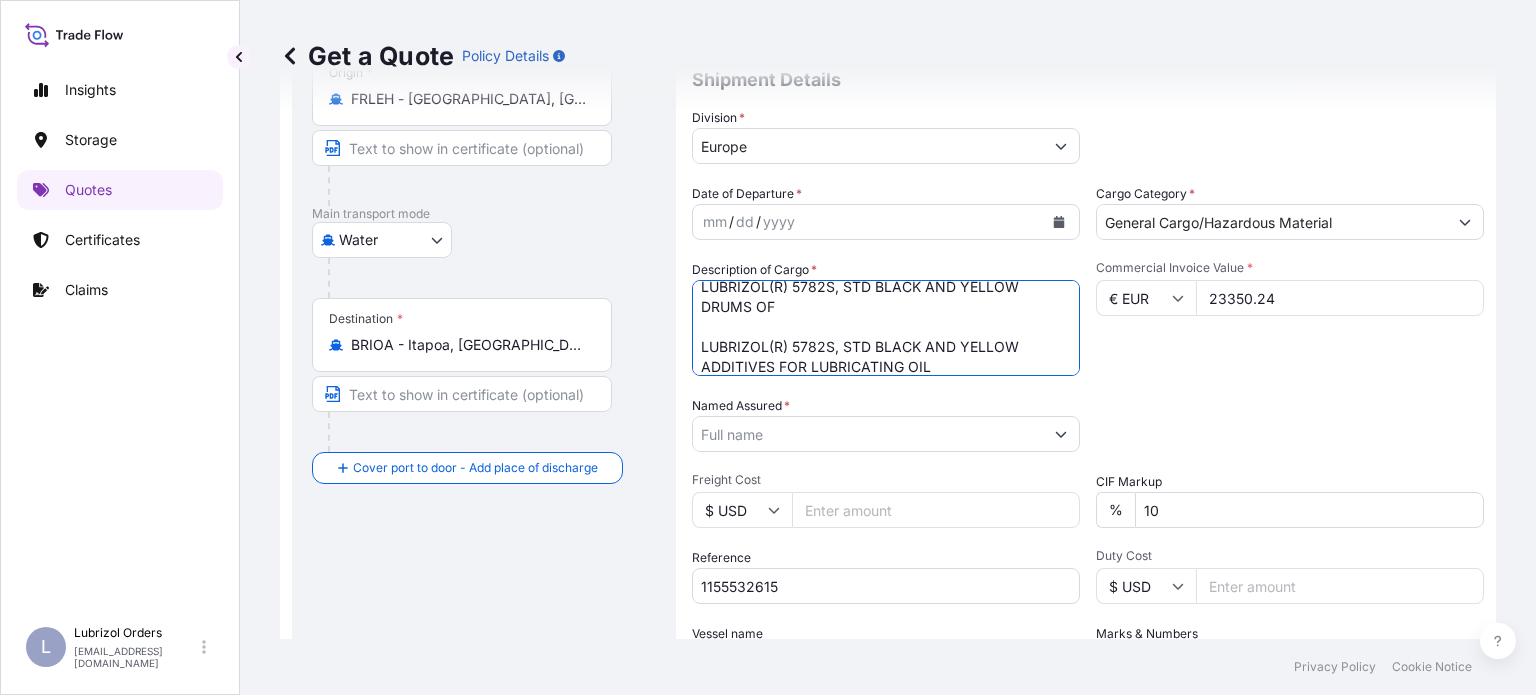 click 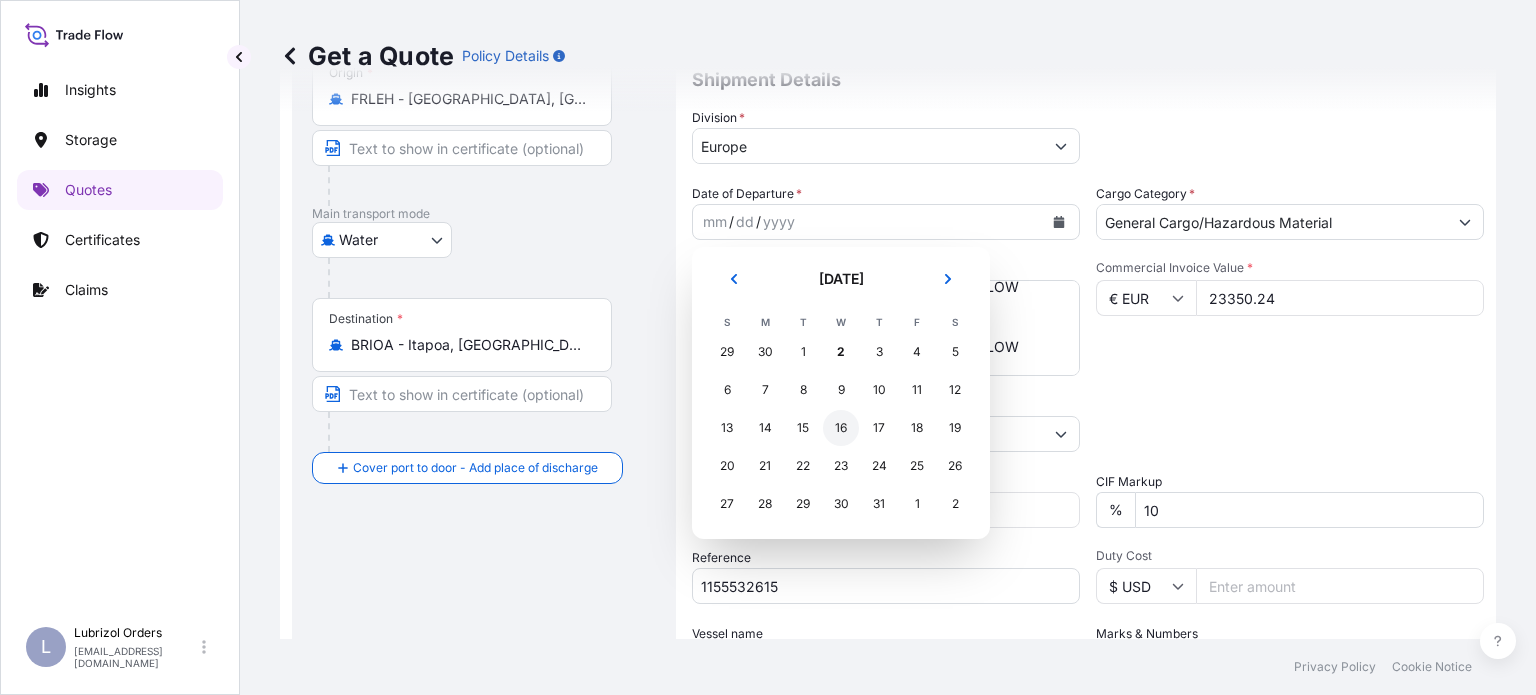 click on "16" at bounding box center [841, 428] 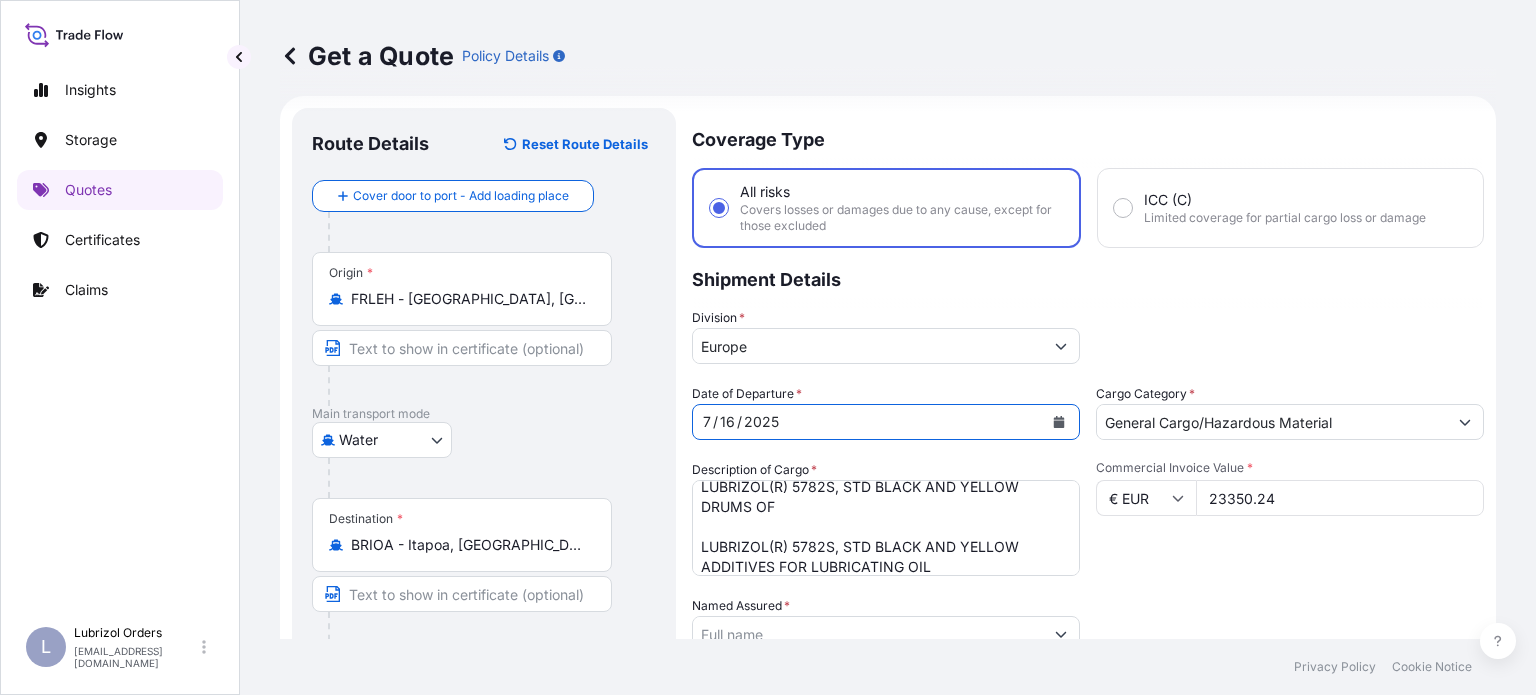 scroll, scrollTop: 0, scrollLeft: 0, axis: both 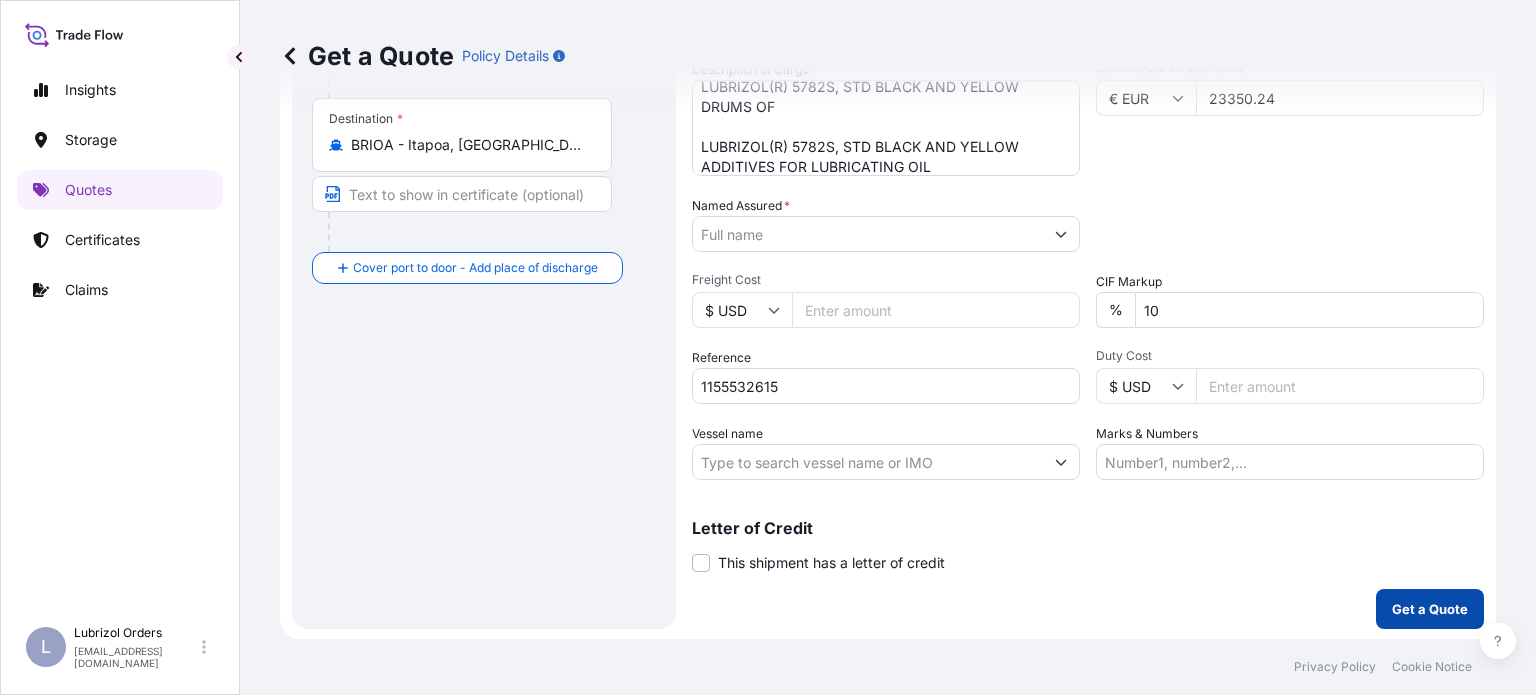 click on "Get a Quote" at bounding box center [1430, 609] 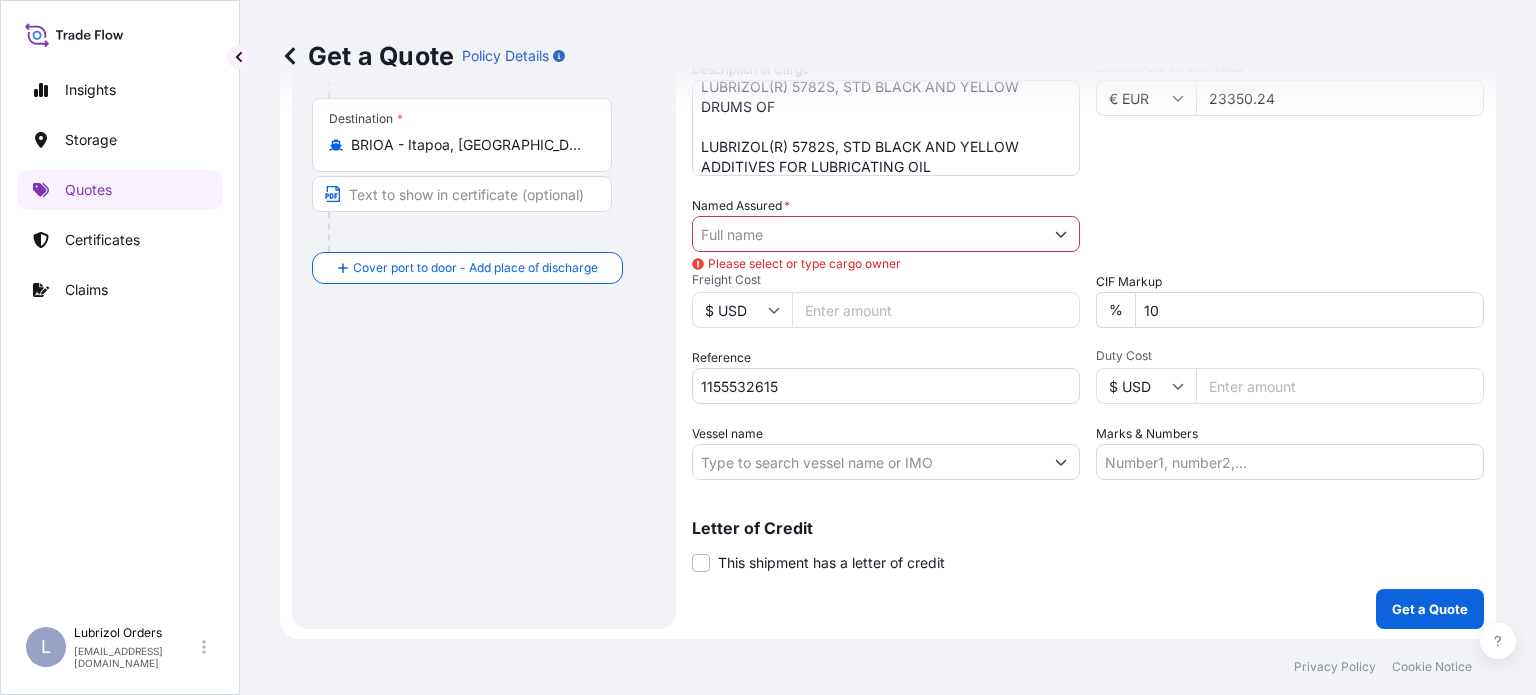 click on "Named Assured *" at bounding box center [868, 234] 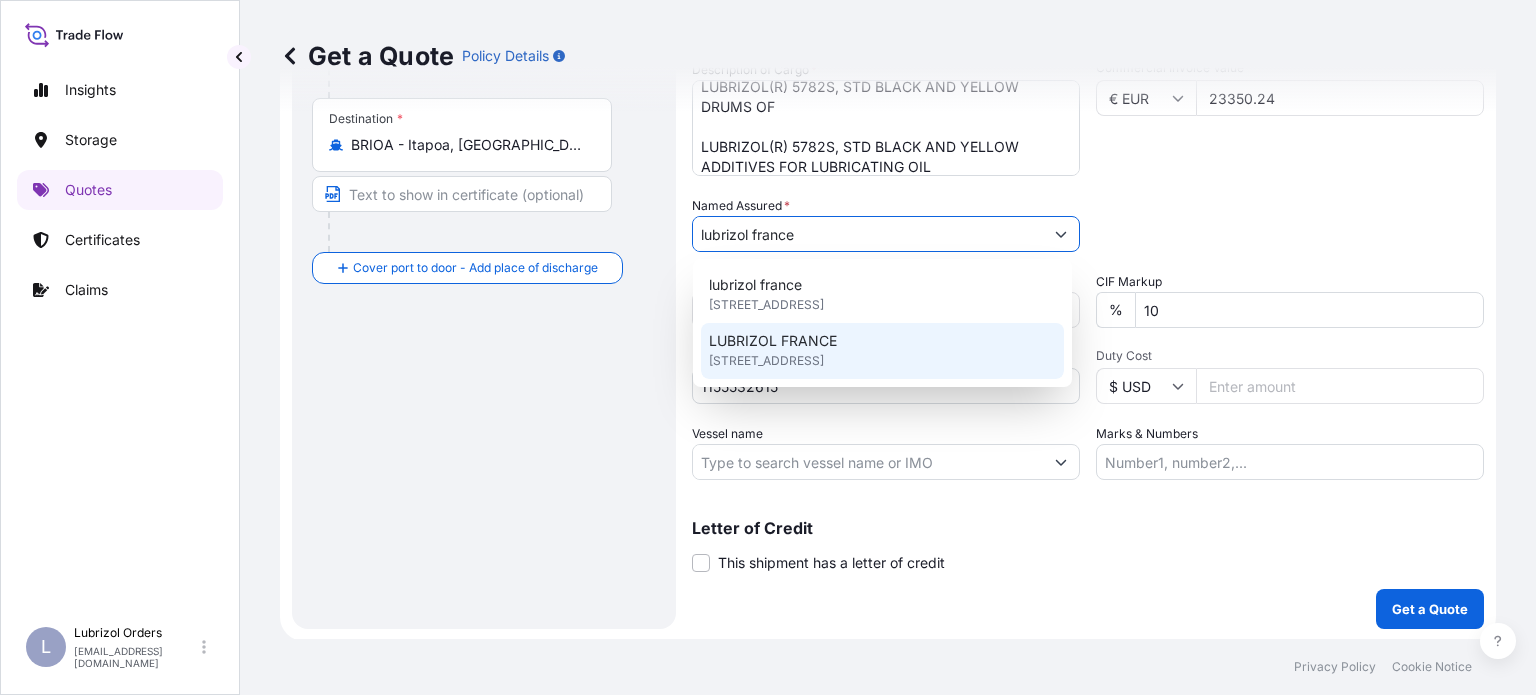 click on "LUBRIZOL [GEOGRAPHIC_DATA] [STREET_ADDRESS]" at bounding box center [882, 351] 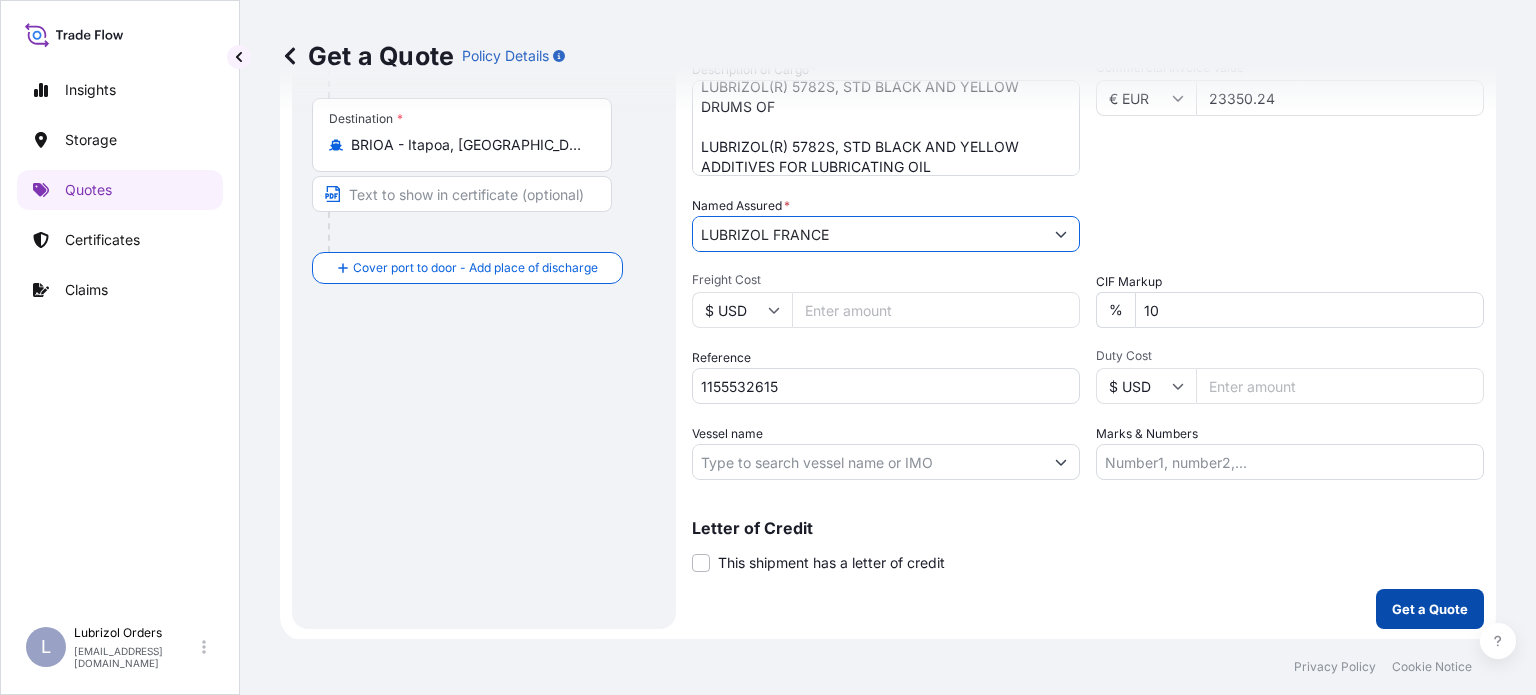 type on "LUBRIZOL FRANCE" 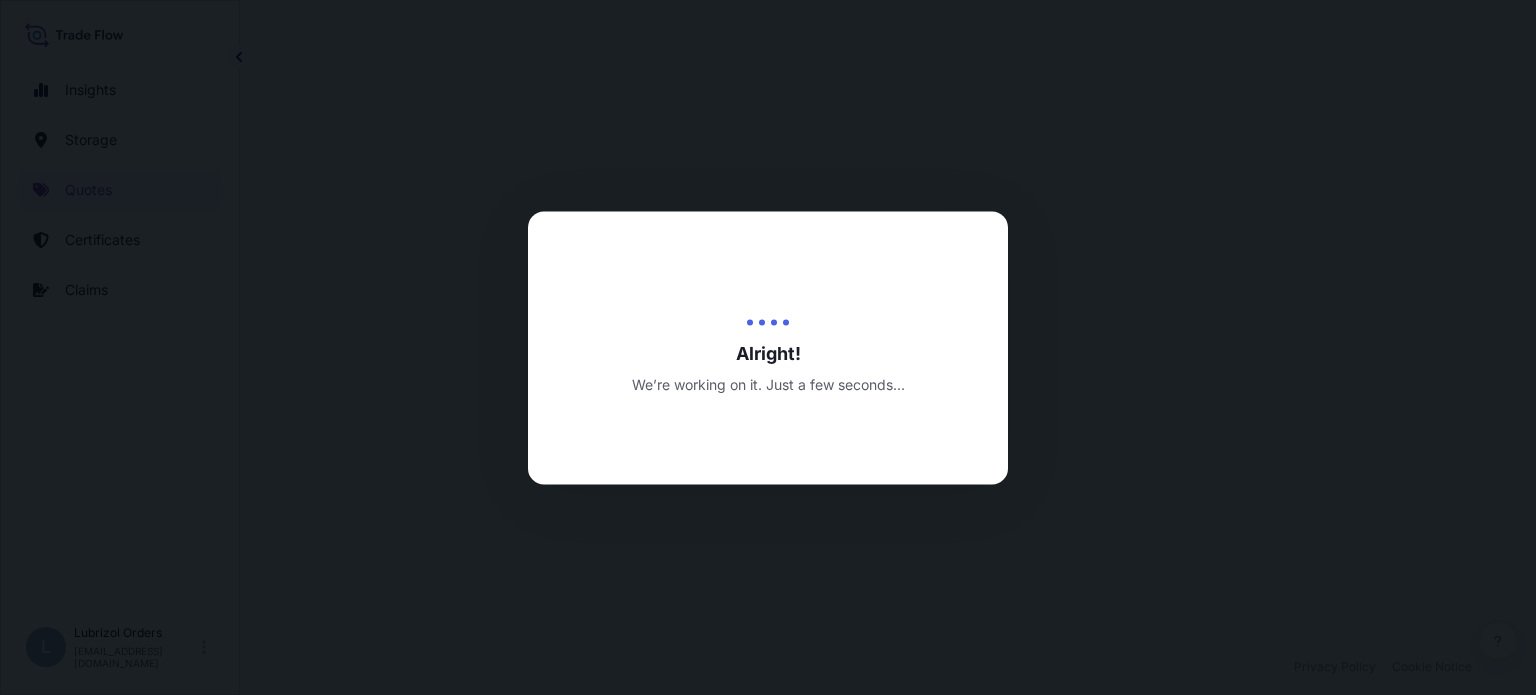 scroll, scrollTop: 0, scrollLeft: 0, axis: both 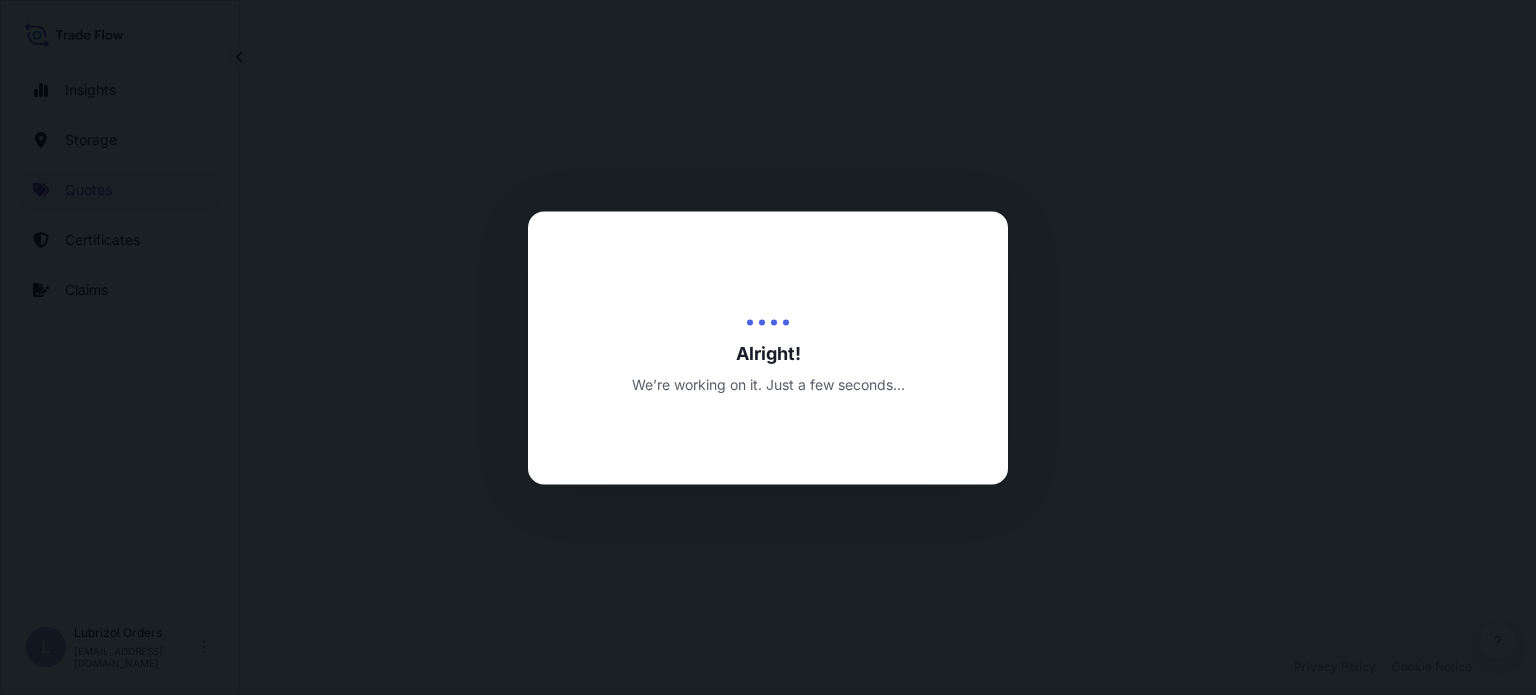 select on "Water" 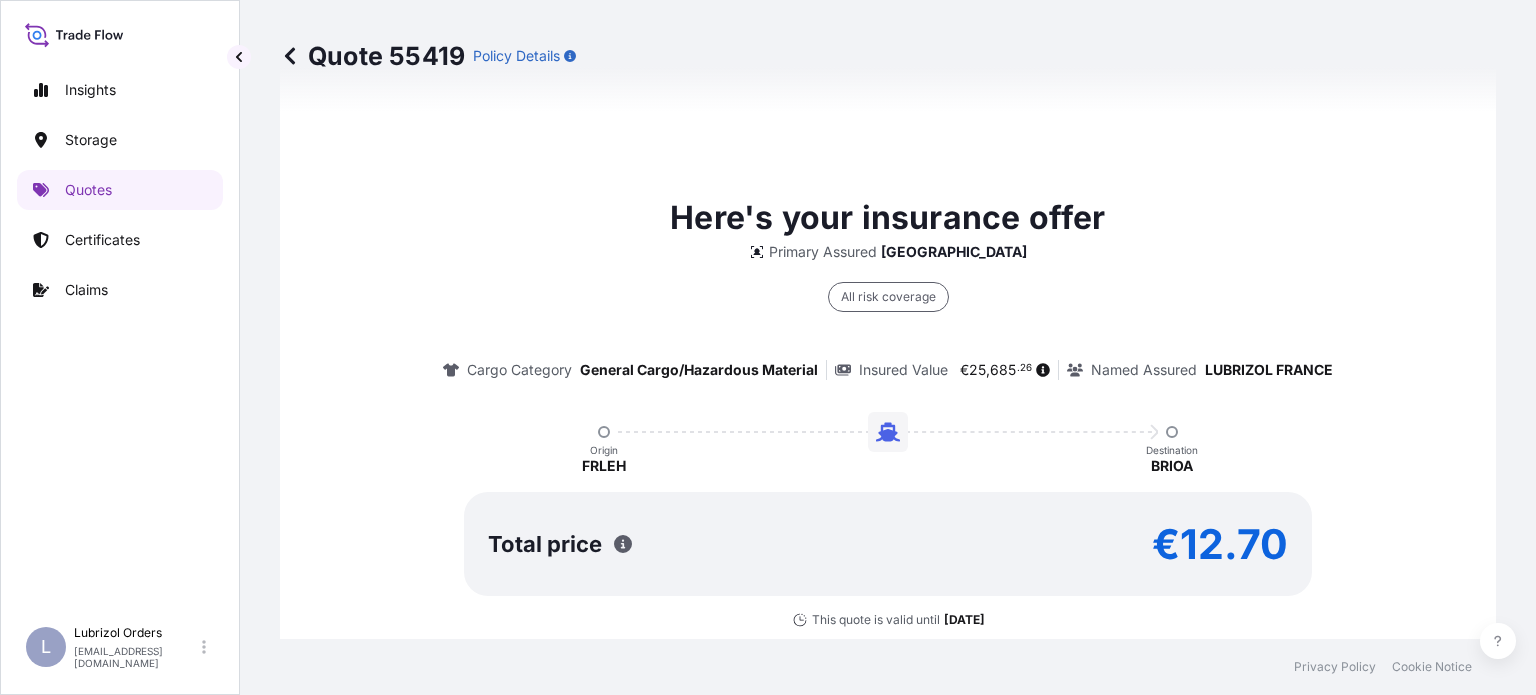 scroll, scrollTop: 1575, scrollLeft: 0, axis: vertical 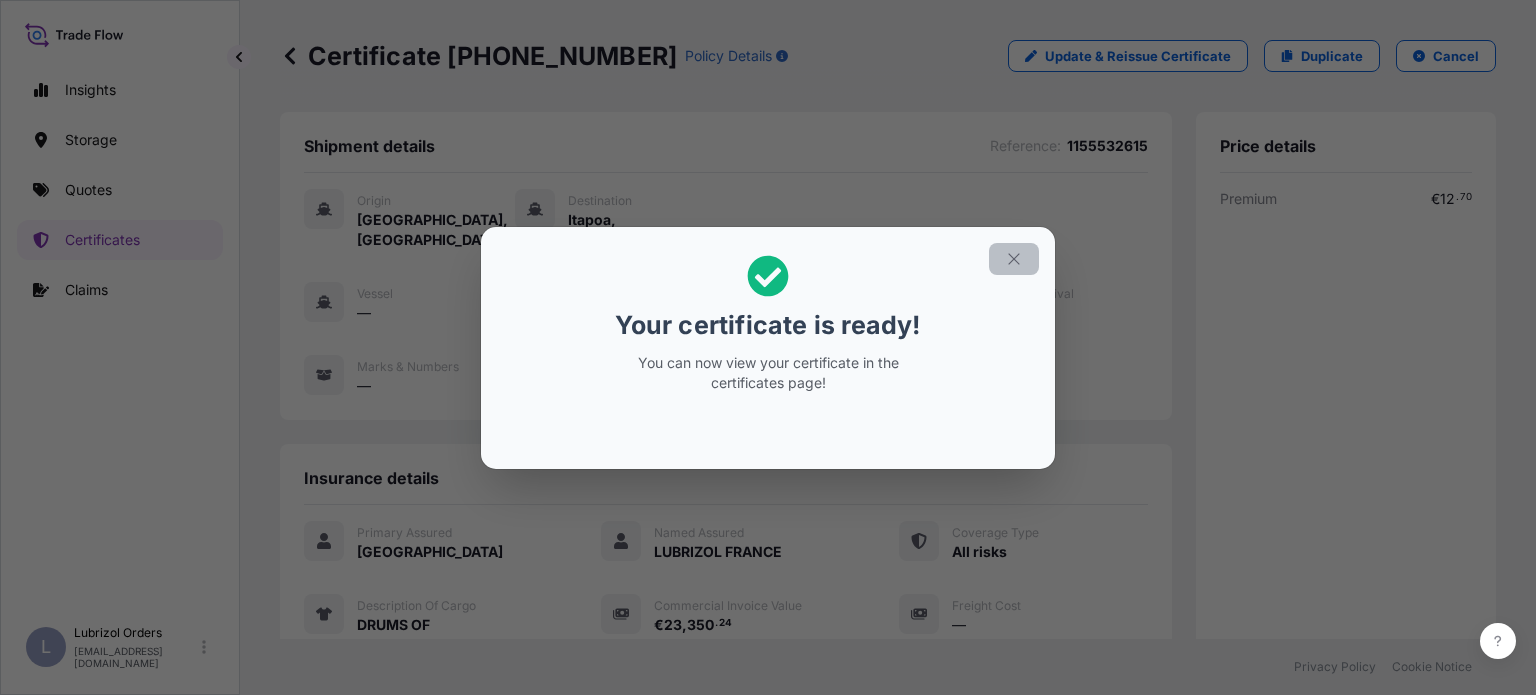 click 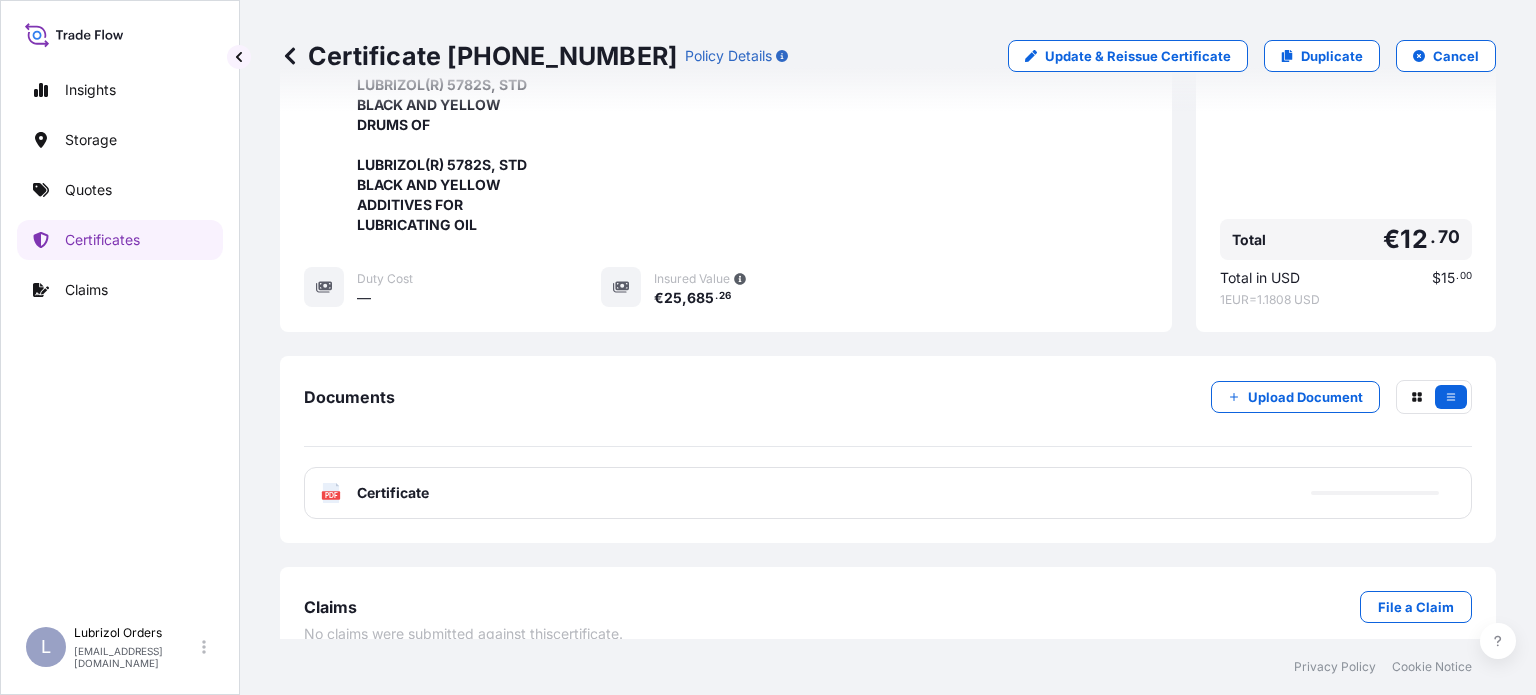 scroll, scrollTop: 580, scrollLeft: 0, axis: vertical 